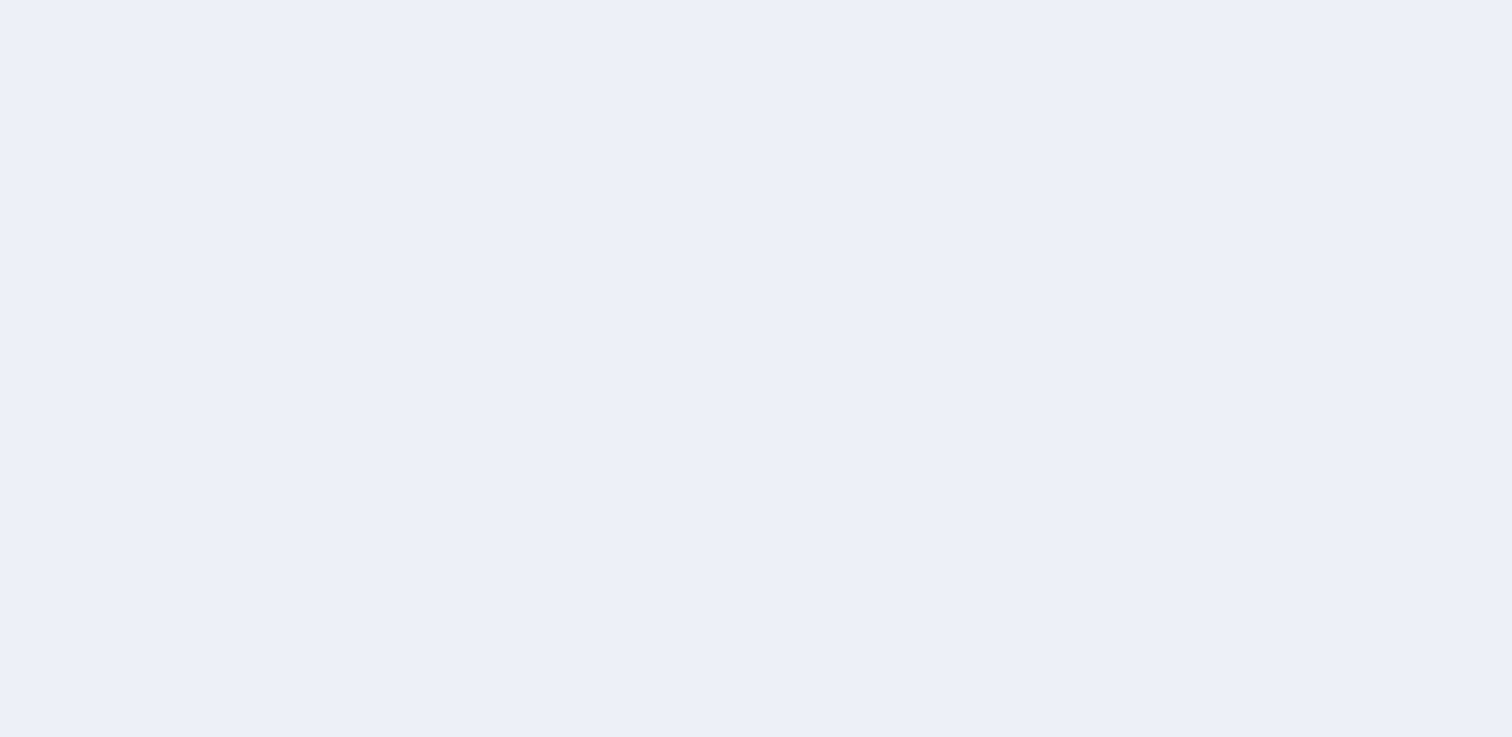 scroll, scrollTop: 0, scrollLeft: 0, axis: both 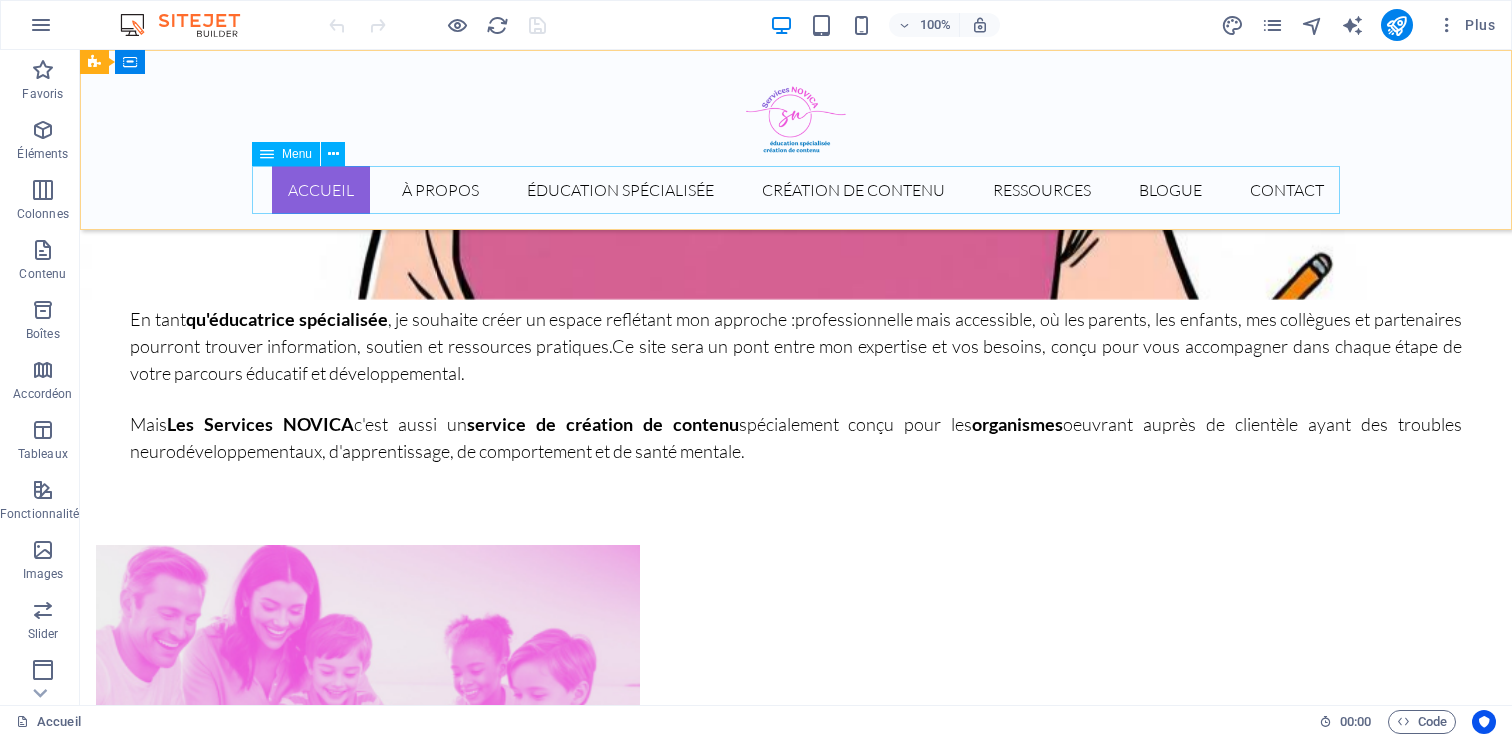 click on "Accueil À propos Éducation spécialisée Création de contenu Ressources blogue Contact" at bounding box center (796, 190) 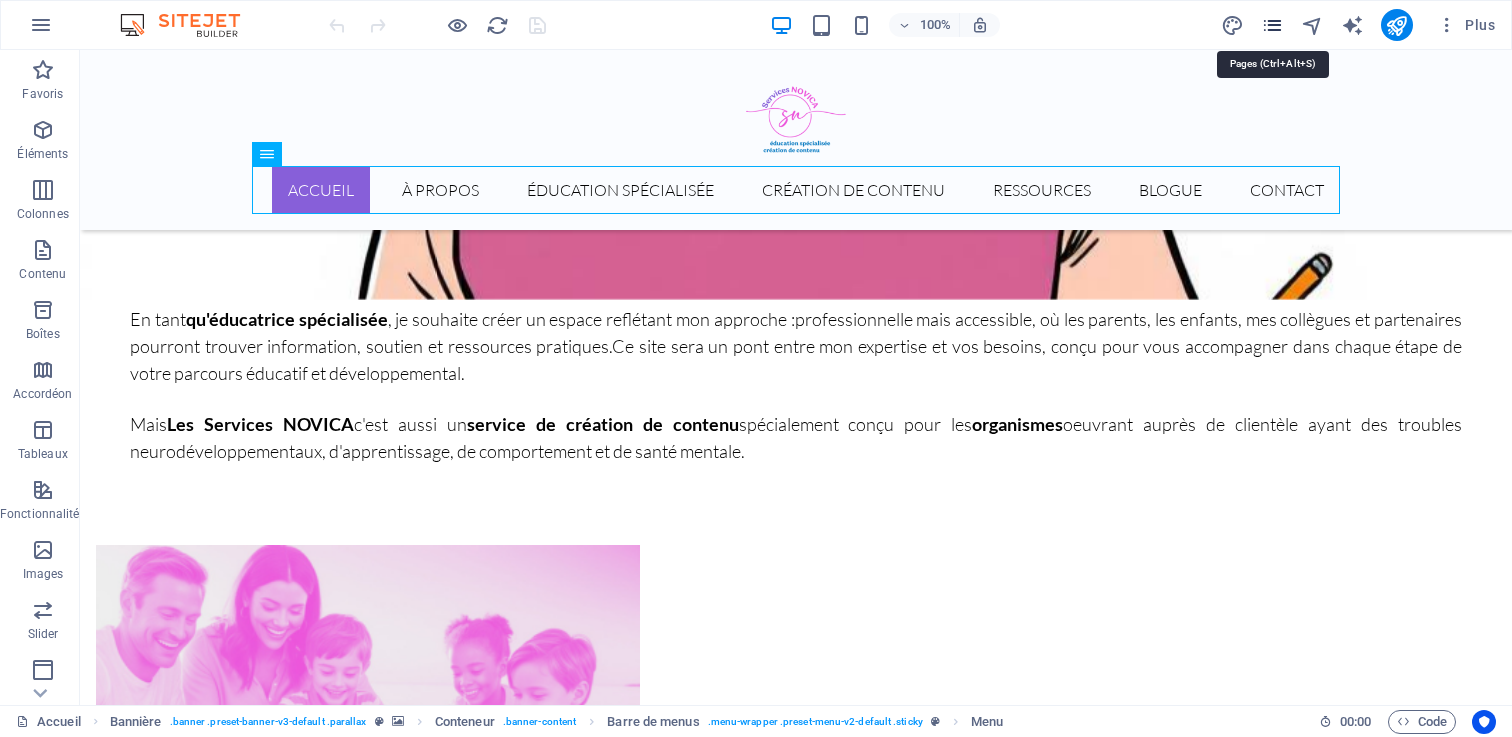 click at bounding box center [1272, 25] 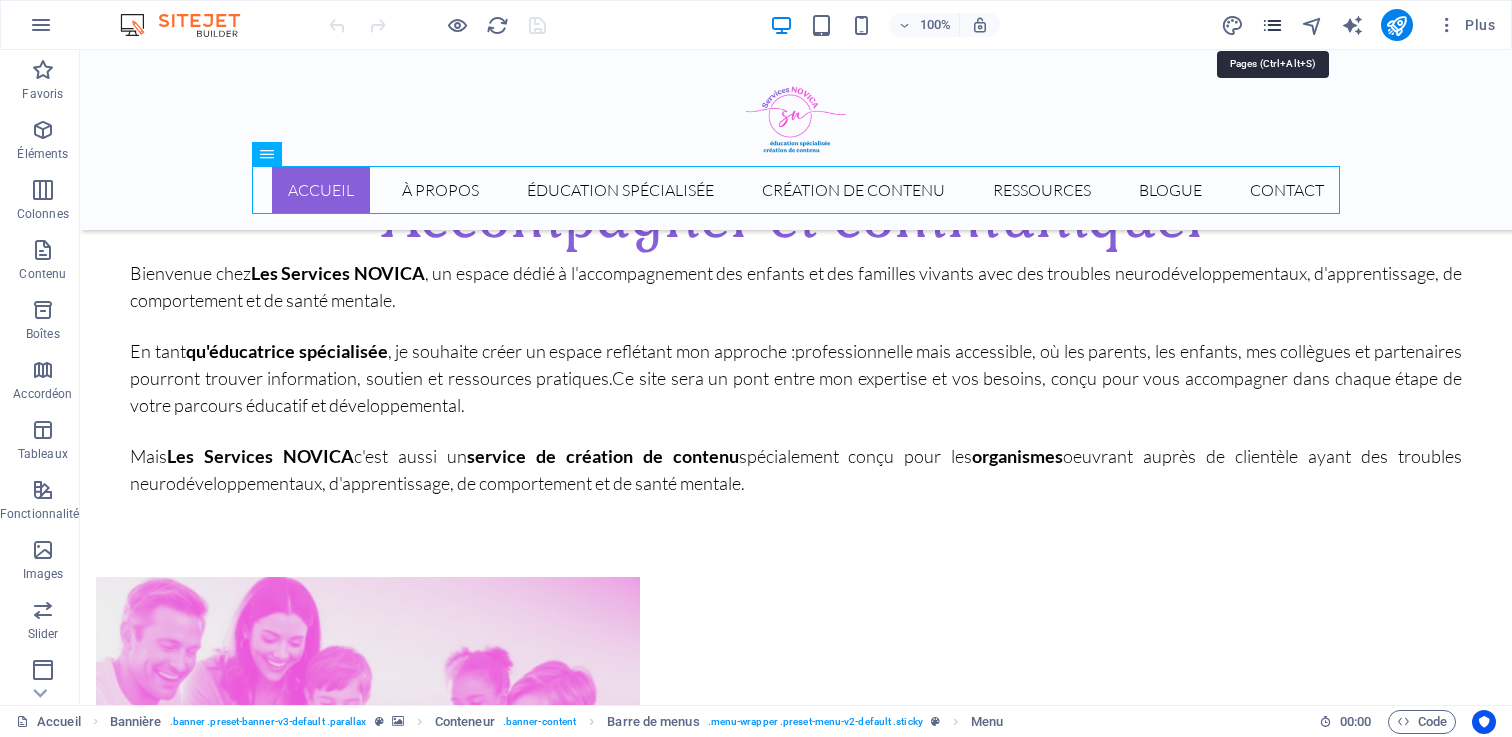 scroll, scrollTop: 699, scrollLeft: 0, axis: vertical 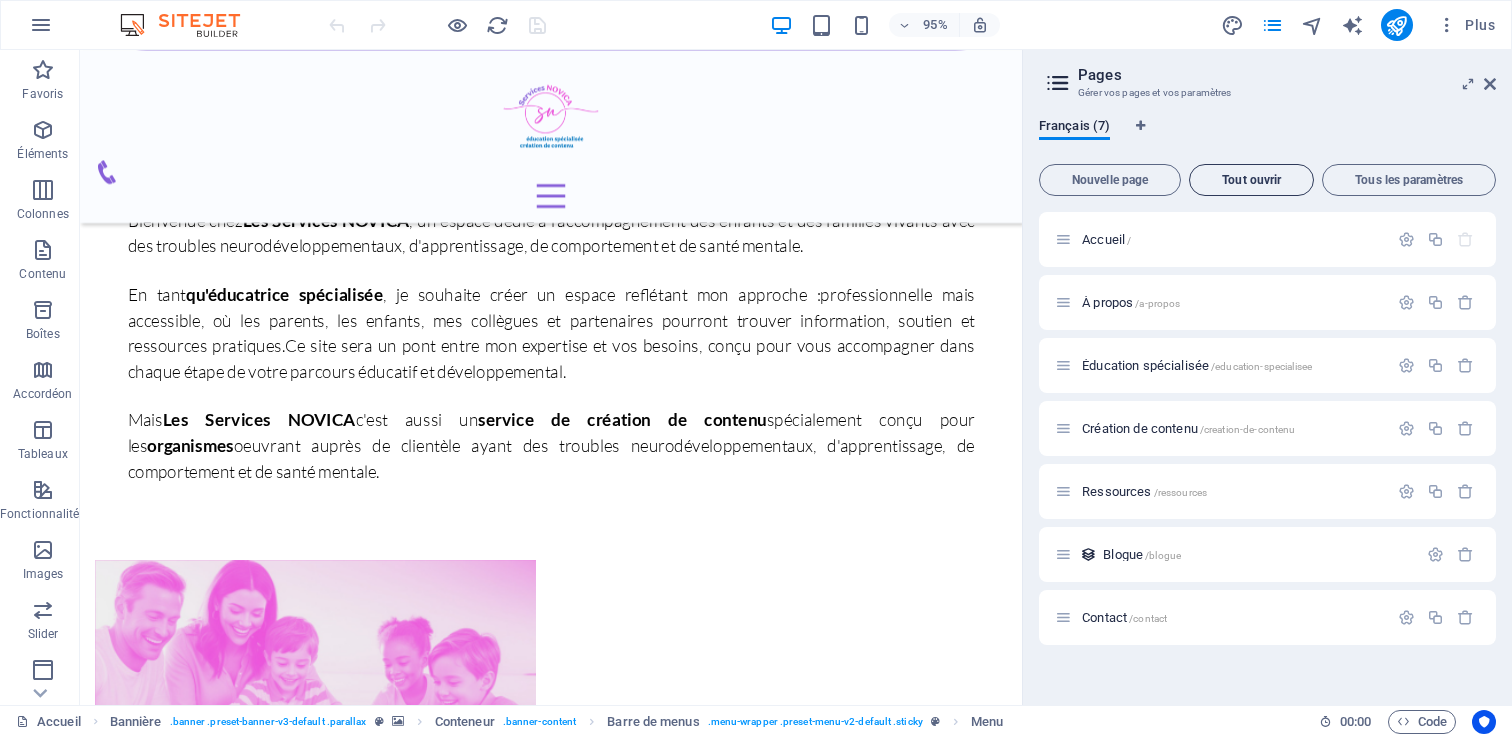 click on "Tout ouvrir" at bounding box center (1251, 180) 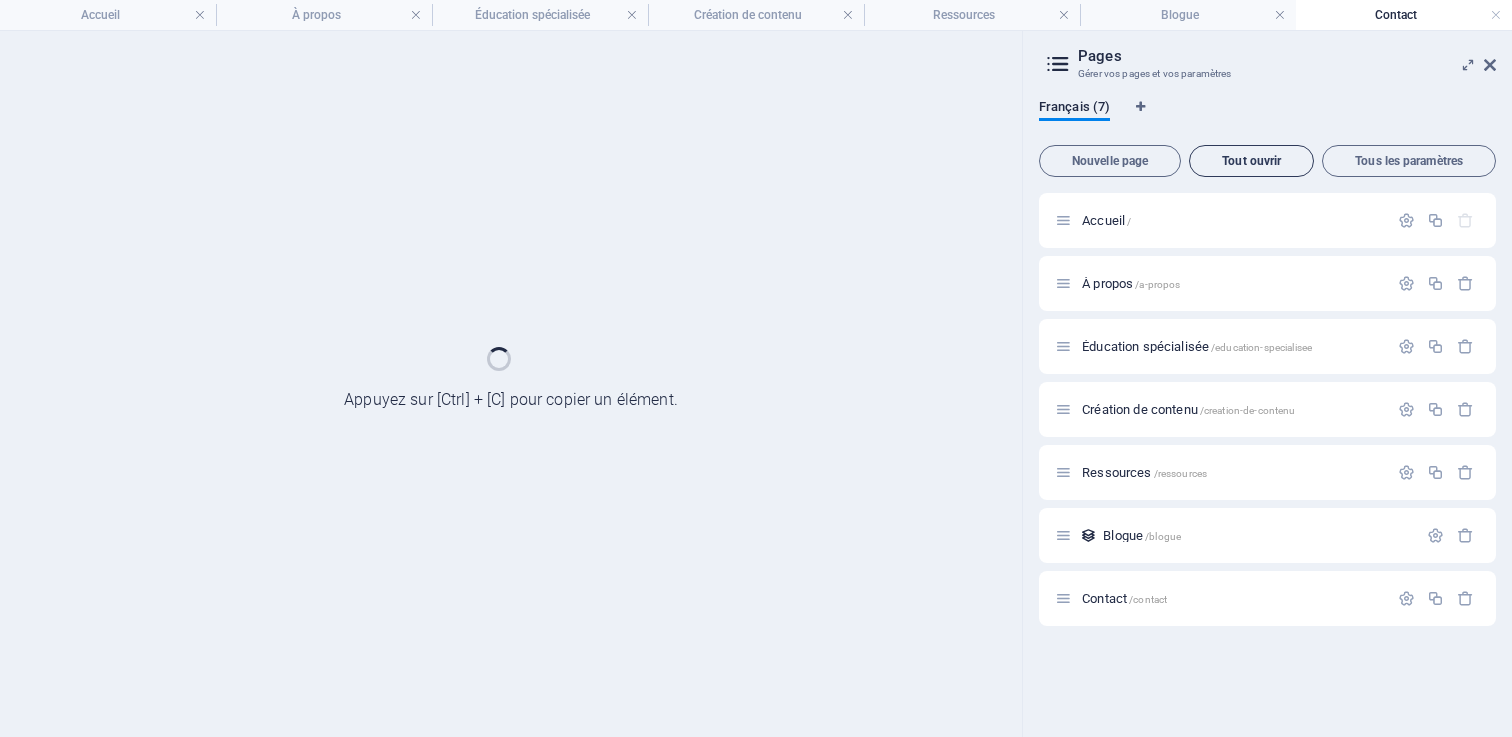 scroll, scrollTop: 0, scrollLeft: 0, axis: both 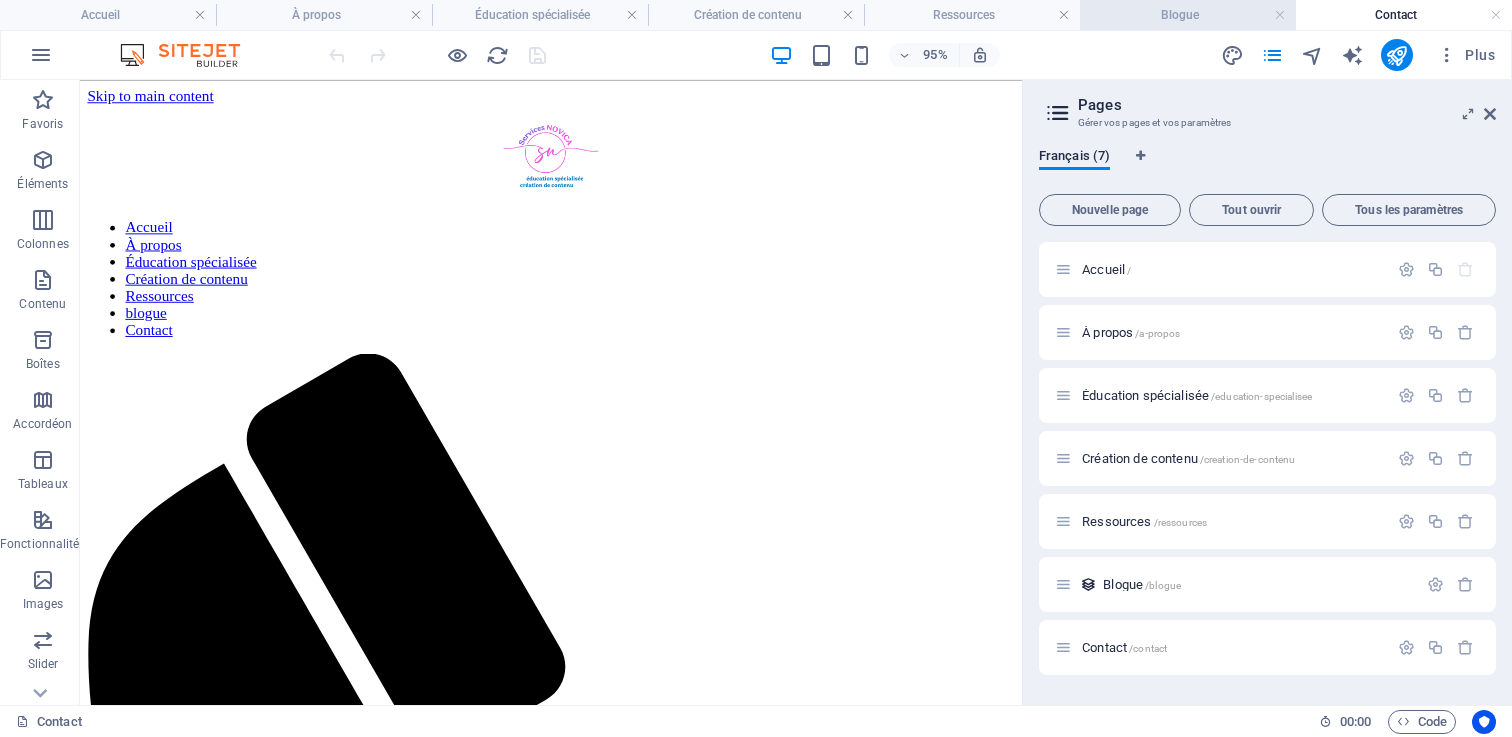 click on "Blogue" at bounding box center (1188, 15) 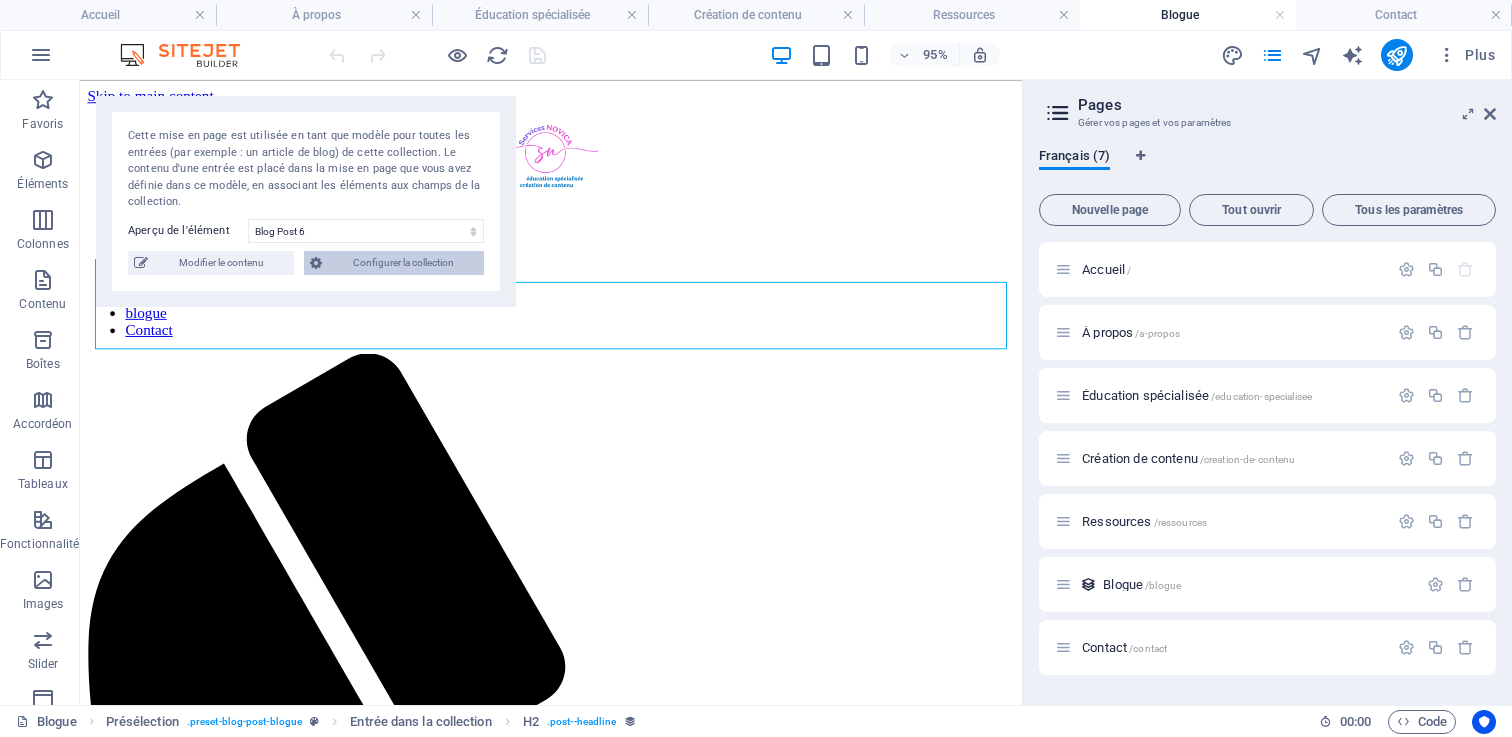 click on "Configurer la collection" at bounding box center (403, 263) 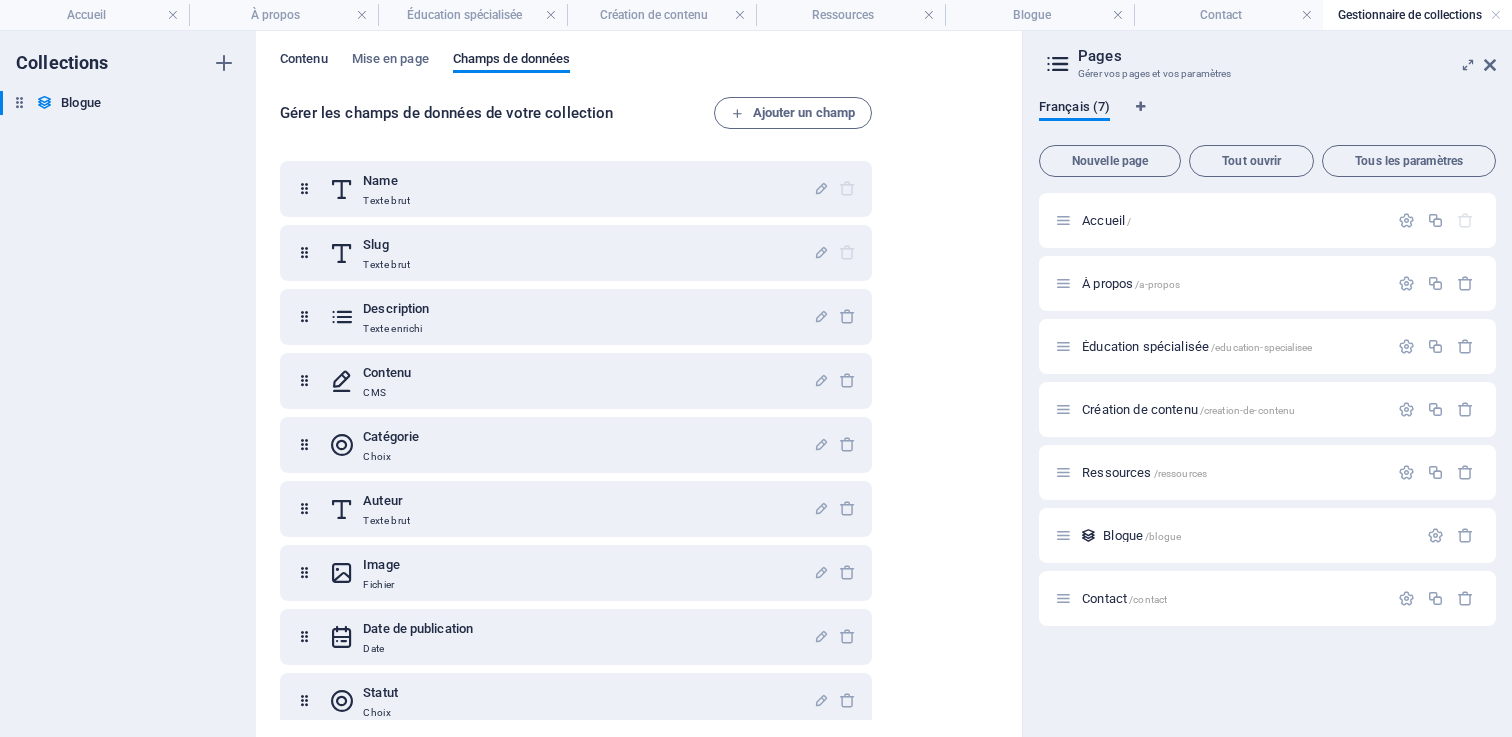 click on "Contenu" at bounding box center (304, 61) 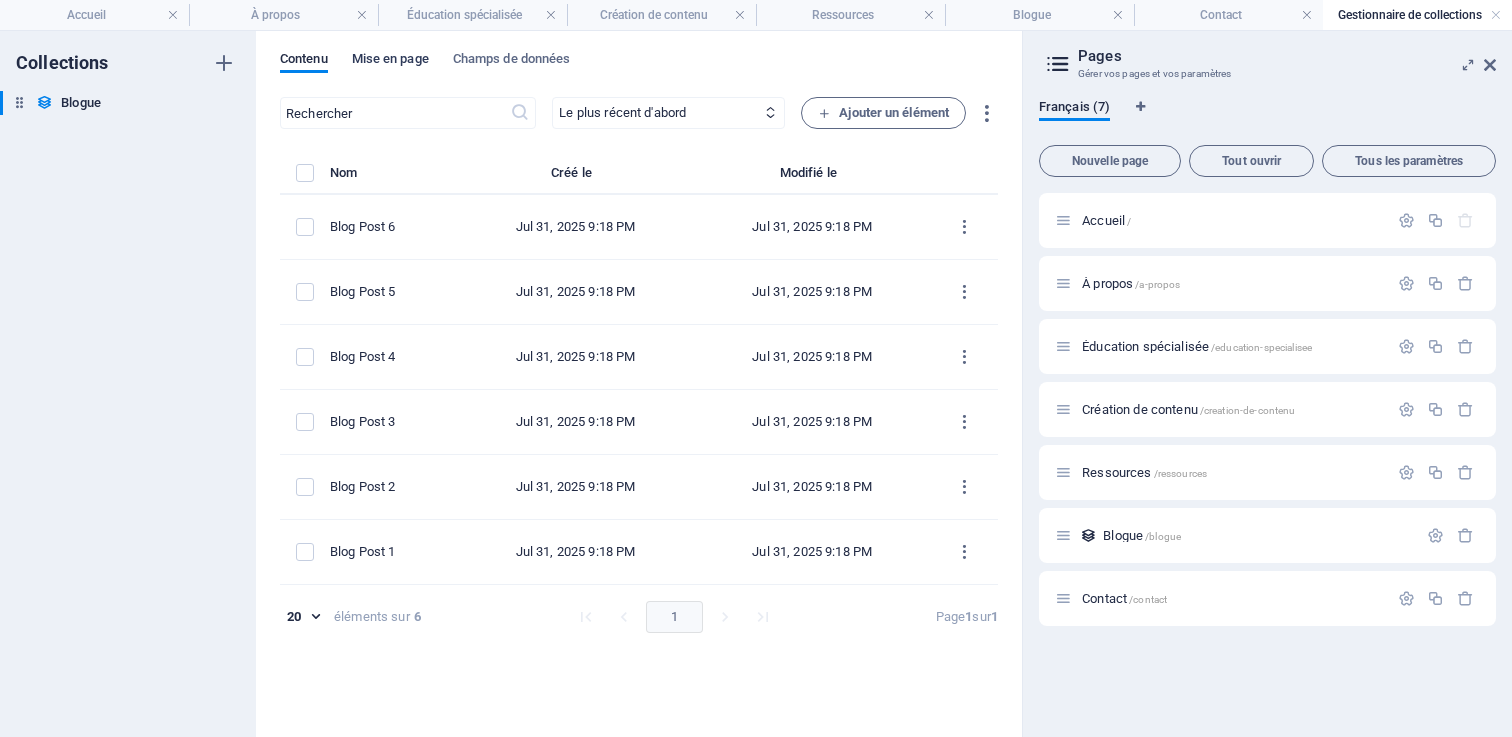 click on "Mise en page" at bounding box center [390, 61] 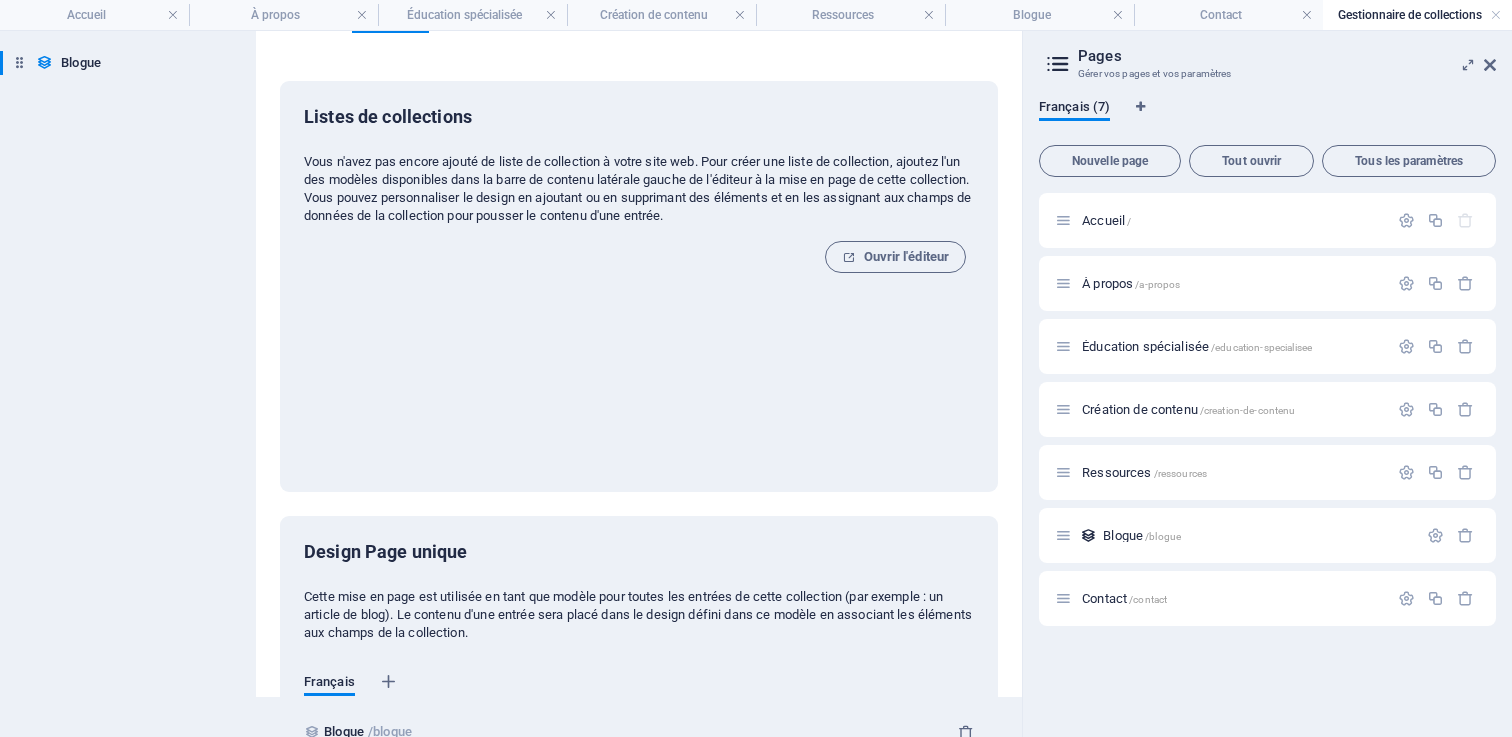 scroll, scrollTop: 49, scrollLeft: 0, axis: vertical 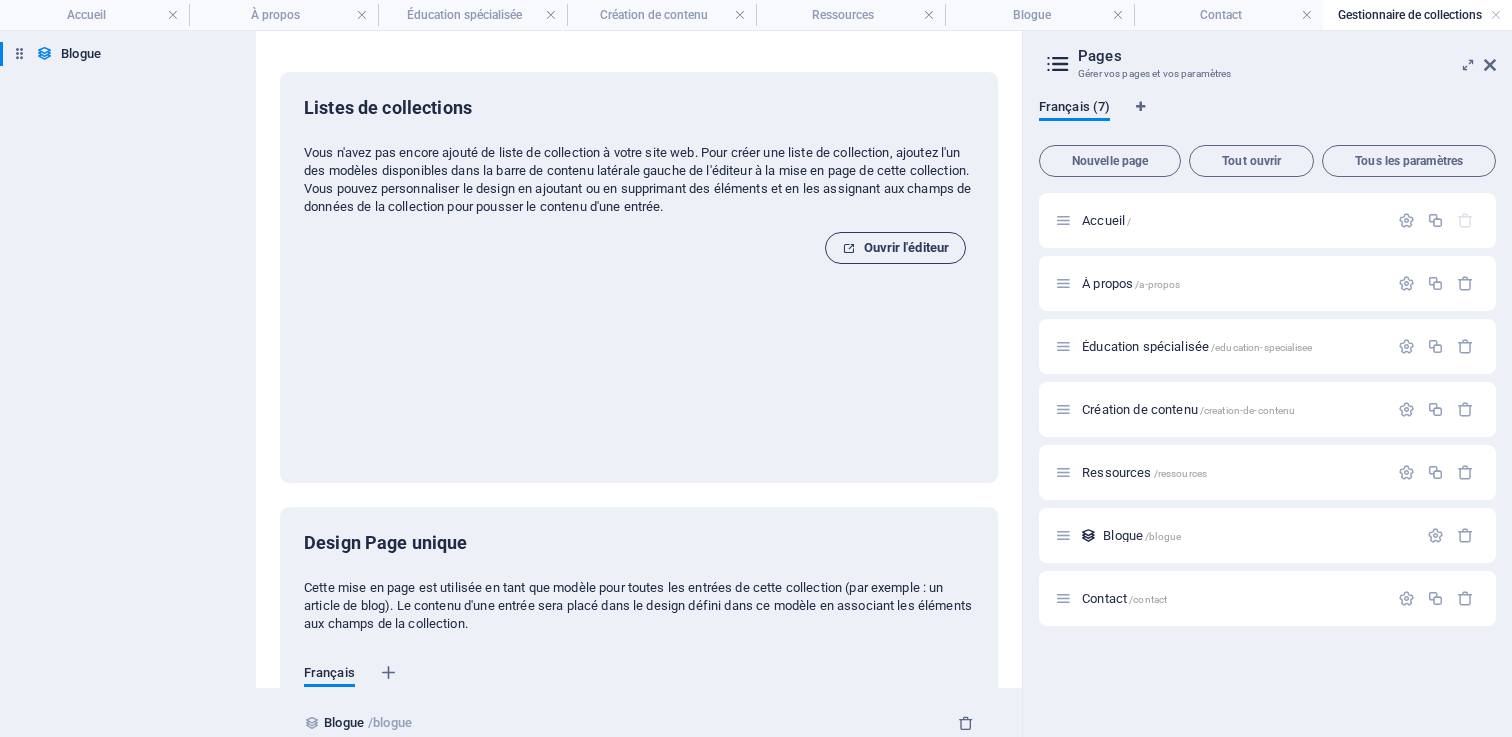 click on "Ouvrir l'éditeur" at bounding box center [895, 248] 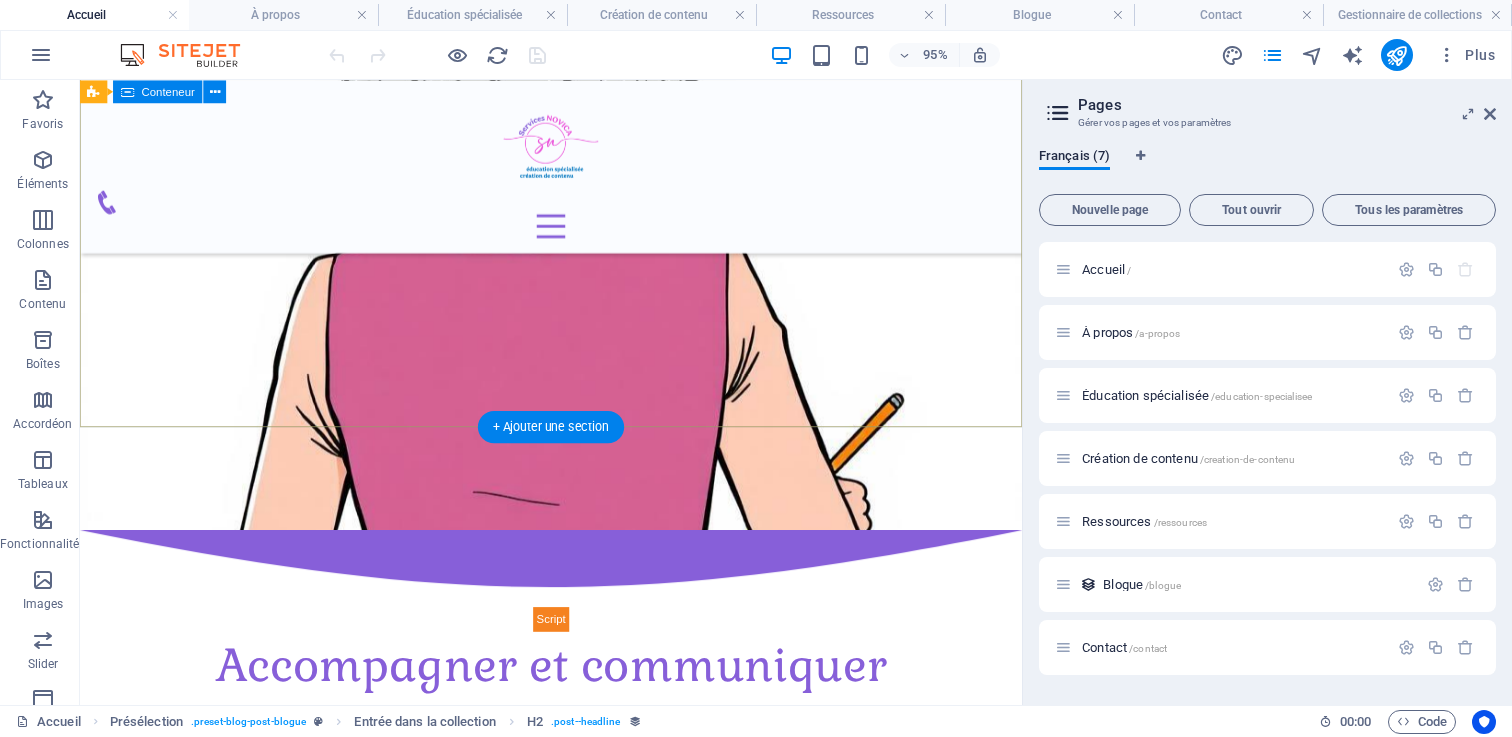 scroll, scrollTop: 0, scrollLeft: 0, axis: both 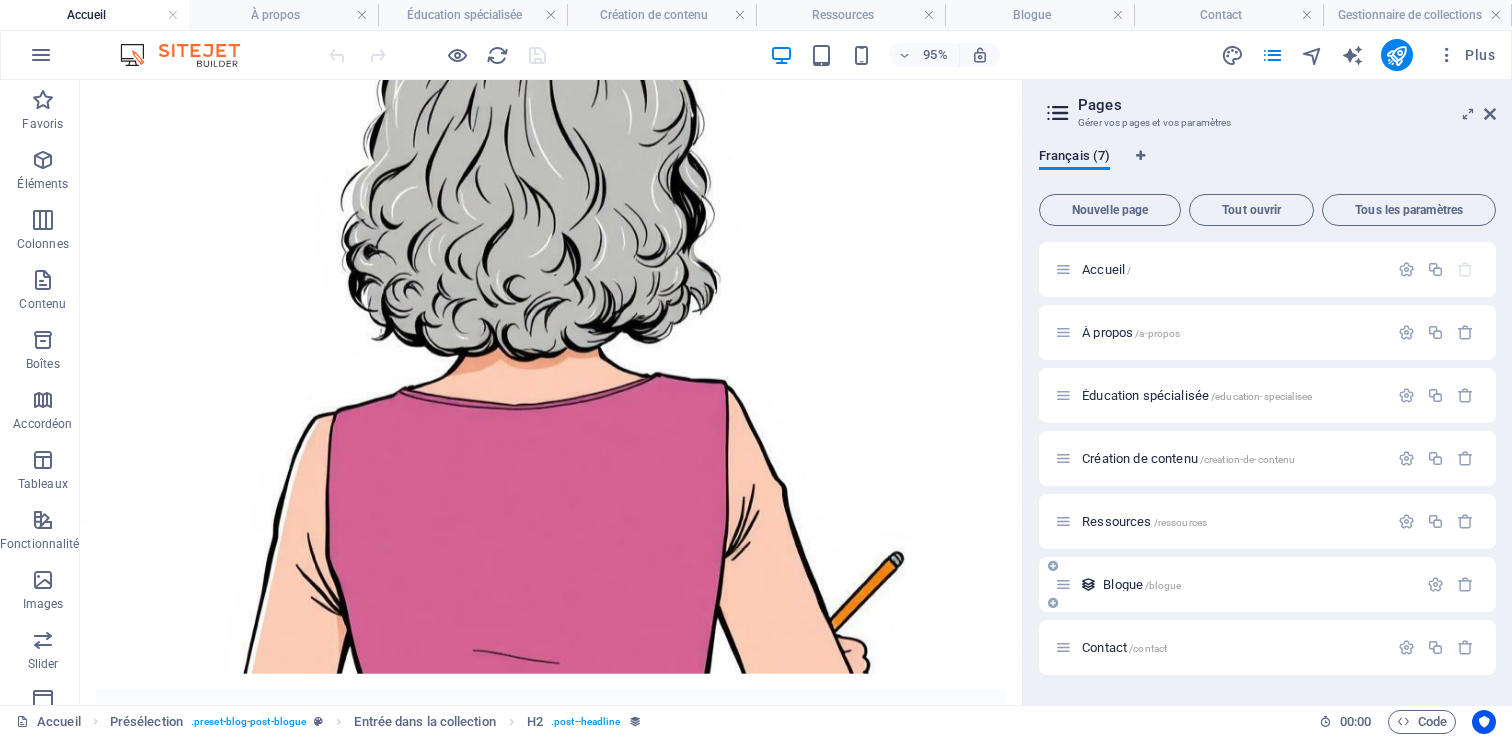 click on "Blogue /blogue" at bounding box center (1142, 584) 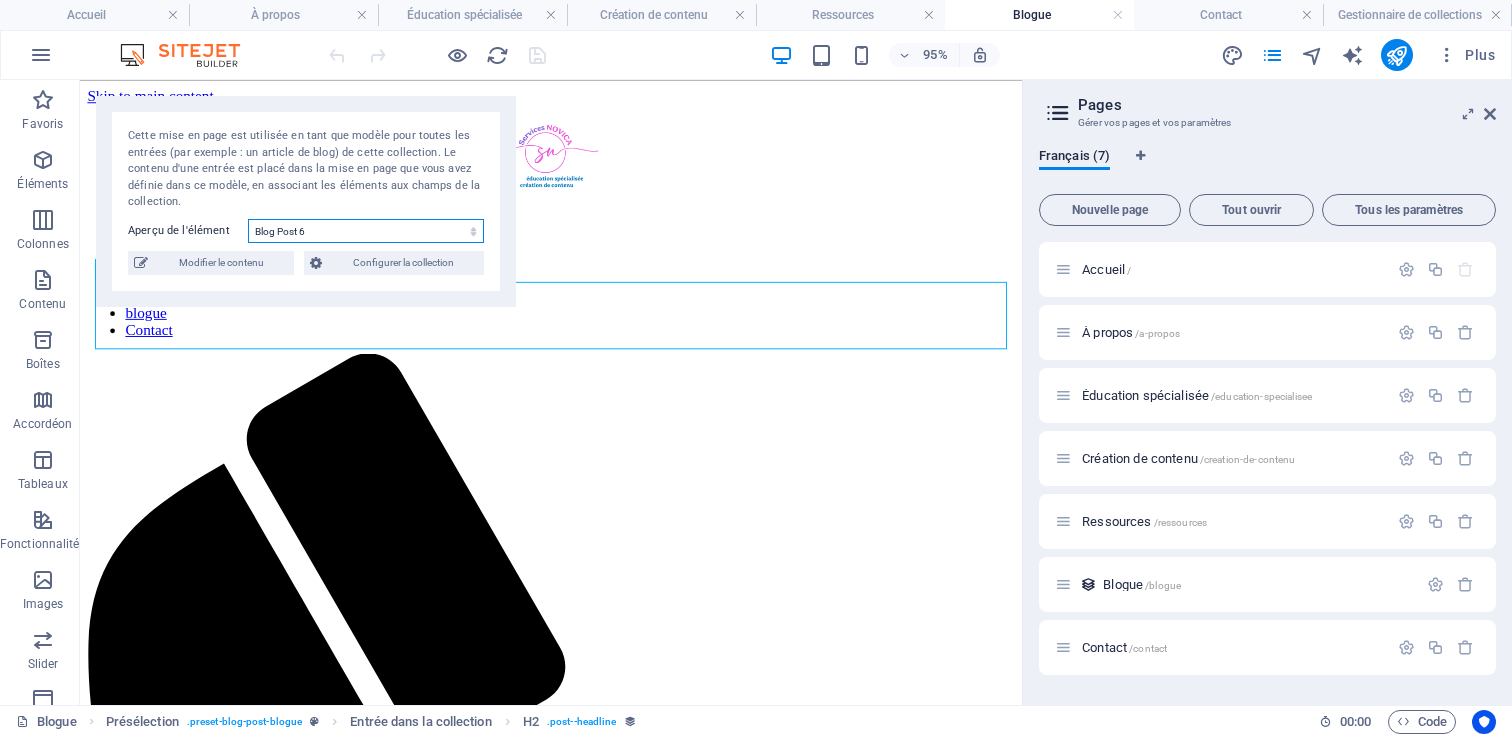 click on "Blog Post 6 Blog Post 5 Blog Post 4 Blog Post 3 Blog Post 2 Blog Post 1" at bounding box center (366, 231) 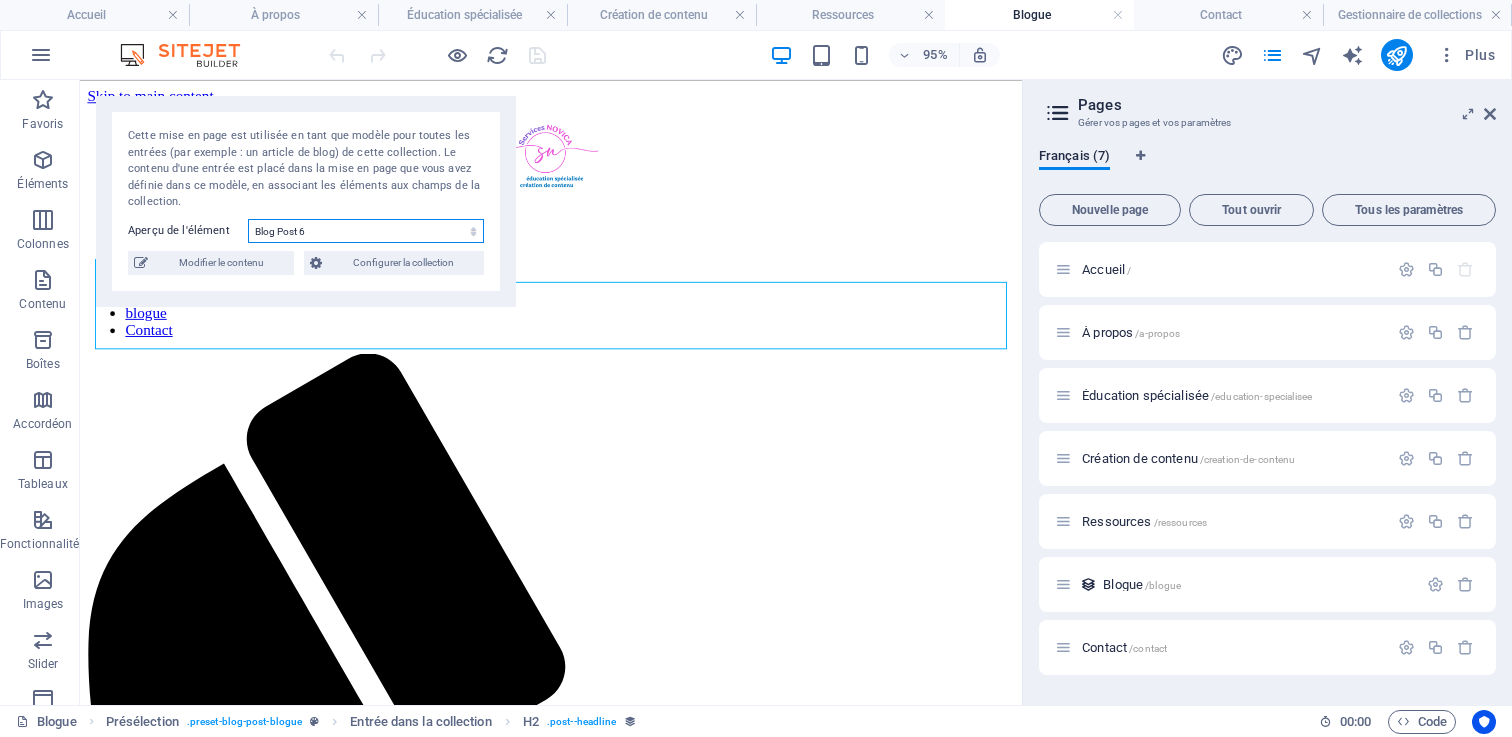 select on "688c15e6f73ca409ea0e385e" 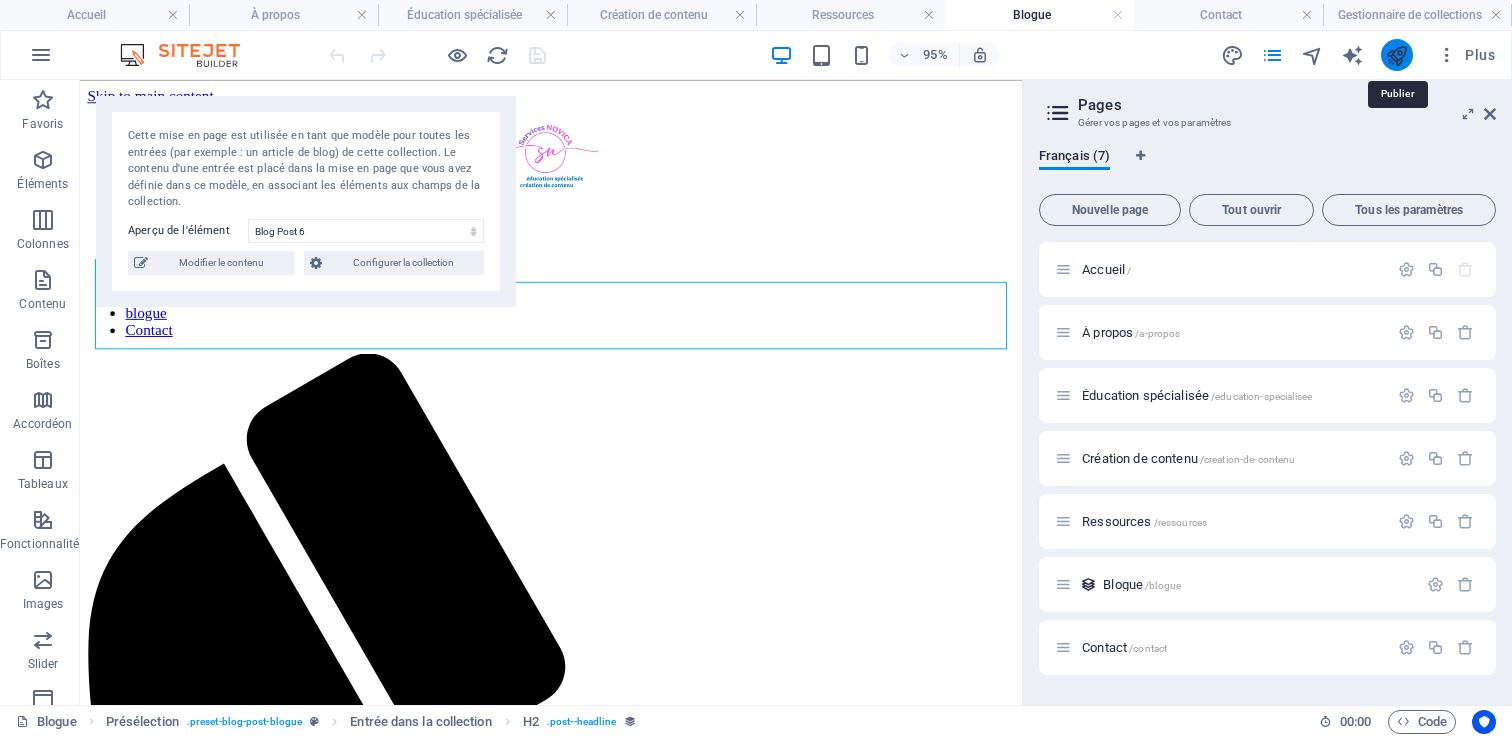 click at bounding box center (1396, 55) 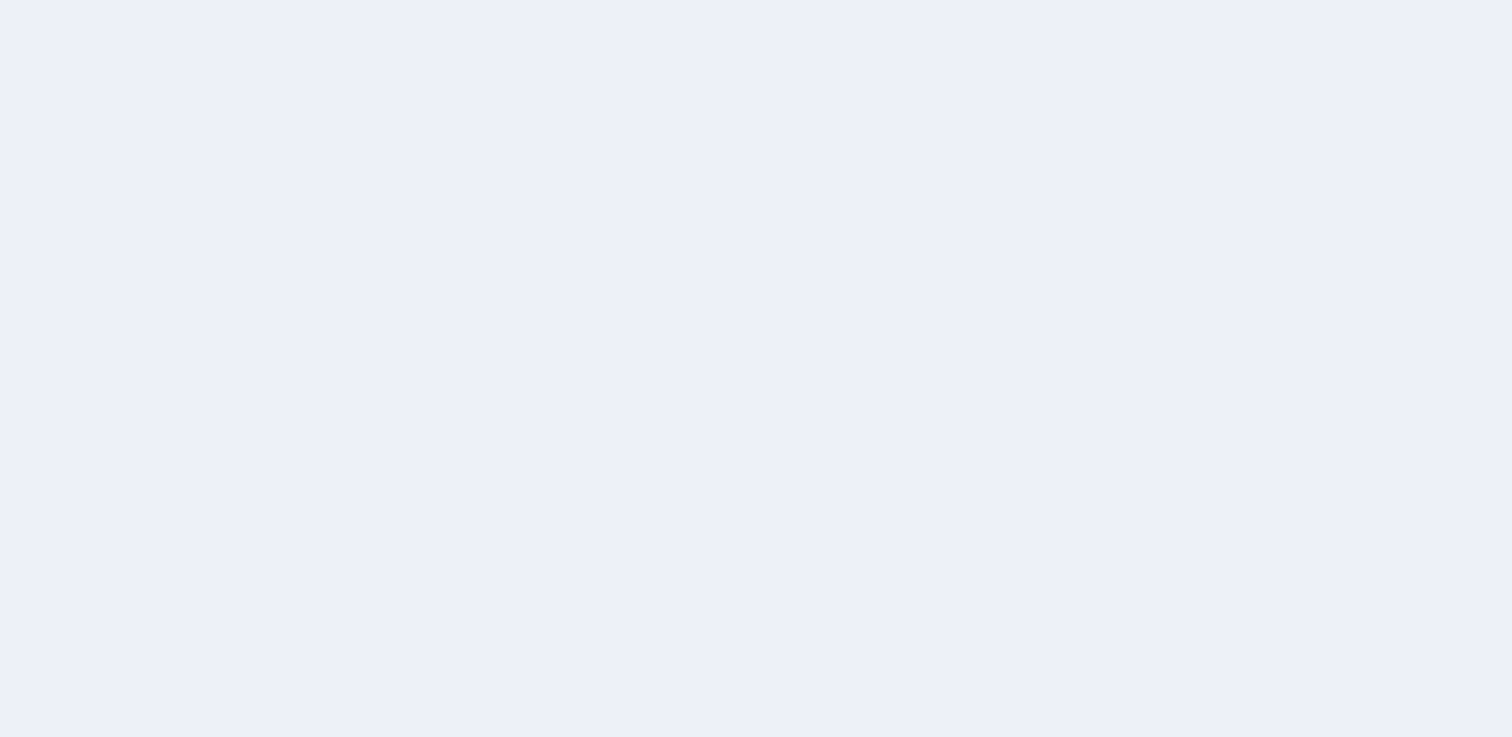 scroll, scrollTop: 0, scrollLeft: 0, axis: both 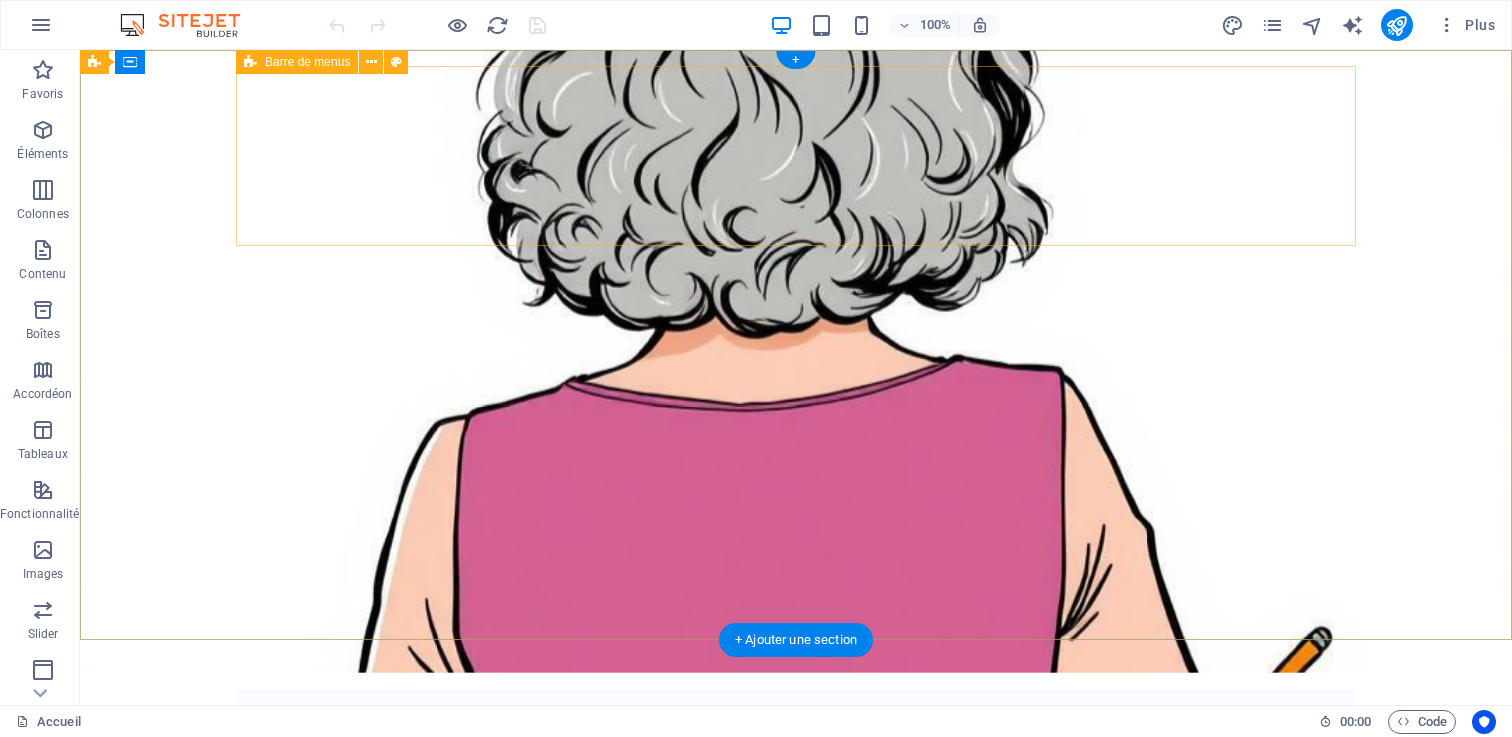 click on "Accueil À propos Éducation spécialisée Création de contenu Ressources blogue Contact" at bounding box center [796, 779] 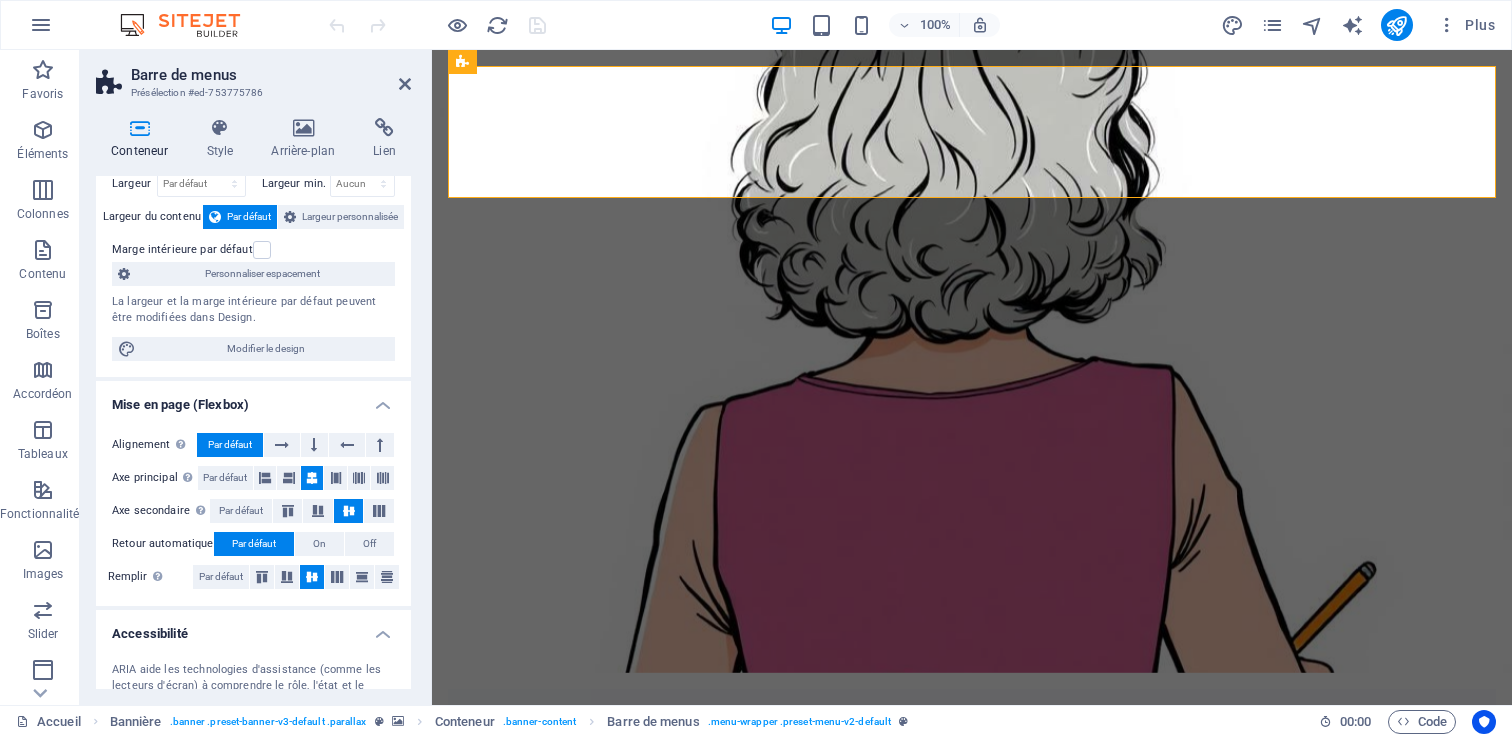 scroll, scrollTop: 0, scrollLeft: 0, axis: both 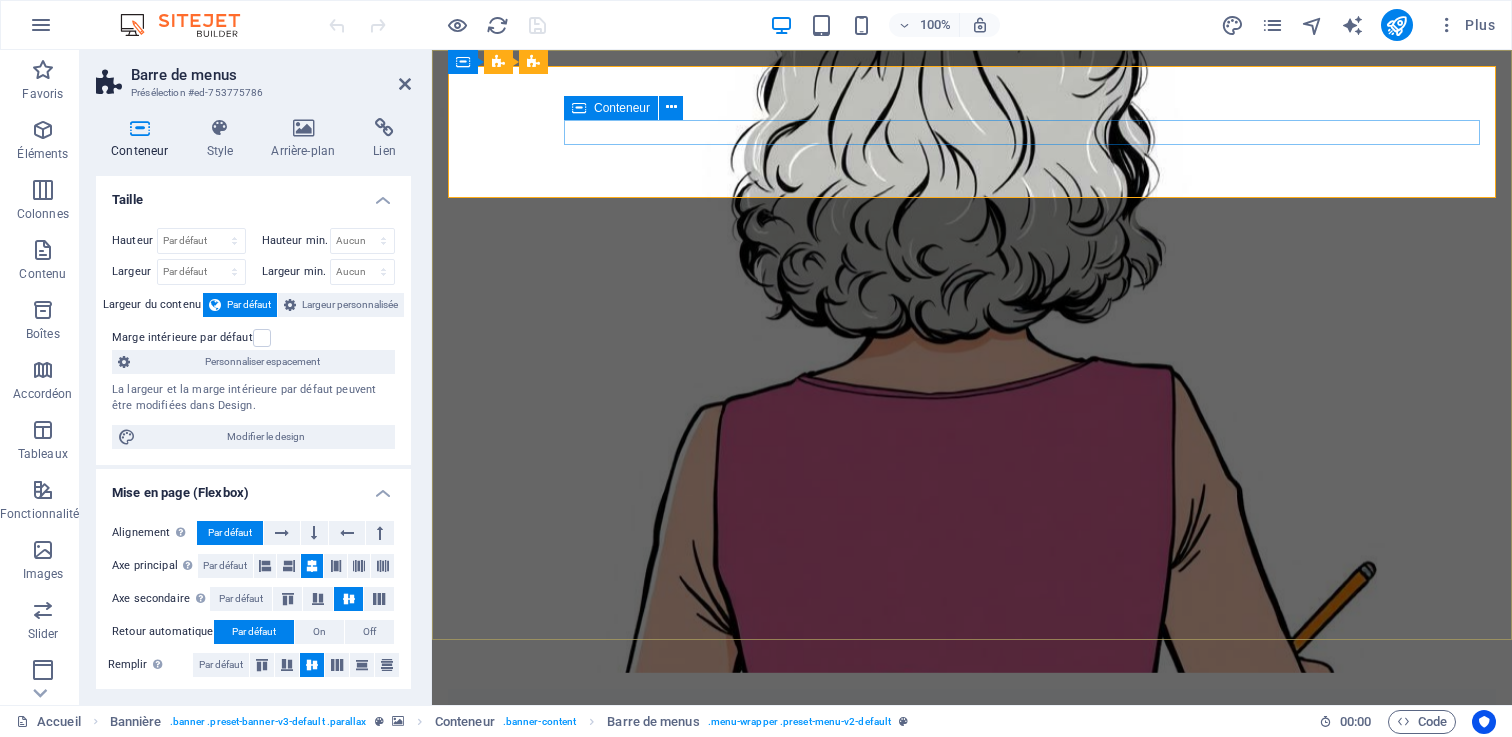 click at bounding box center [972, 830] 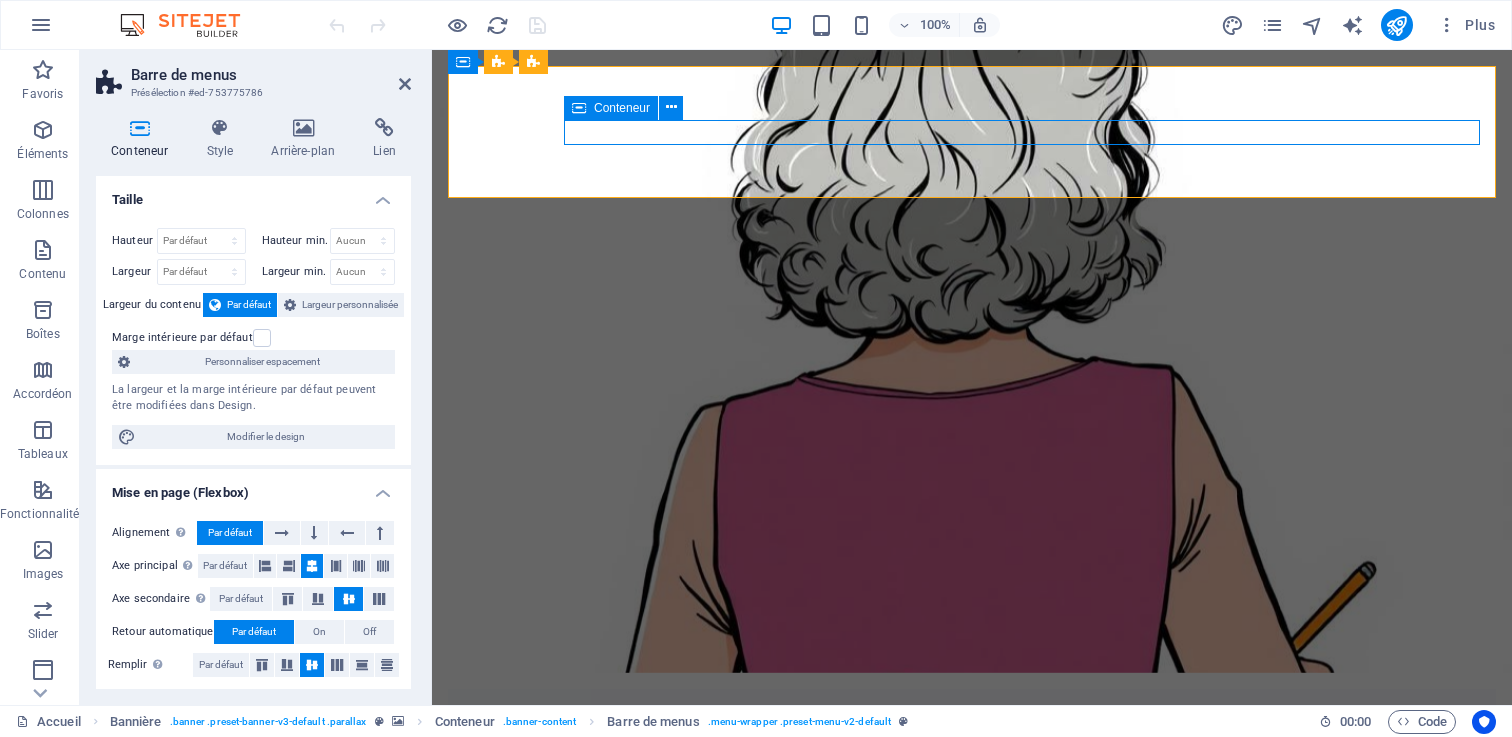 click at bounding box center (972, 830) 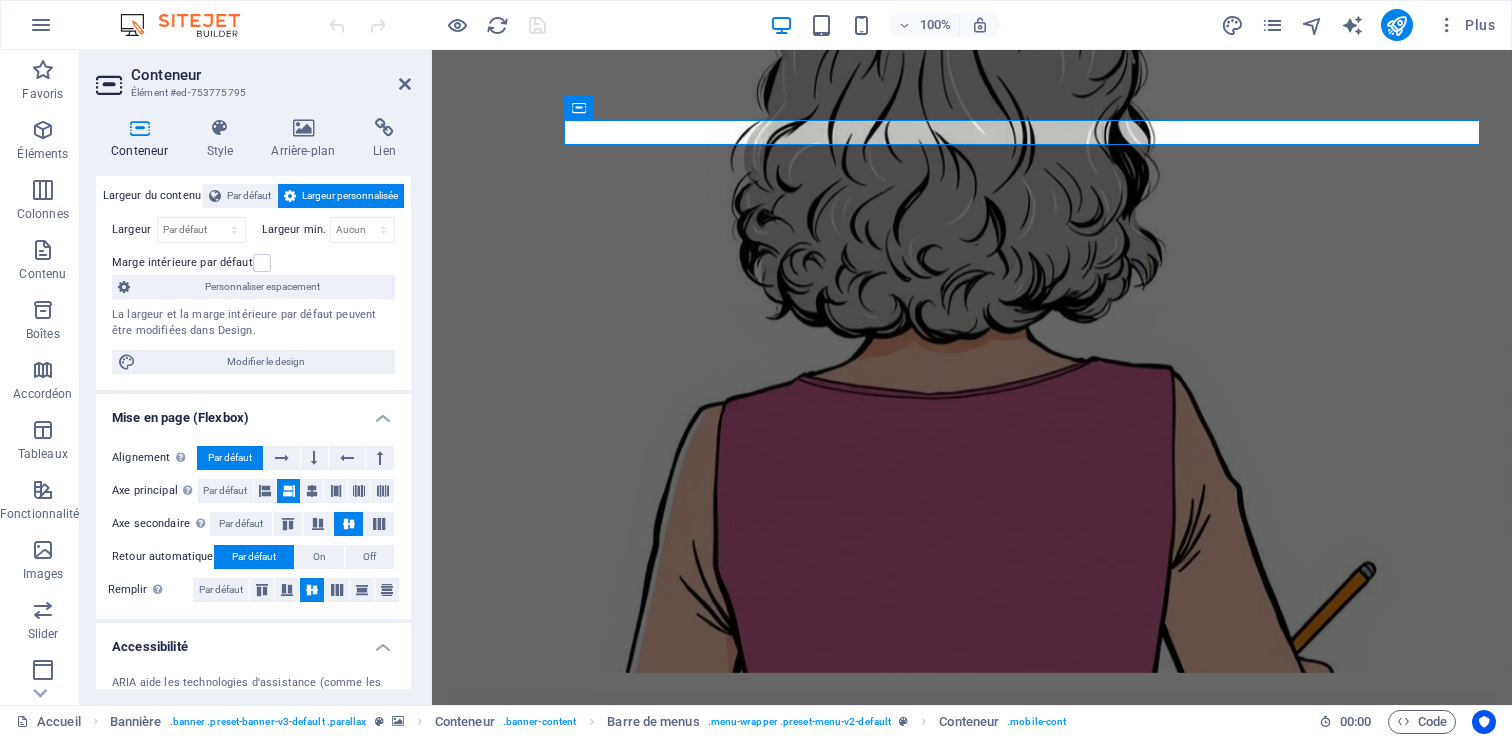 scroll, scrollTop: 0, scrollLeft: 0, axis: both 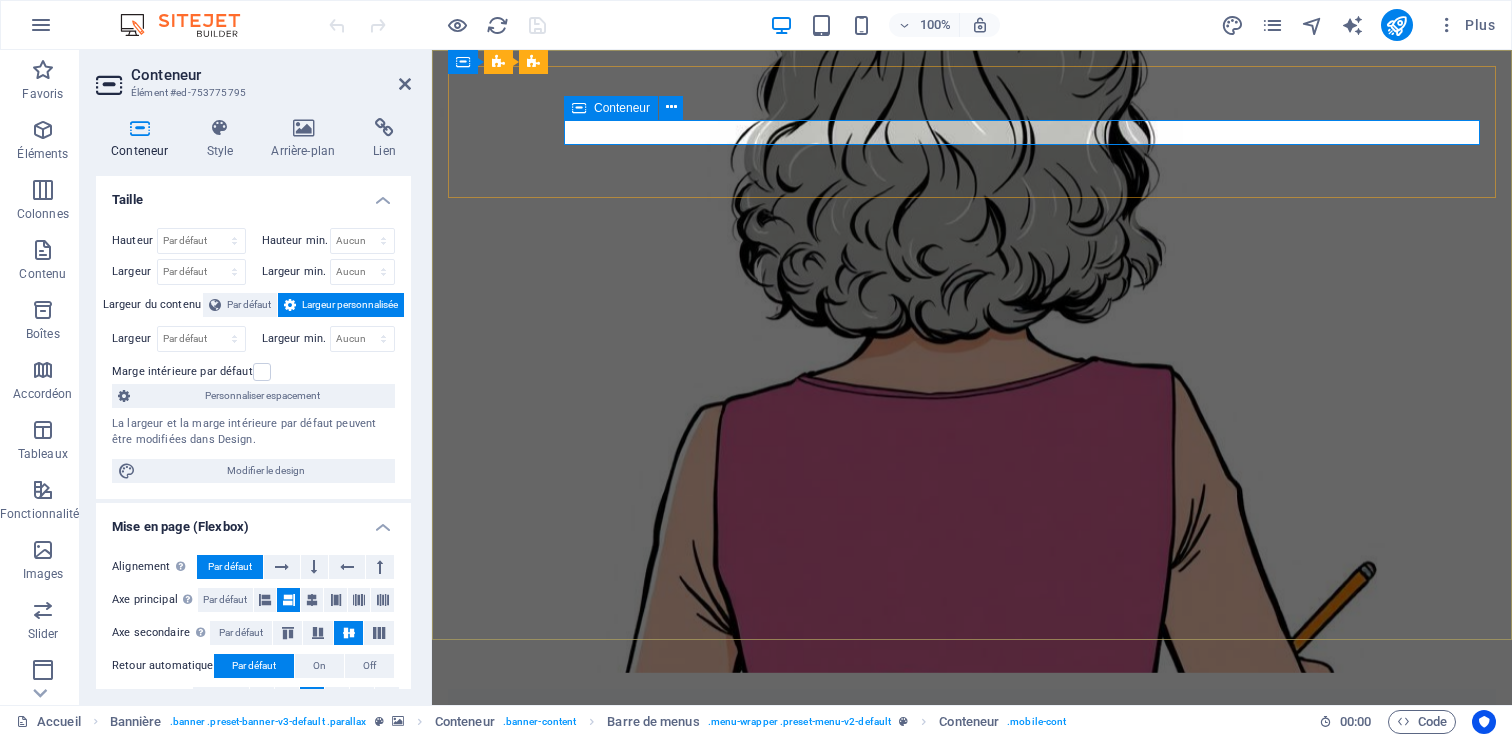 click at bounding box center (972, 830) 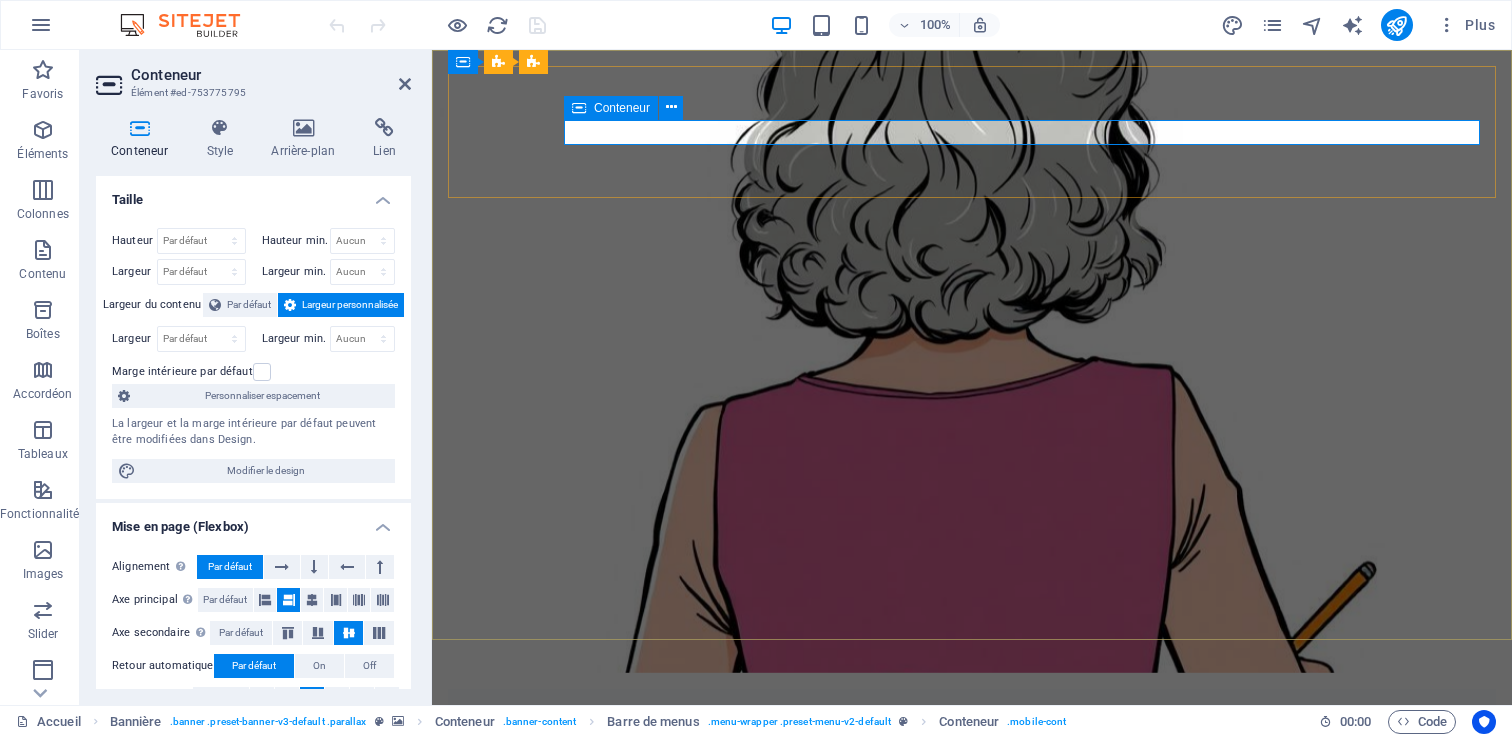 click at bounding box center [972, 830] 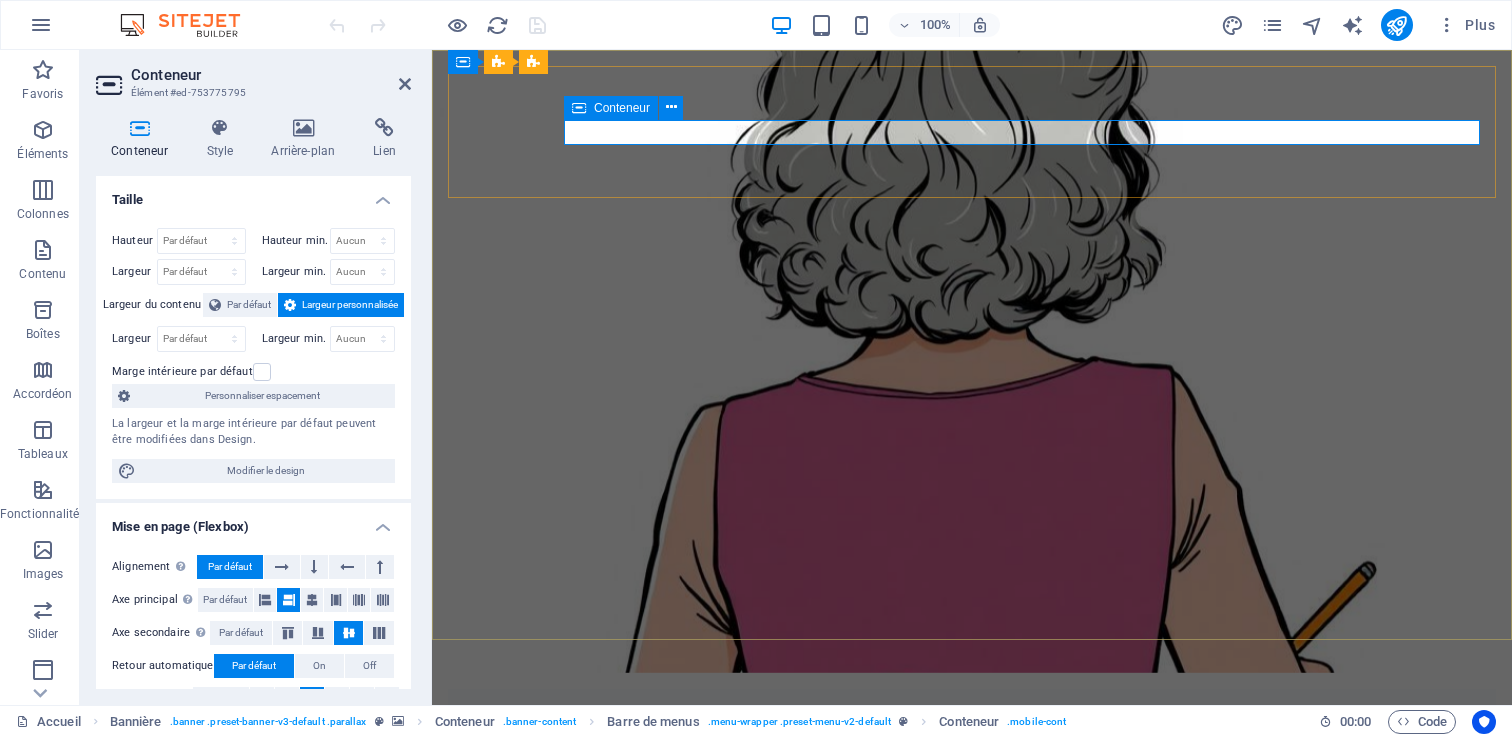 click at bounding box center (972, 830) 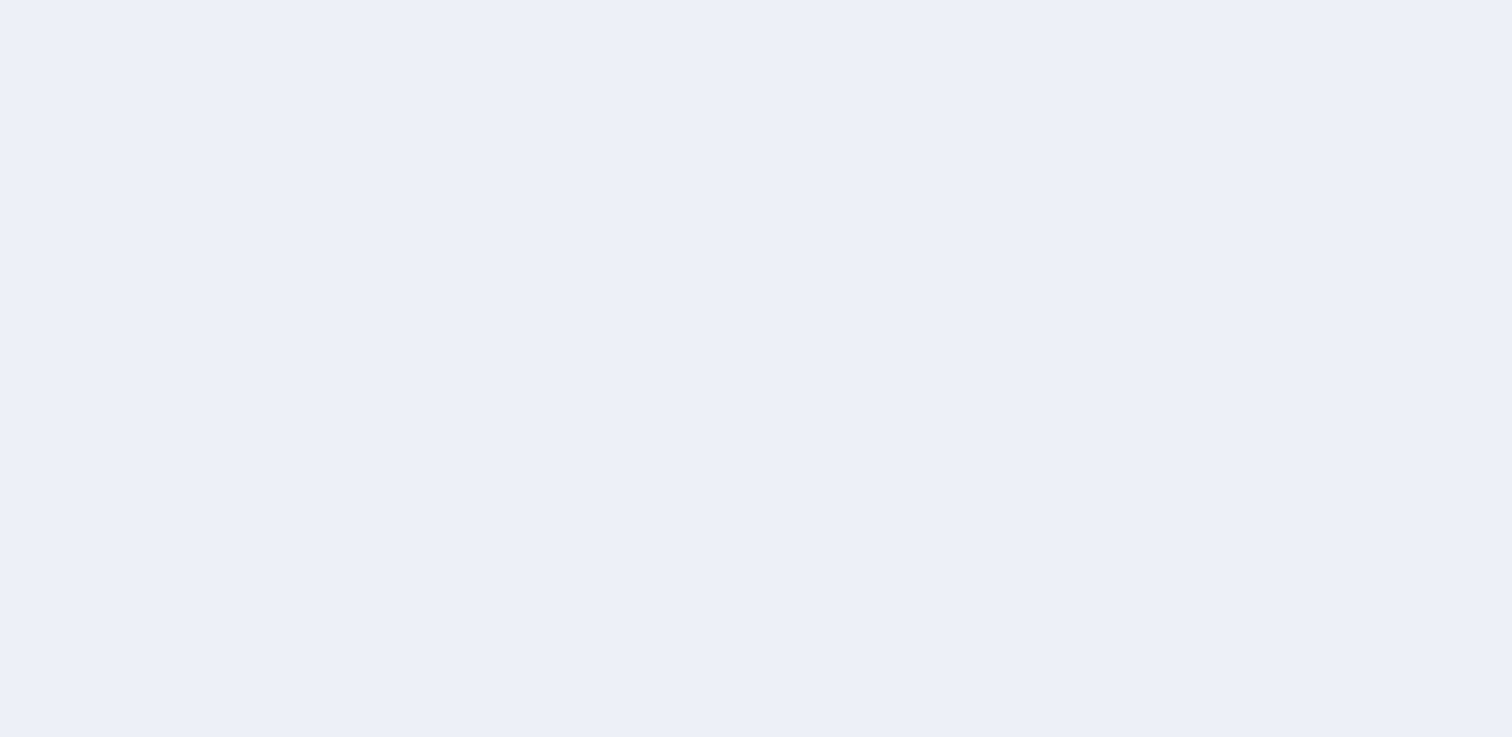 scroll, scrollTop: 0, scrollLeft: 0, axis: both 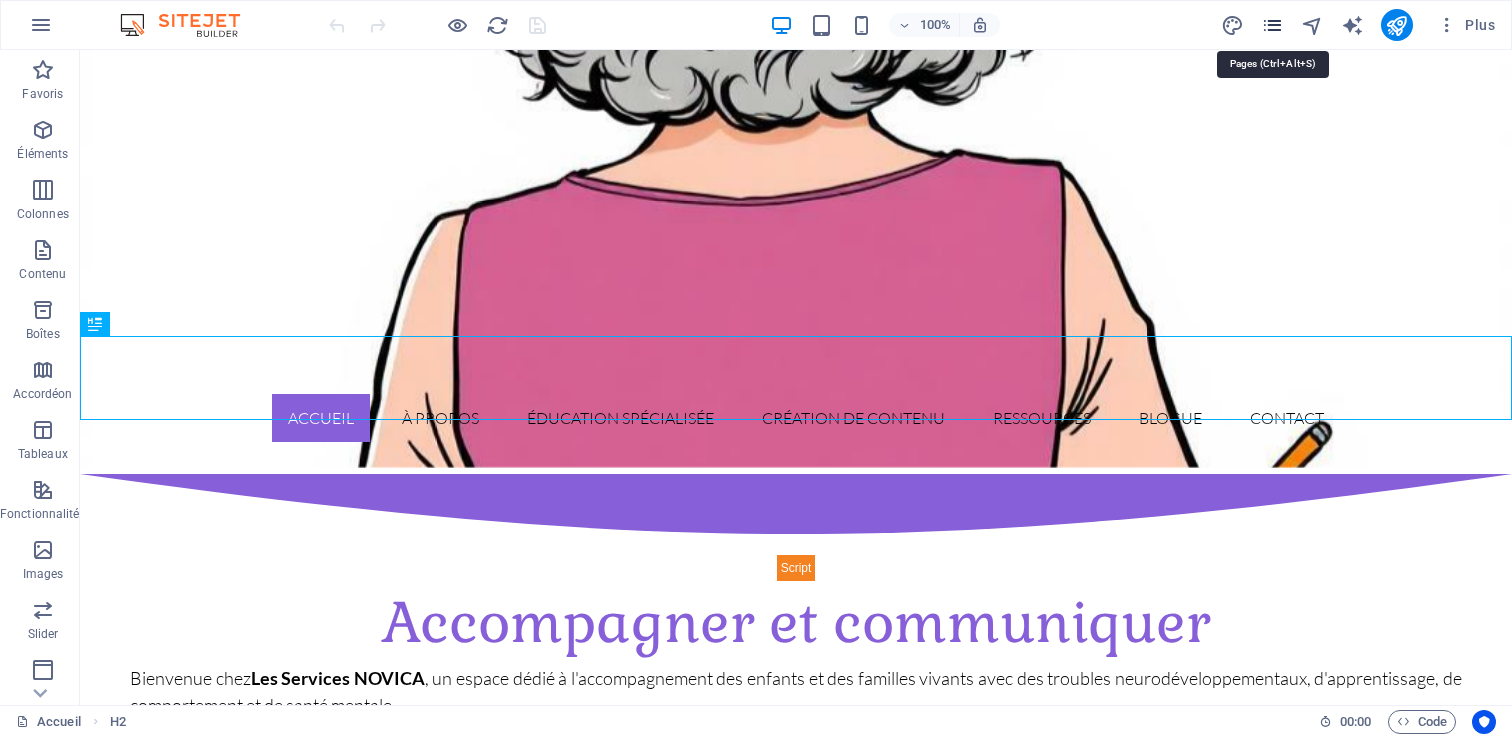 click at bounding box center (1272, 25) 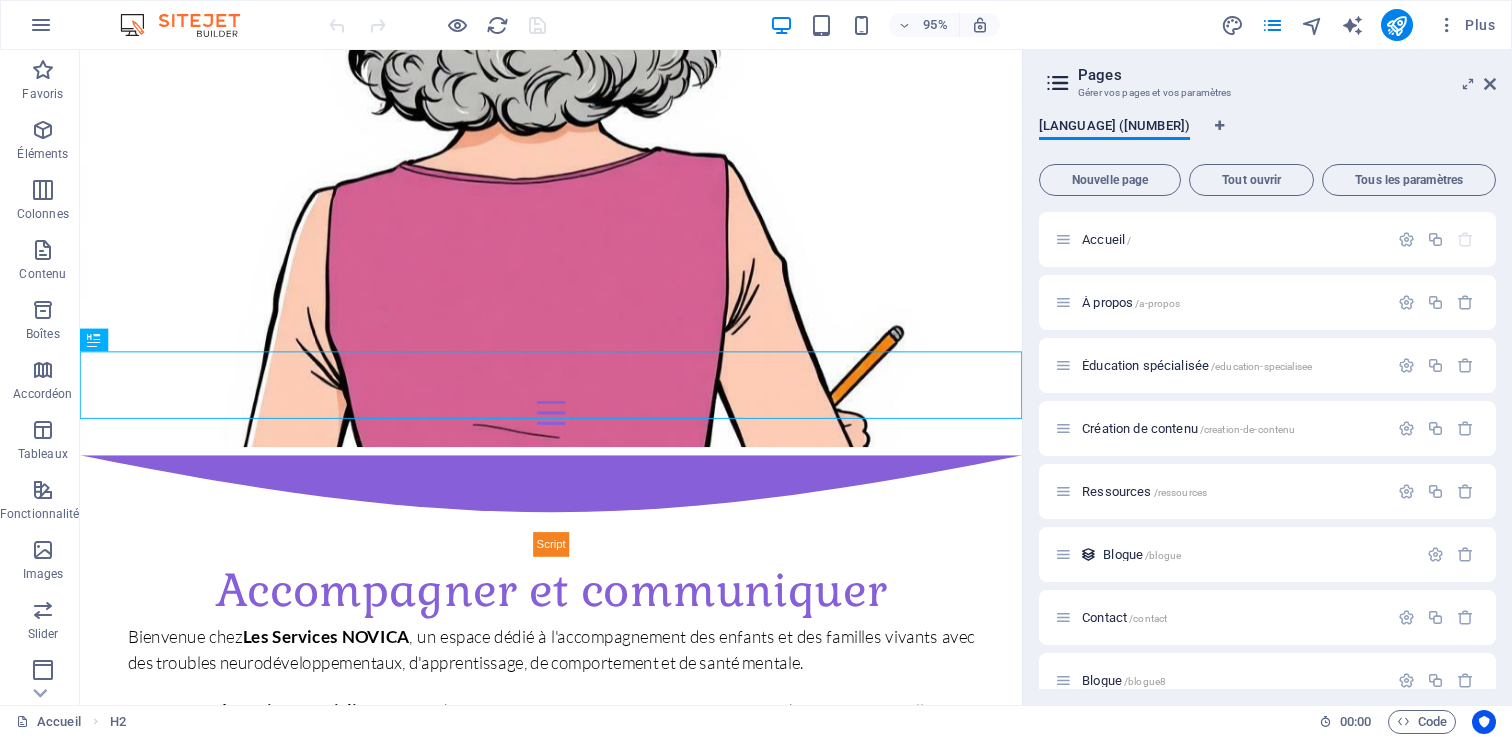 scroll, scrollTop: 90, scrollLeft: 0, axis: vertical 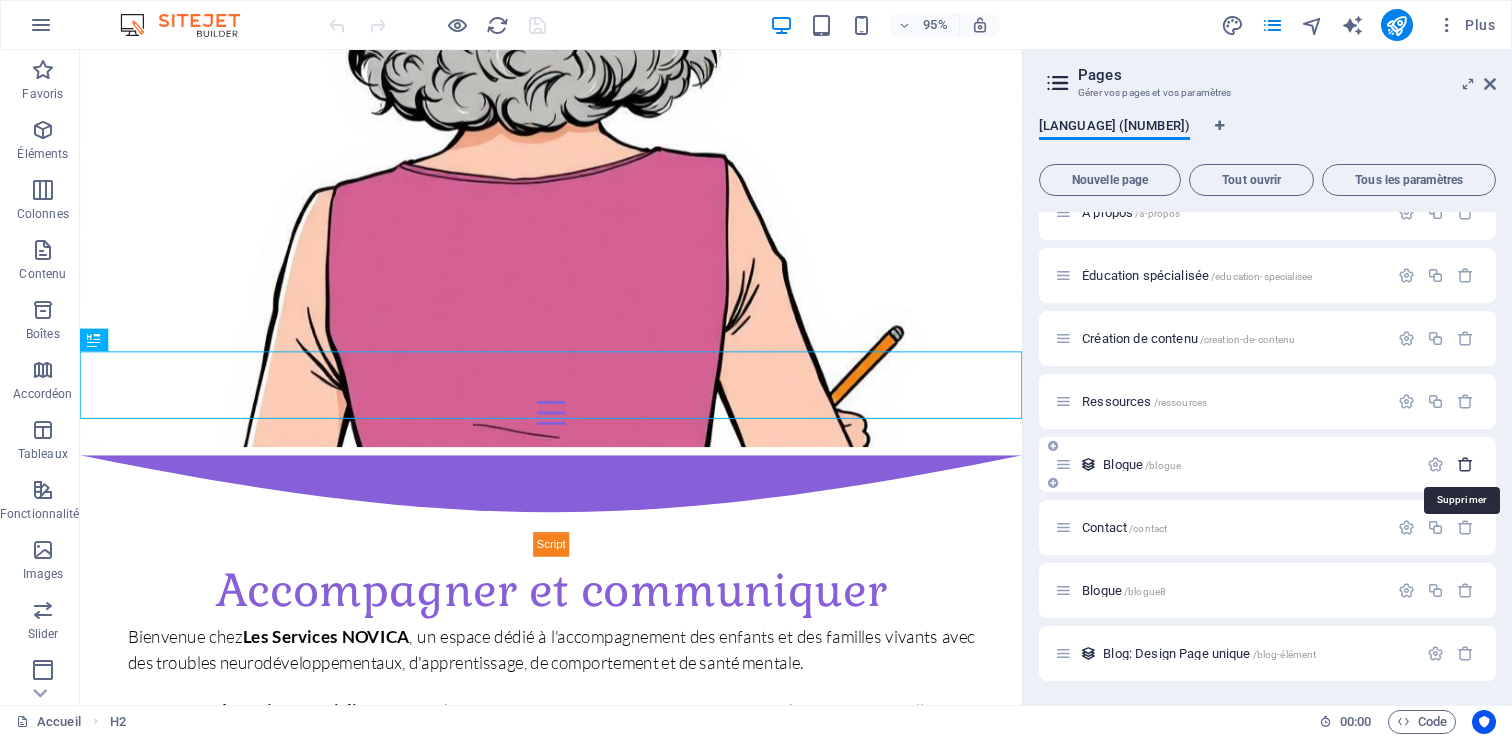 click at bounding box center [1465, 464] 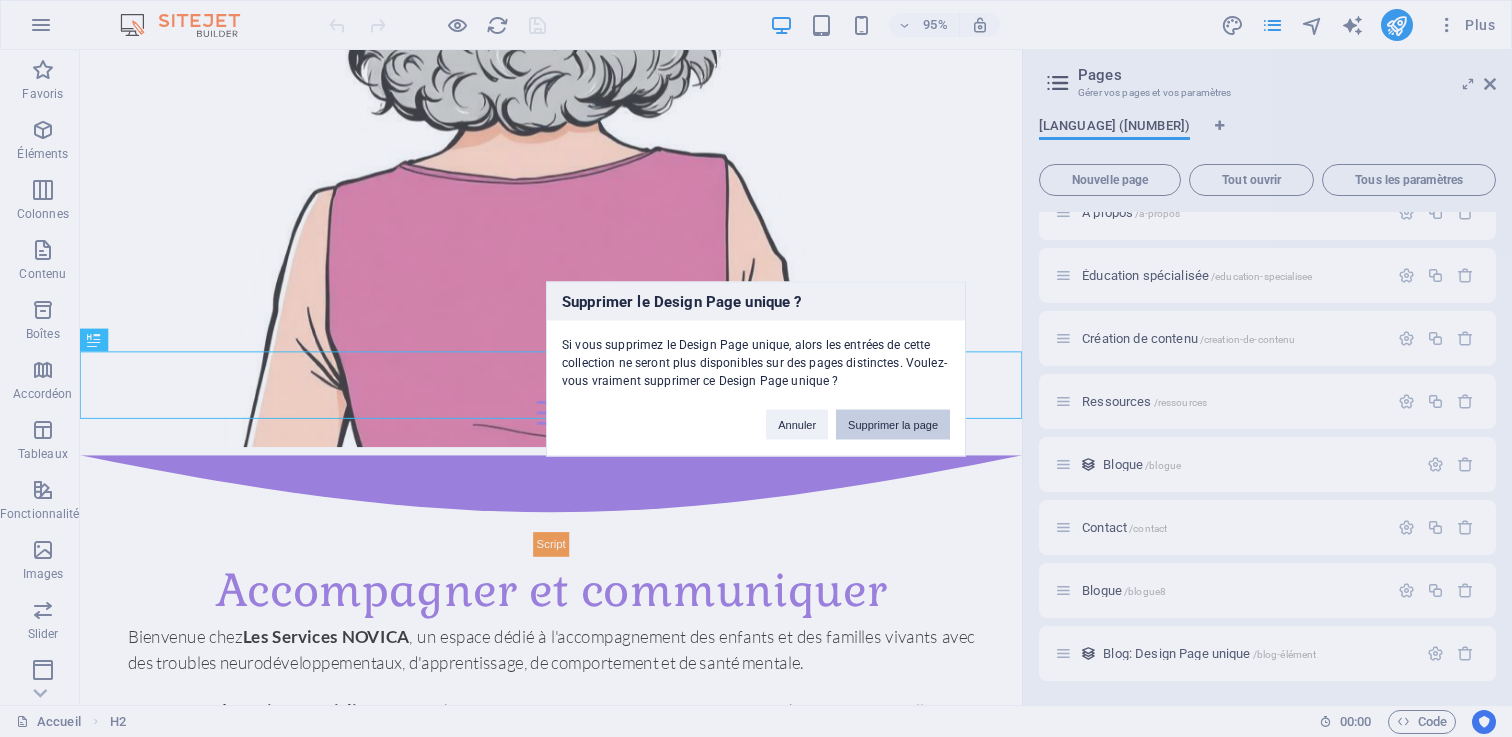 click on "Supprimer la page" at bounding box center (893, 424) 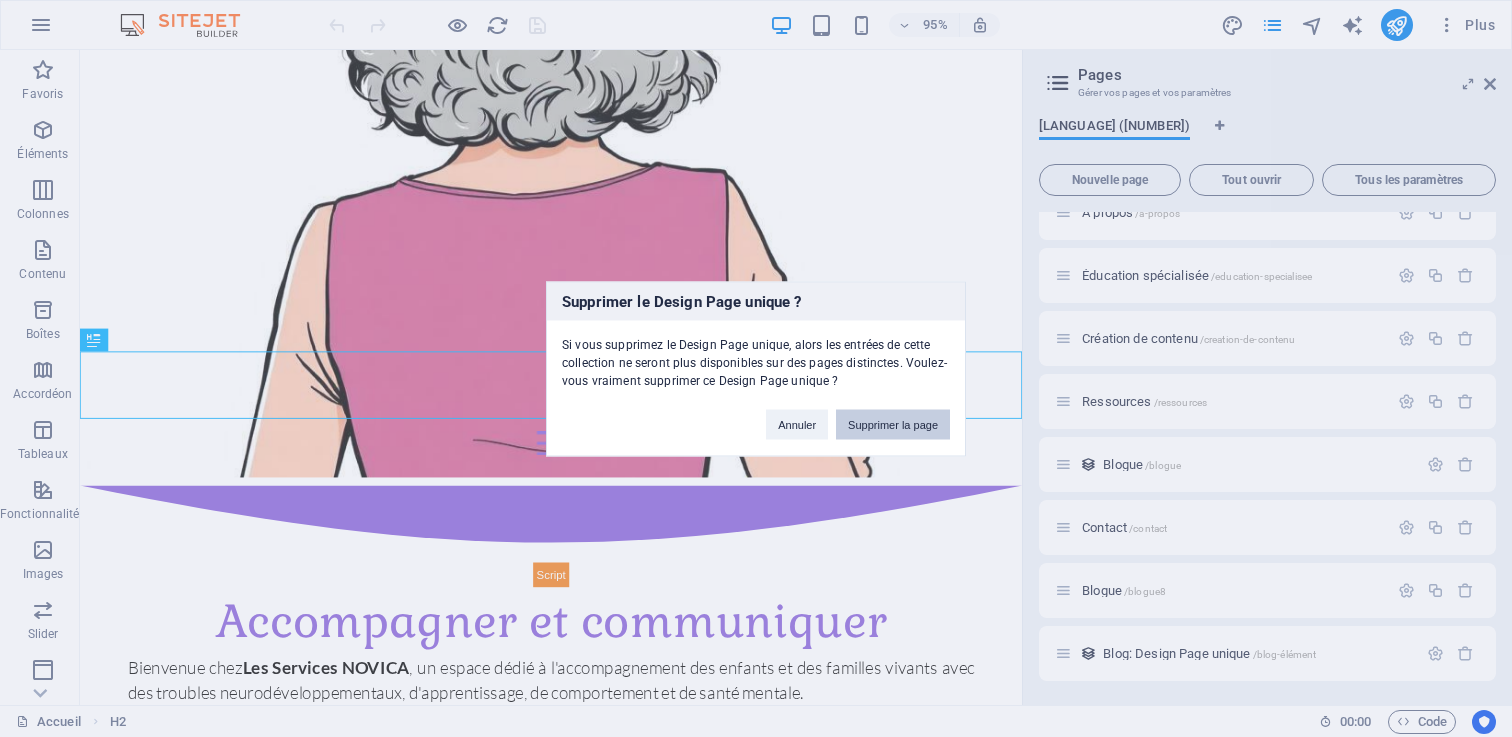scroll, scrollTop: 27, scrollLeft: 0, axis: vertical 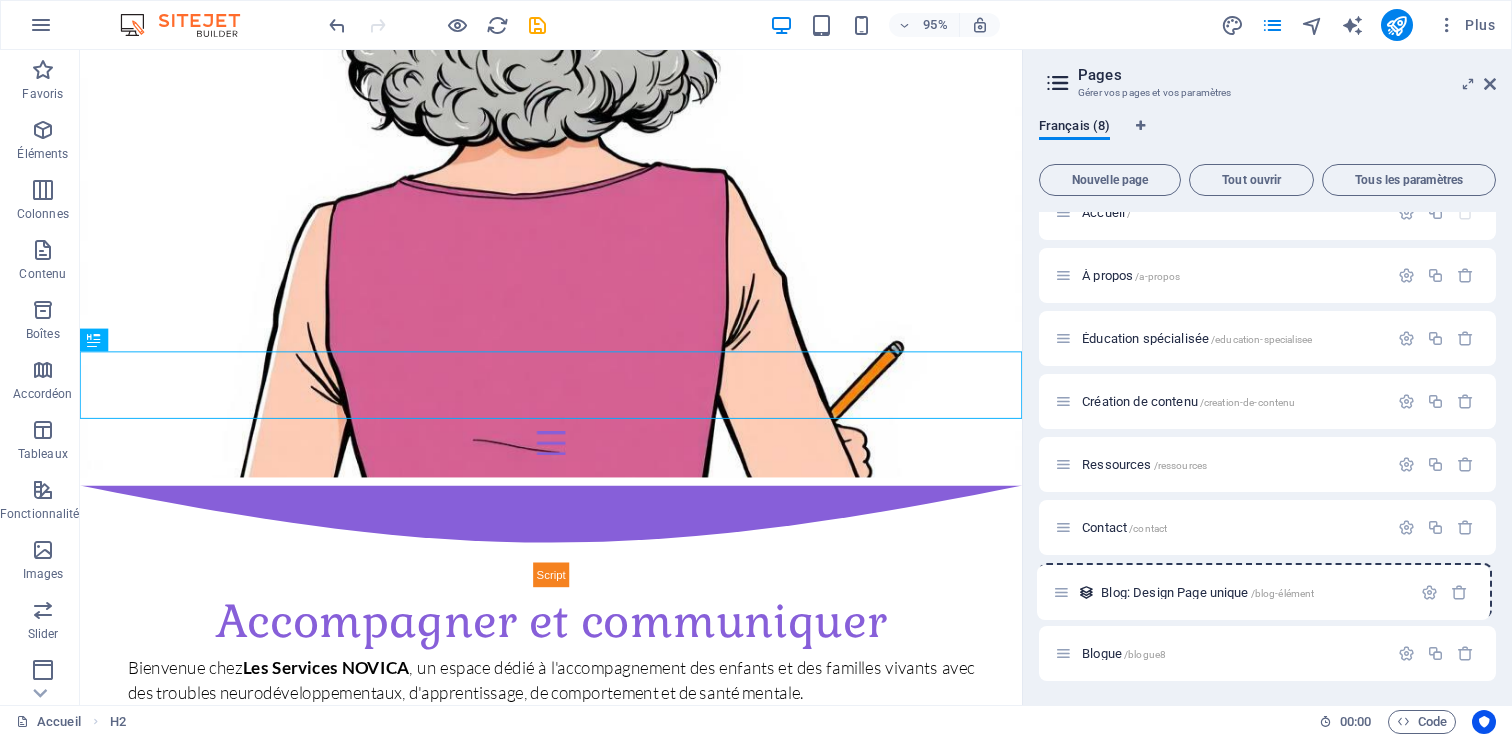 drag, startPoint x: 1063, startPoint y: 660, endPoint x: 1060, endPoint y: 594, distance: 66.068146 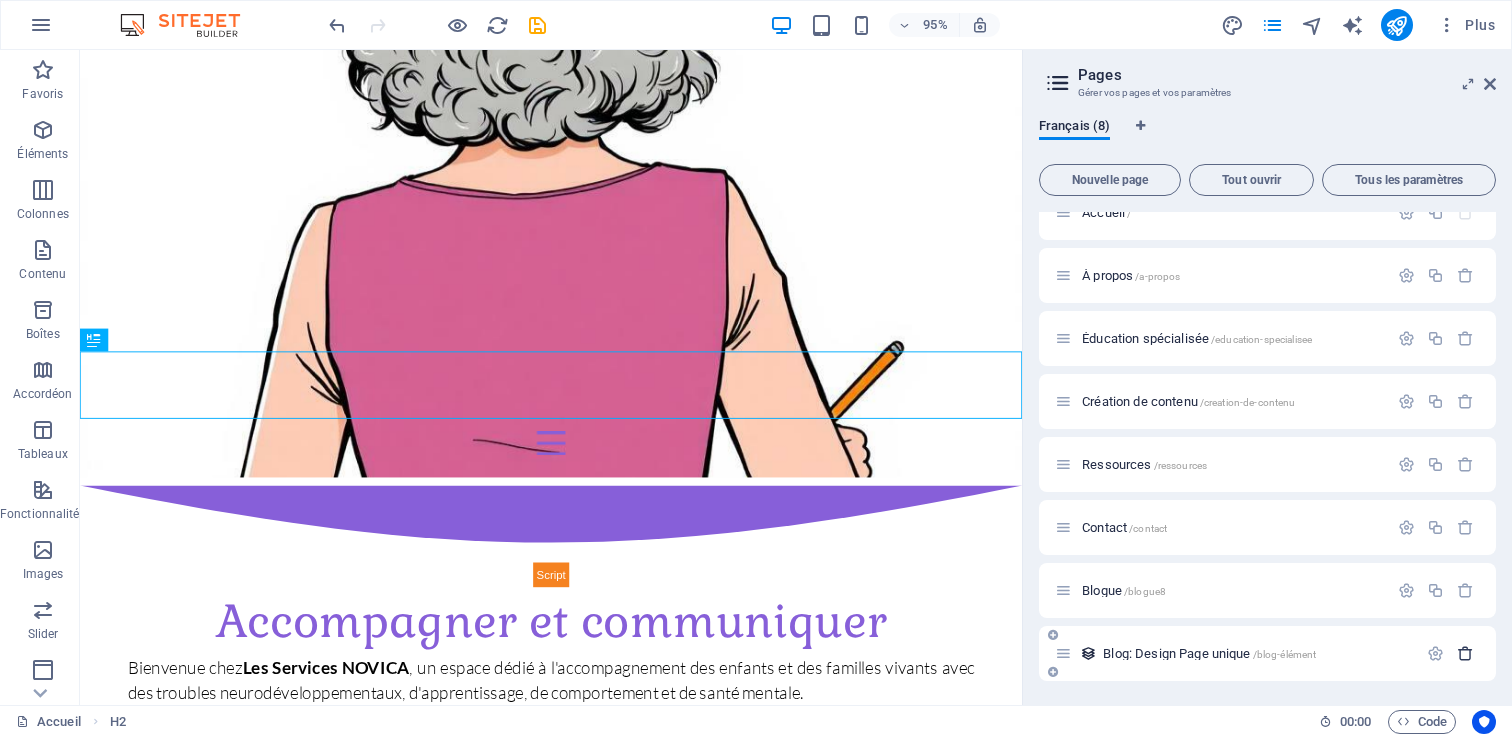 click at bounding box center (1465, 653) 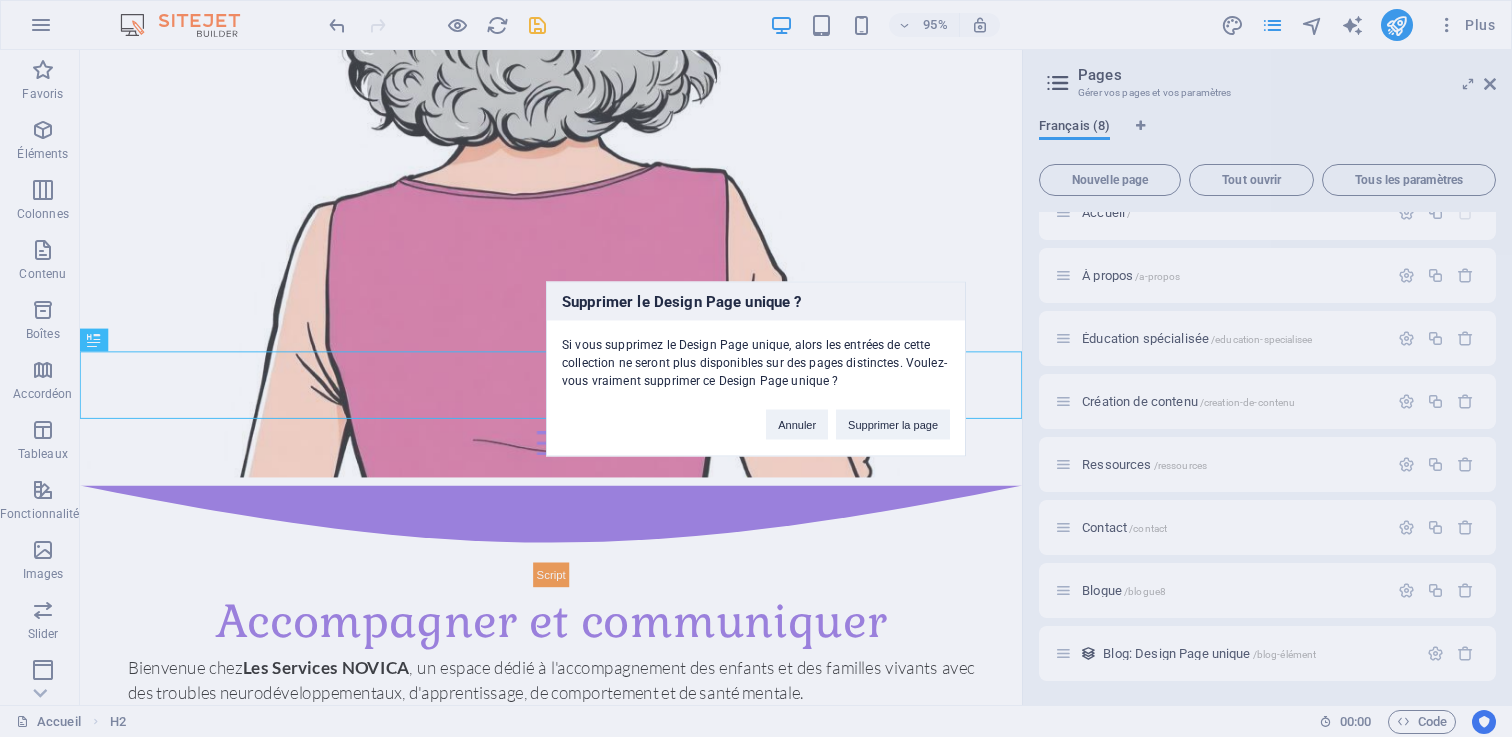 click on "Supprimer le Design Page unique ? Si vous supprimez le Design Page unique, alors les entrées de cette collection ne seront plus disponibles sur des pages distinctes. Voulez-vous vraiment supprimer ce Design Page unique ? Annuler Supprimer la page" at bounding box center [756, 368] 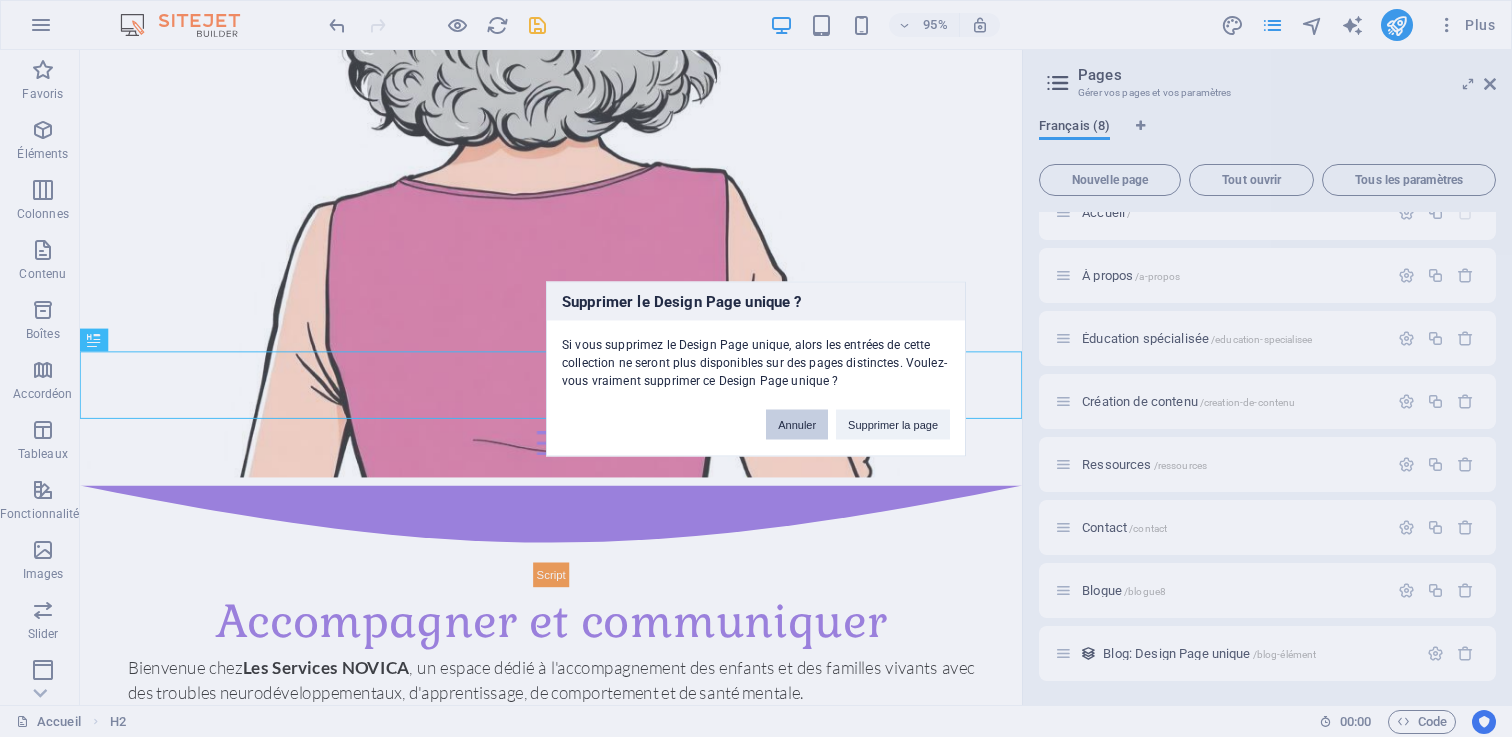 click on "Annuler" at bounding box center [797, 424] 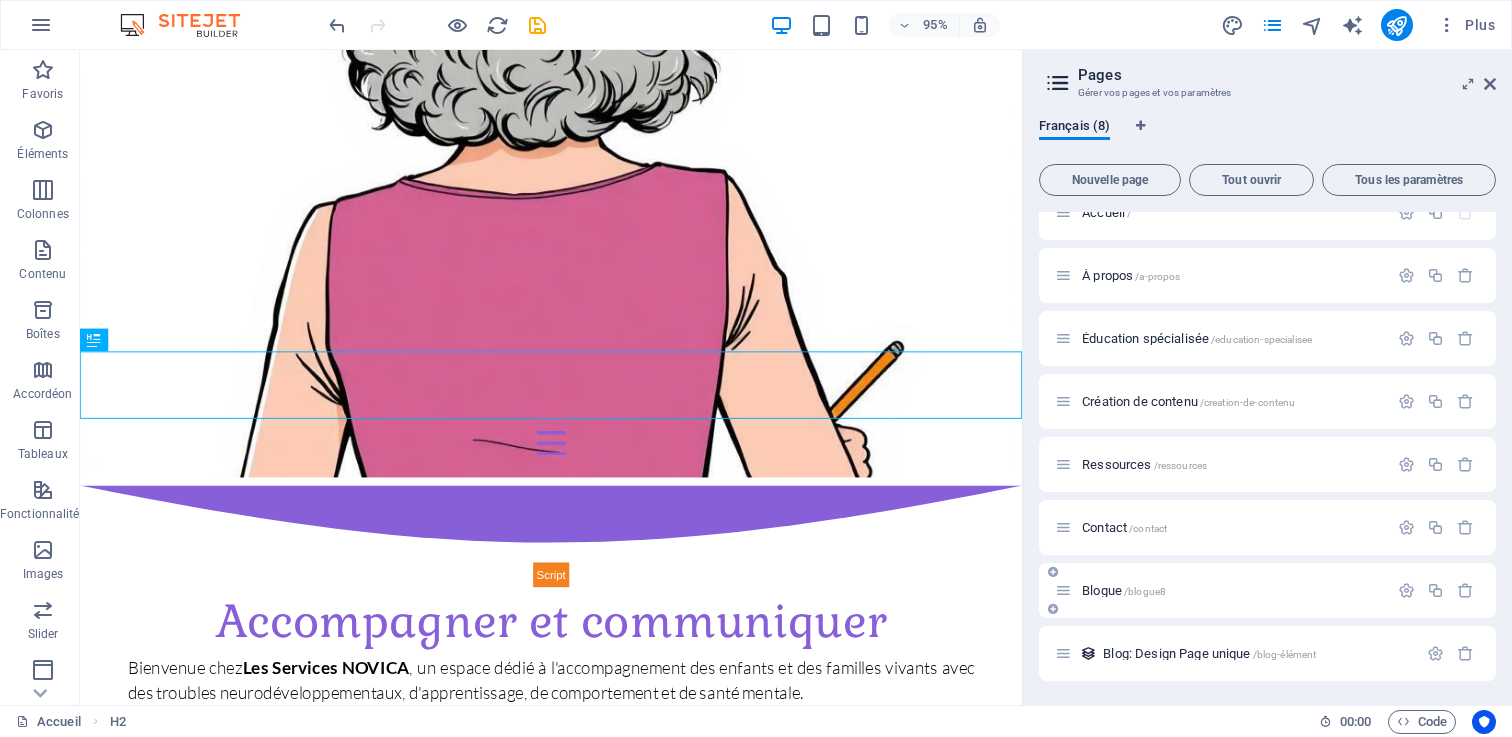 click on "Blogue /blogue8" at bounding box center (1124, 590) 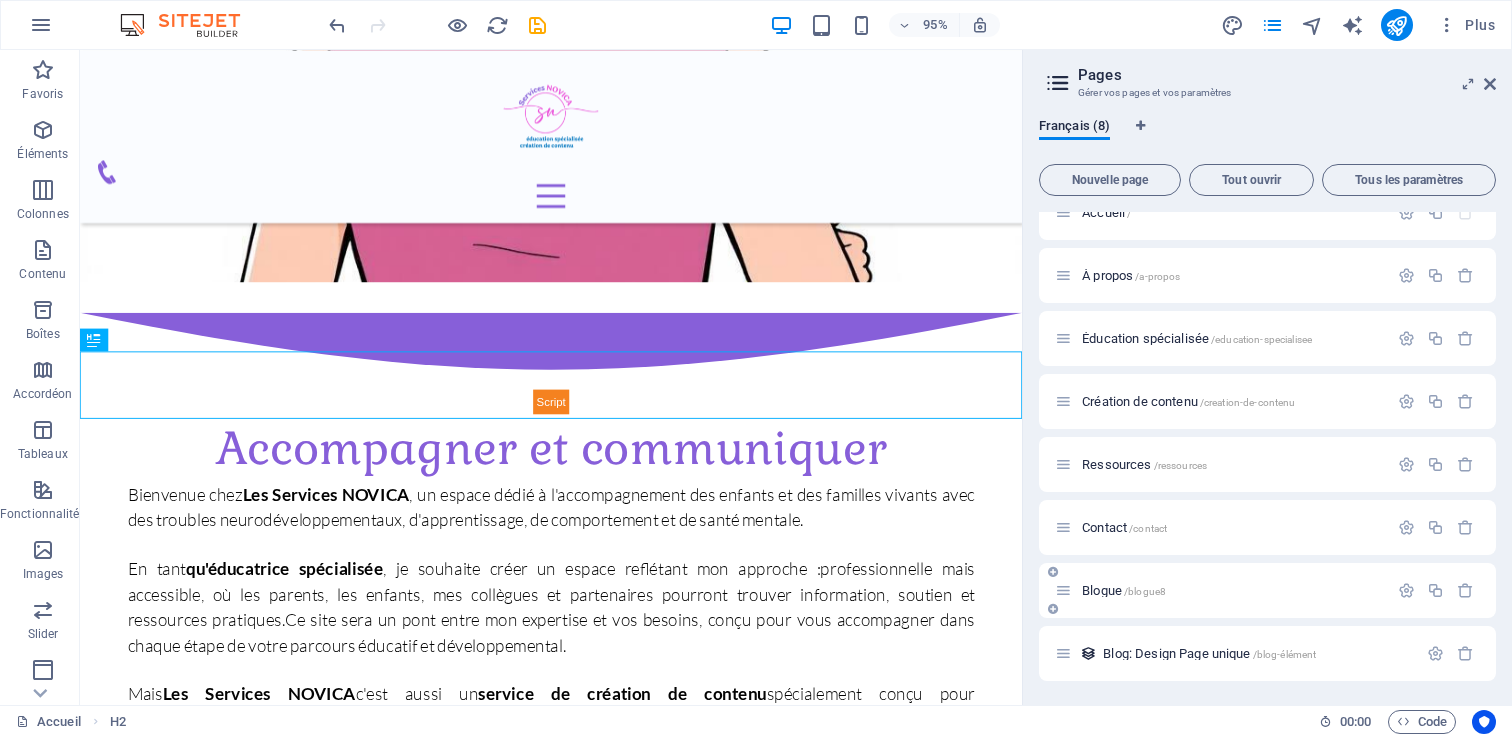 scroll, scrollTop: 0, scrollLeft: 0, axis: both 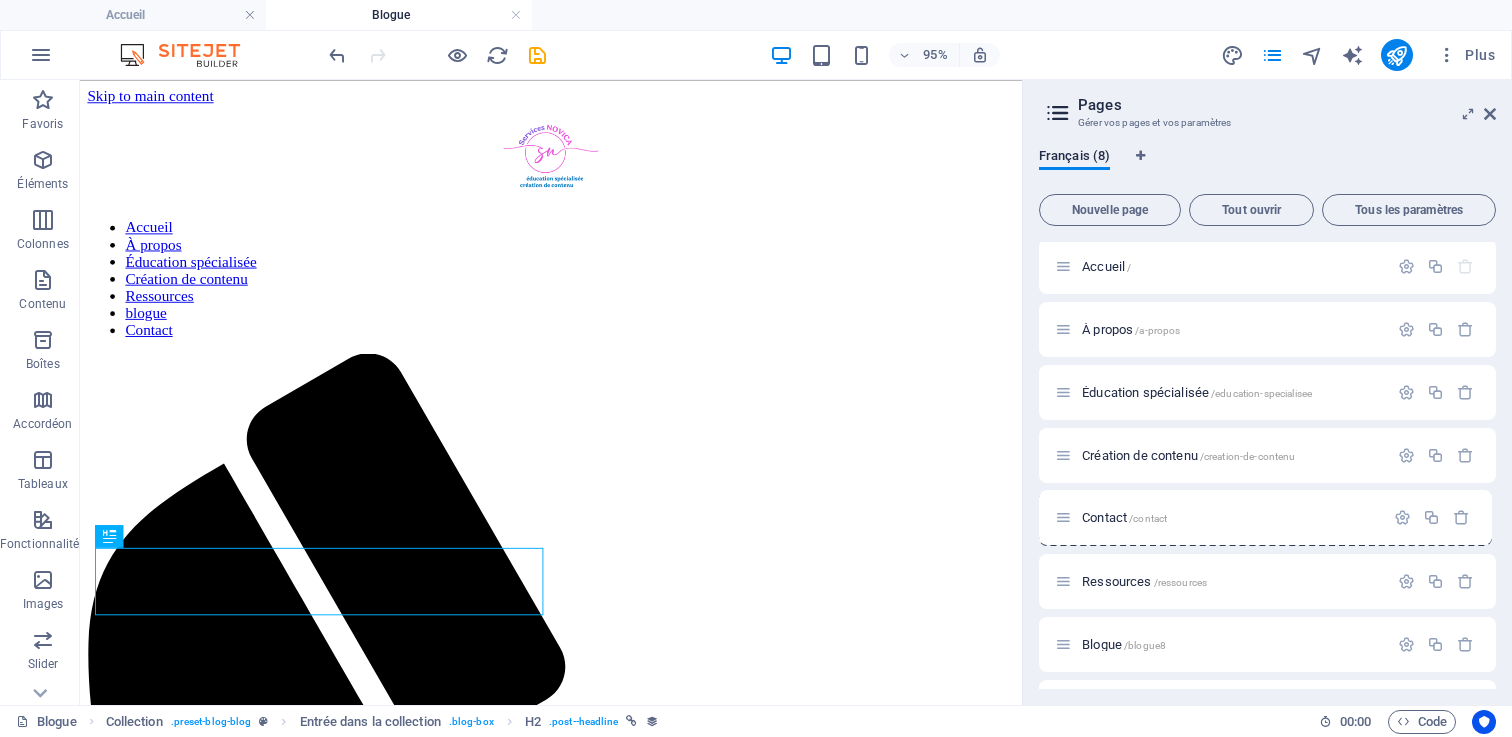 drag, startPoint x: 1062, startPoint y: 588, endPoint x: 1062, endPoint y: 515, distance: 73 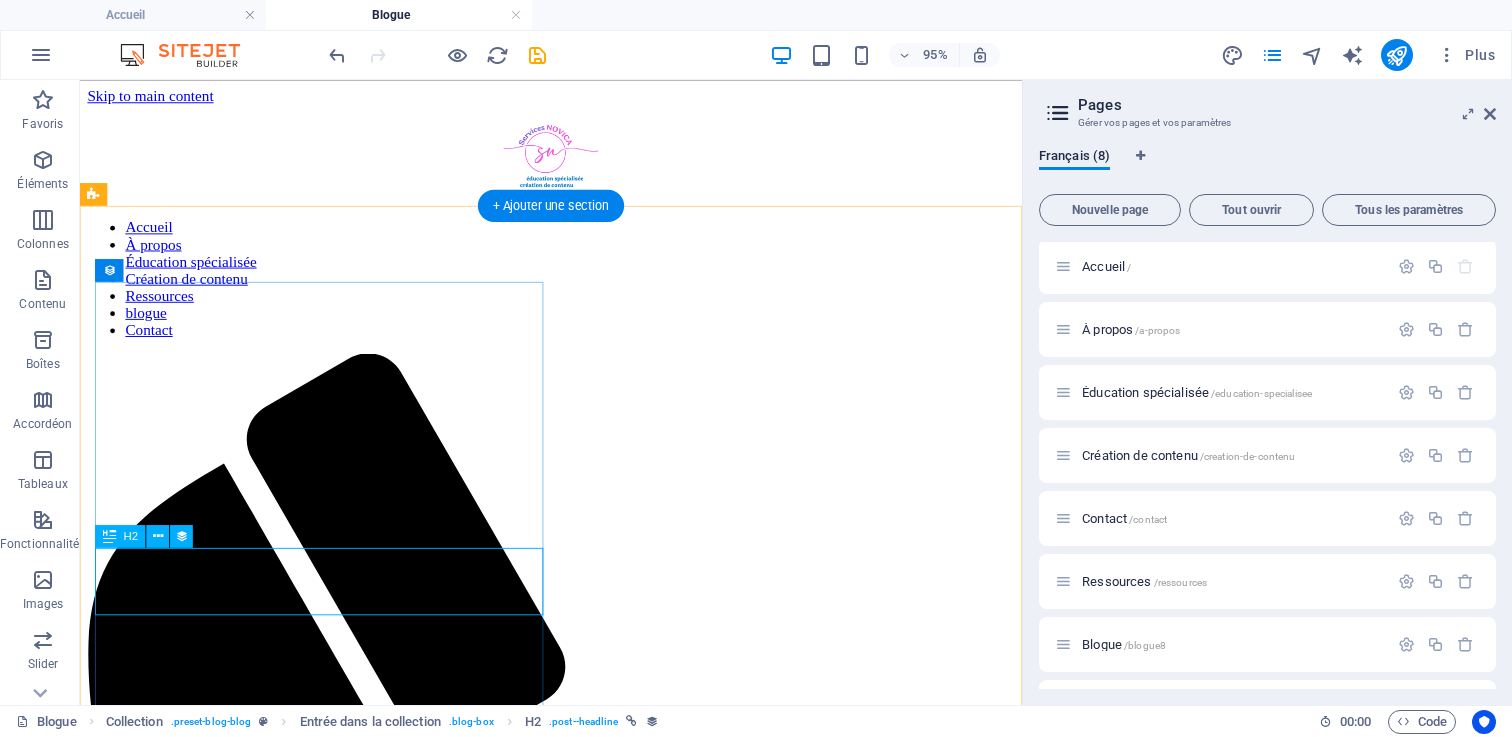 click on "Blog Post 1" at bounding box center [576, 1964] 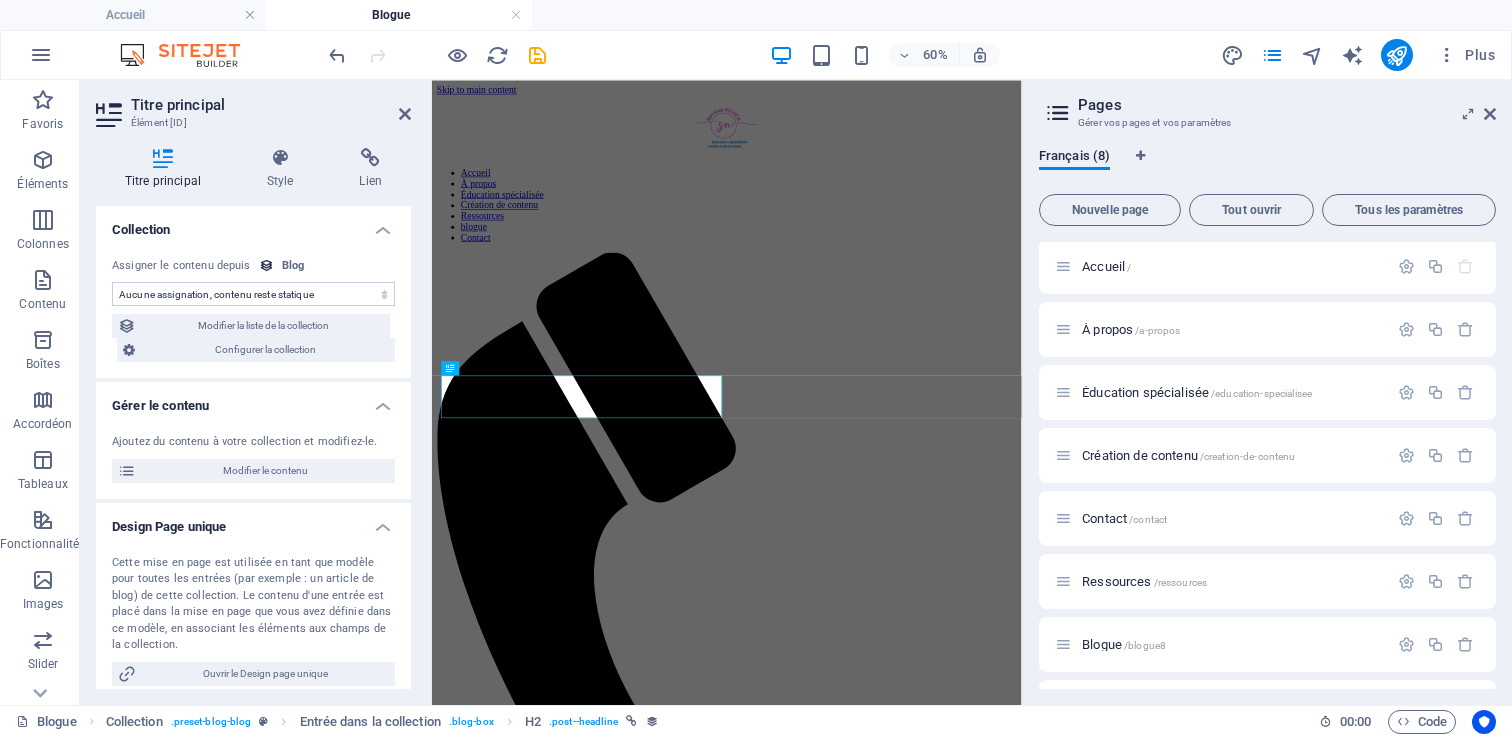 select on "name" 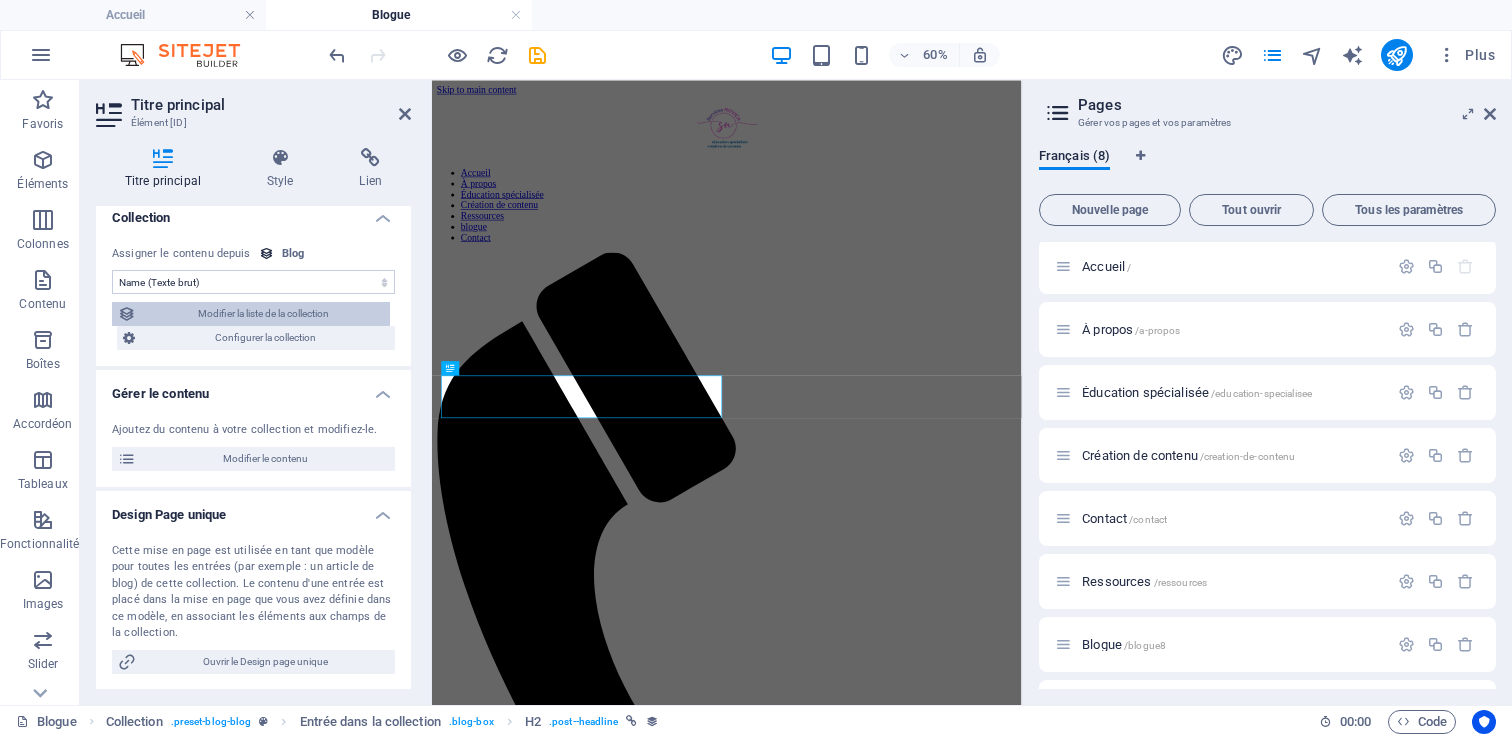 scroll, scrollTop: 18, scrollLeft: 0, axis: vertical 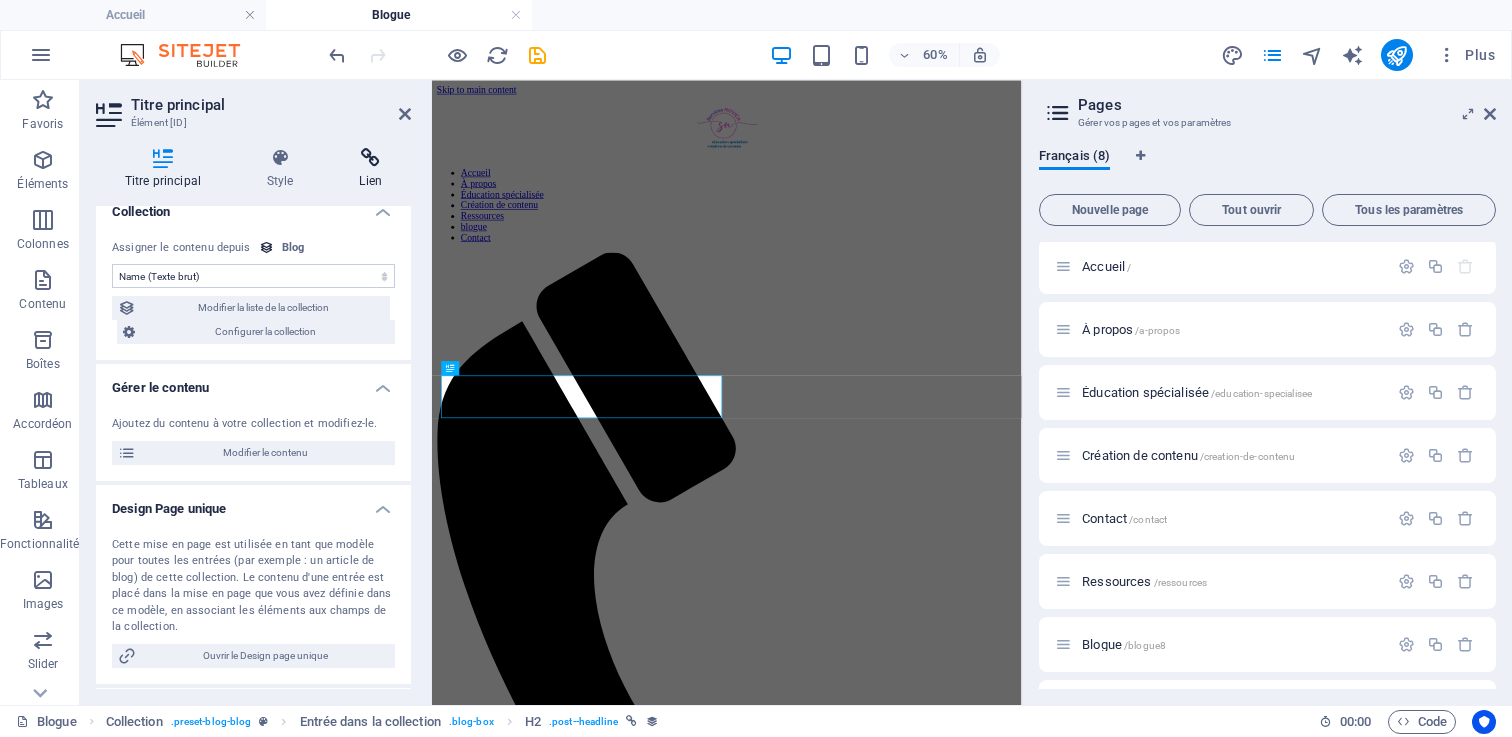 click on "Lien" at bounding box center [371, 169] 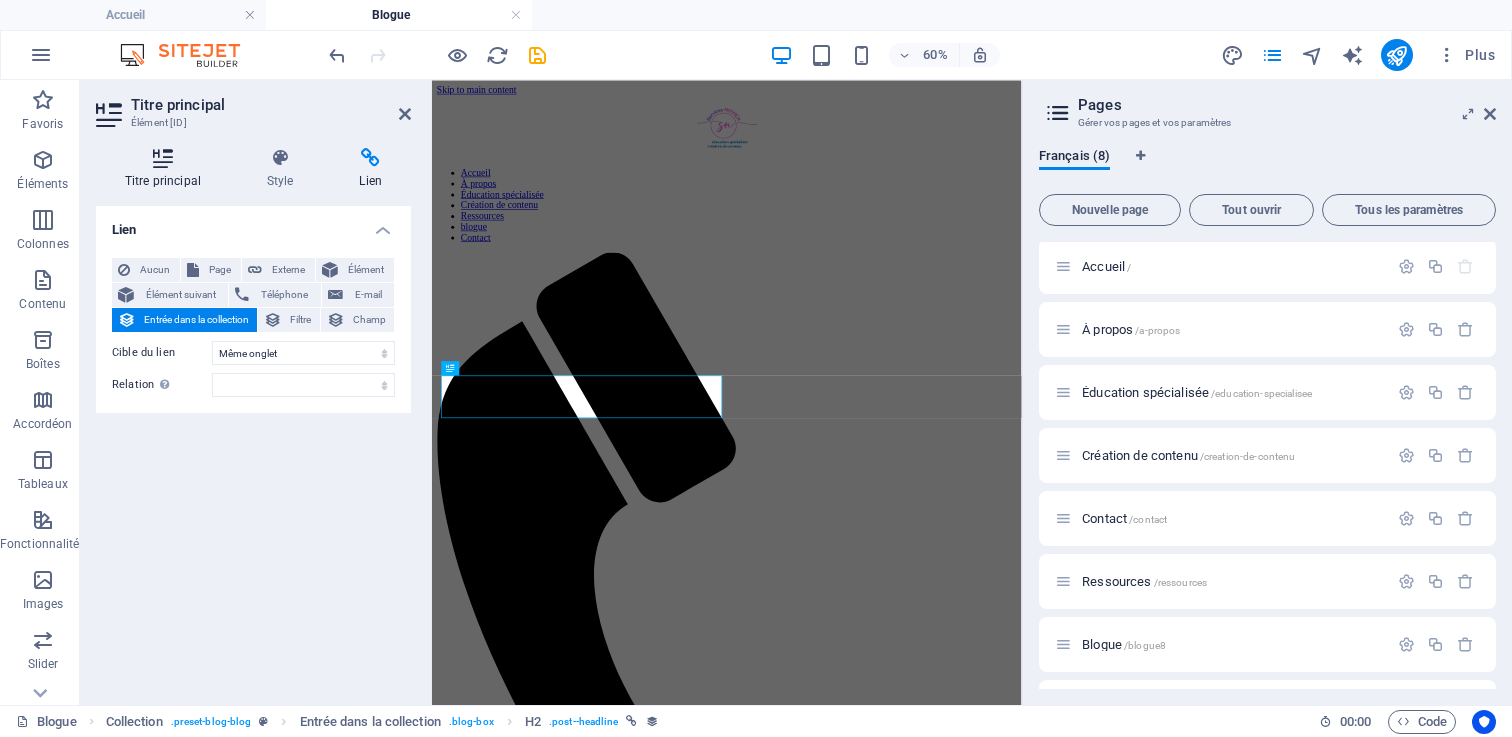 click at bounding box center [163, 158] 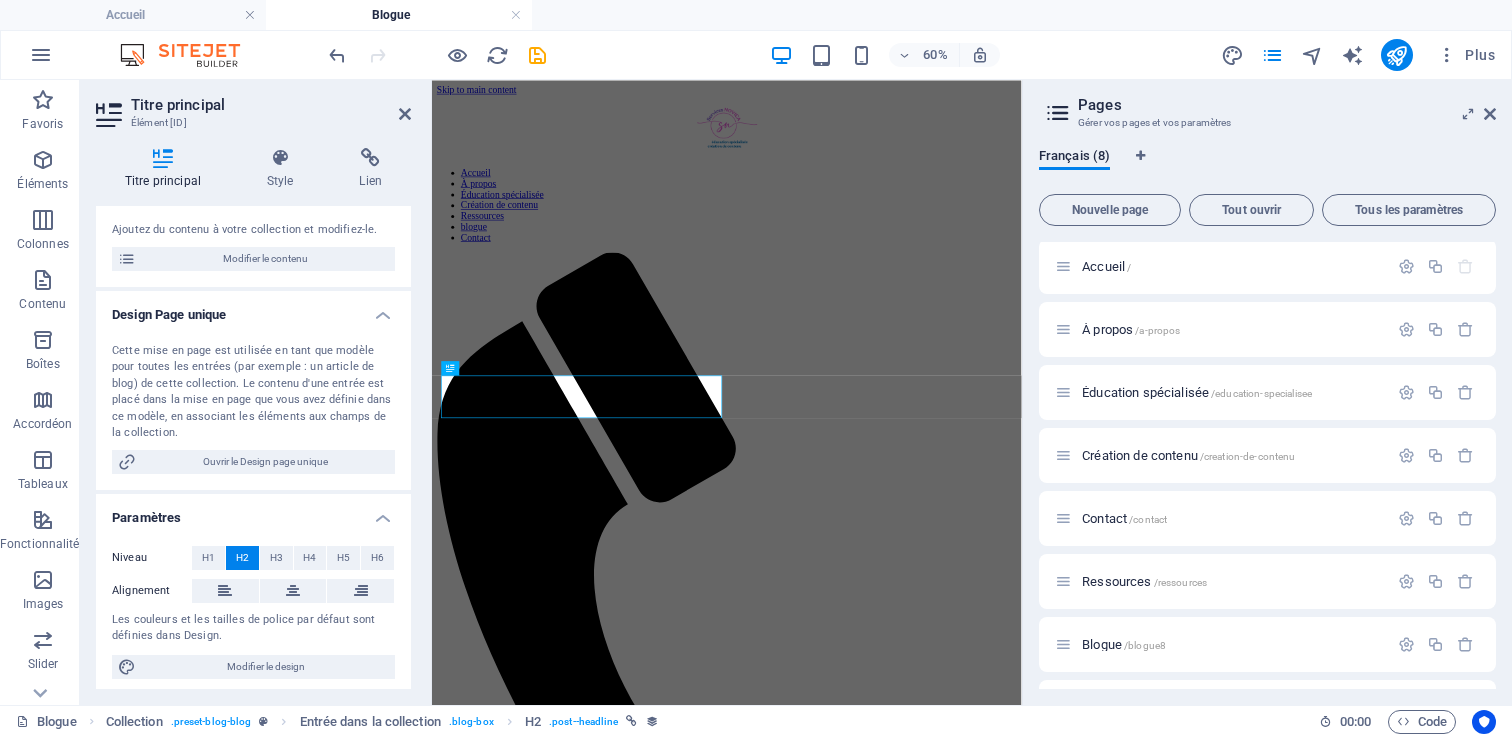 scroll, scrollTop: 217, scrollLeft: 0, axis: vertical 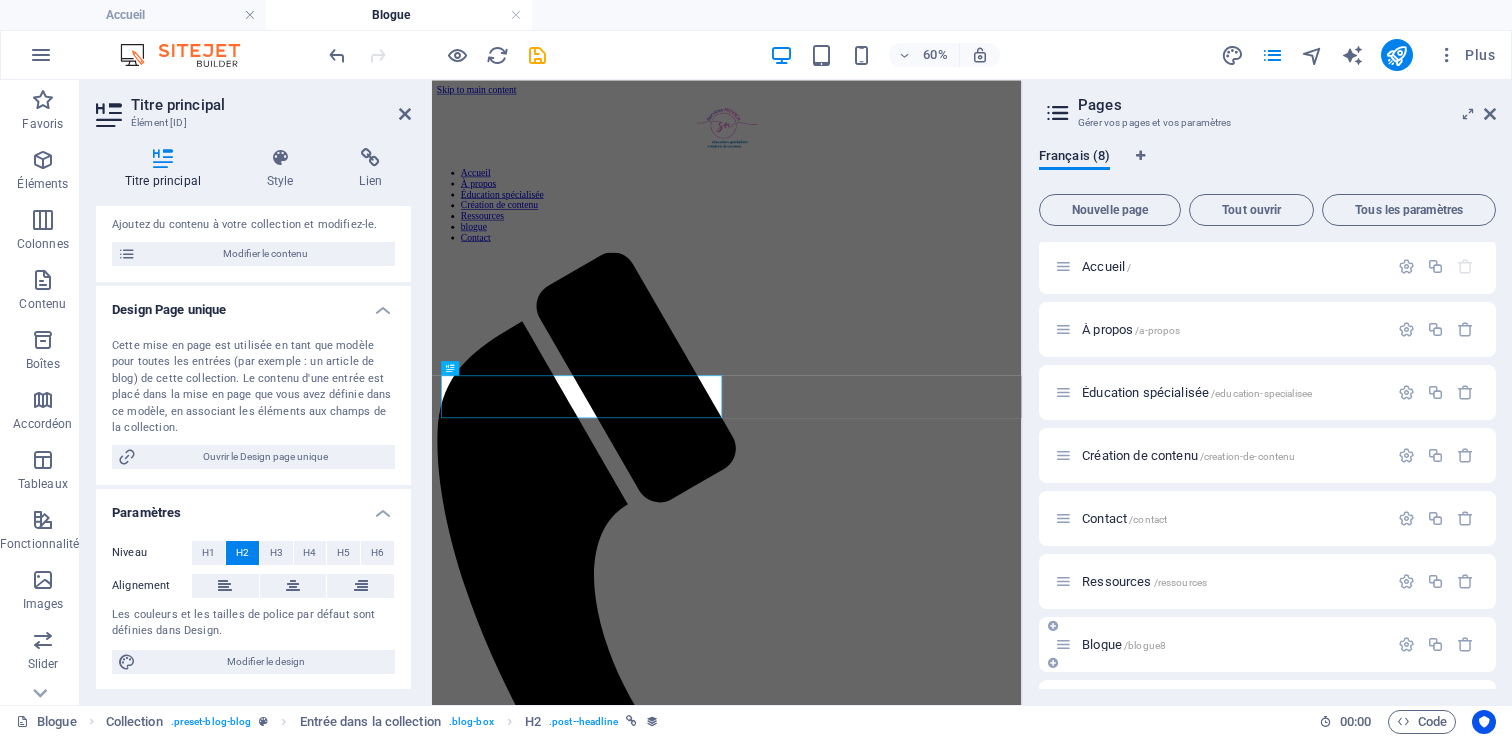 click on "Blogue /blogue8" at bounding box center [1221, 644] 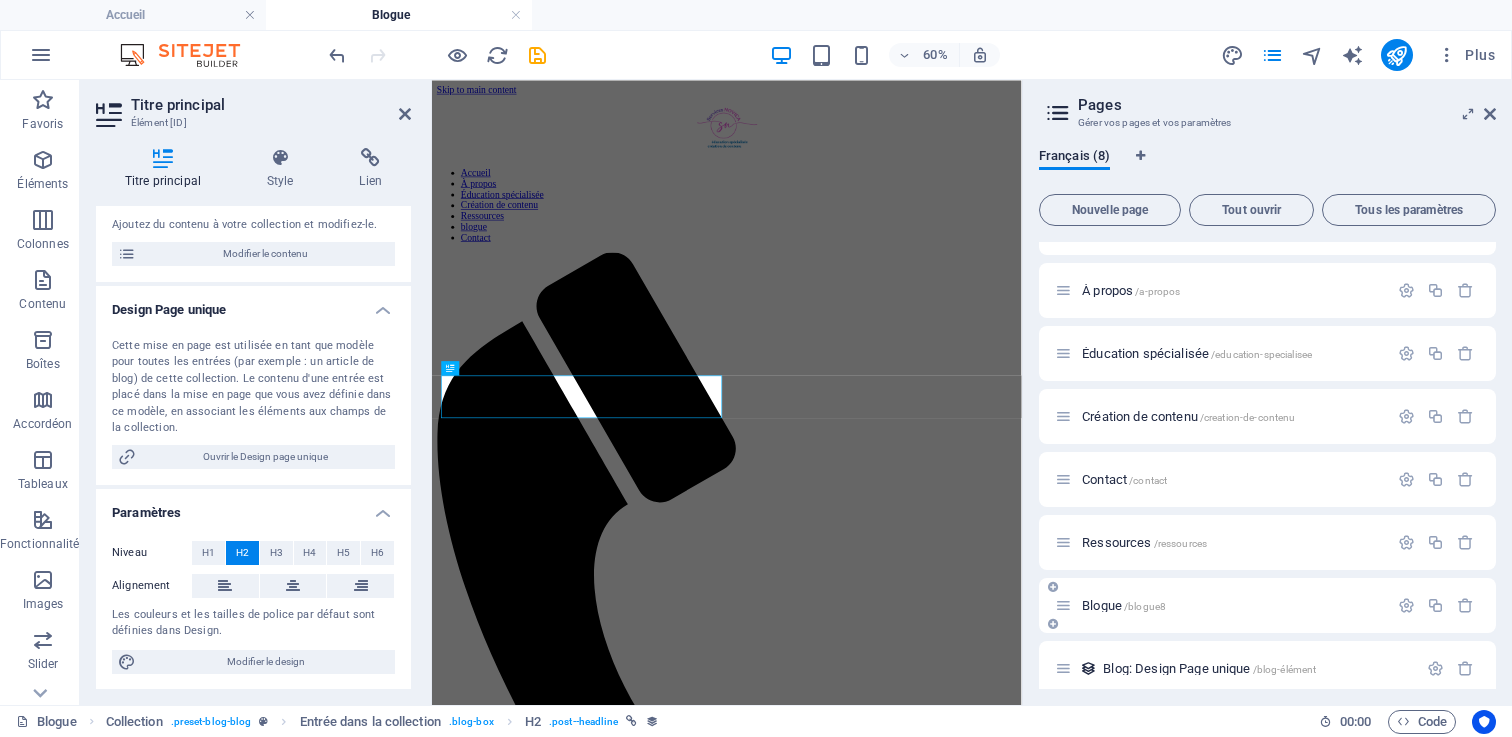 scroll, scrollTop: 57, scrollLeft: 0, axis: vertical 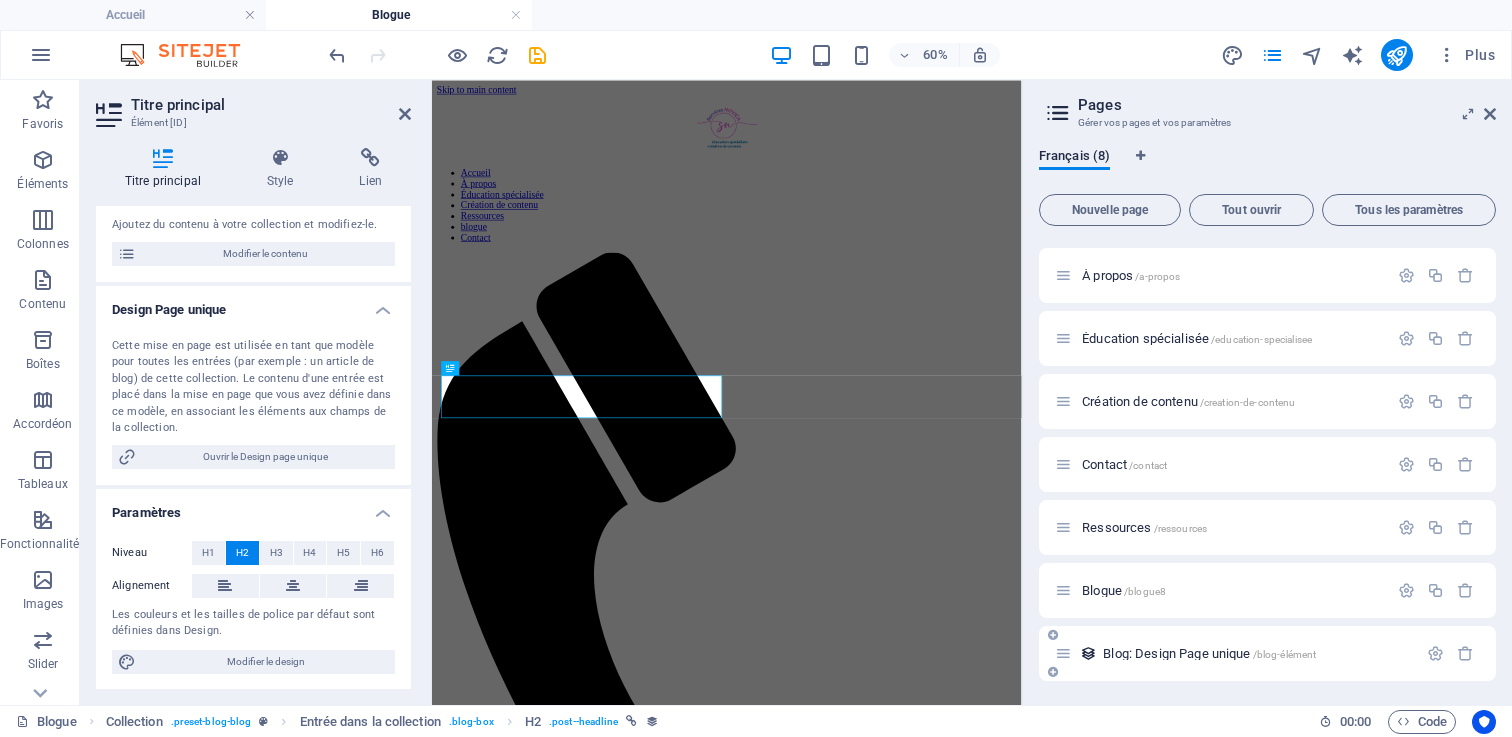 click on "Blog: Design Page unique /blog-élément" at bounding box center [1267, 653] 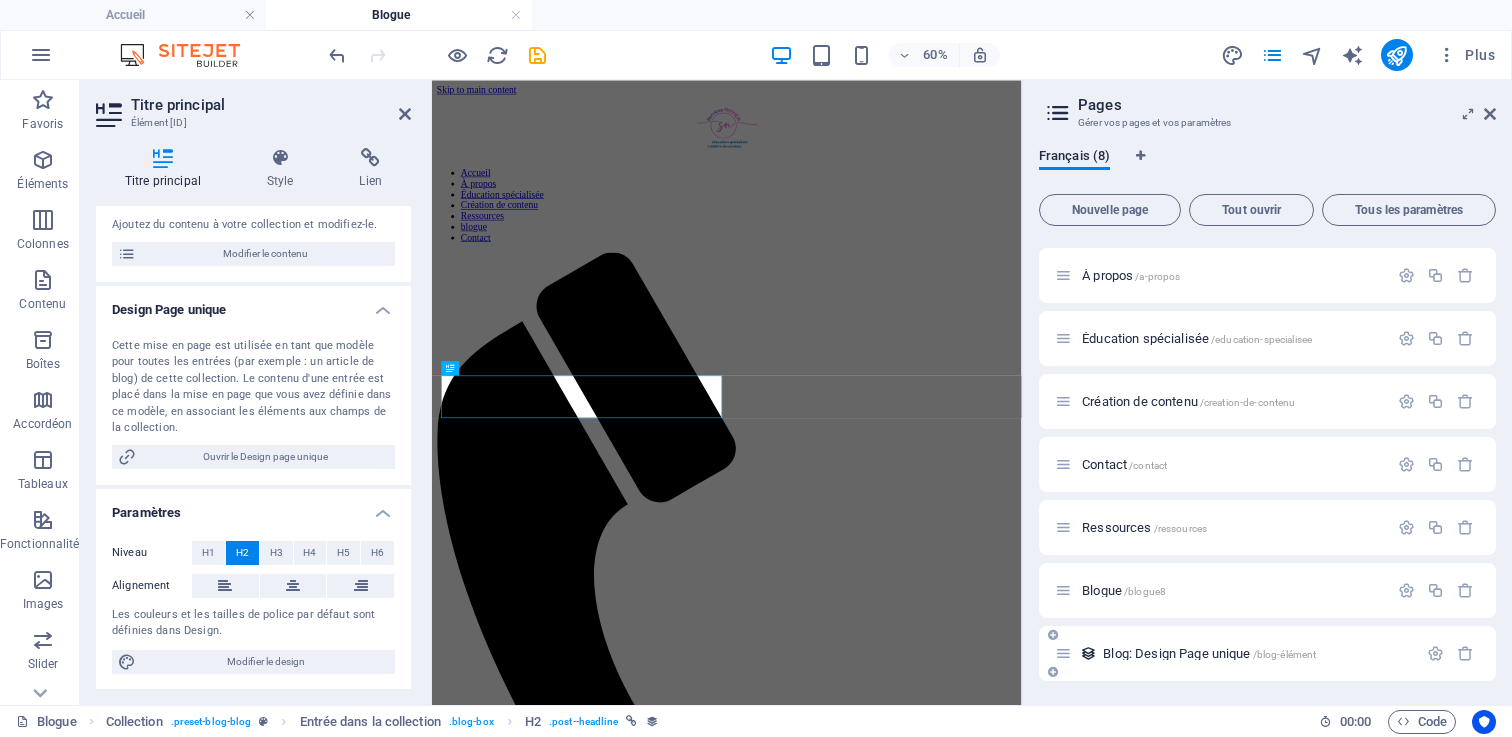 click on "Blog: Design Page unique /blog-élément" at bounding box center (1209, 653) 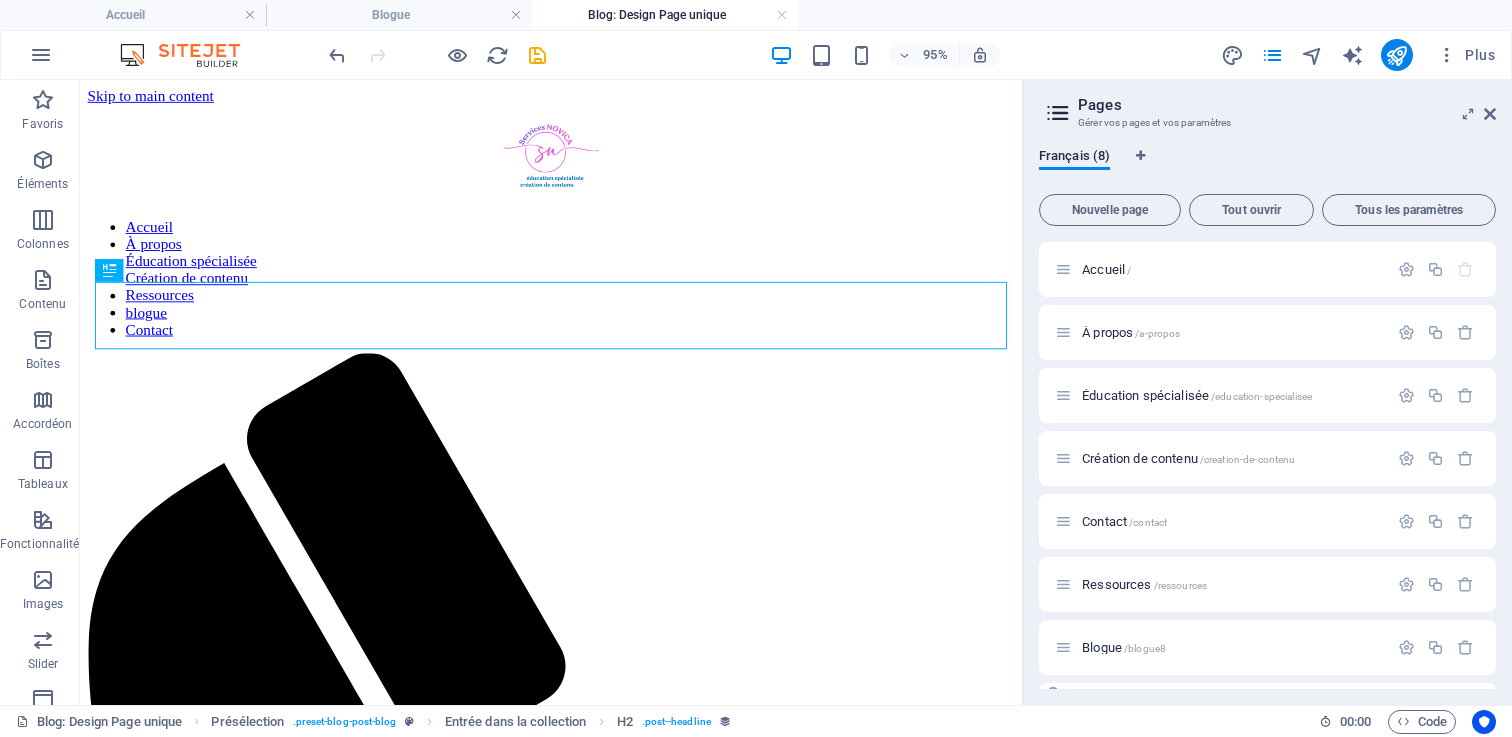 scroll, scrollTop: 0, scrollLeft: 0, axis: both 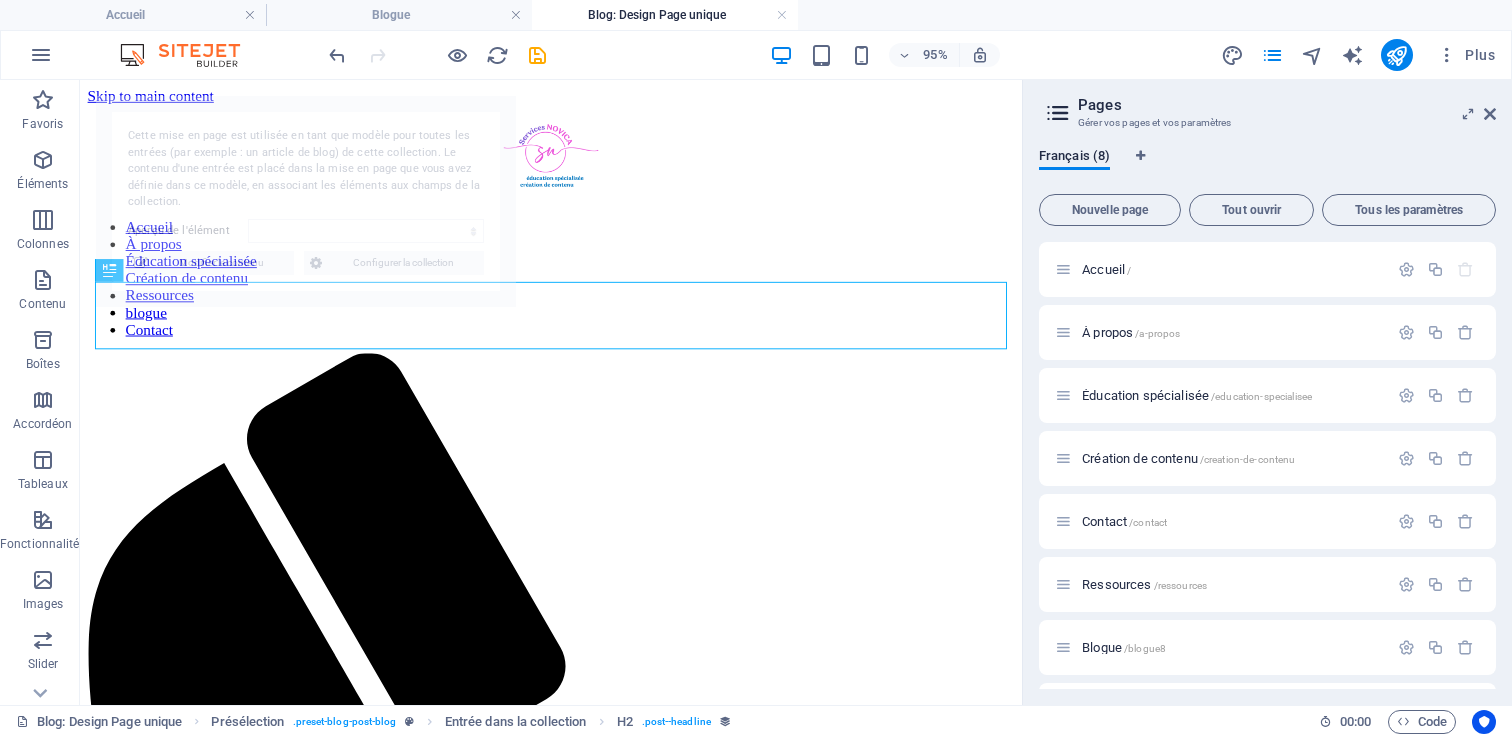 select on "688cd5739426e98fb30f7824" 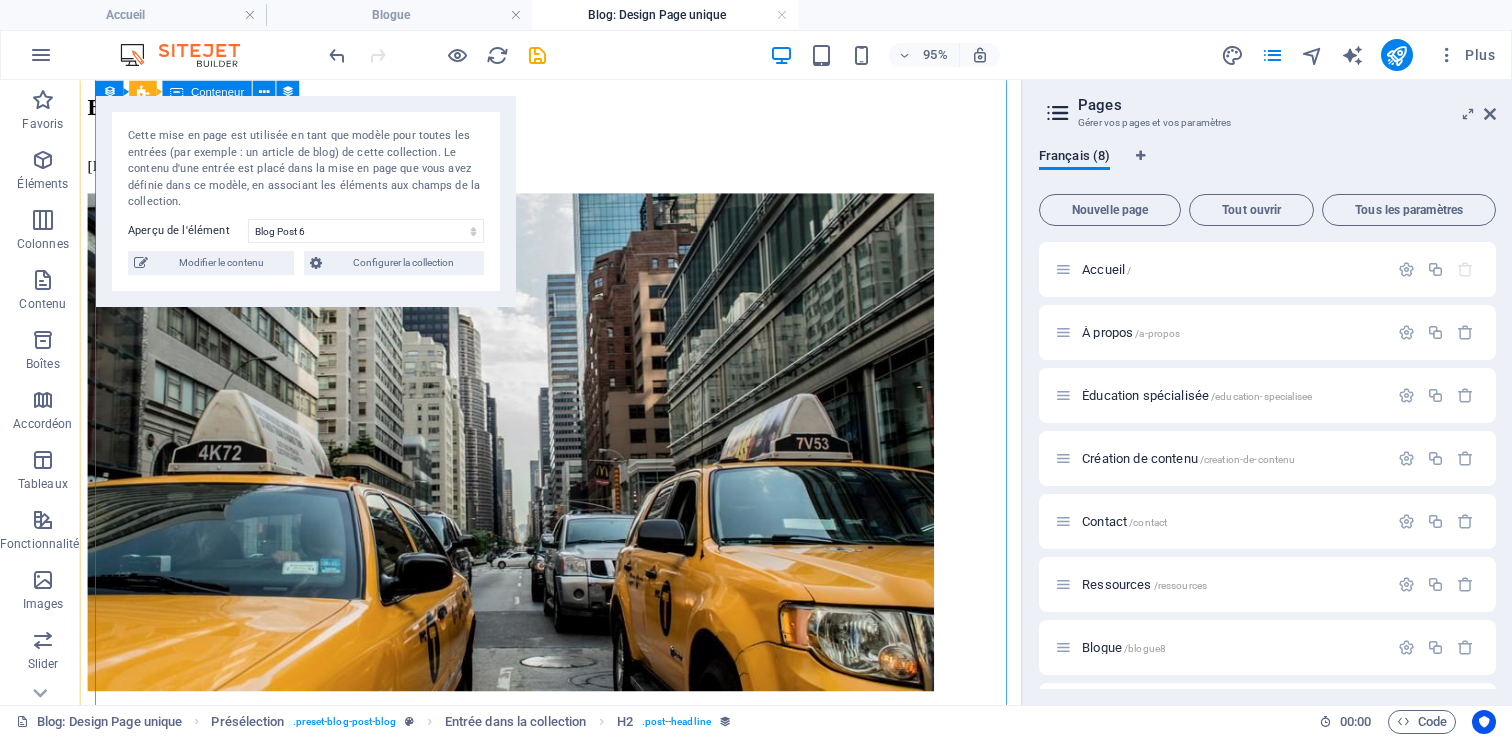 scroll, scrollTop: 1581, scrollLeft: 0, axis: vertical 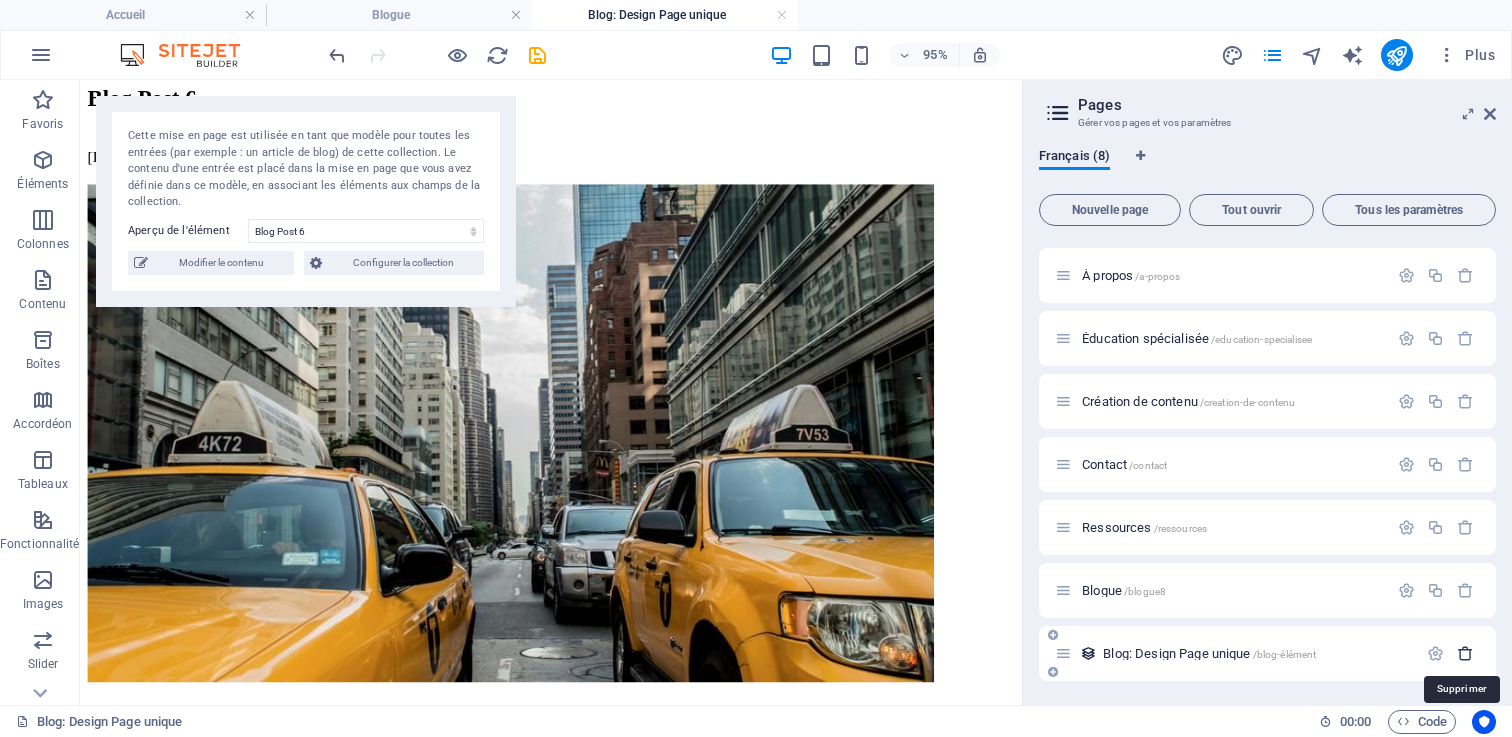 click at bounding box center [1465, 653] 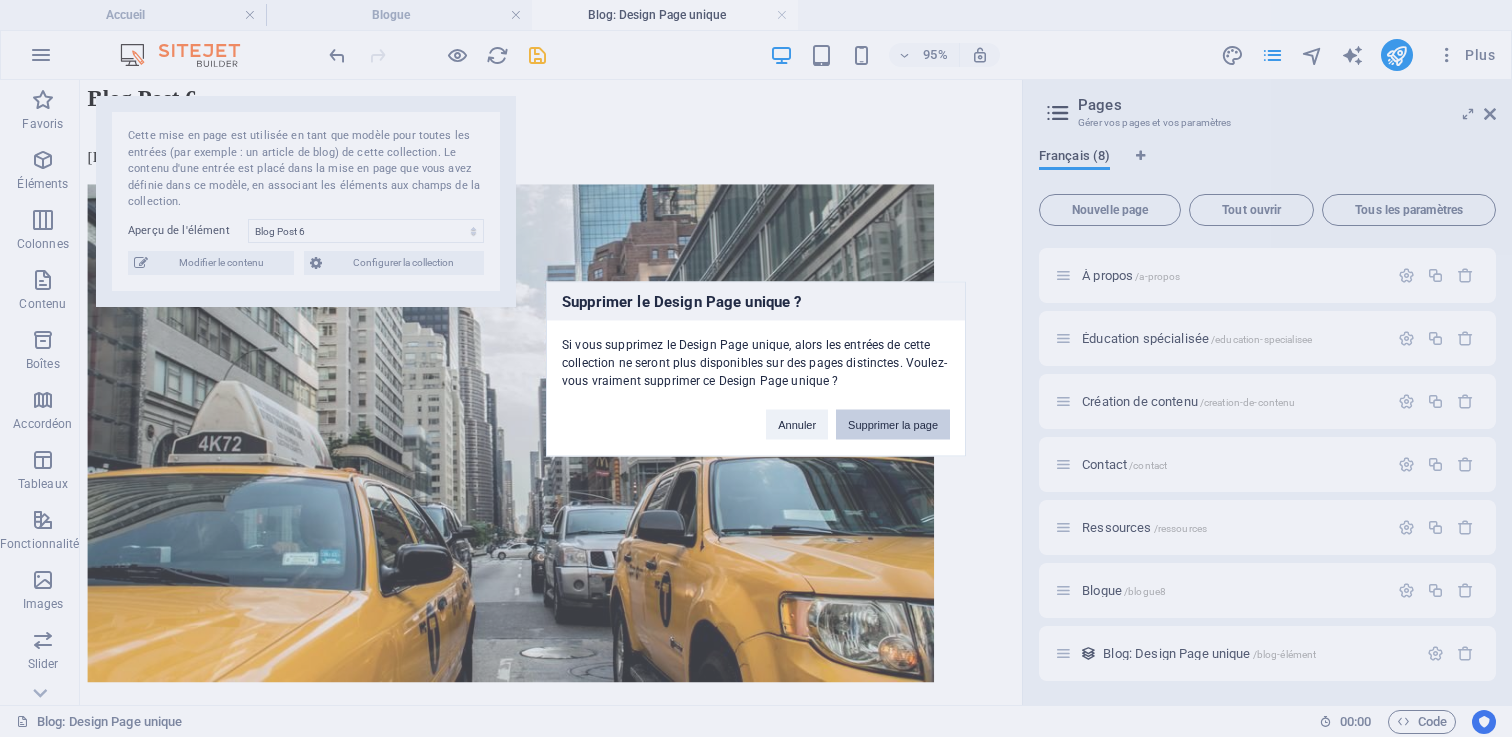 click on "Supprimer la page" at bounding box center (893, 424) 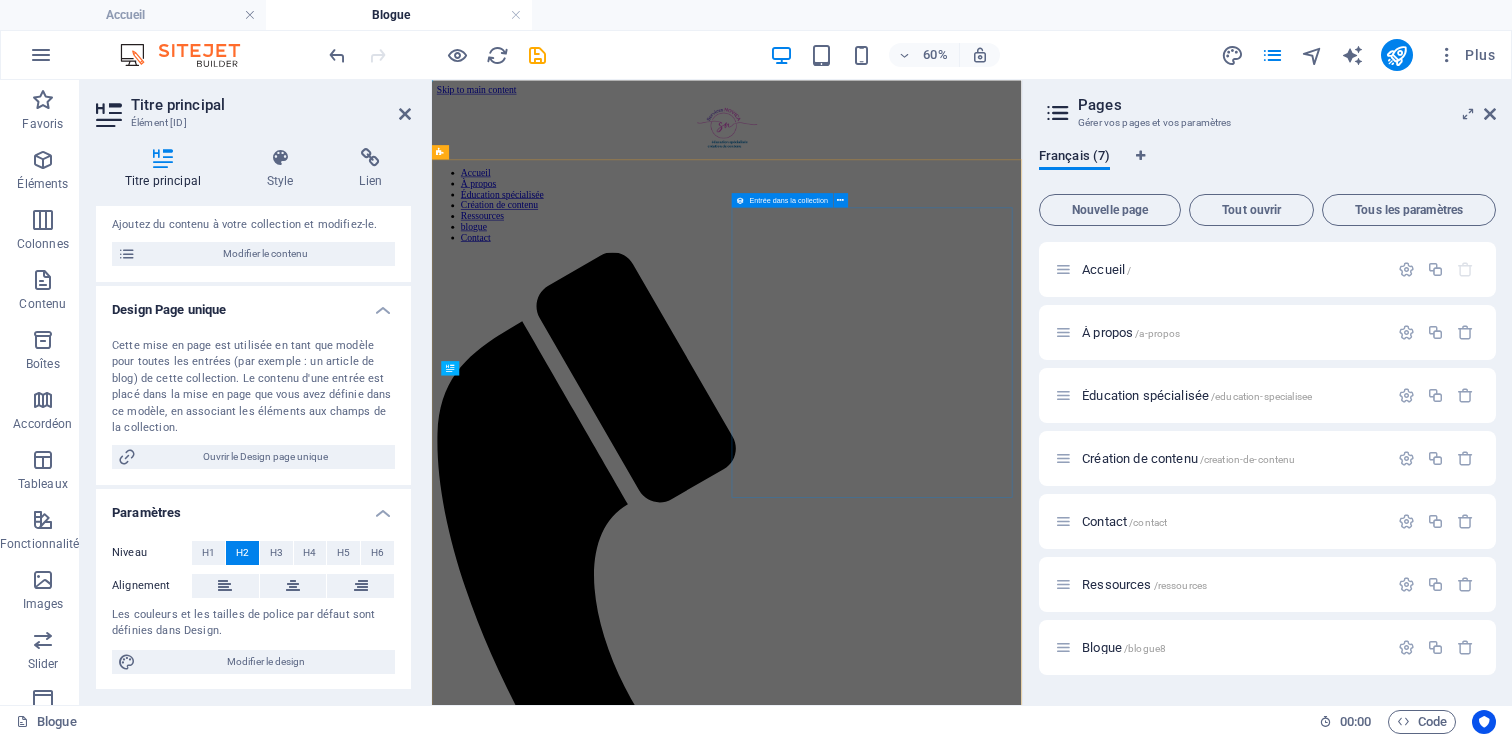 scroll, scrollTop: 0, scrollLeft: 0, axis: both 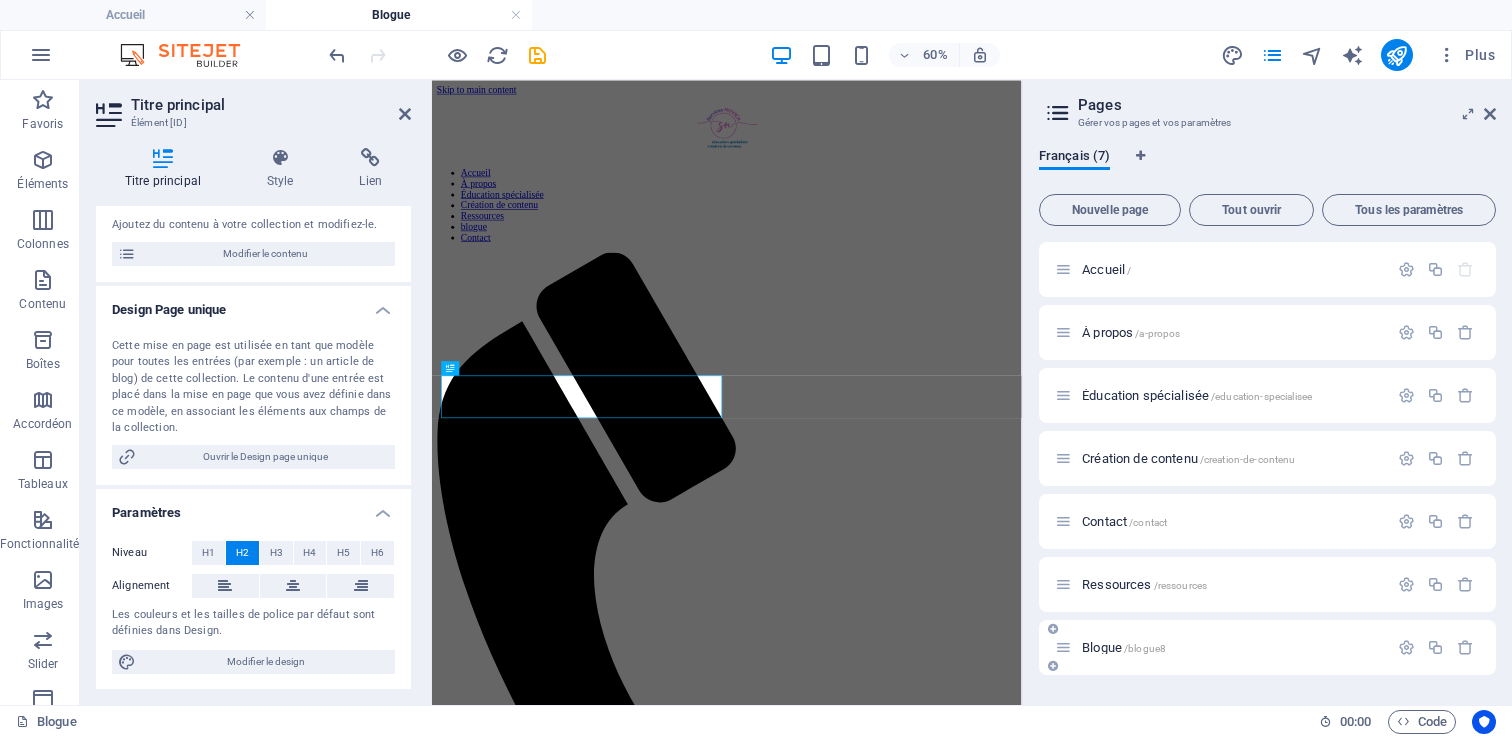 click on "Blogue /blogue8" at bounding box center (1124, 647) 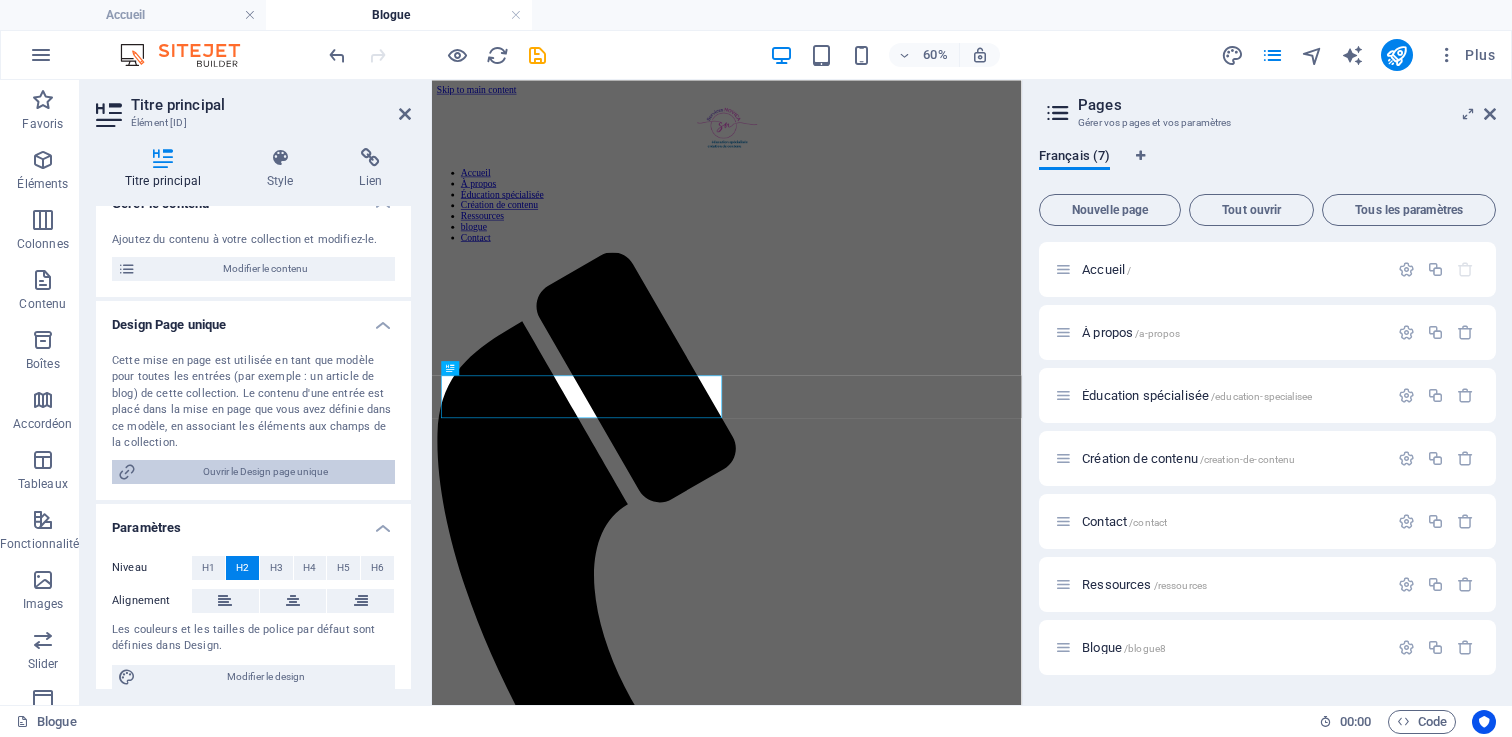 scroll, scrollTop: 217, scrollLeft: 0, axis: vertical 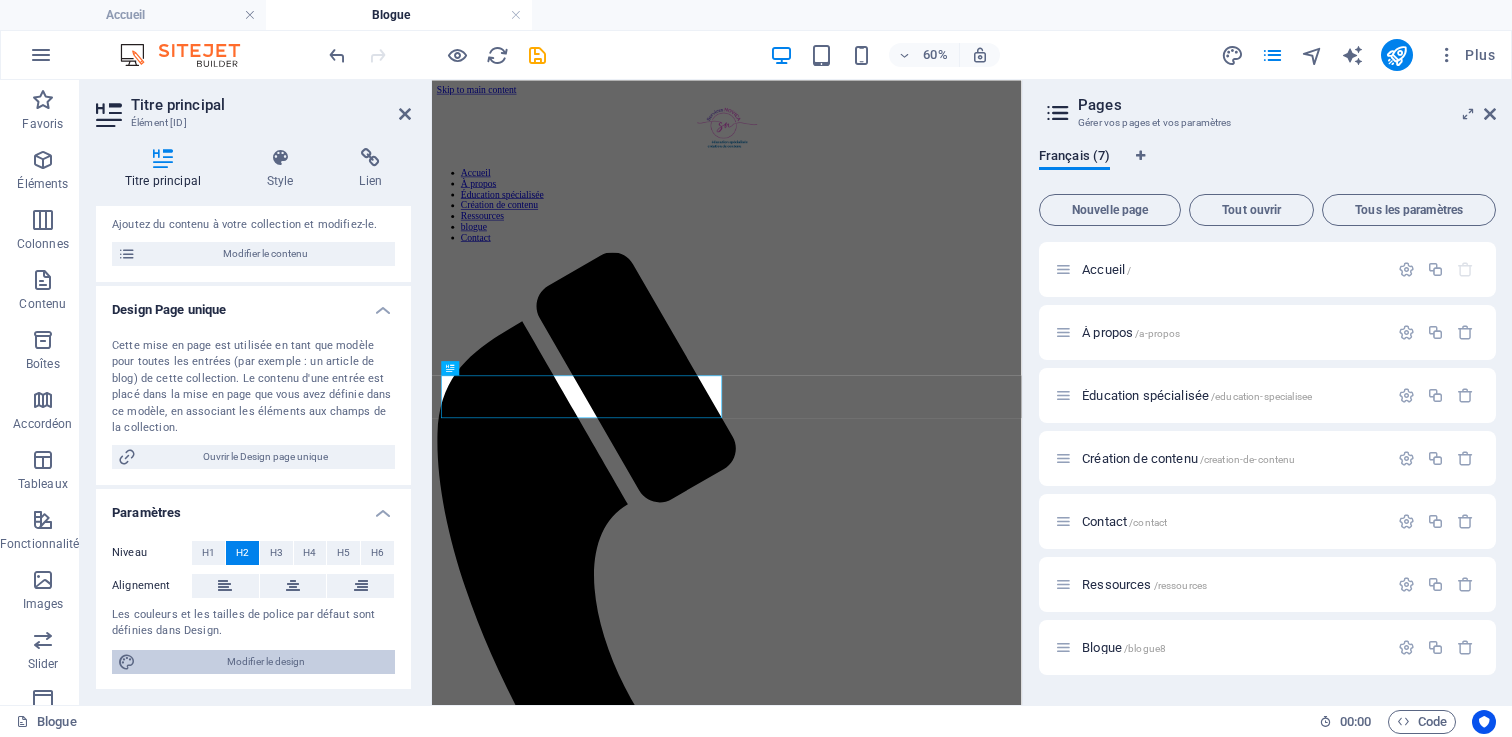 click on "Modifier le design" at bounding box center [265, 662] 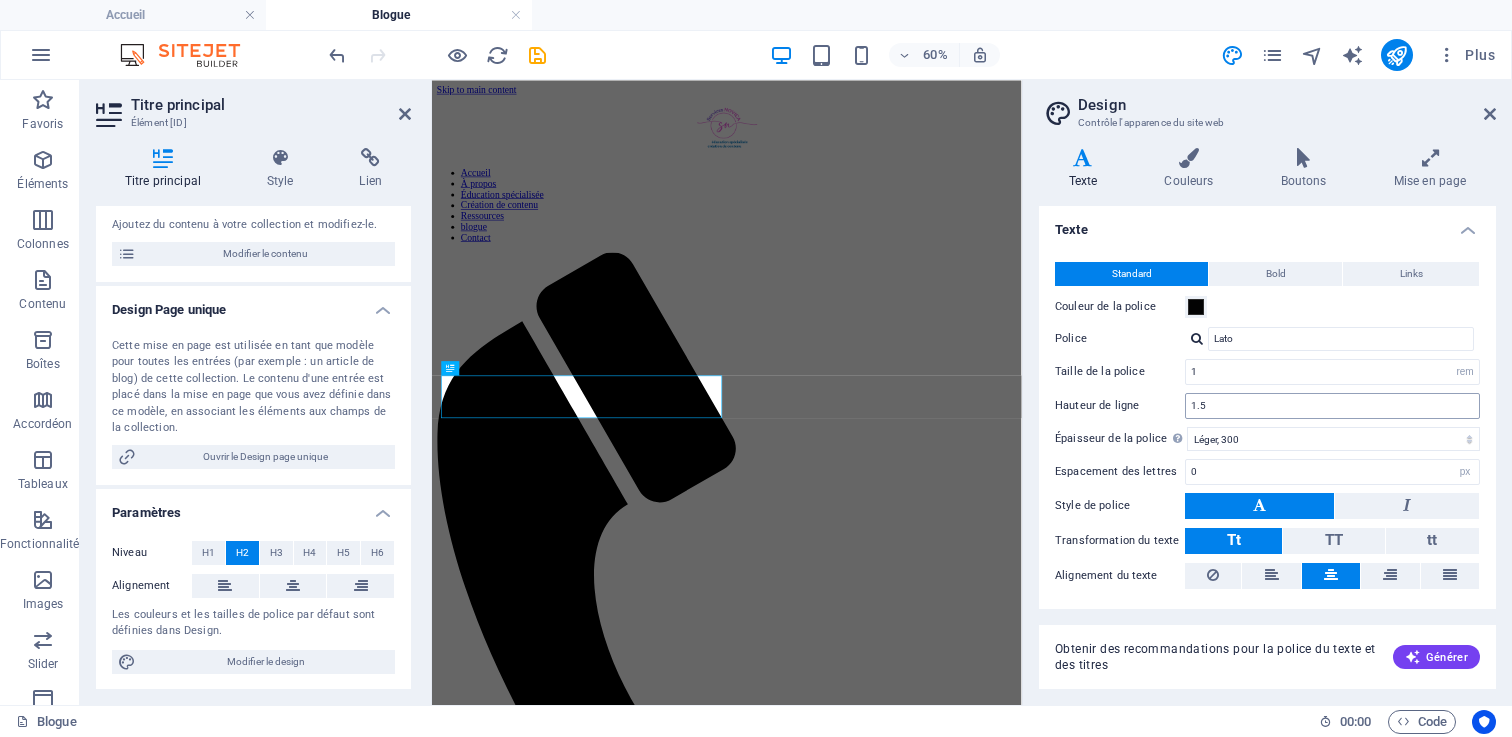 scroll, scrollTop: 51, scrollLeft: 0, axis: vertical 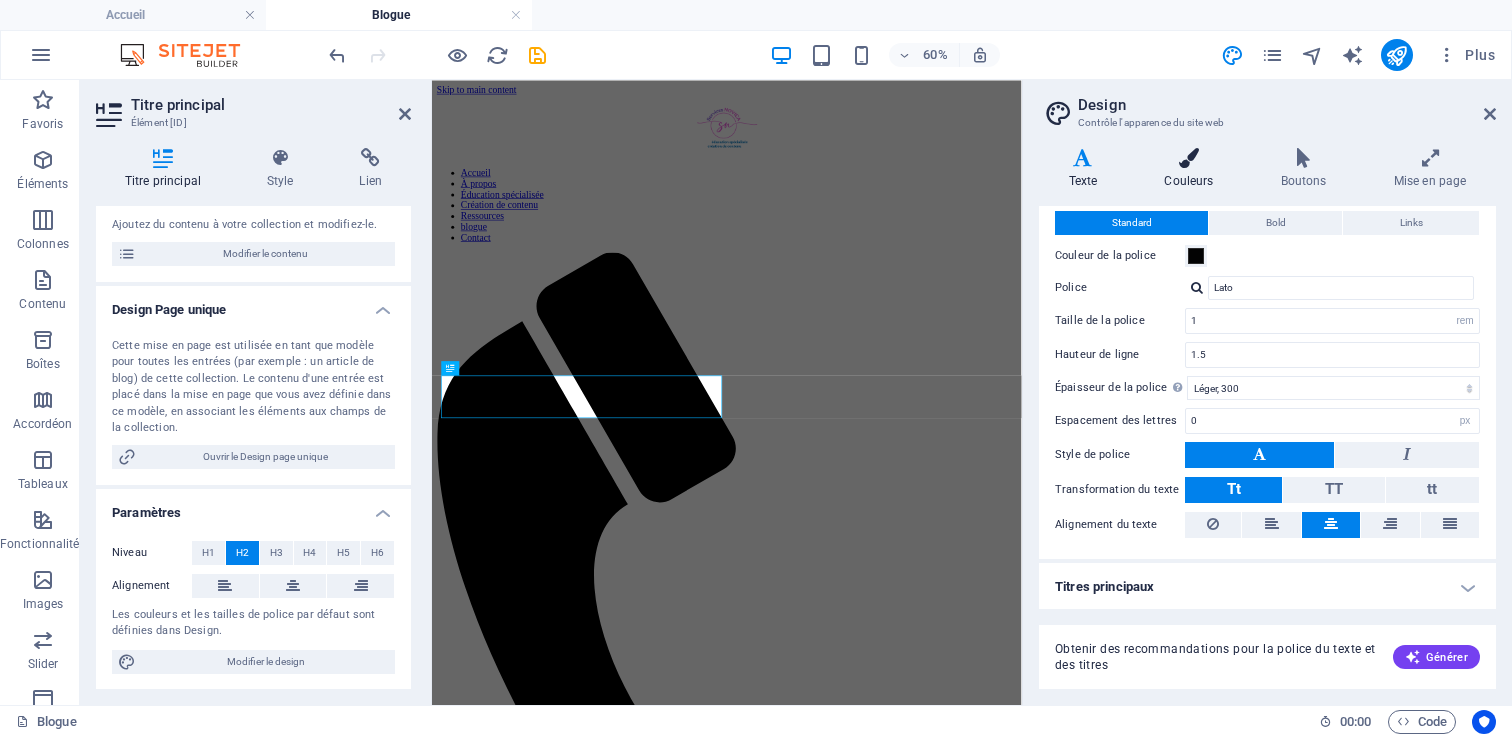 click on "Couleurs" at bounding box center [1193, 169] 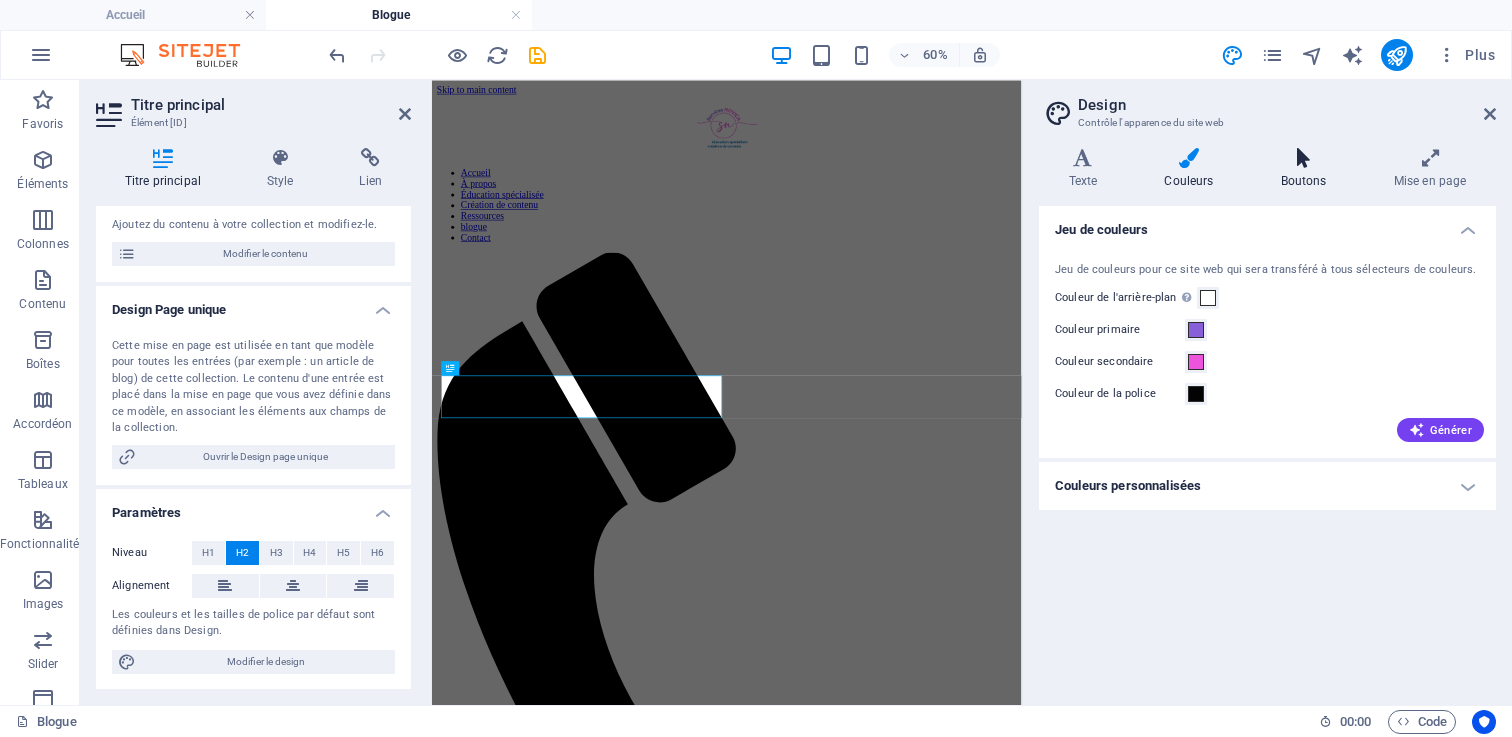 click on "Boutons" at bounding box center [1307, 169] 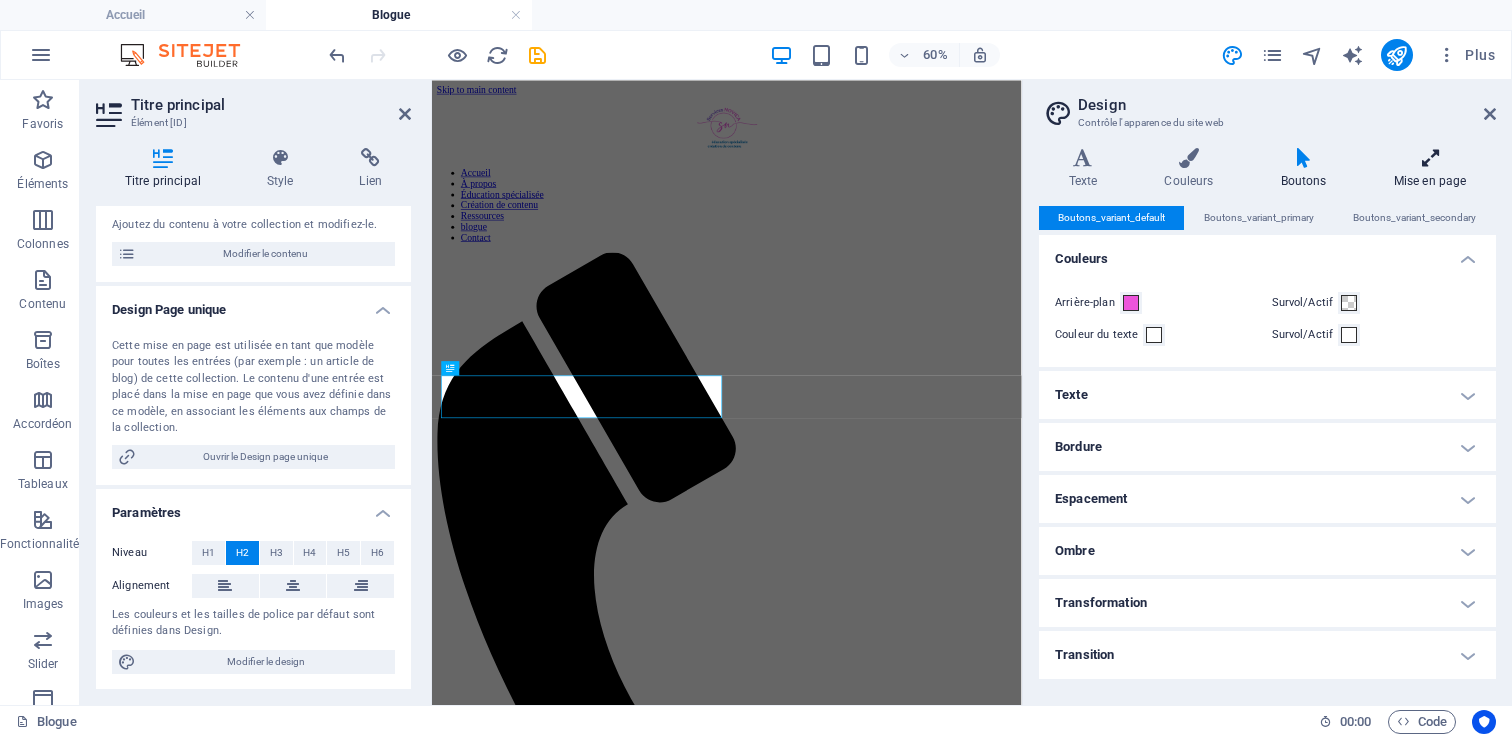 click on "Mise en page" at bounding box center (1430, 169) 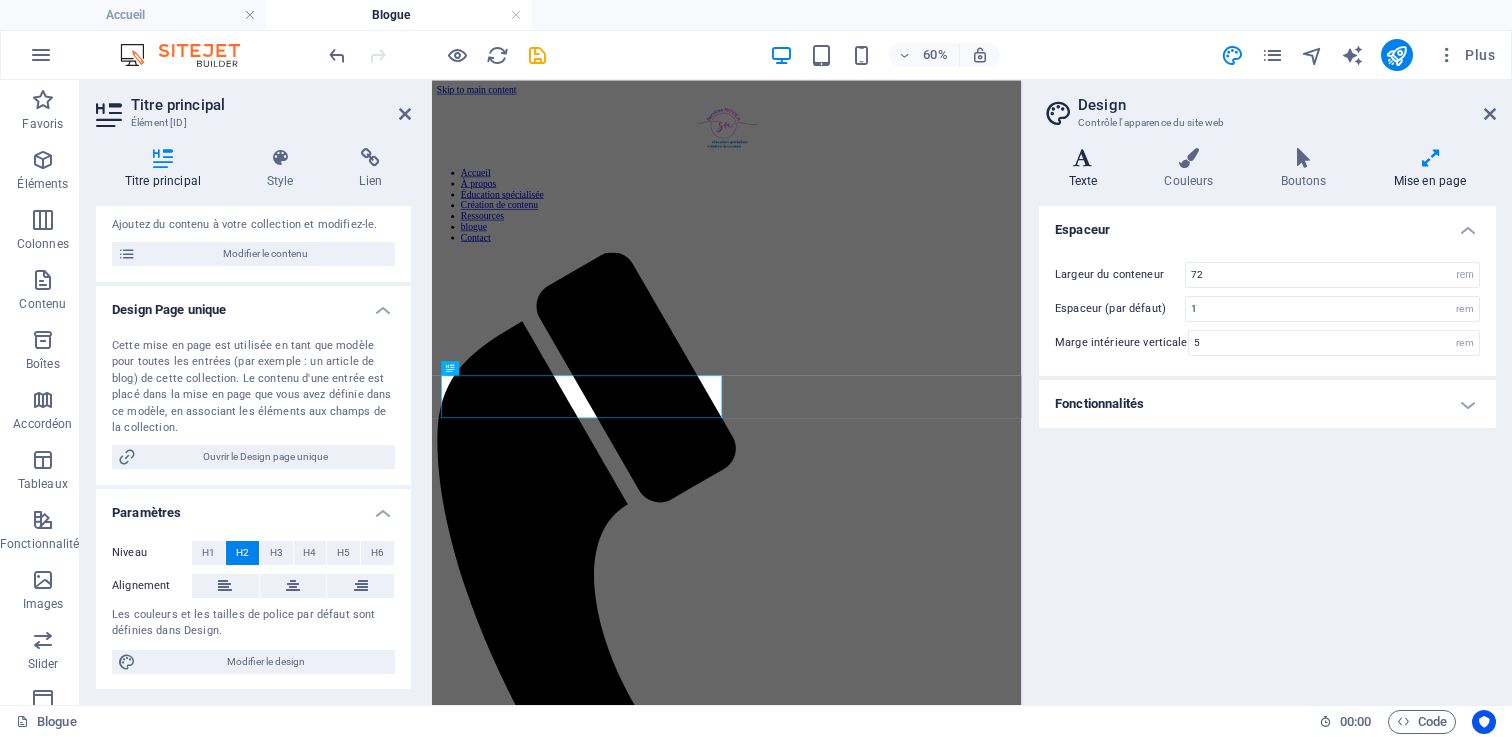 click at bounding box center (1083, 158) 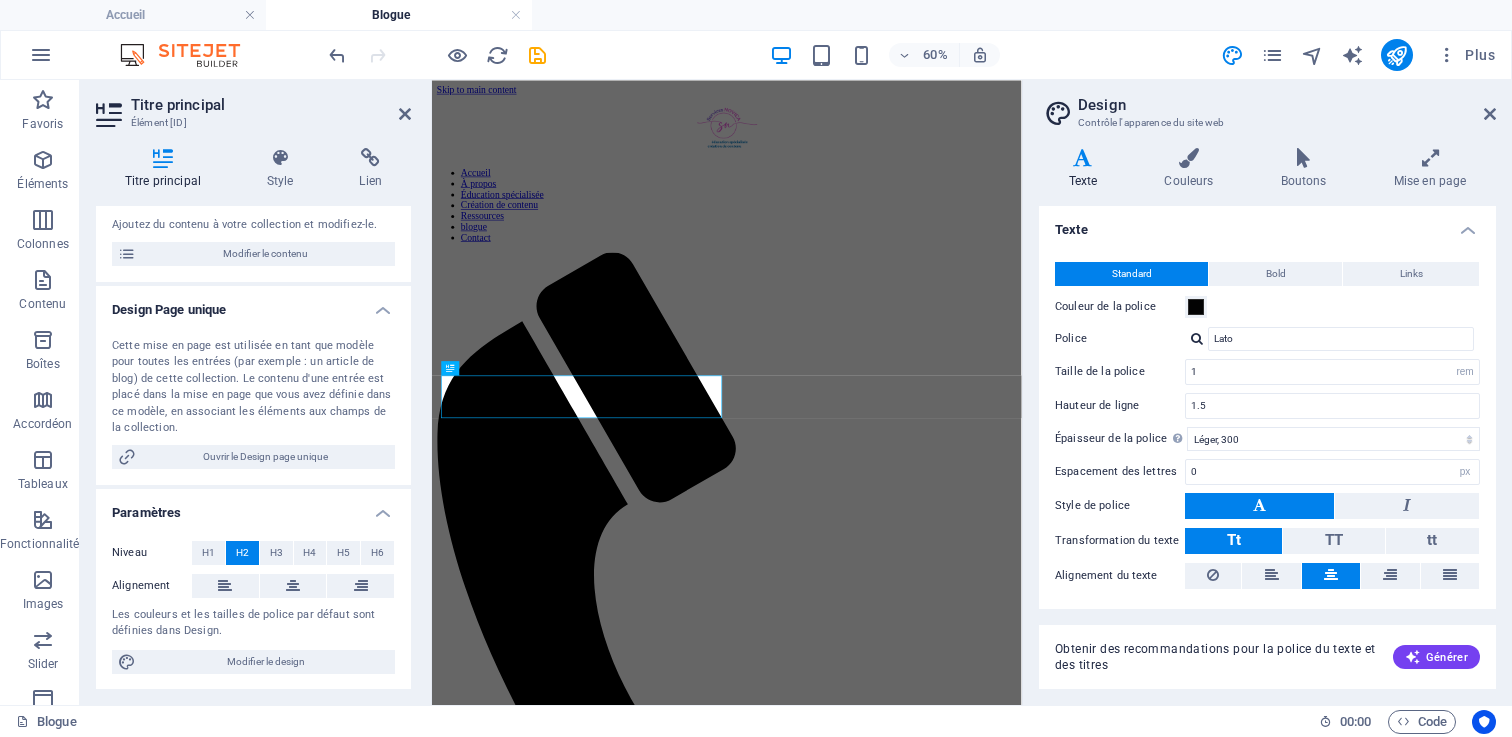 scroll, scrollTop: 51, scrollLeft: 0, axis: vertical 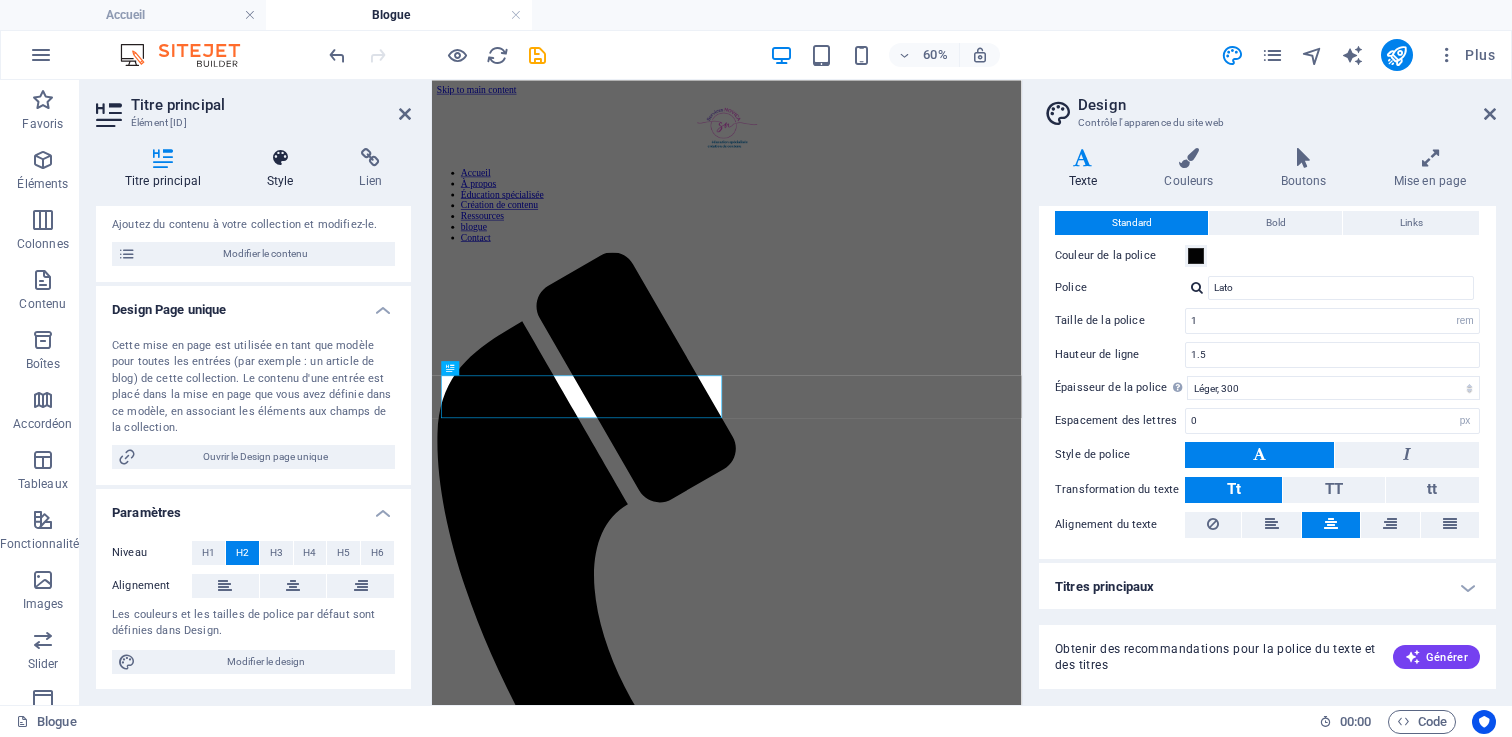 click at bounding box center [280, 158] 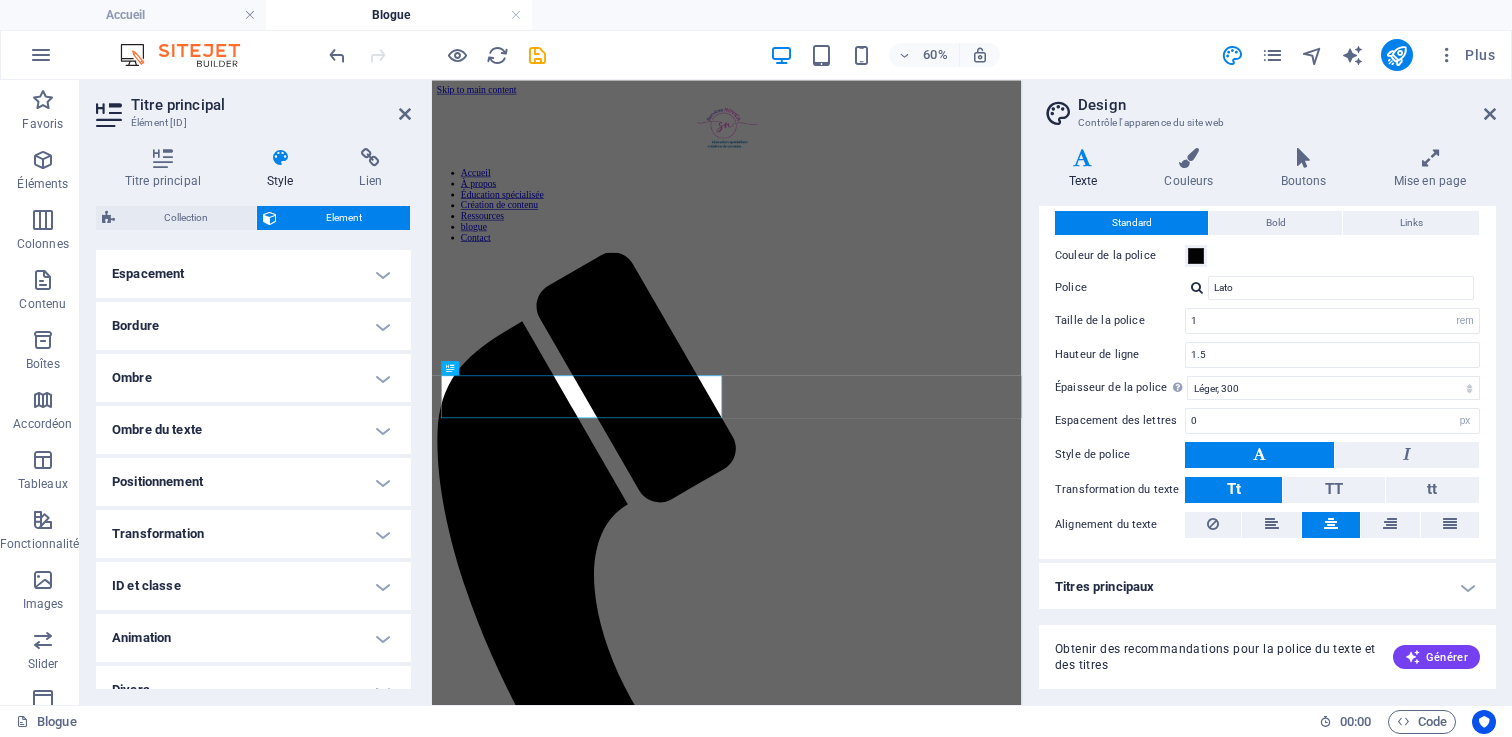 scroll, scrollTop: 419, scrollLeft: 0, axis: vertical 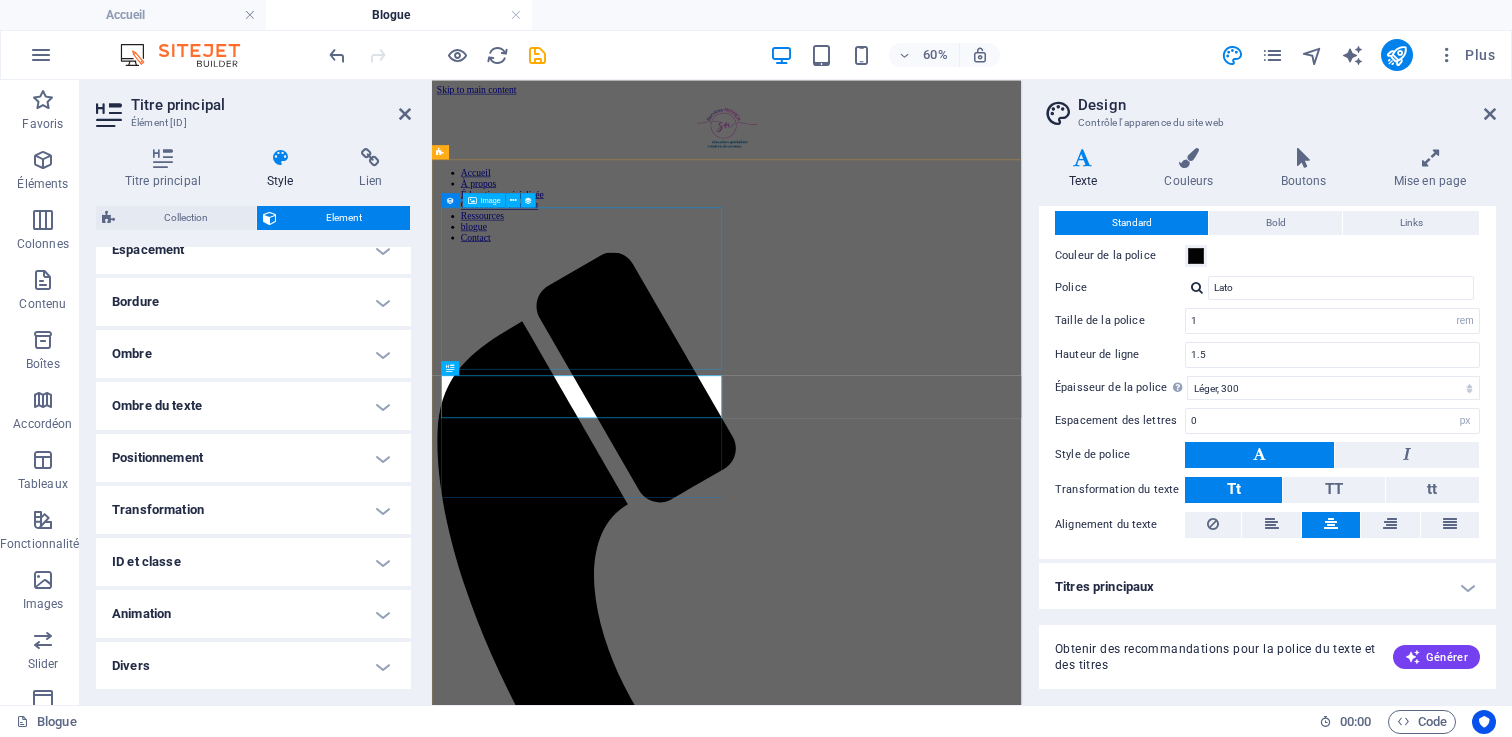 click at bounding box center (923, 1772) 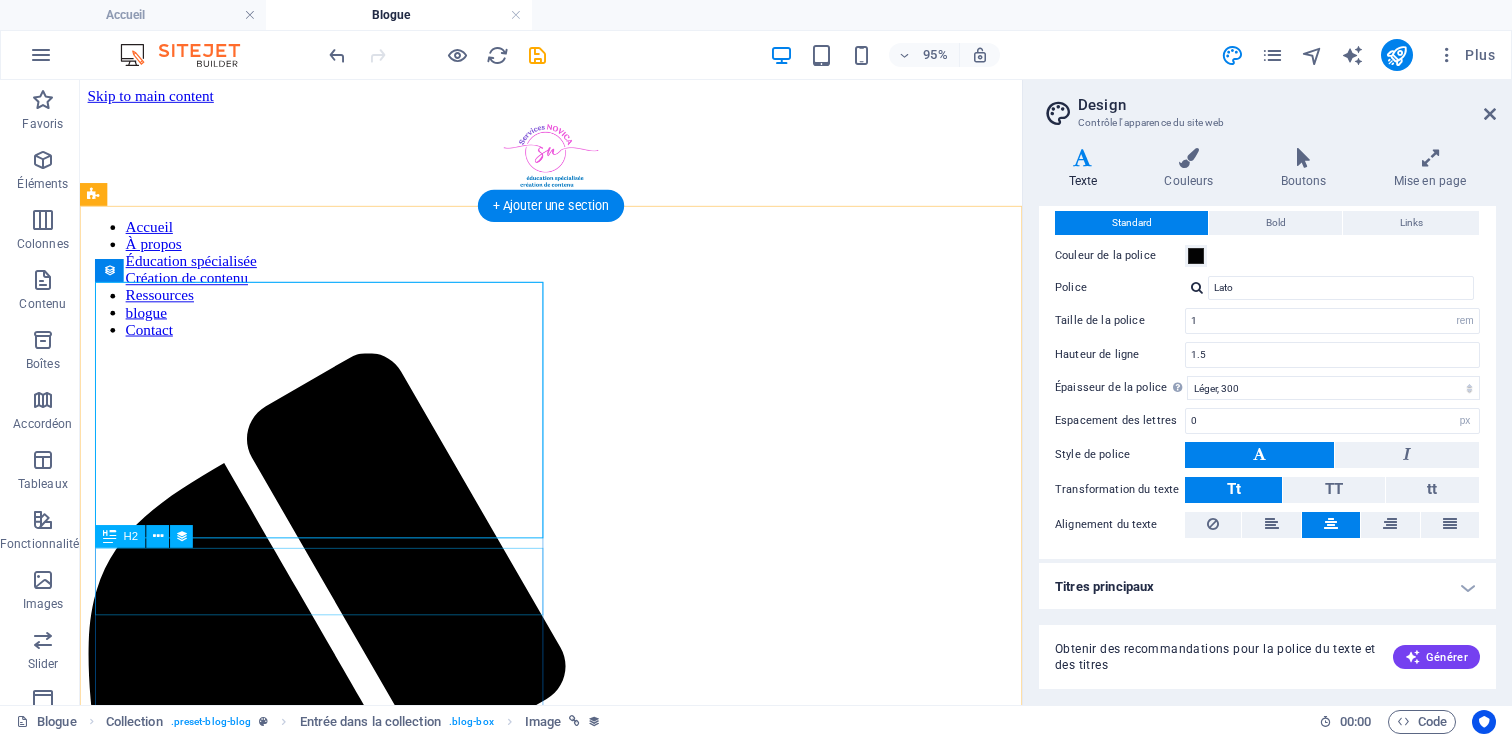 click on "Blog Post 1" at bounding box center (576, 1964) 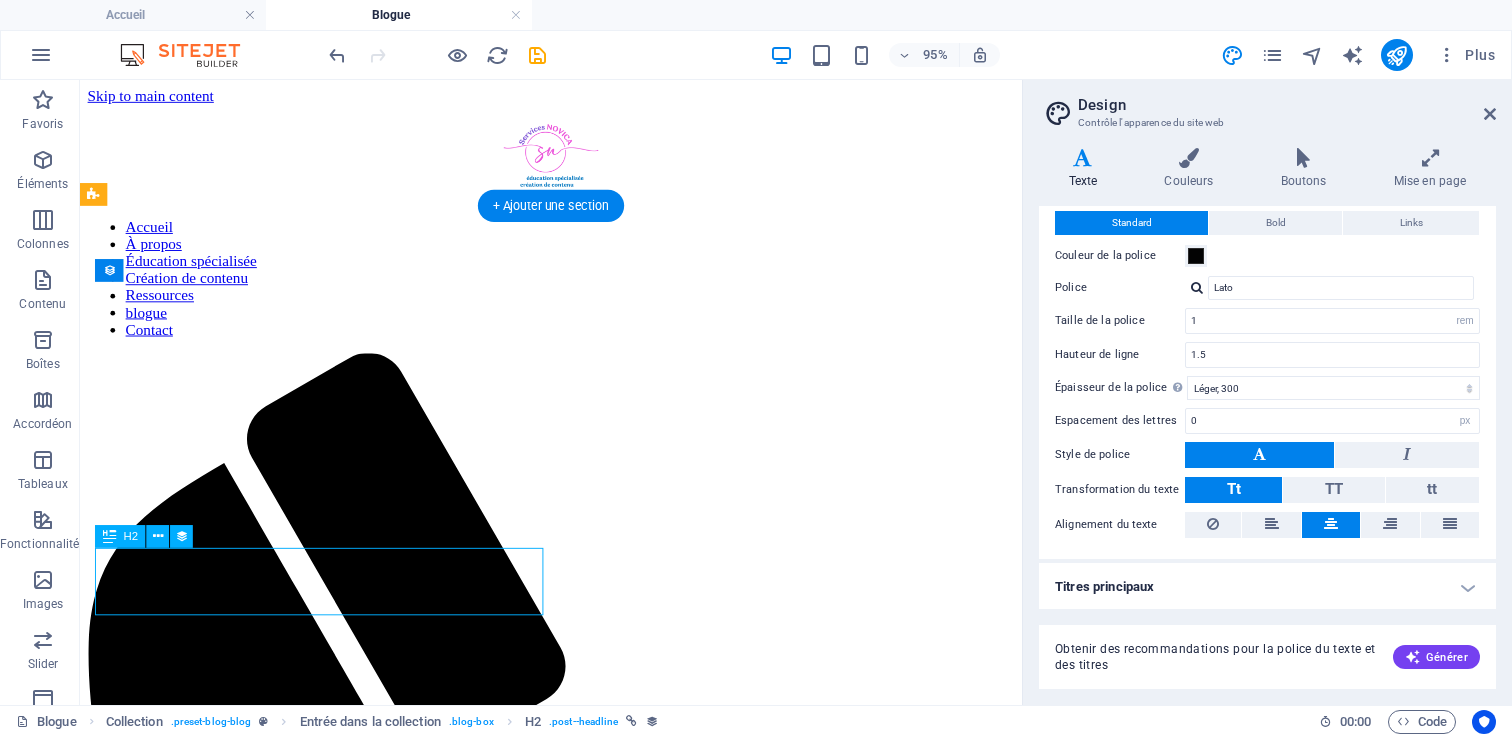 click on "Blog Post 1" at bounding box center (576, 1964) 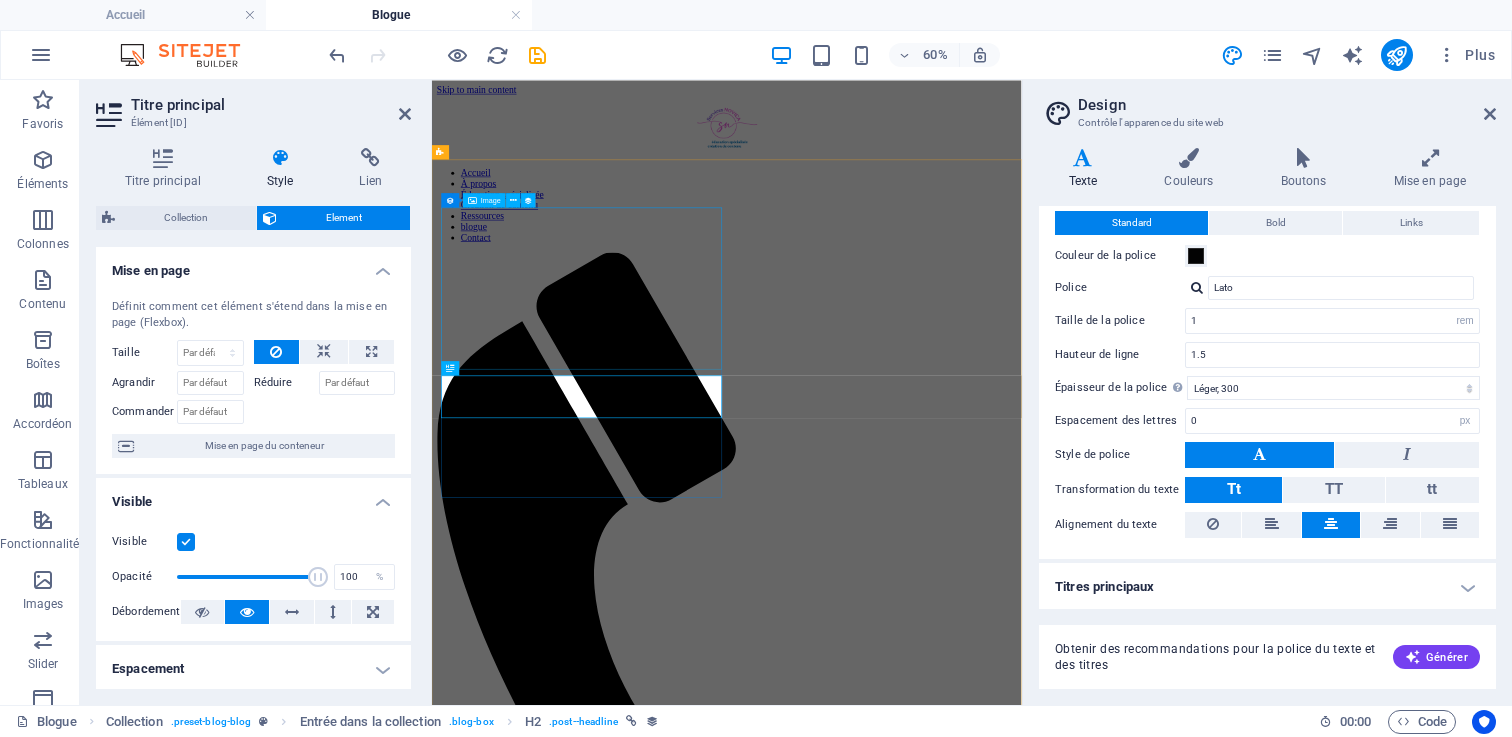 click at bounding box center (923, 1772) 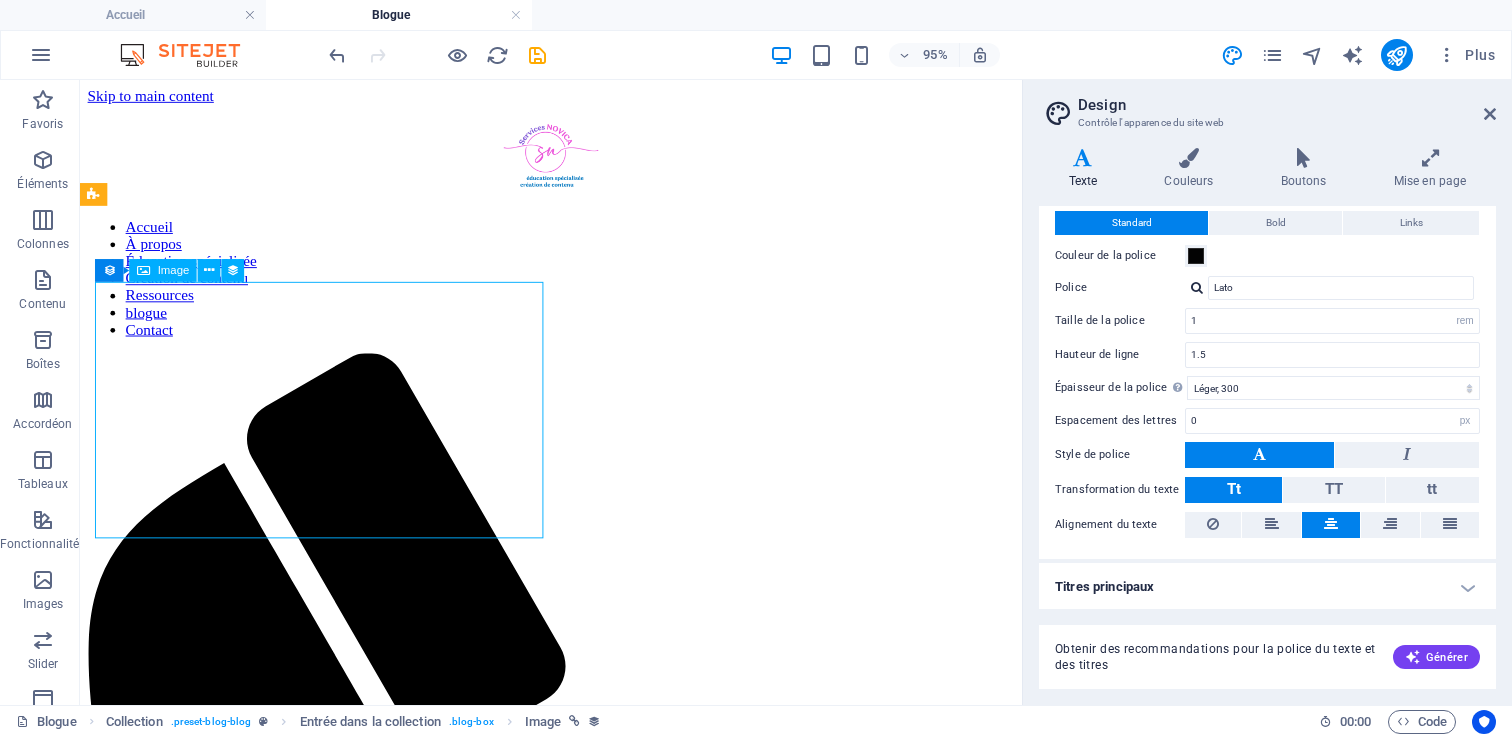 click at bounding box center (576, 1784) 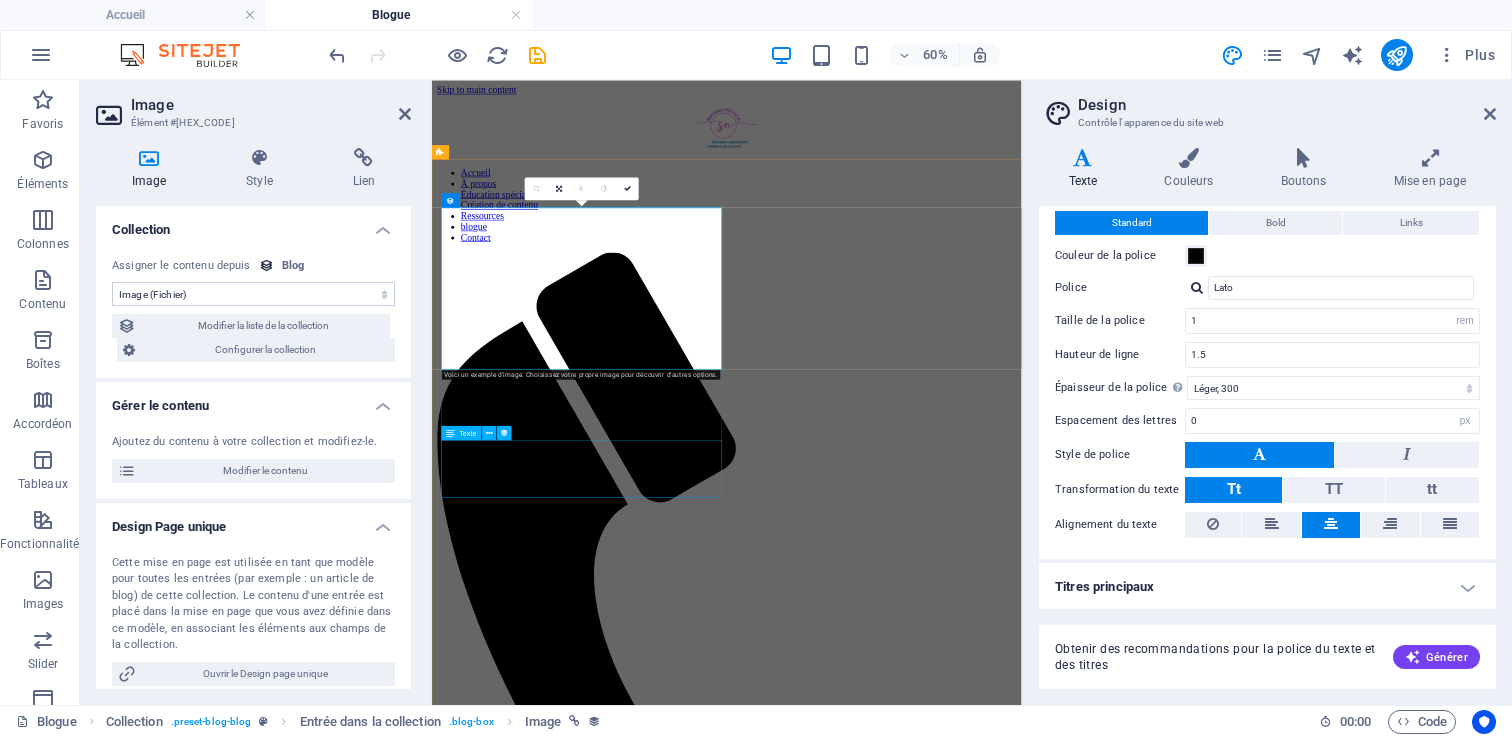 click on "Pulvinar duis. Accumsan magna sit curabitur iaculis egestas dui luctus porttitor, quis lobortis? Proin pellentesque gravida aliquam! Donec lectus dapibus porttitor euismod, a lectus quis? Augue potenti fusce dictumst donec vivamus." at bounding box center (923, 2072) 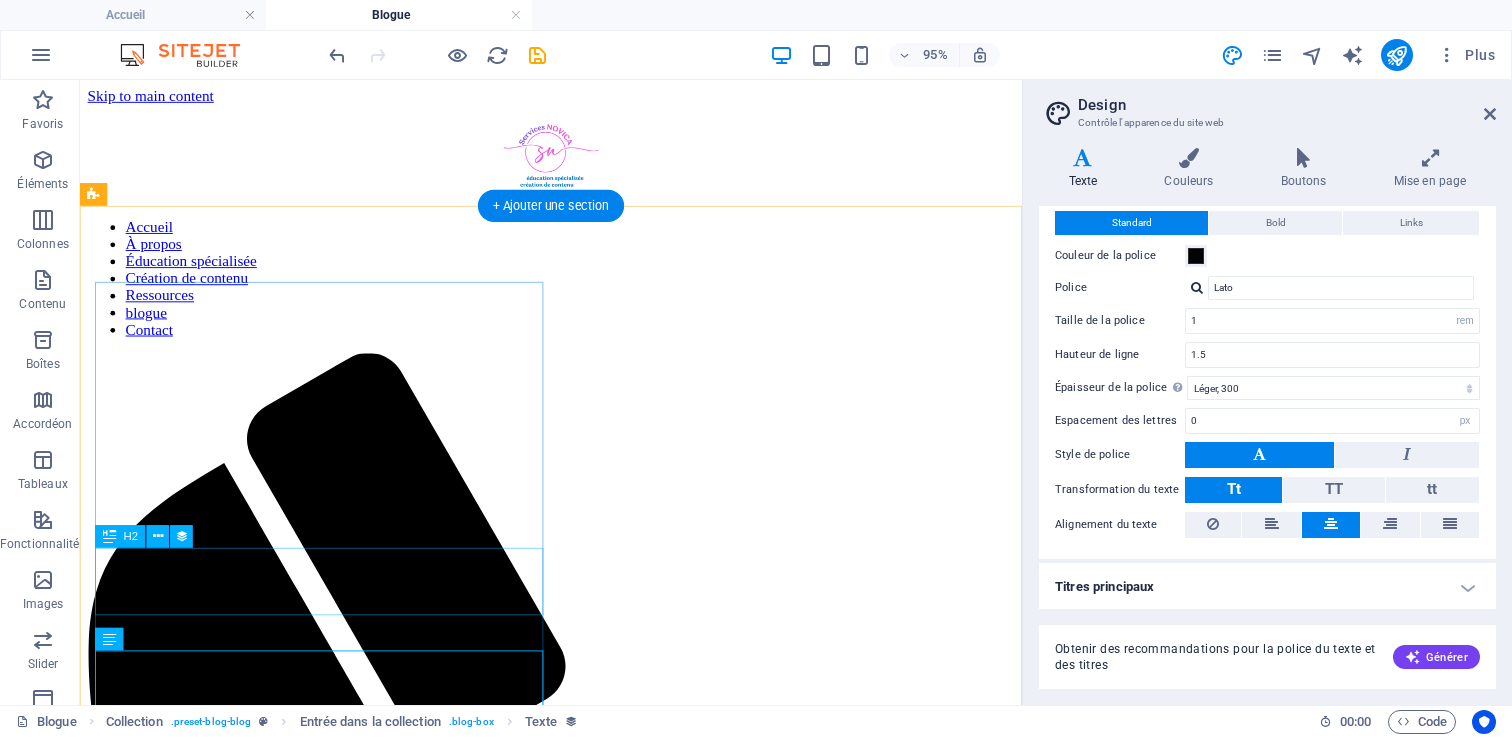 click on "Blog Post 1" at bounding box center [576, 1964] 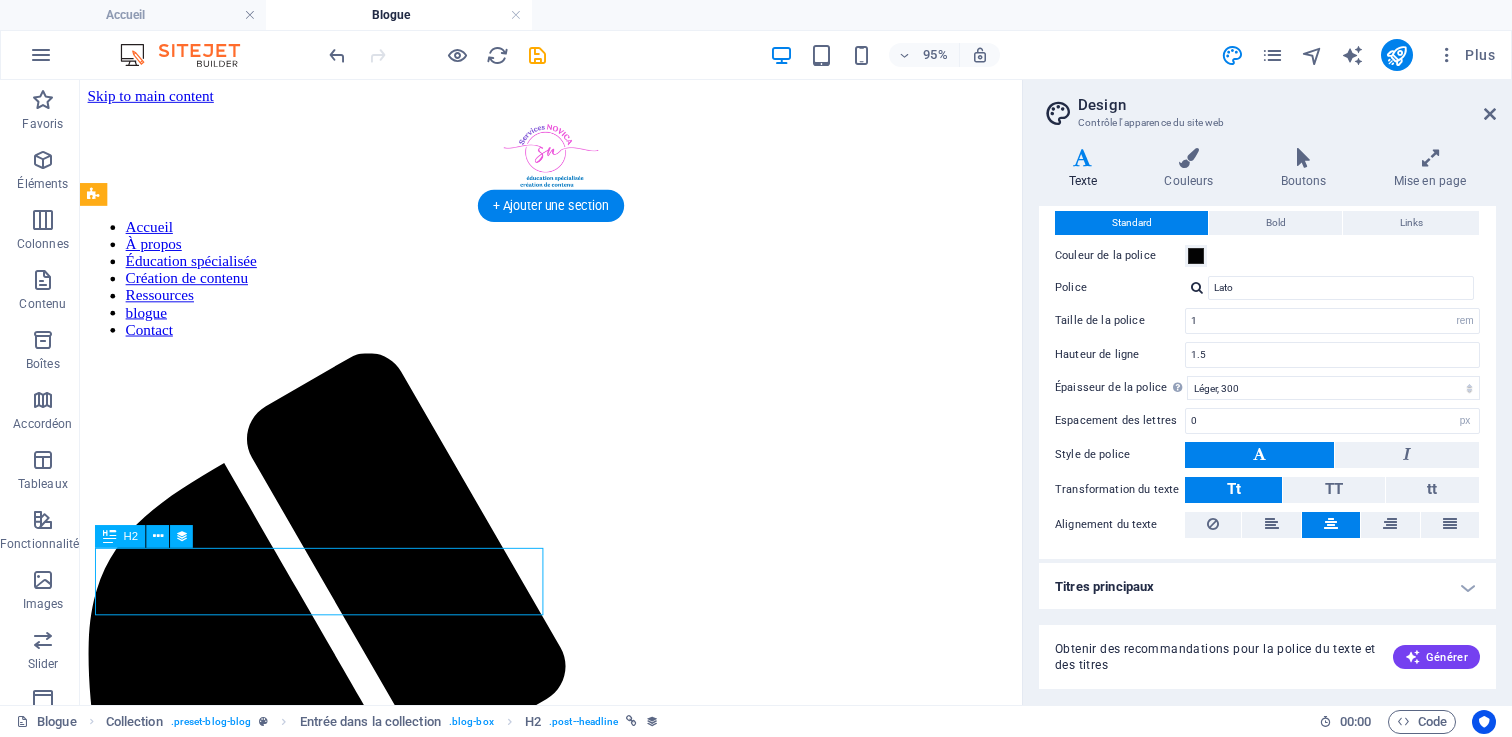 click on "Blog Post 1" at bounding box center [576, 1964] 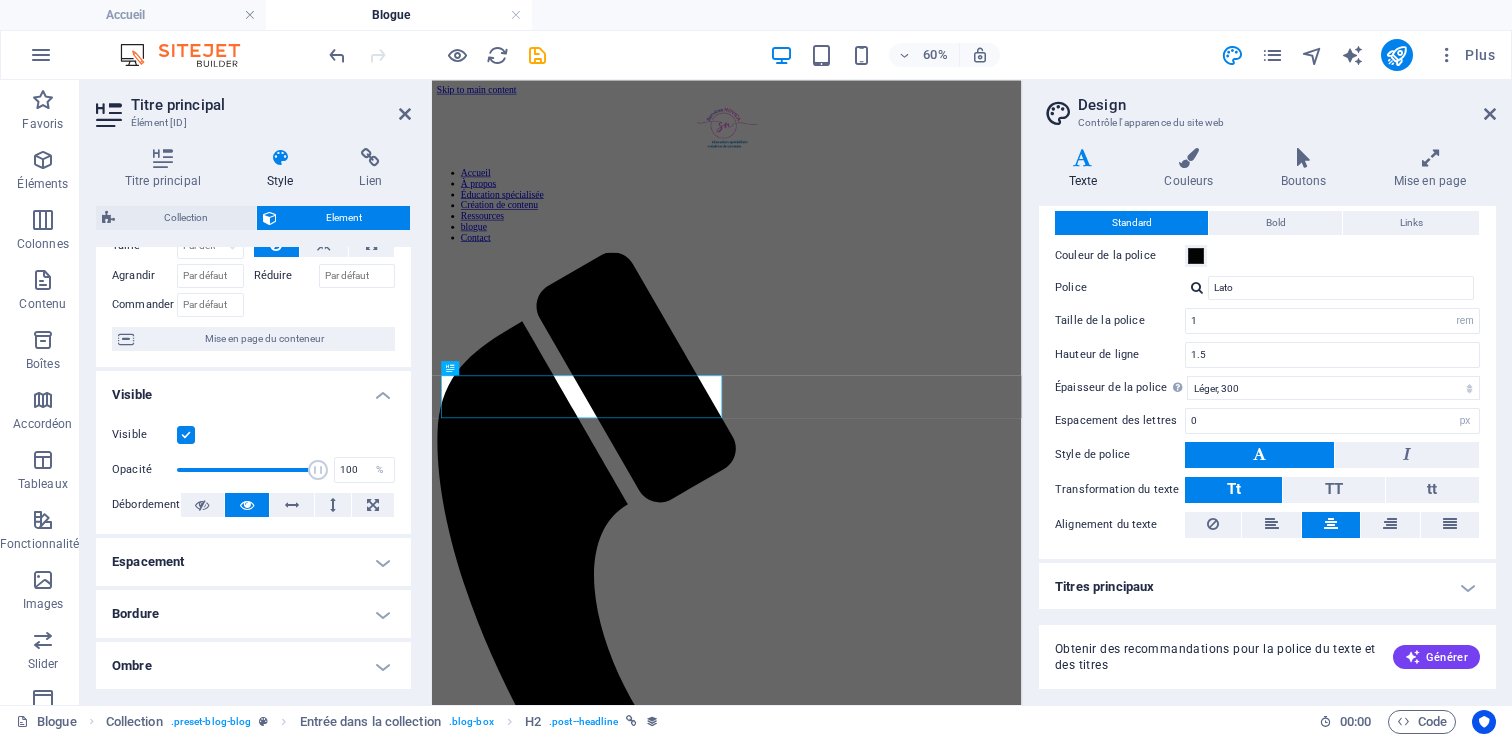 scroll, scrollTop: 0, scrollLeft: 0, axis: both 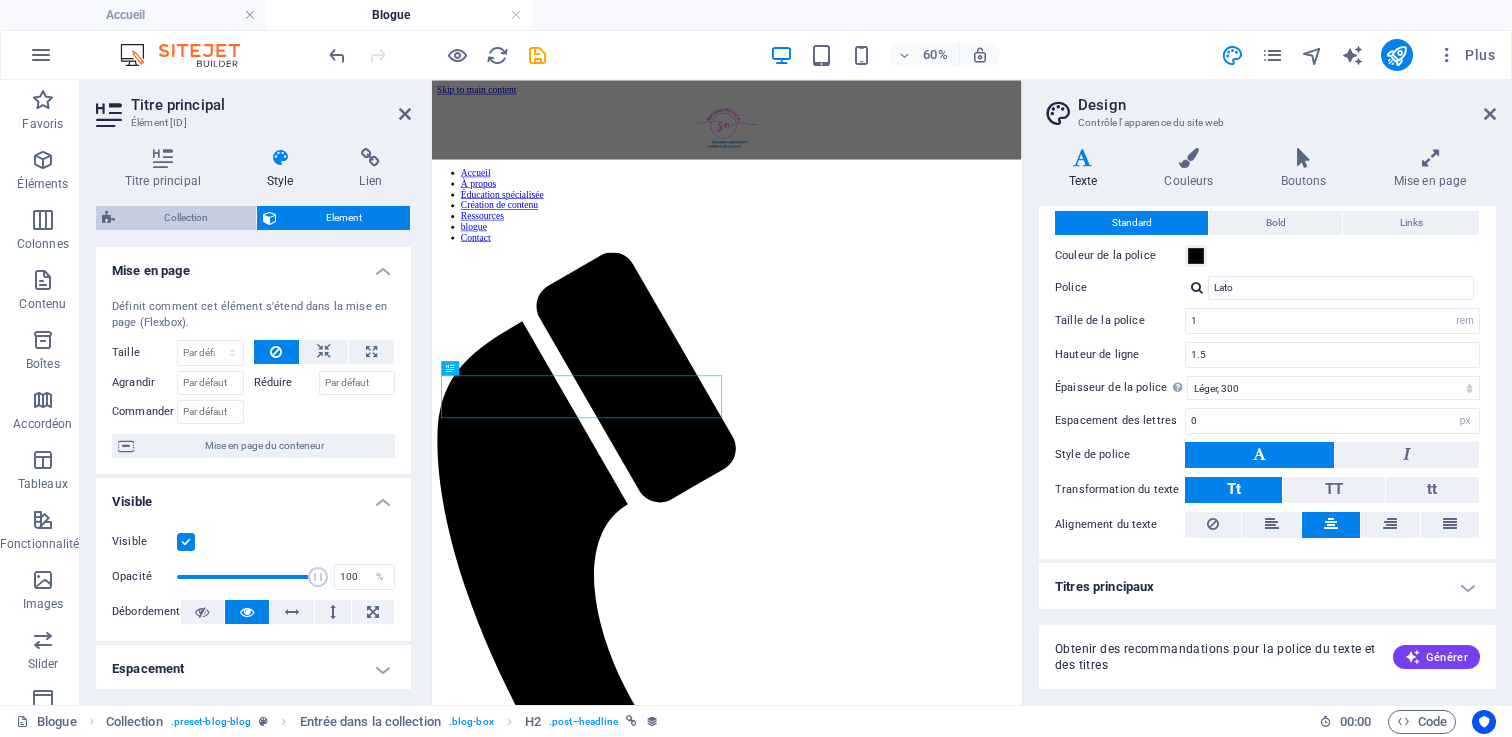 click on "Collection" at bounding box center (185, 218) 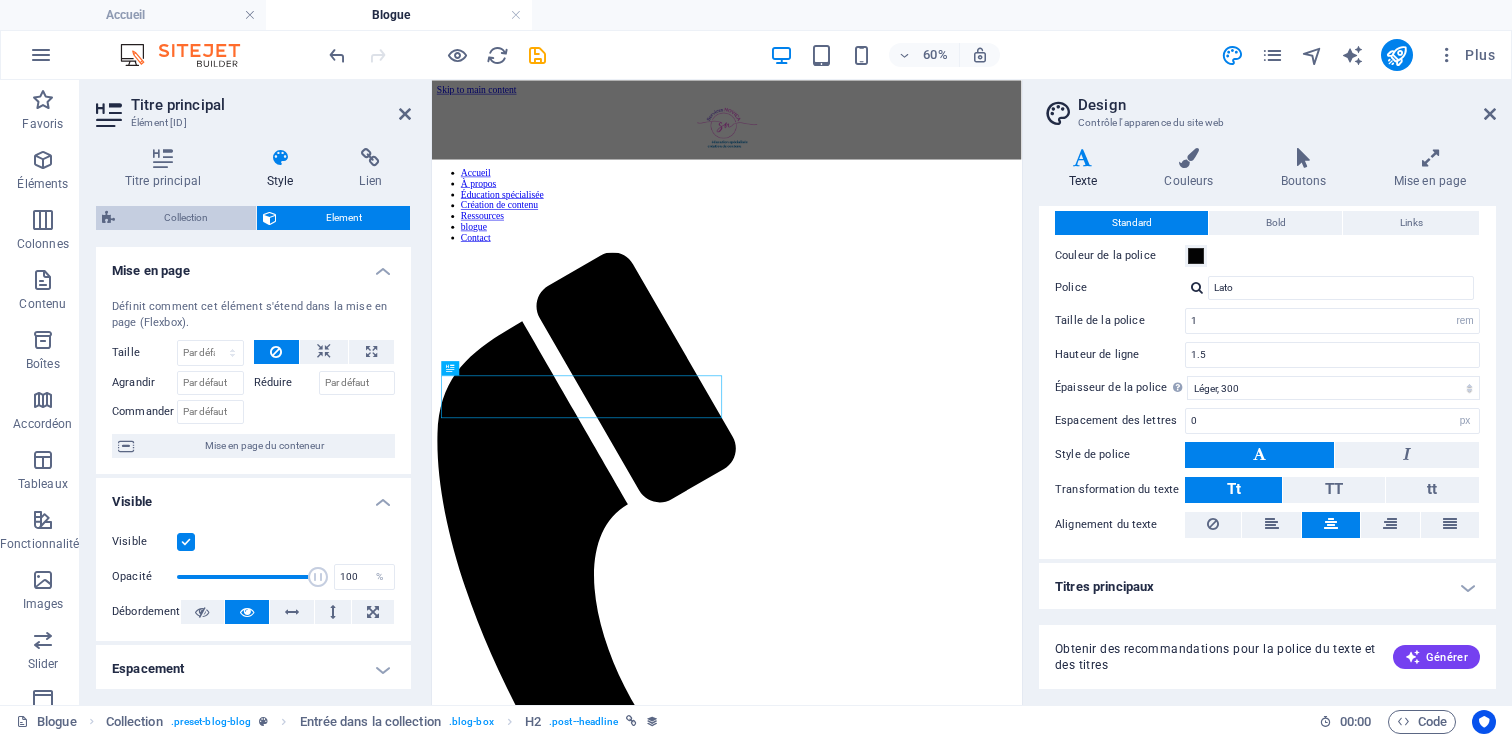 select on "rem" 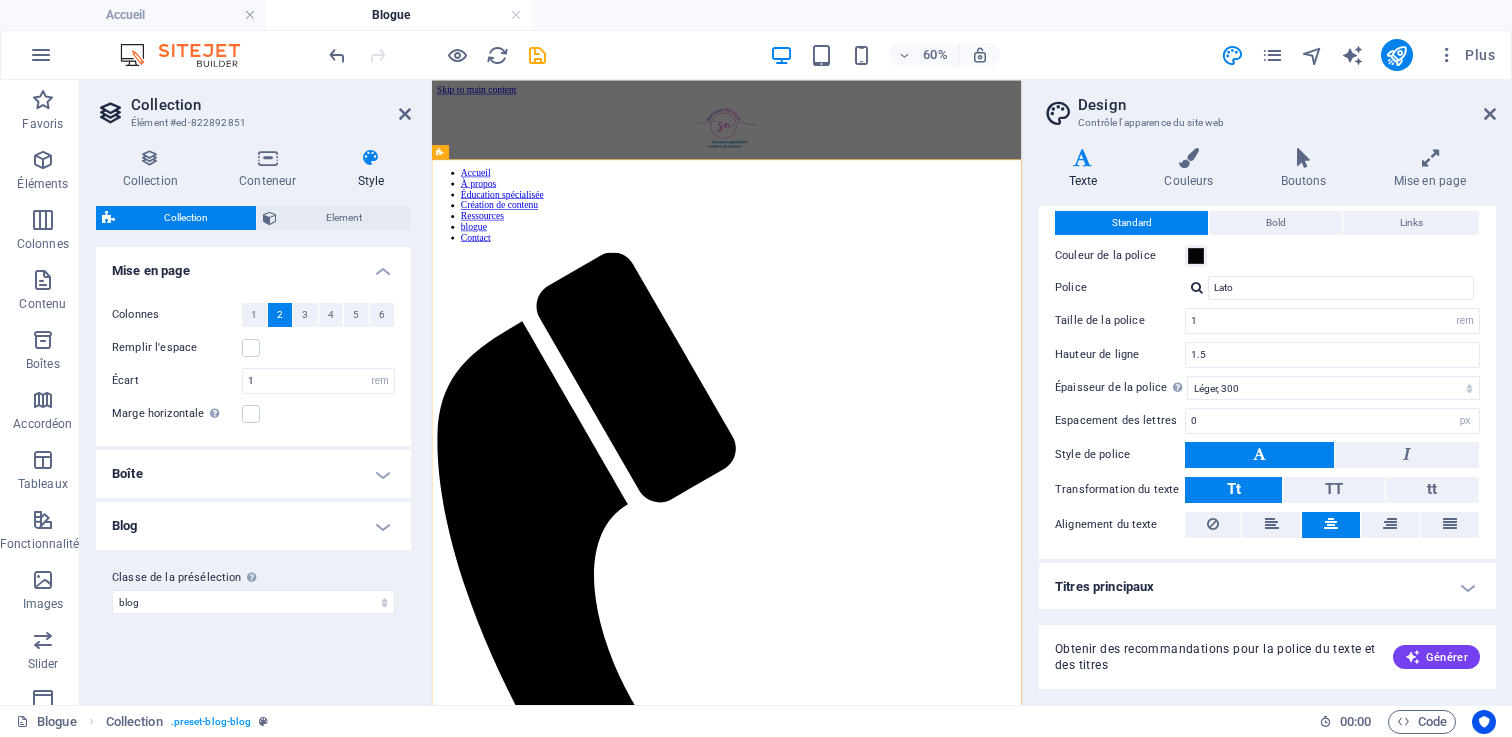click on "Blog" at bounding box center (253, 526) 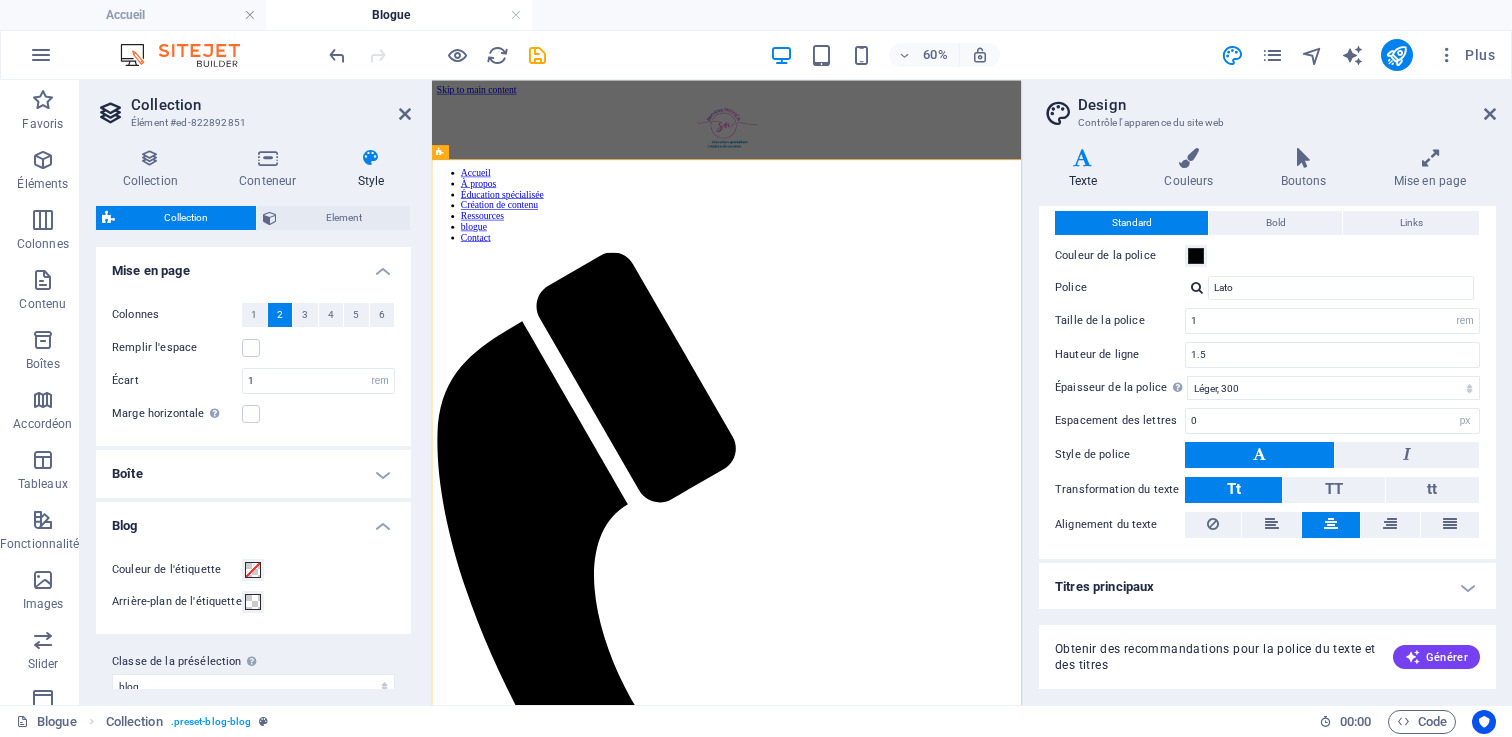 scroll, scrollTop: 24, scrollLeft: 0, axis: vertical 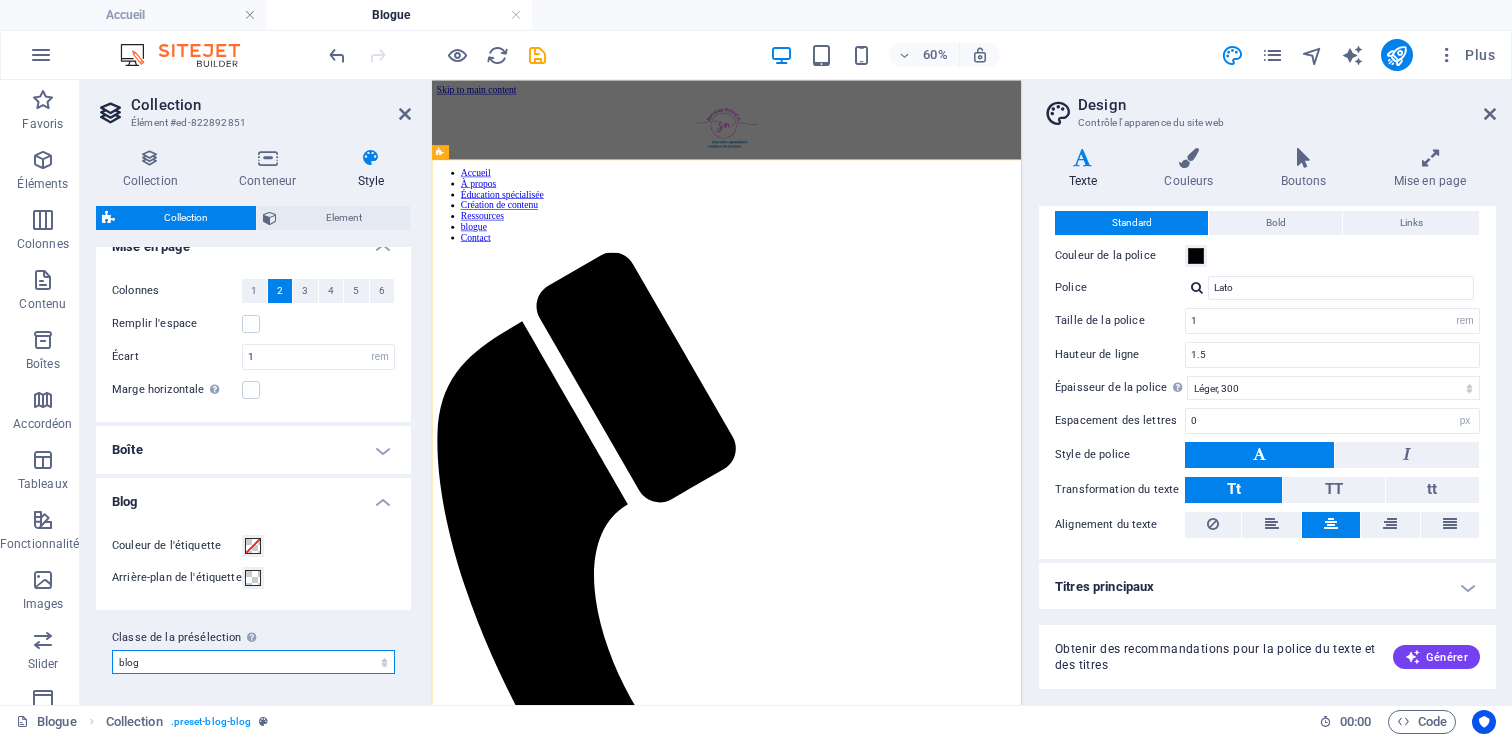 click on "blogue post-blogue blog post-blog Ajouter la classe de la présélection" at bounding box center [253, 662] 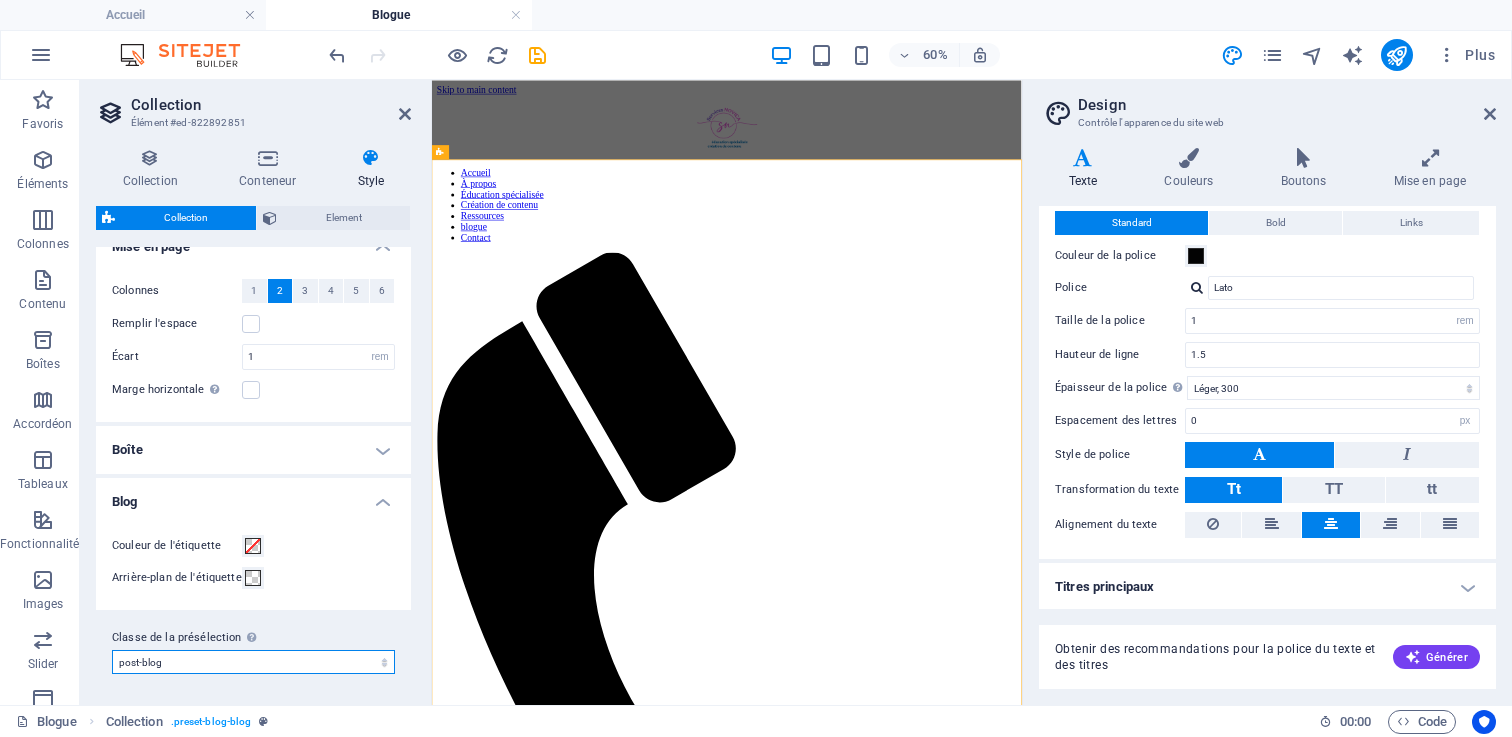 click on "blogue post-blogue blog post-blog Ajouter la classe de la présélection" at bounding box center [253, 662] 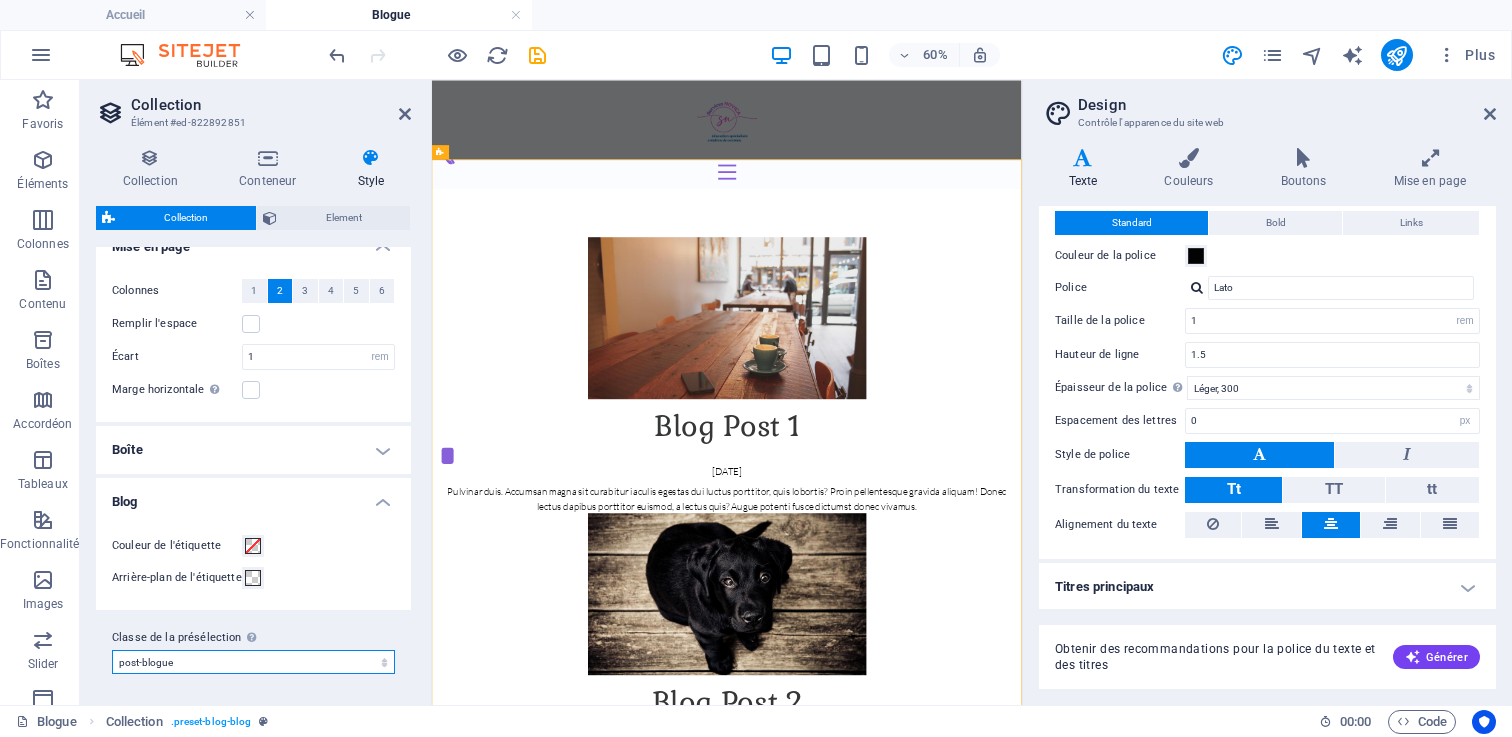 click on "blogue post-blogue blog post-blog Ajouter la classe de la présélection" at bounding box center (253, 662) 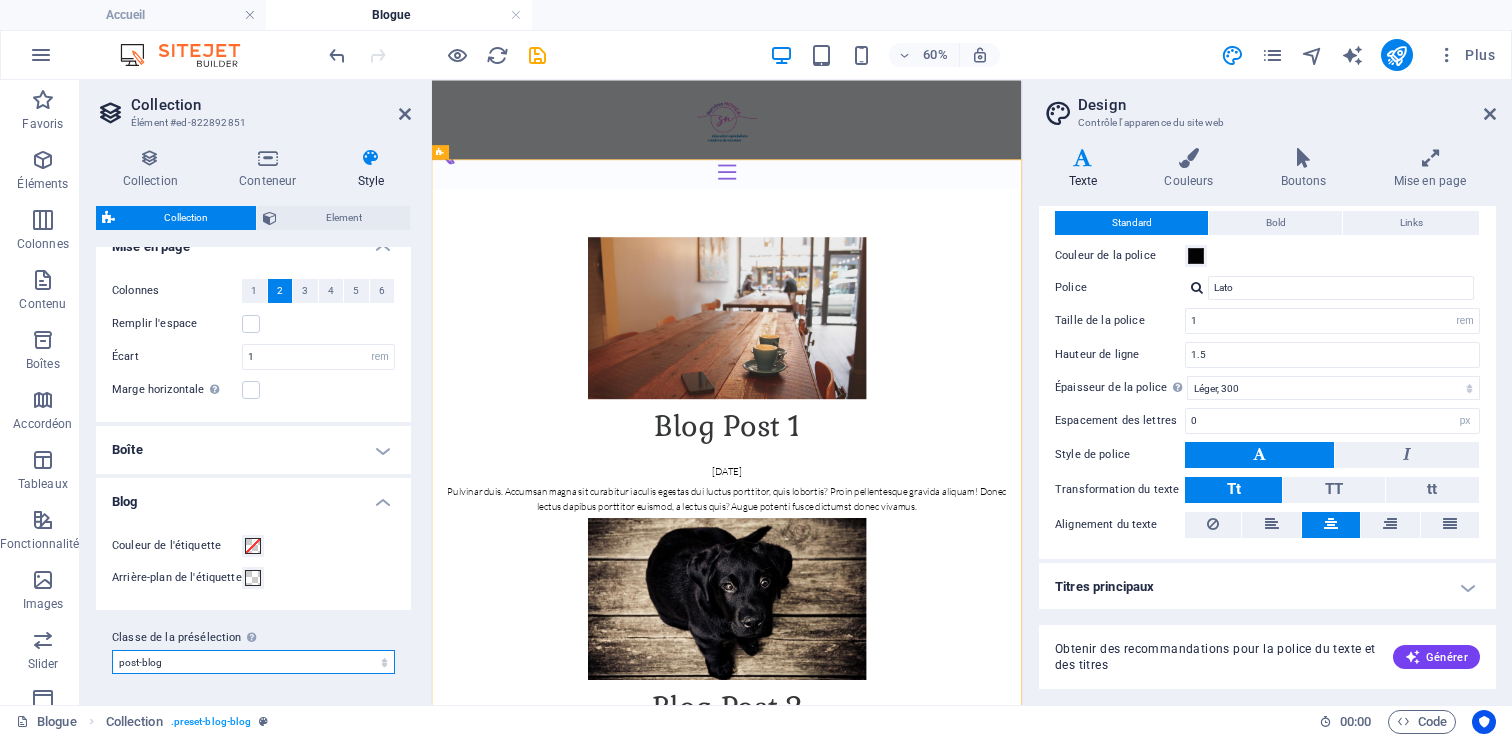 click on "blogue post-blogue blog post-blog Ajouter la classe de la présélection" at bounding box center (253, 662) 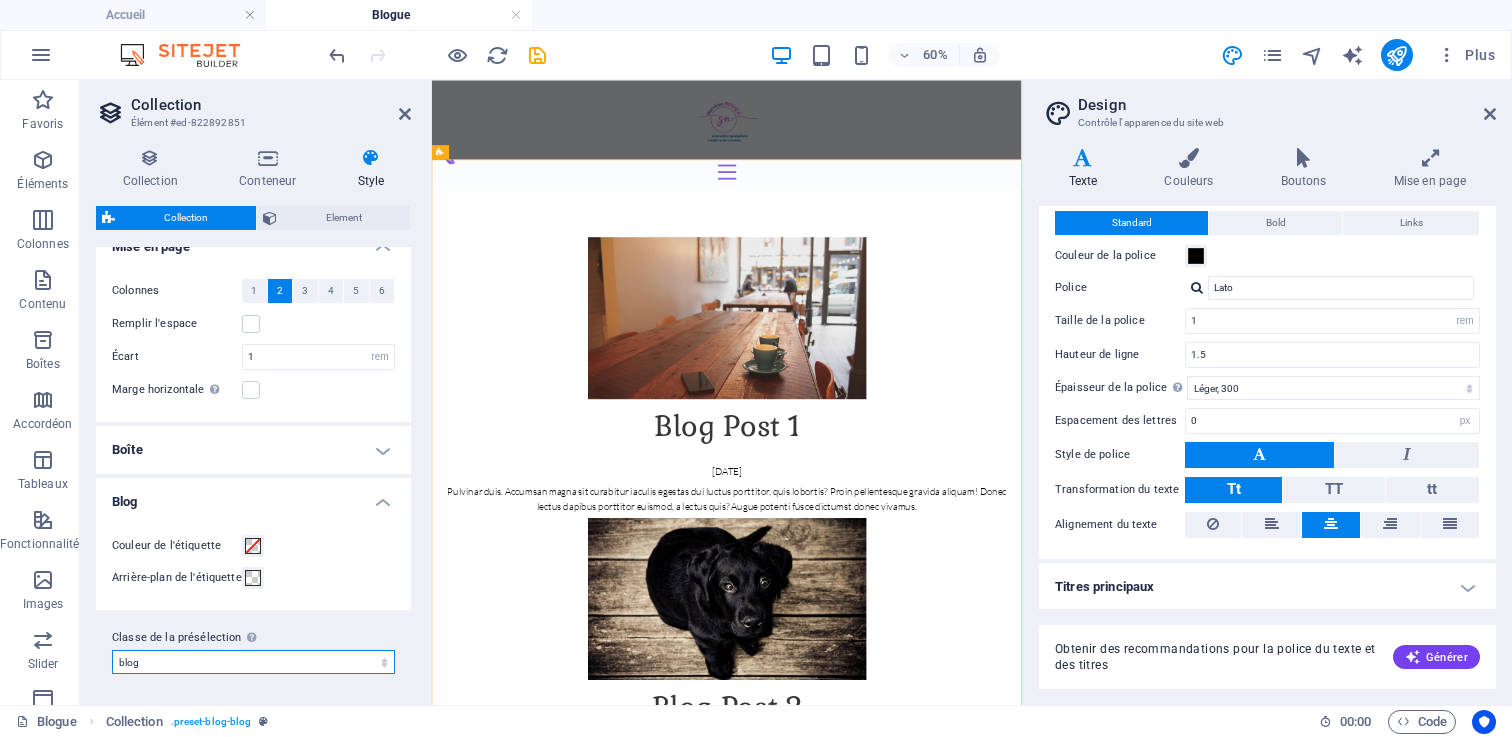 click on "blogue post-blogue blog post-blog Ajouter la classe de la présélection" at bounding box center (253, 662) 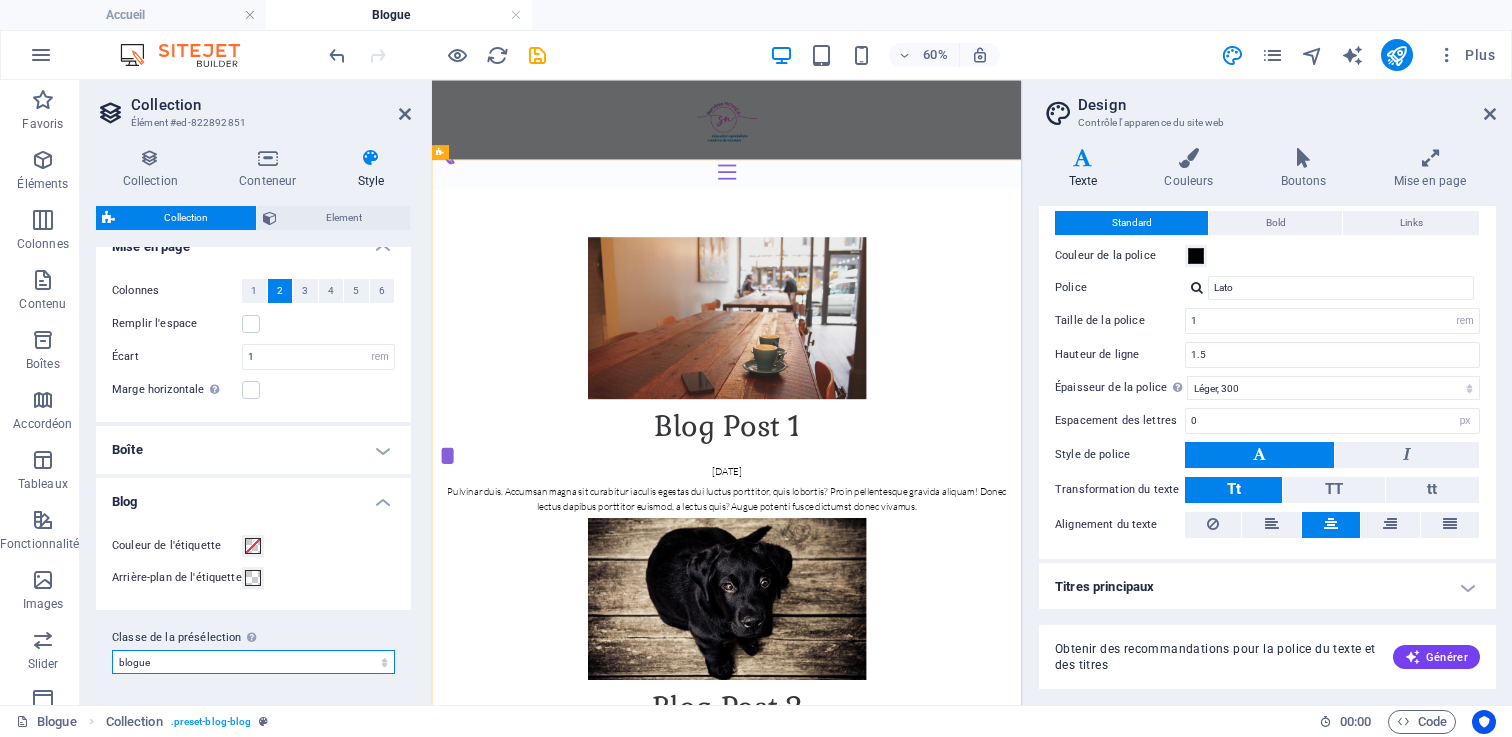 click on "blogue post-blogue blog post-blog Ajouter la classe de la présélection" at bounding box center [253, 662] 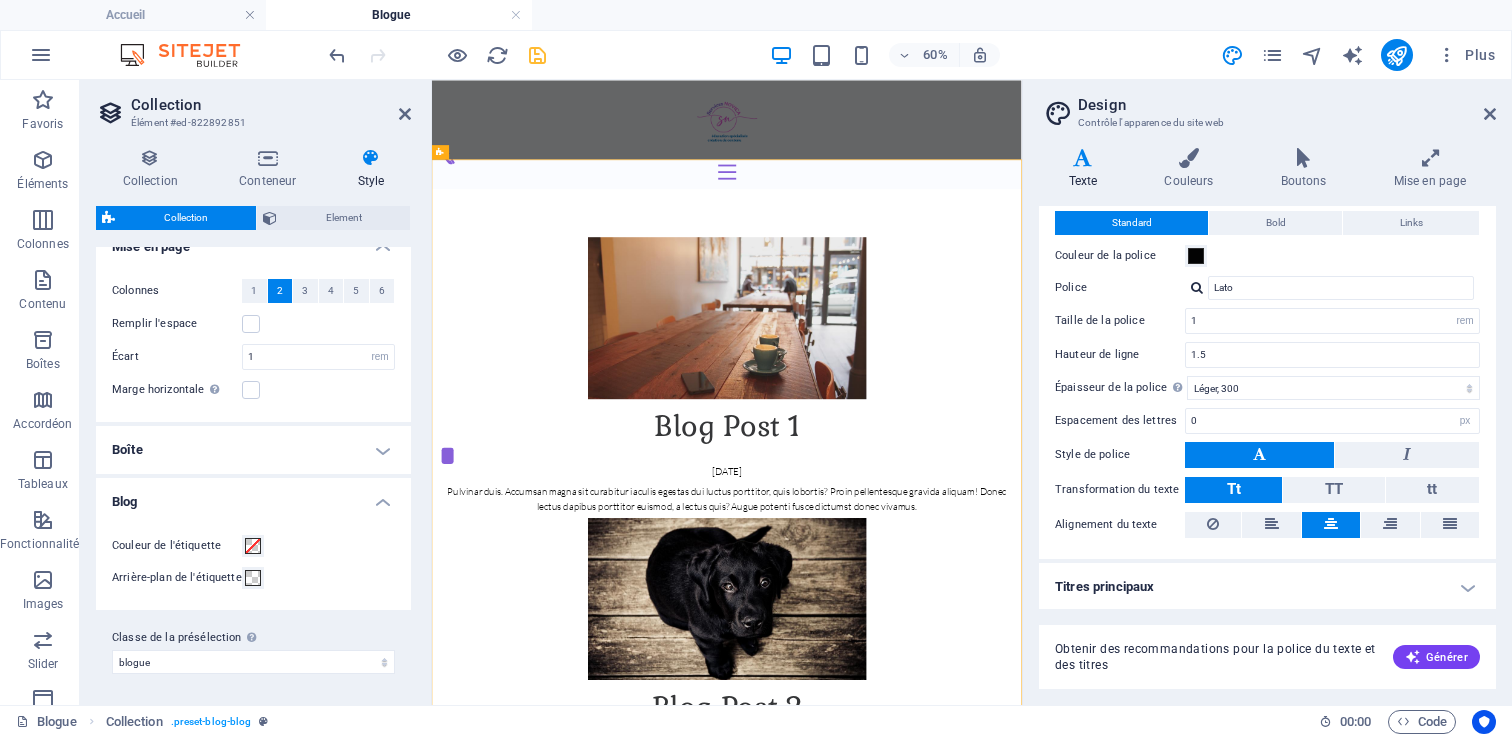 click at bounding box center [537, 55] 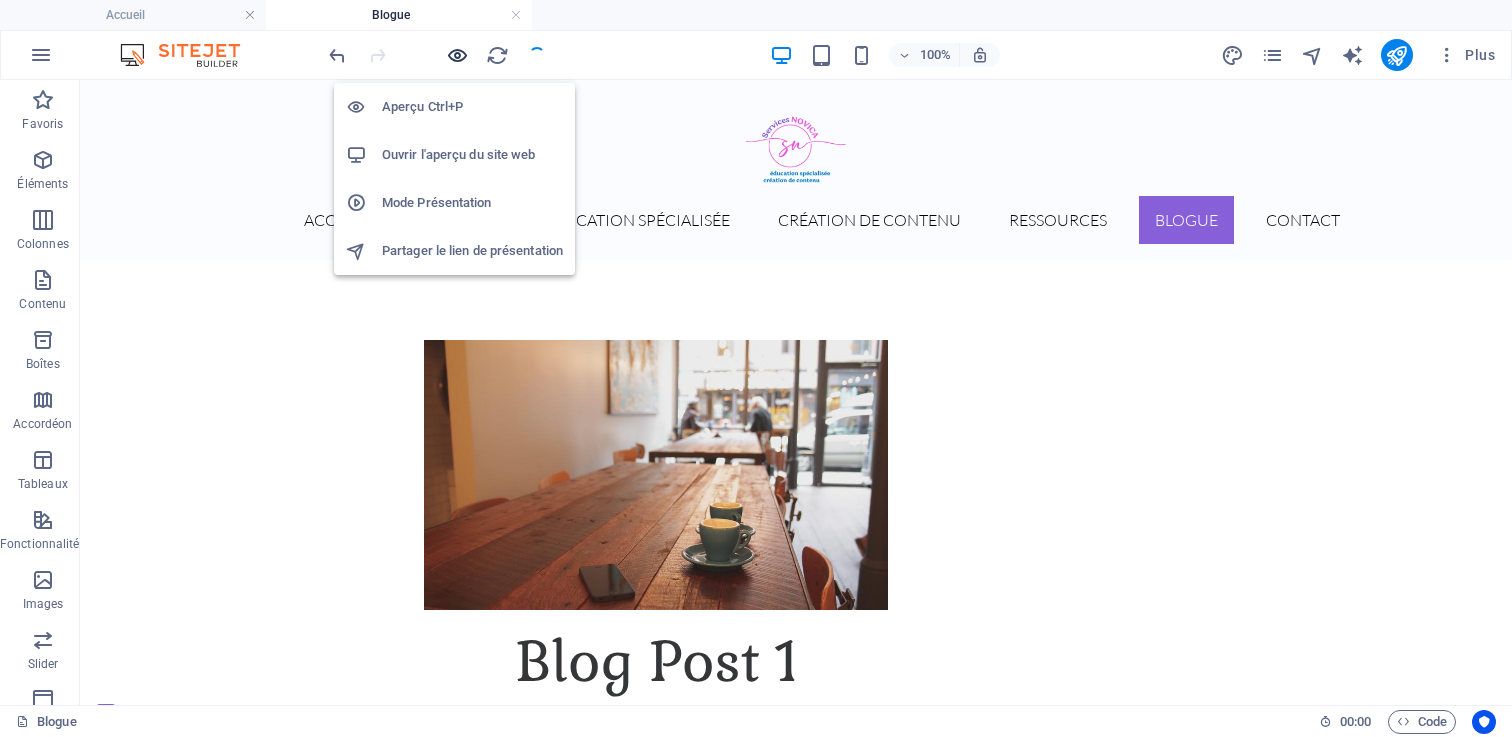 click at bounding box center (457, 55) 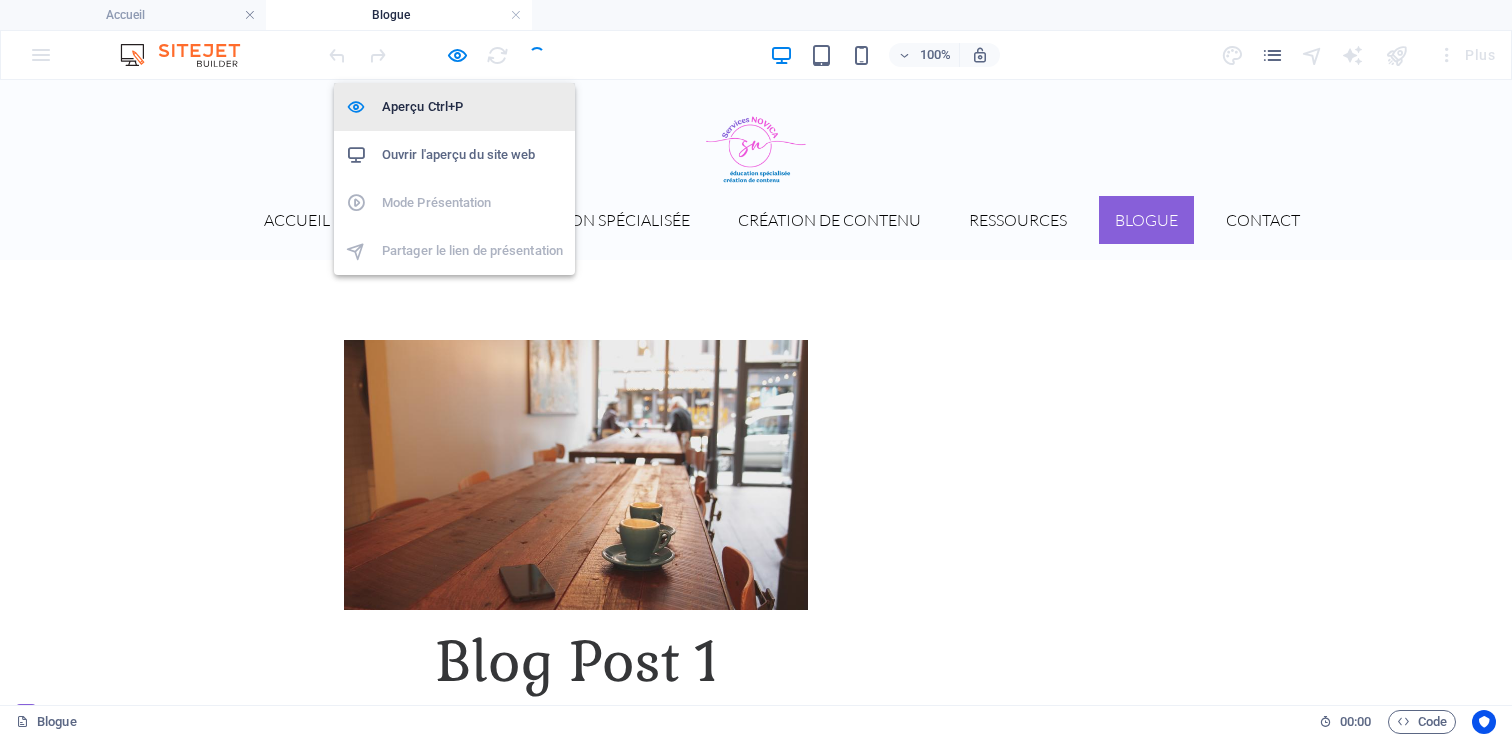 click on "Aperçu Ctrl+P" at bounding box center [454, 107] 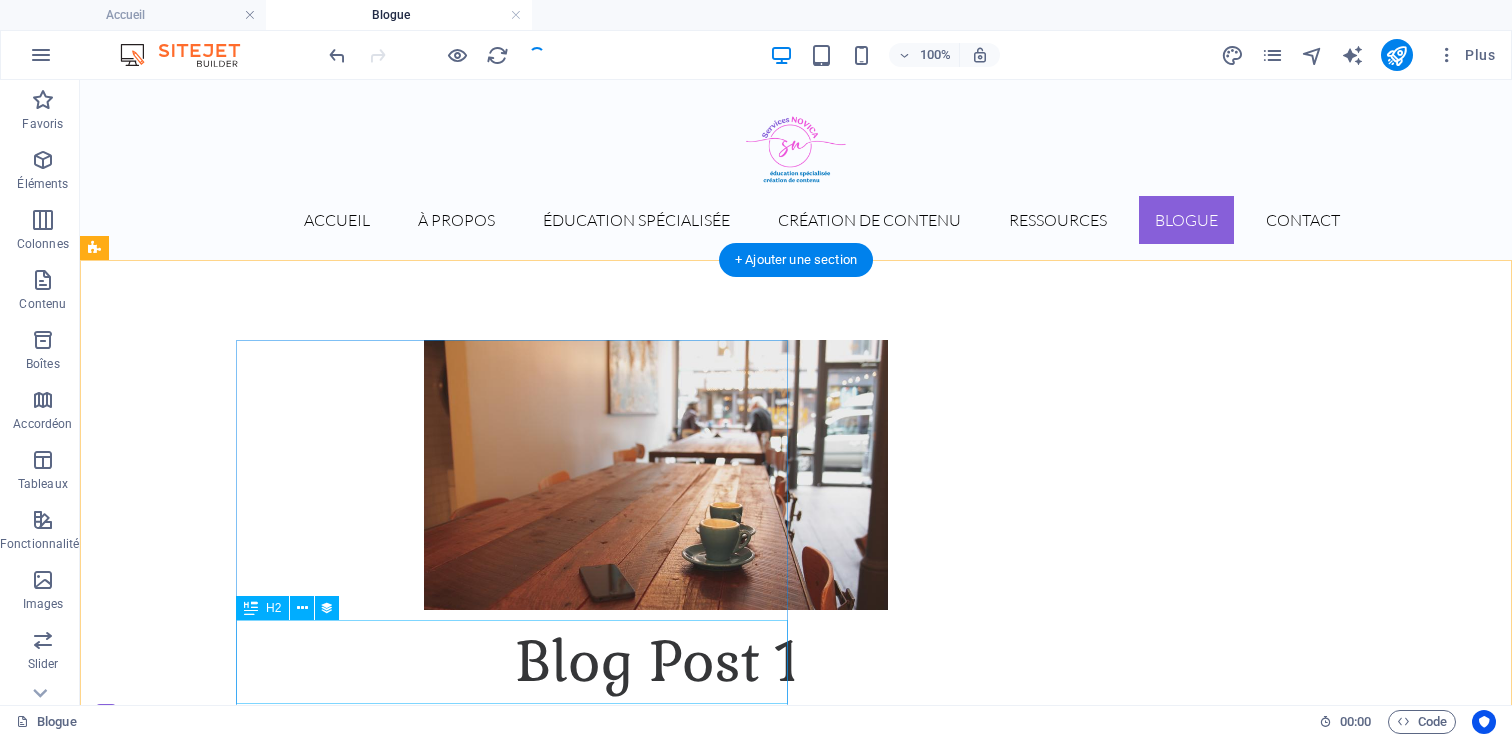 click on "Blog Post 1" at bounding box center [656, 662] 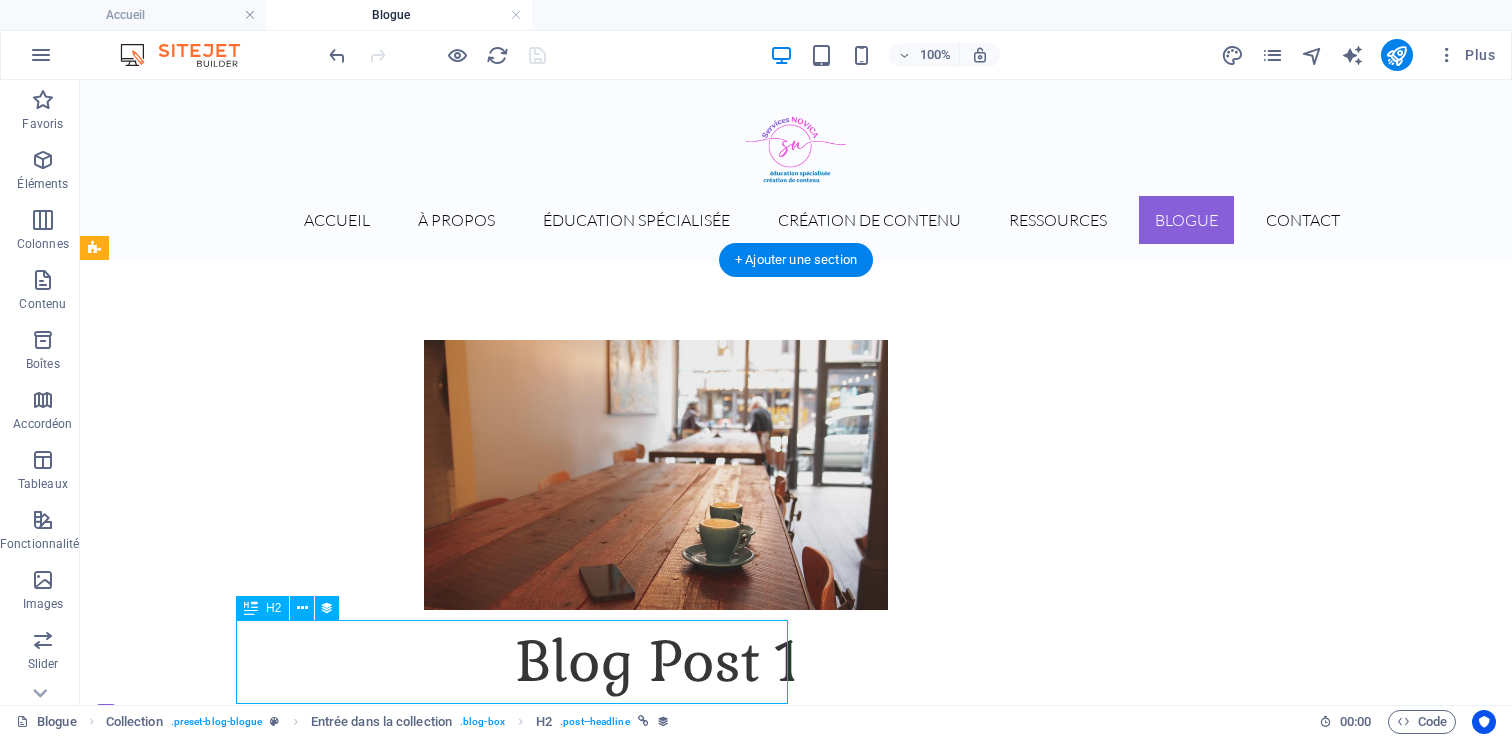 click on "Blog Post 1" at bounding box center [656, 662] 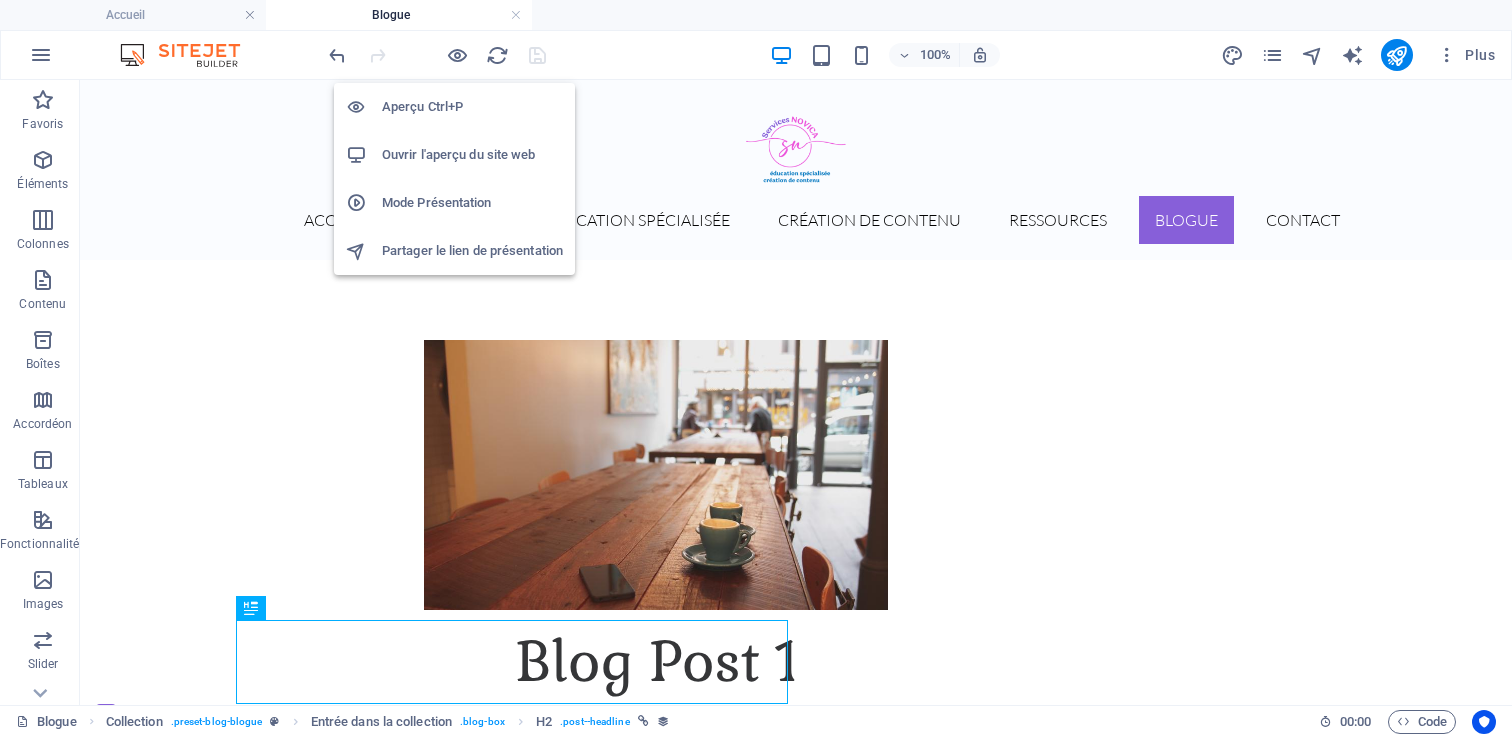 click on "Aperçu Ctrl+P" at bounding box center [472, 107] 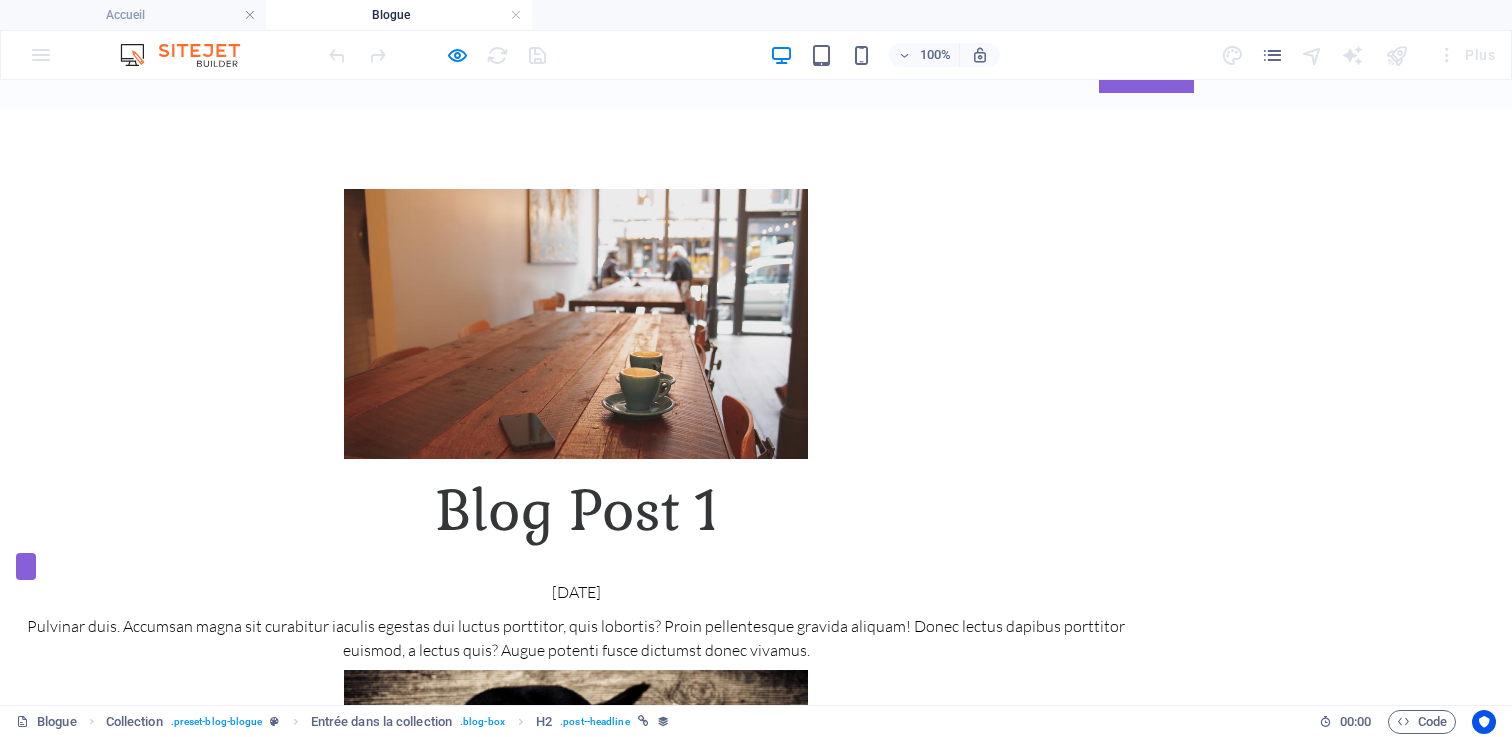 scroll, scrollTop: 230, scrollLeft: 0, axis: vertical 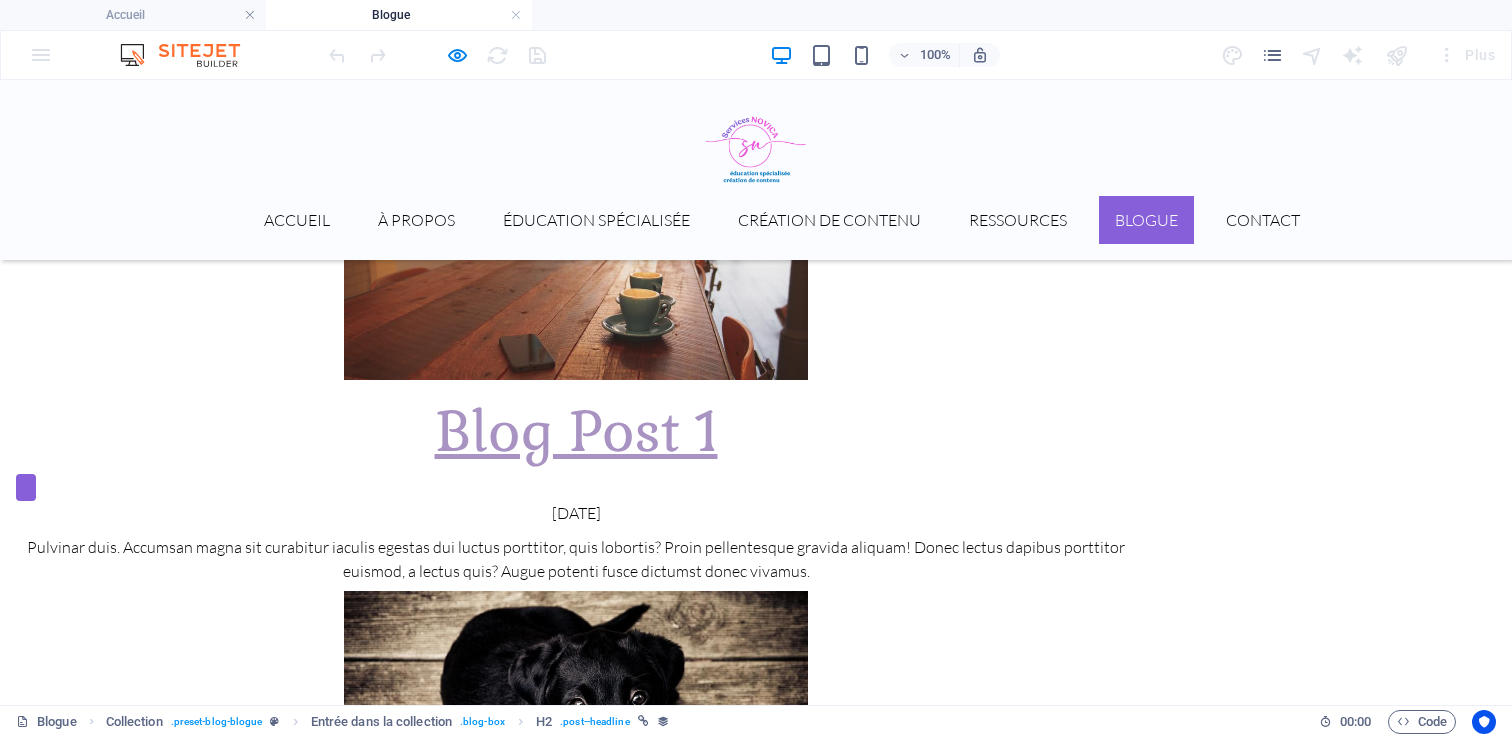 click on "Blog Post 1" at bounding box center (576, 432) 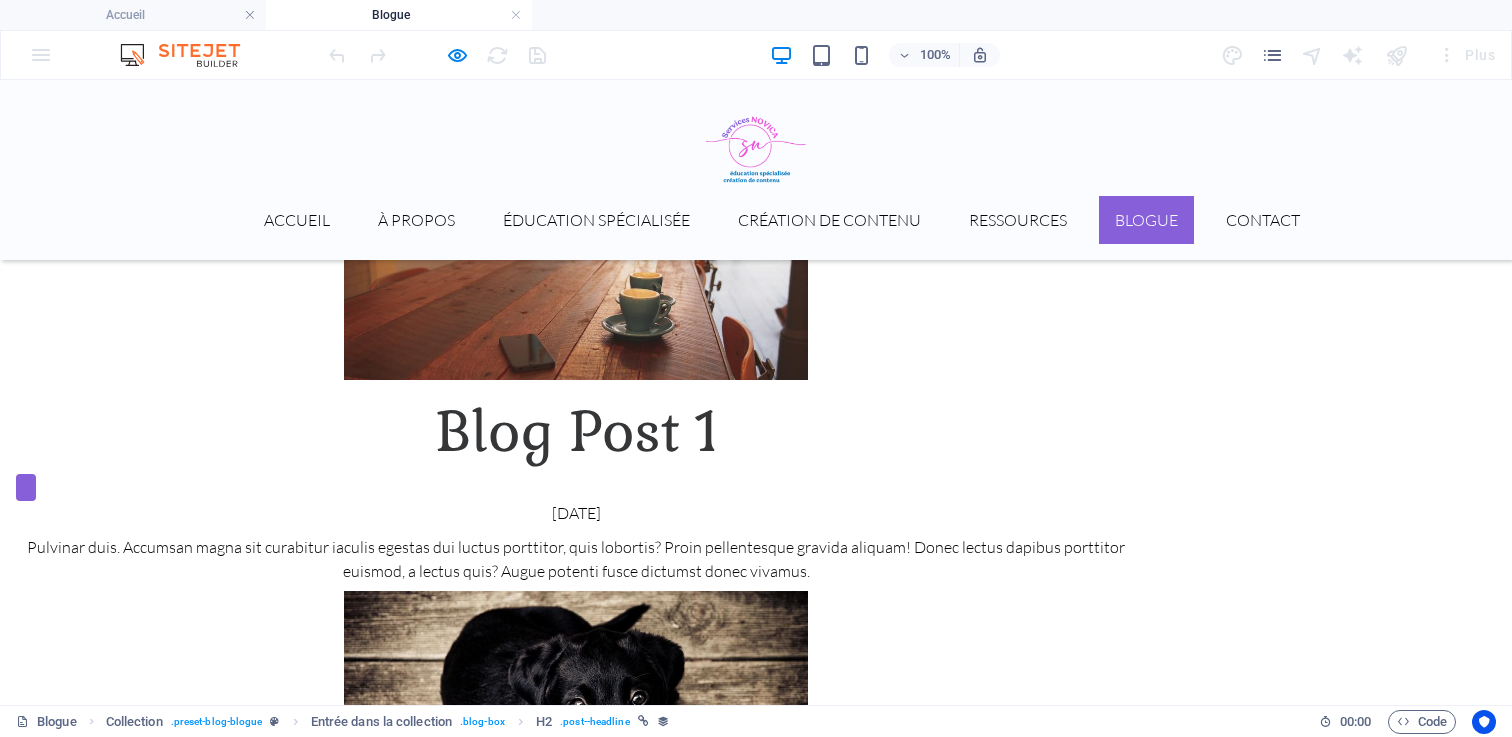 scroll, scrollTop: 0, scrollLeft: 0, axis: both 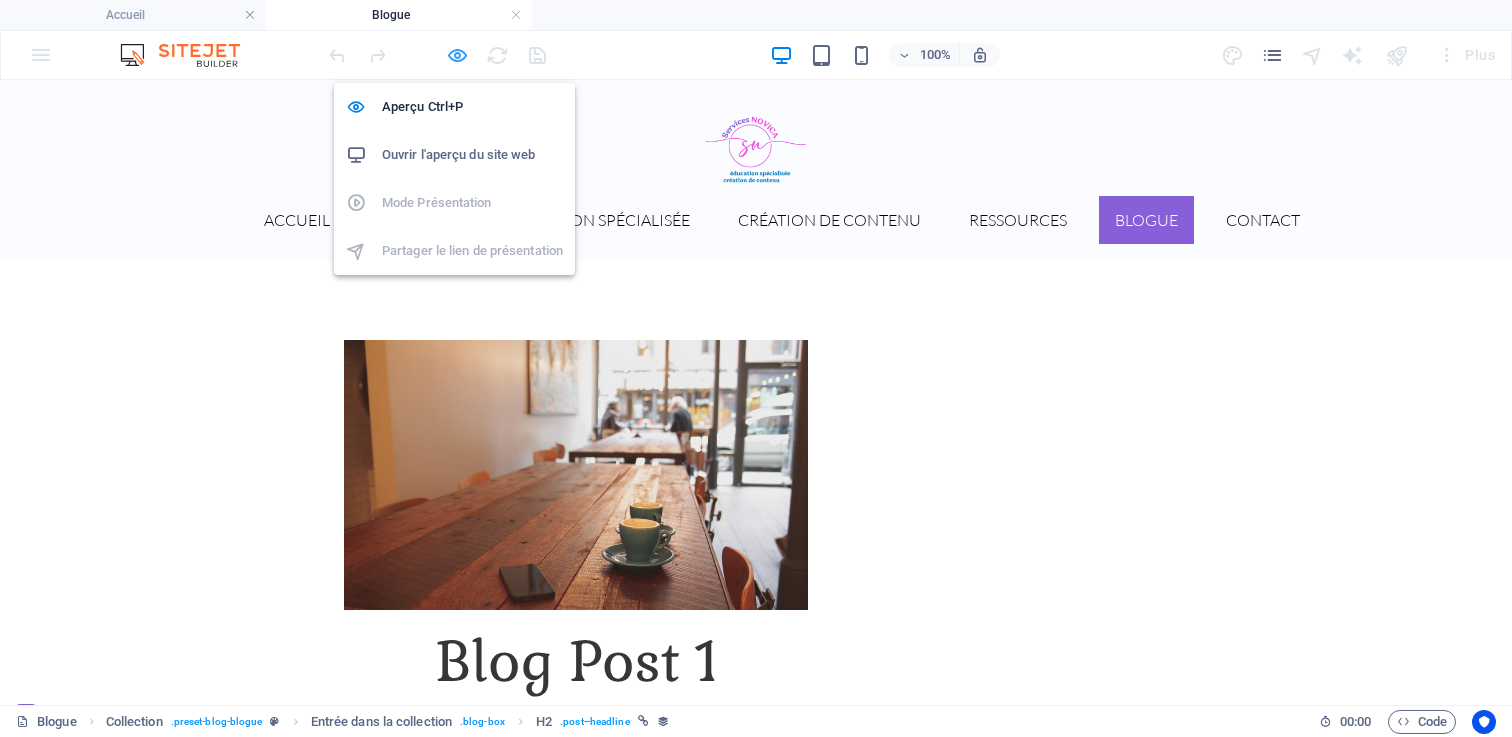 click at bounding box center [457, 55] 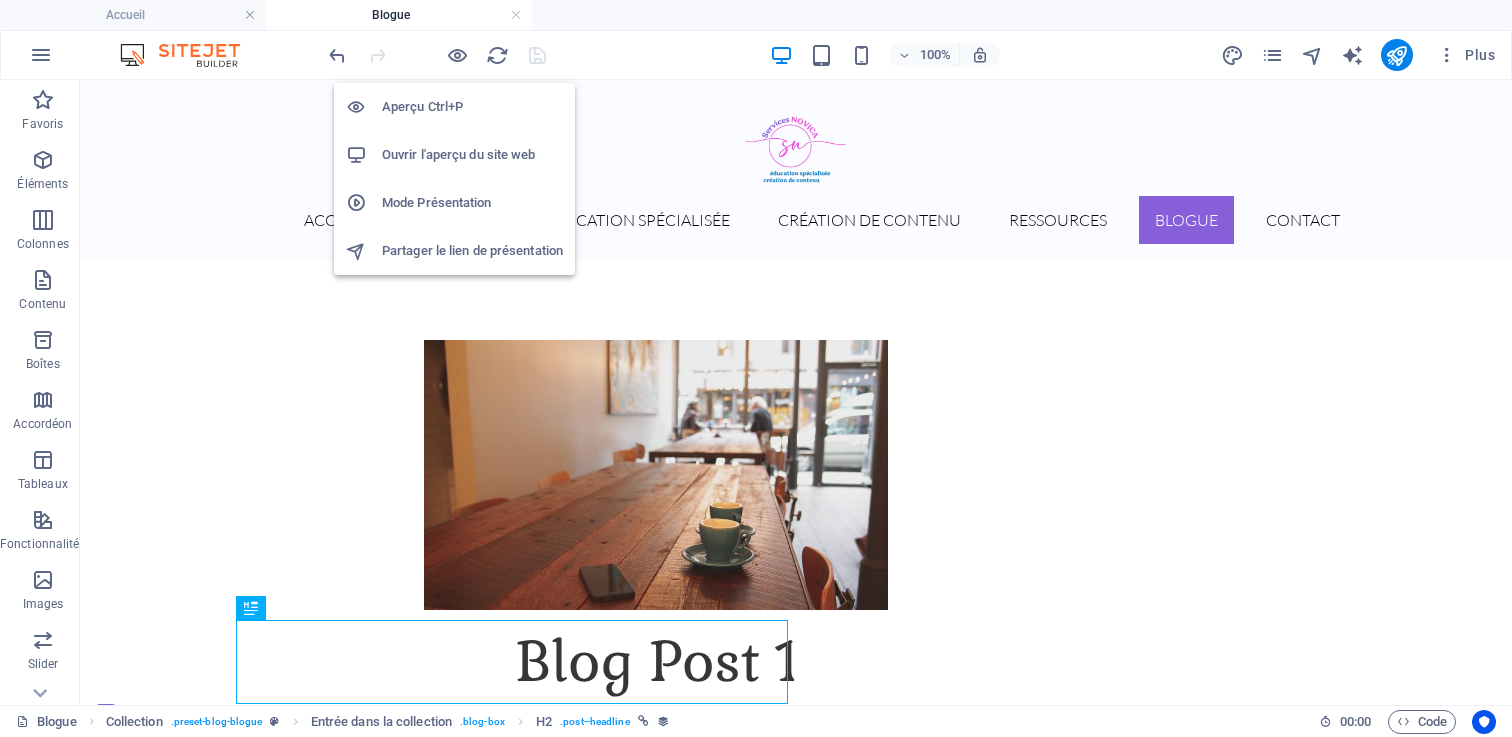 click on "Aperçu Ctrl+P" at bounding box center [472, 107] 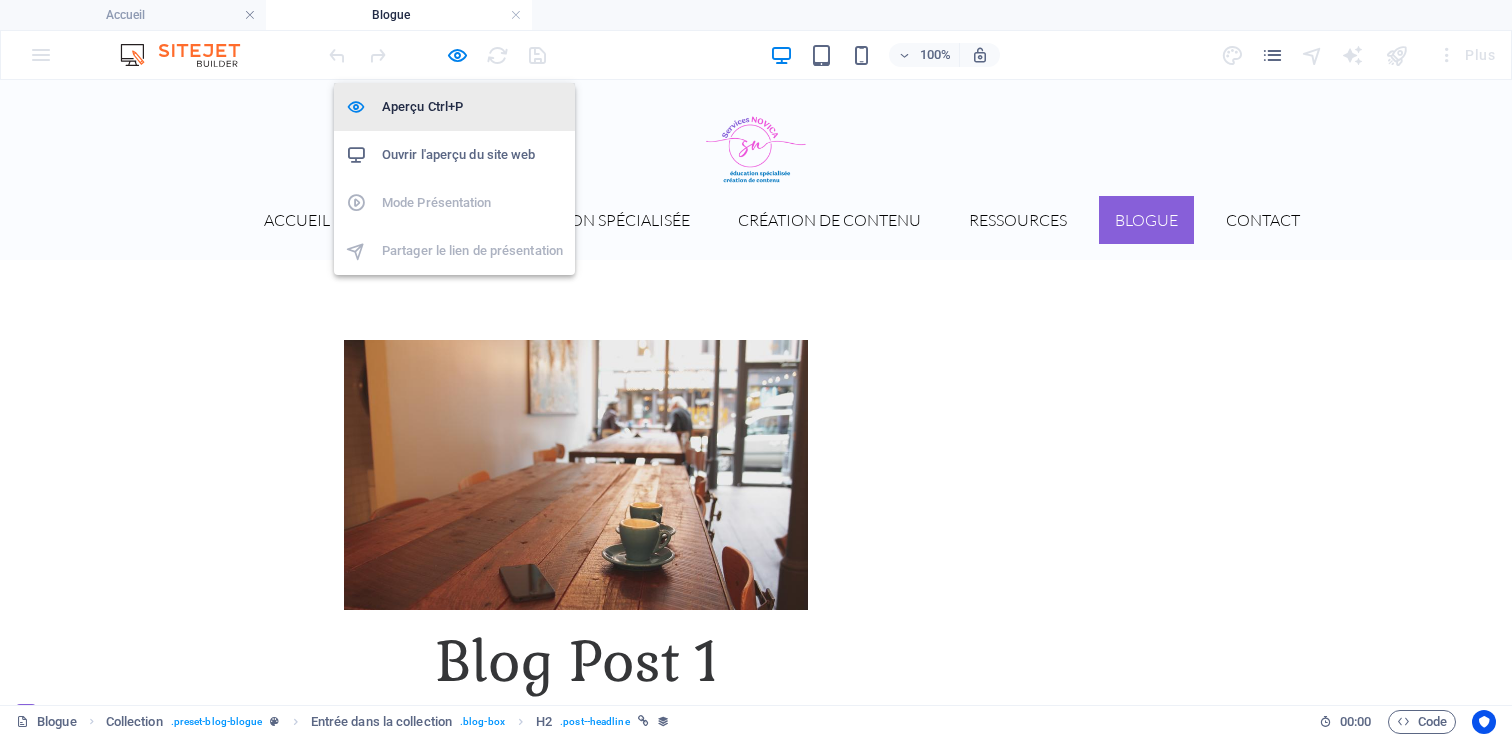 click on "Aperçu Ctrl+P" at bounding box center (472, 107) 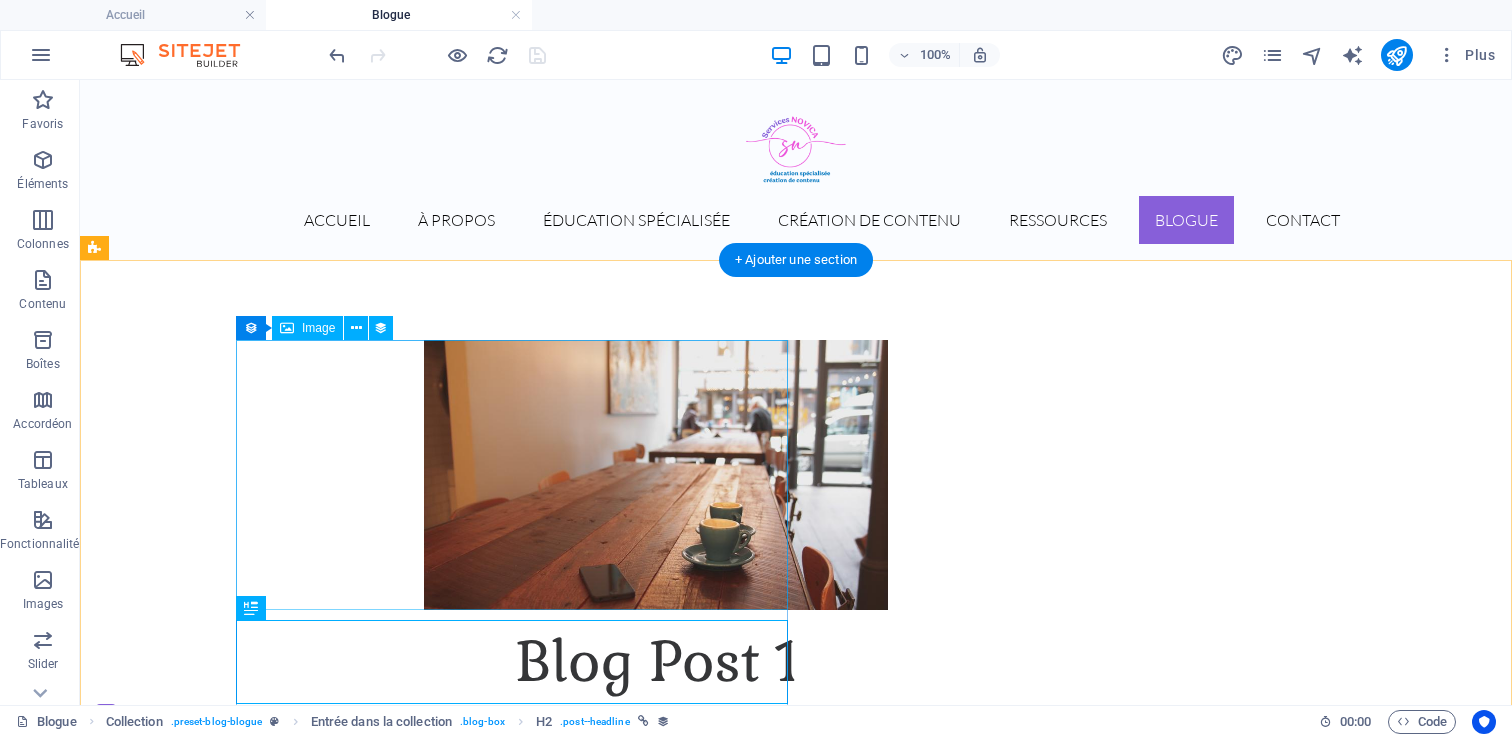 click at bounding box center (656, 475) 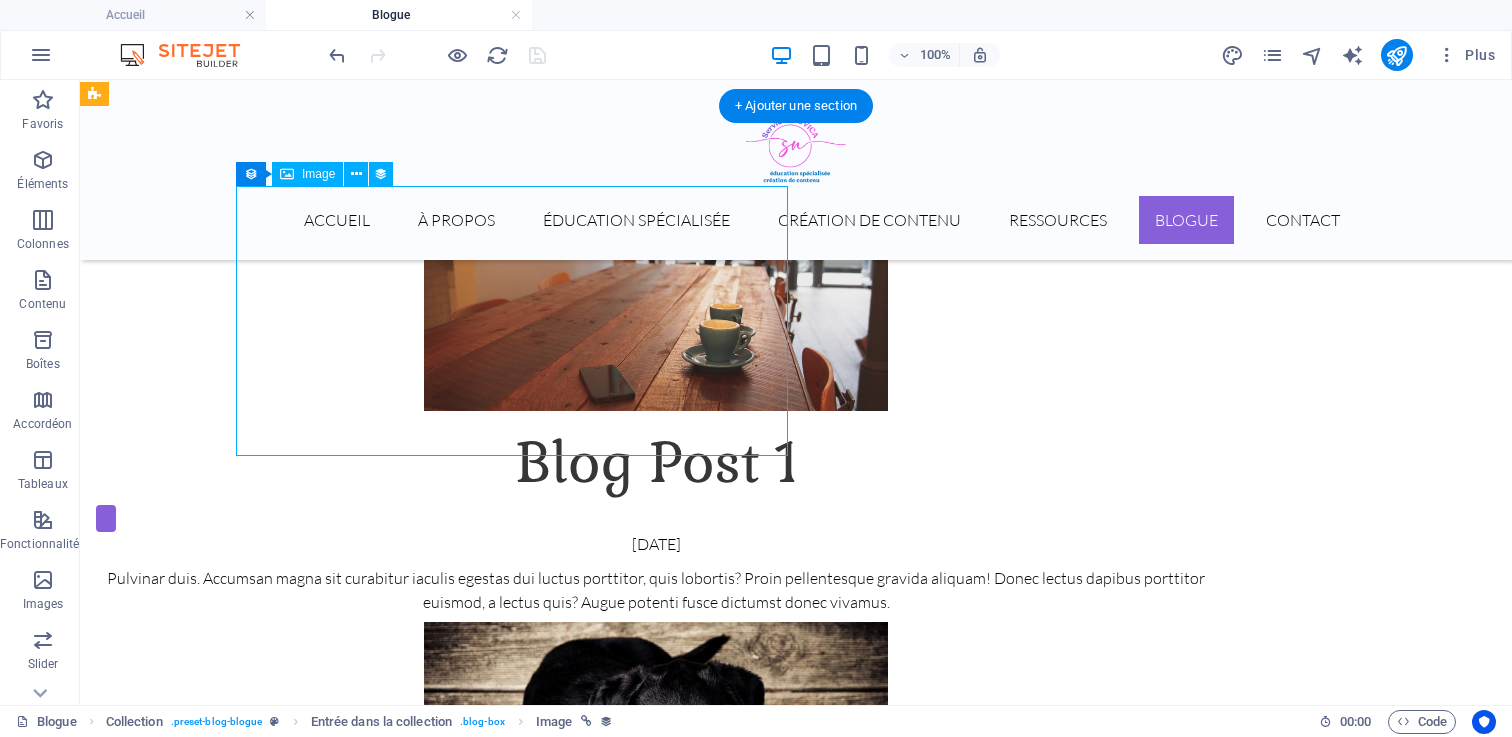 scroll, scrollTop: 254, scrollLeft: 0, axis: vertical 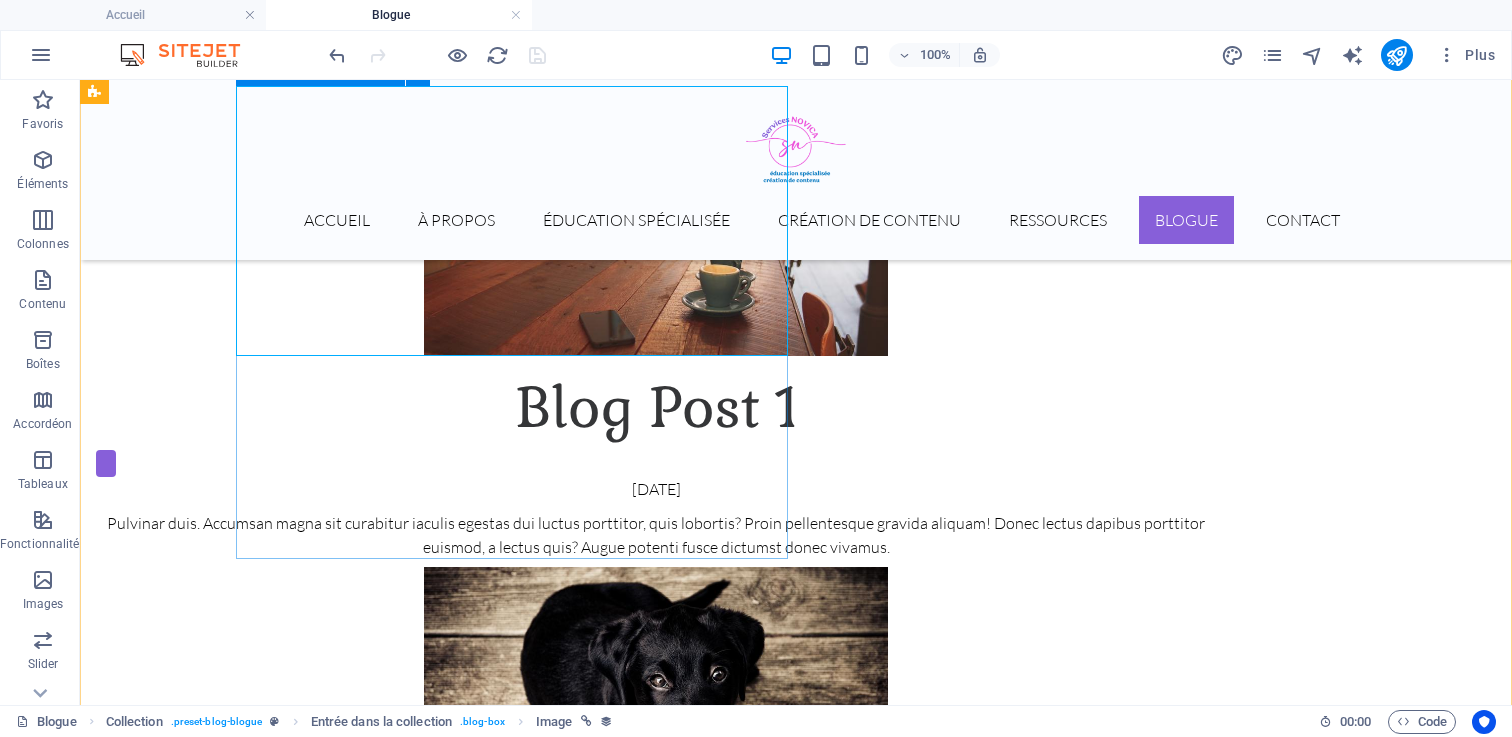 click on "Blog Post 1   25/07/2025 Pulvinar duis. Accumsan magna sit curabitur iaculis egestas dui luctus porttitor, quis lobortis? Proin pellentesque gravida aliquam! Donec lectus dapibus porttitor euismod, a lectus quis? Augue potenti fusce dictumst donec vivamus." at bounding box center [656, 322] 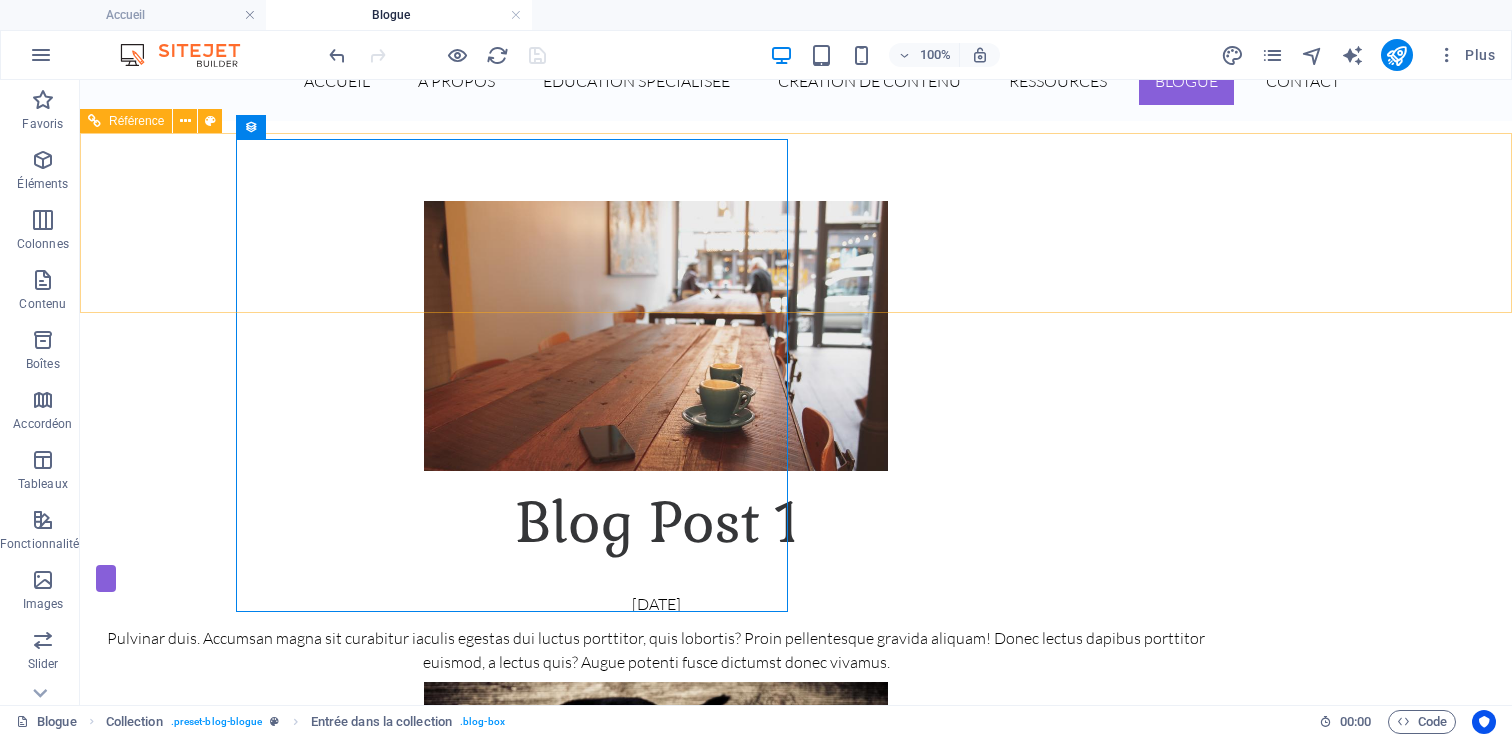 scroll, scrollTop: 0, scrollLeft: 0, axis: both 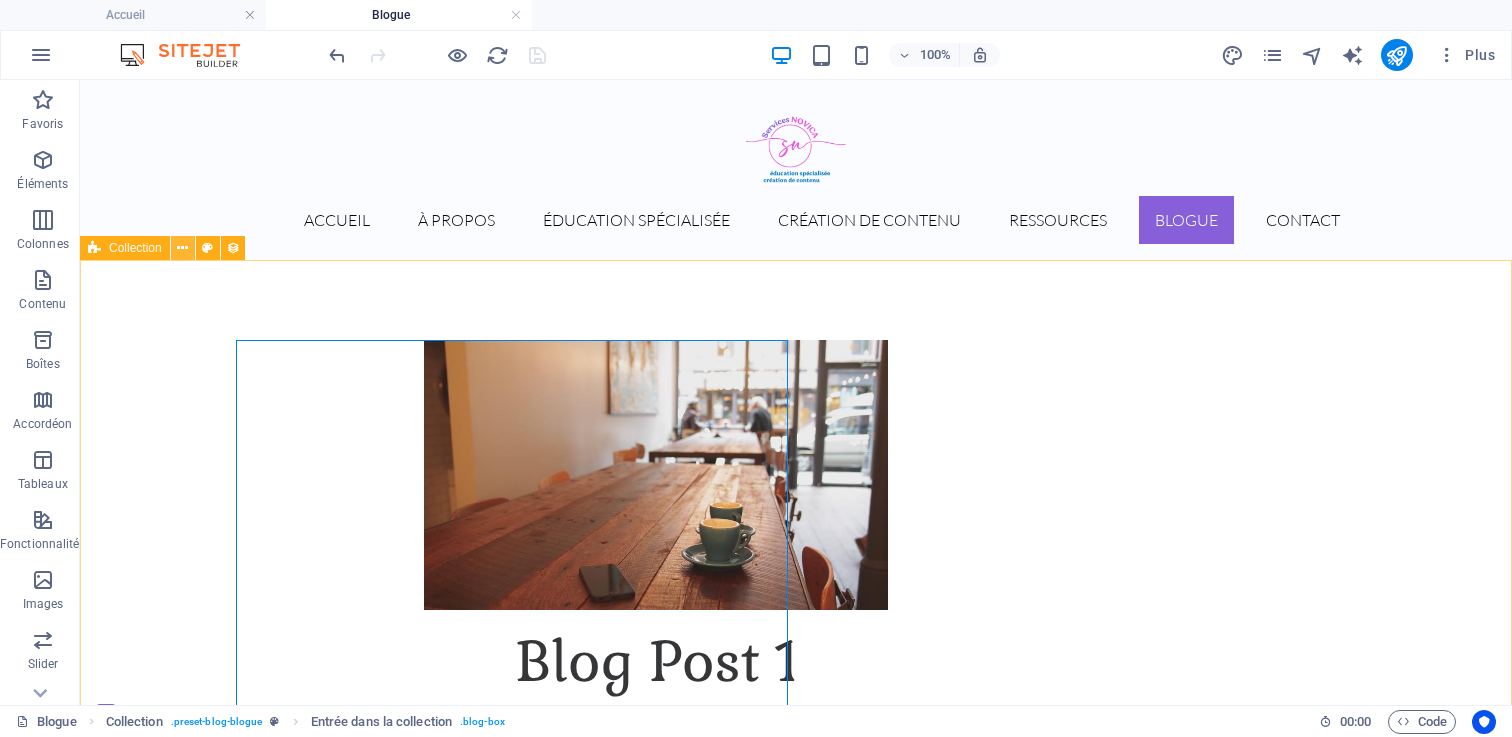 click at bounding box center [182, 248] 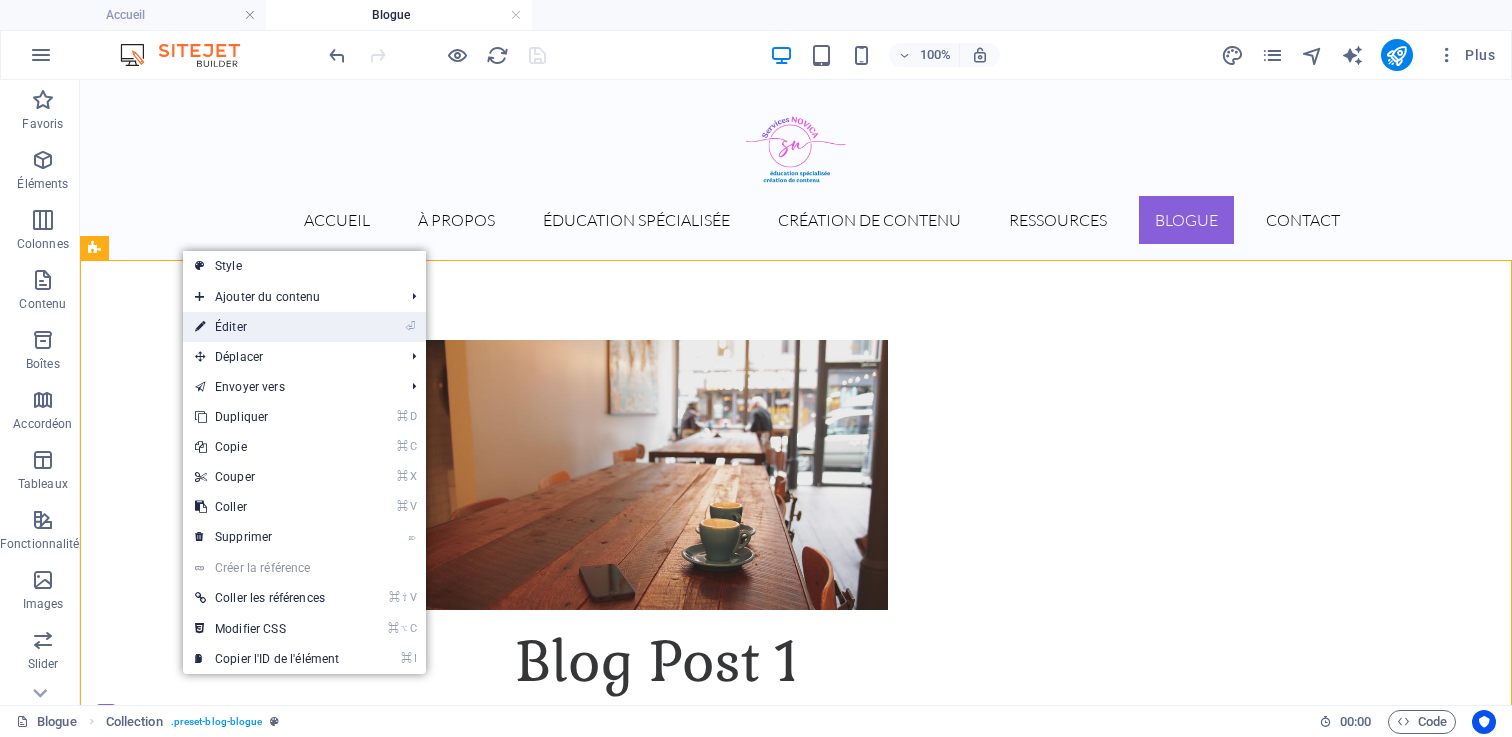 click on "⏎  Éditer" at bounding box center [267, 327] 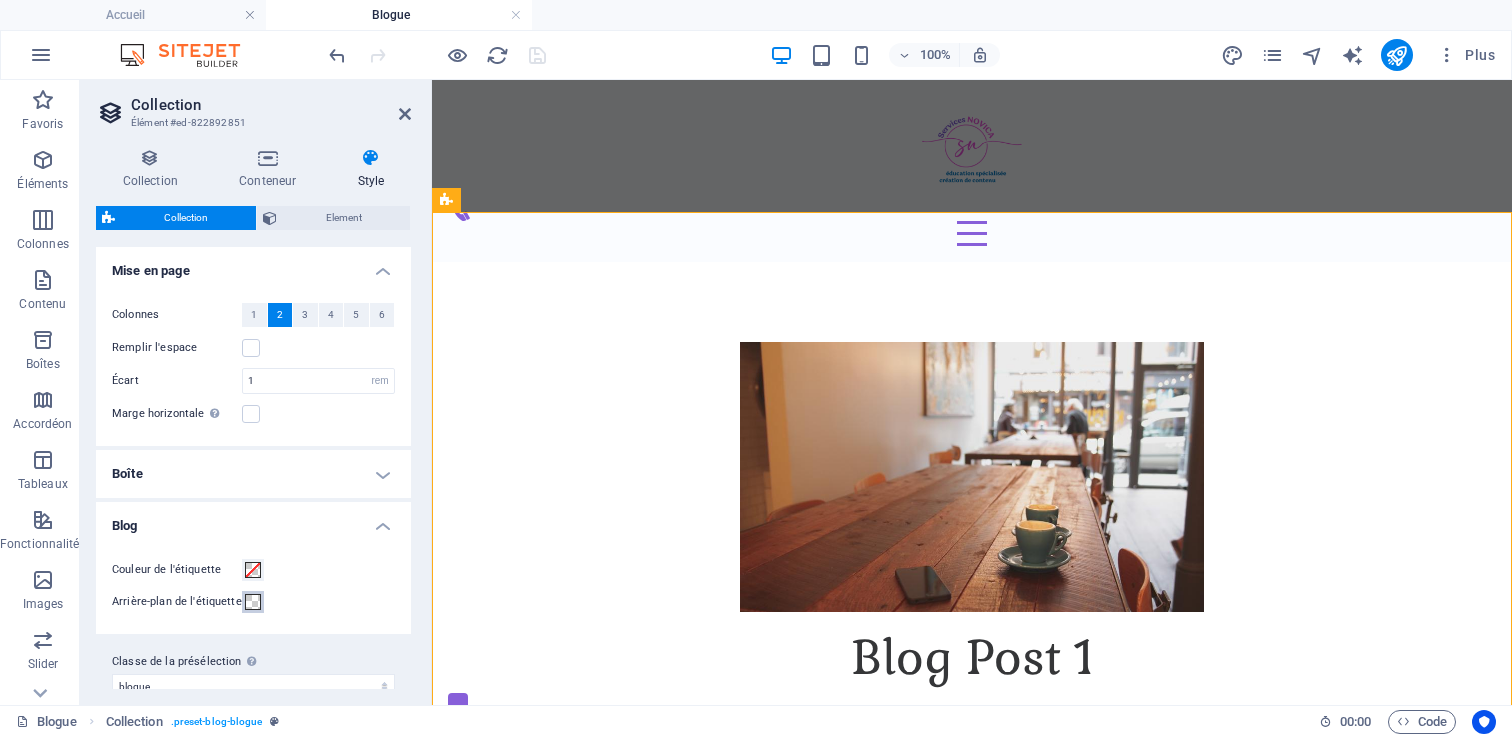 scroll, scrollTop: 24, scrollLeft: 0, axis: vertical 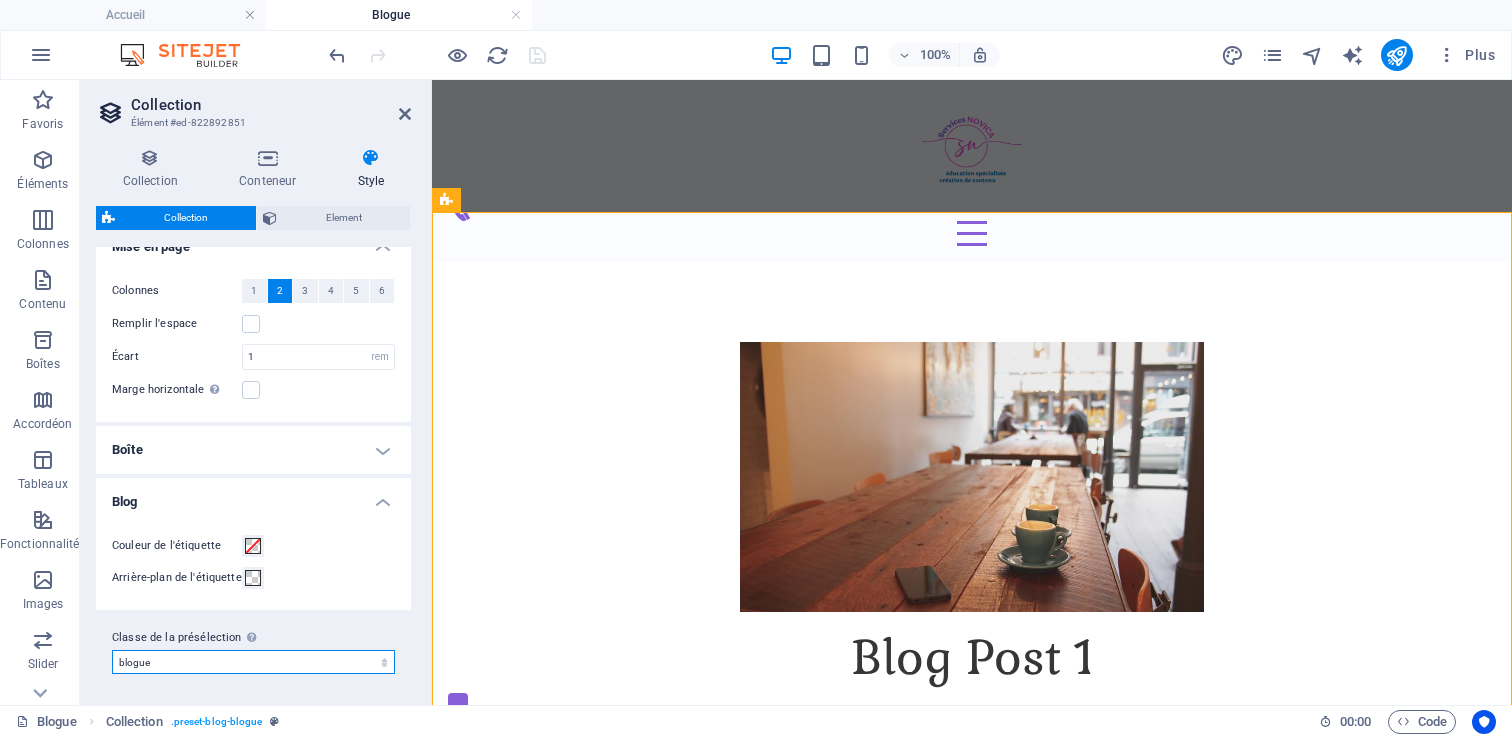 click on "blogue post-blogue blog post-blog Ajouter la classe de la présélection" at bounding box center [253, 662] 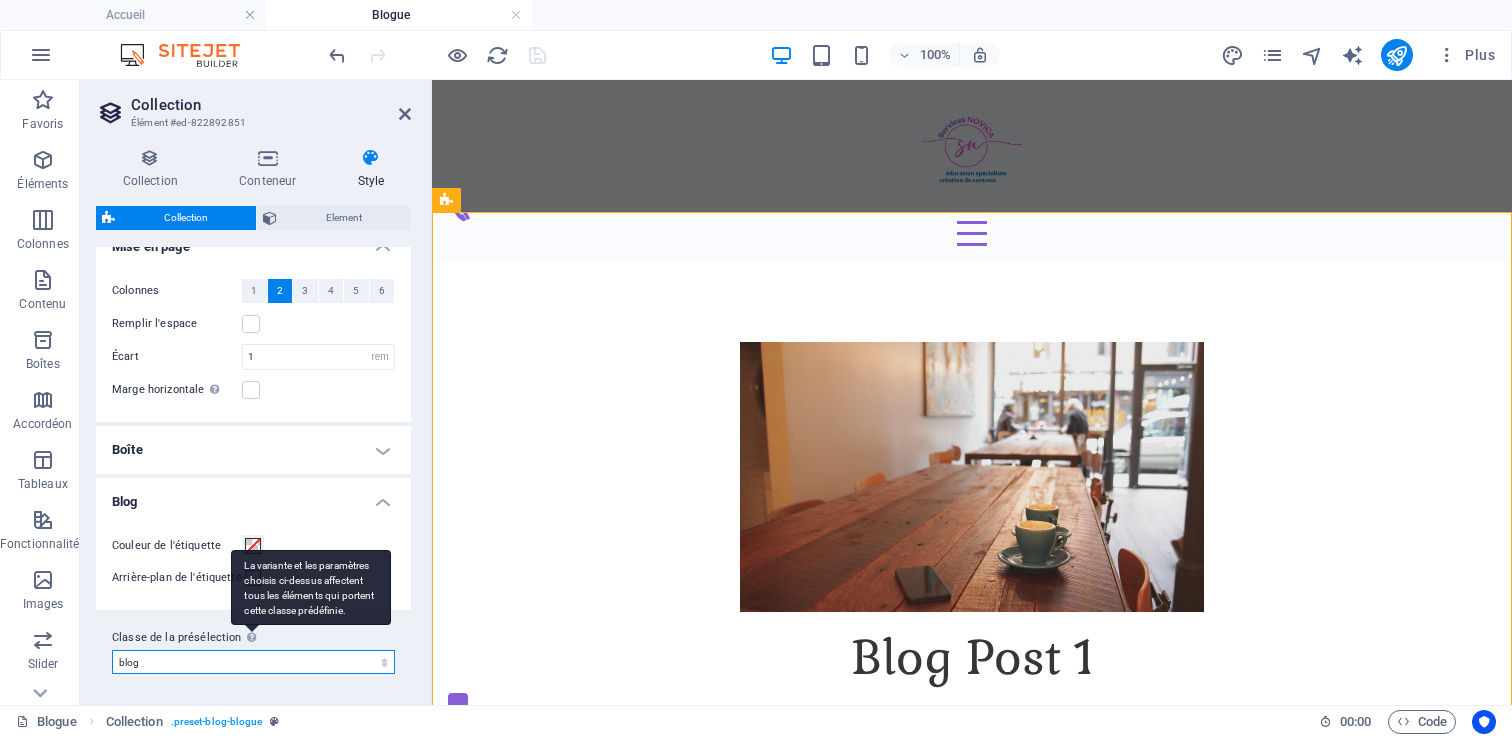 select on "preset-blog-blog" 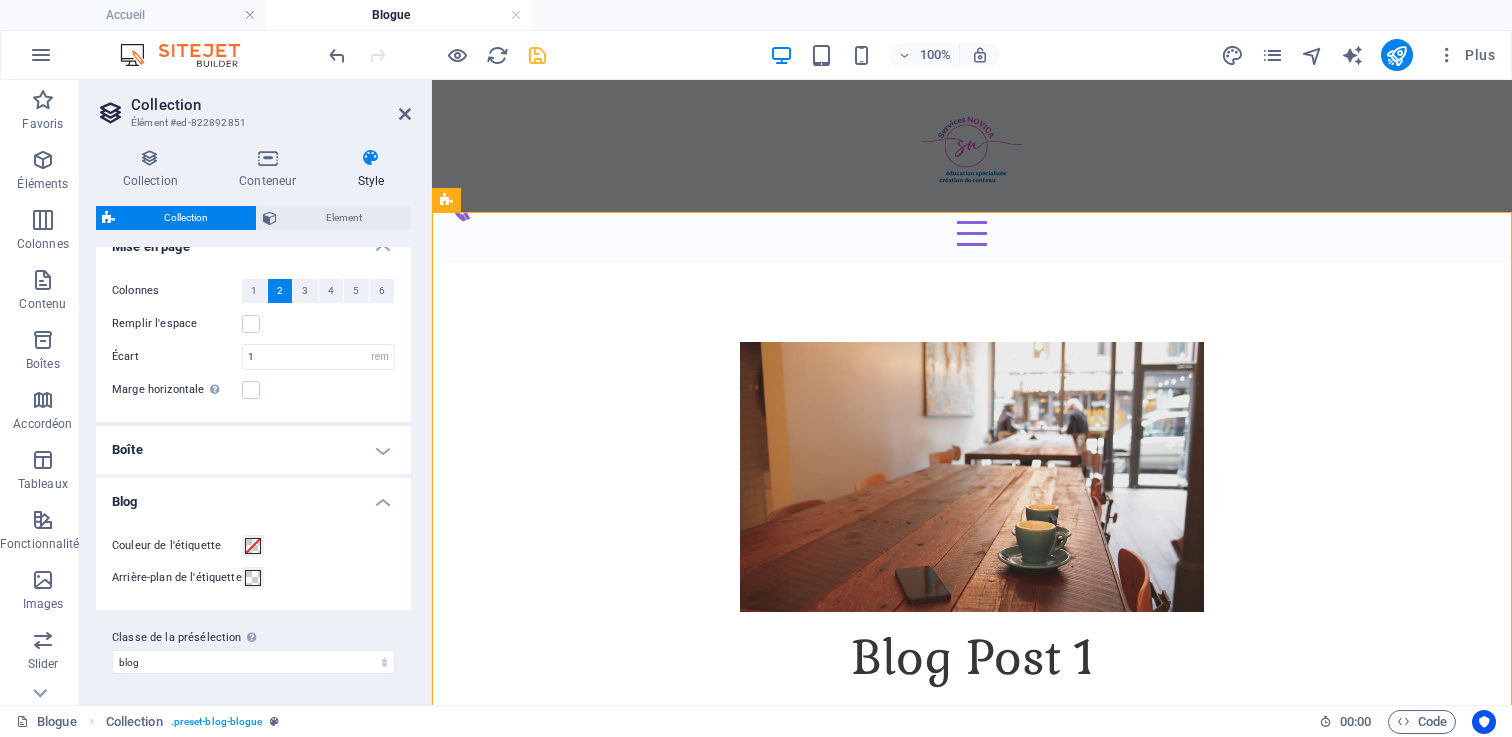 click on "Classe de la présélection La variante et les paramètres choisis ci-dessus affectent tous les éléments qui portent cette classe prédéfinie." at bounding box center (253, 638) 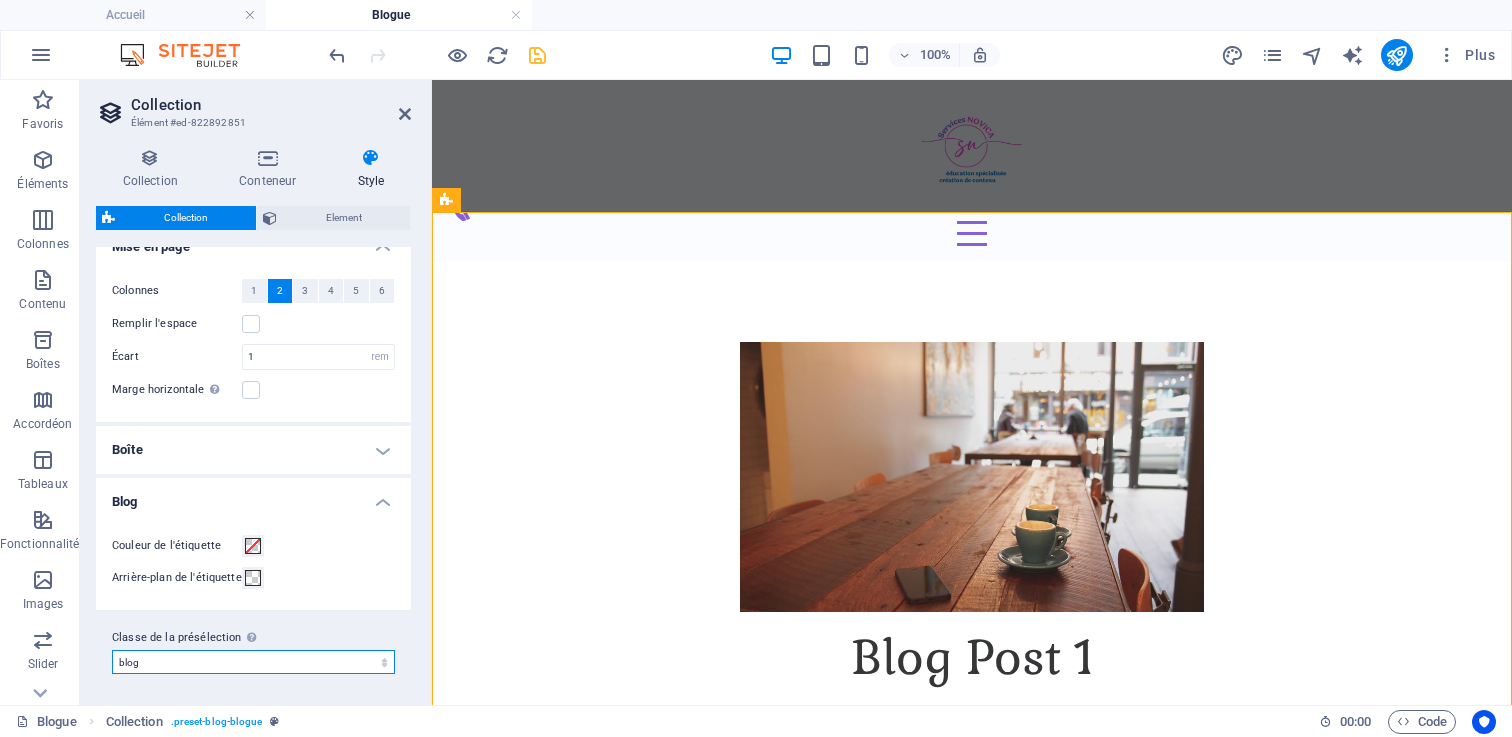 click on "blogue post-blogue blog post-blog Ajouter la classe de la présélection" at bounding box center [253, 662] 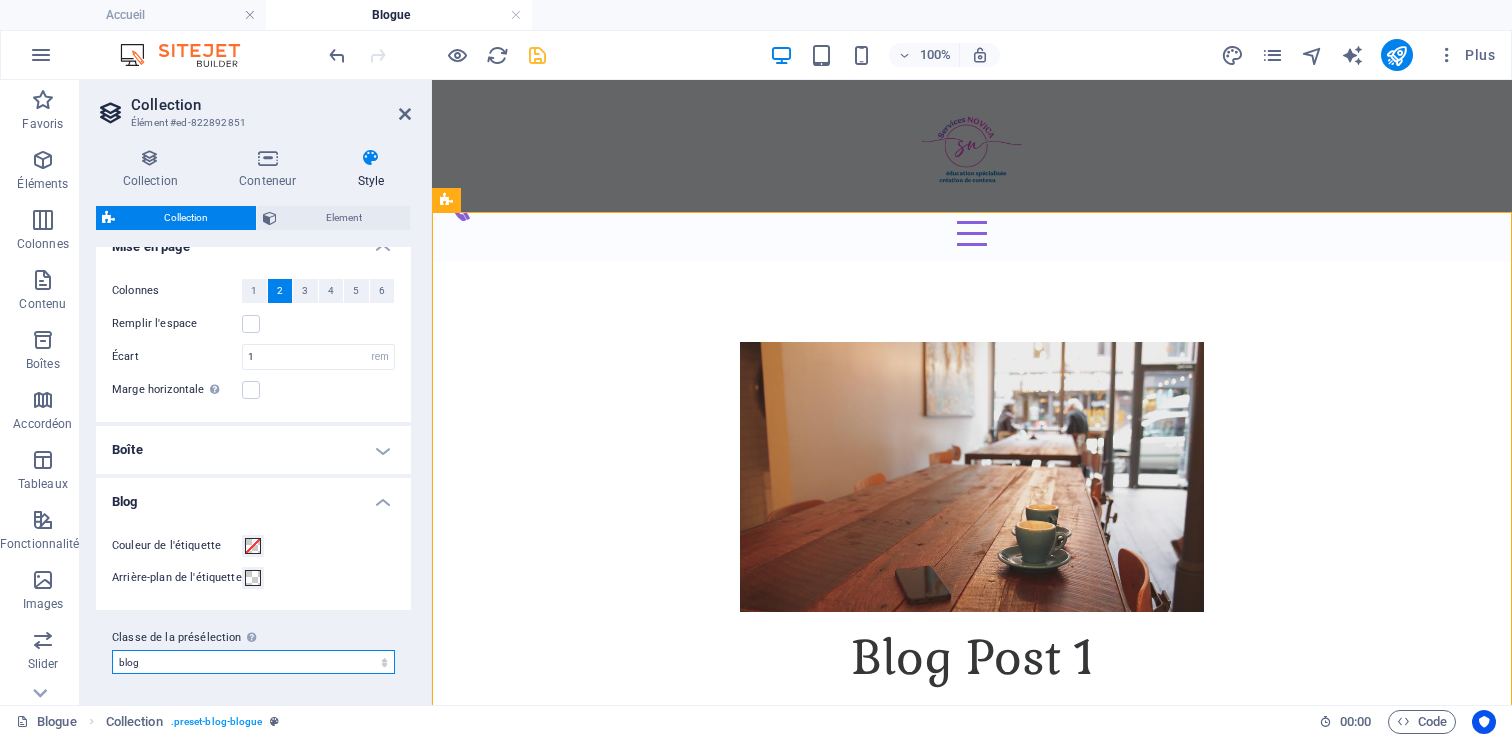 scroll, scrollTop: 0, scrollLeft: 0, axis: both 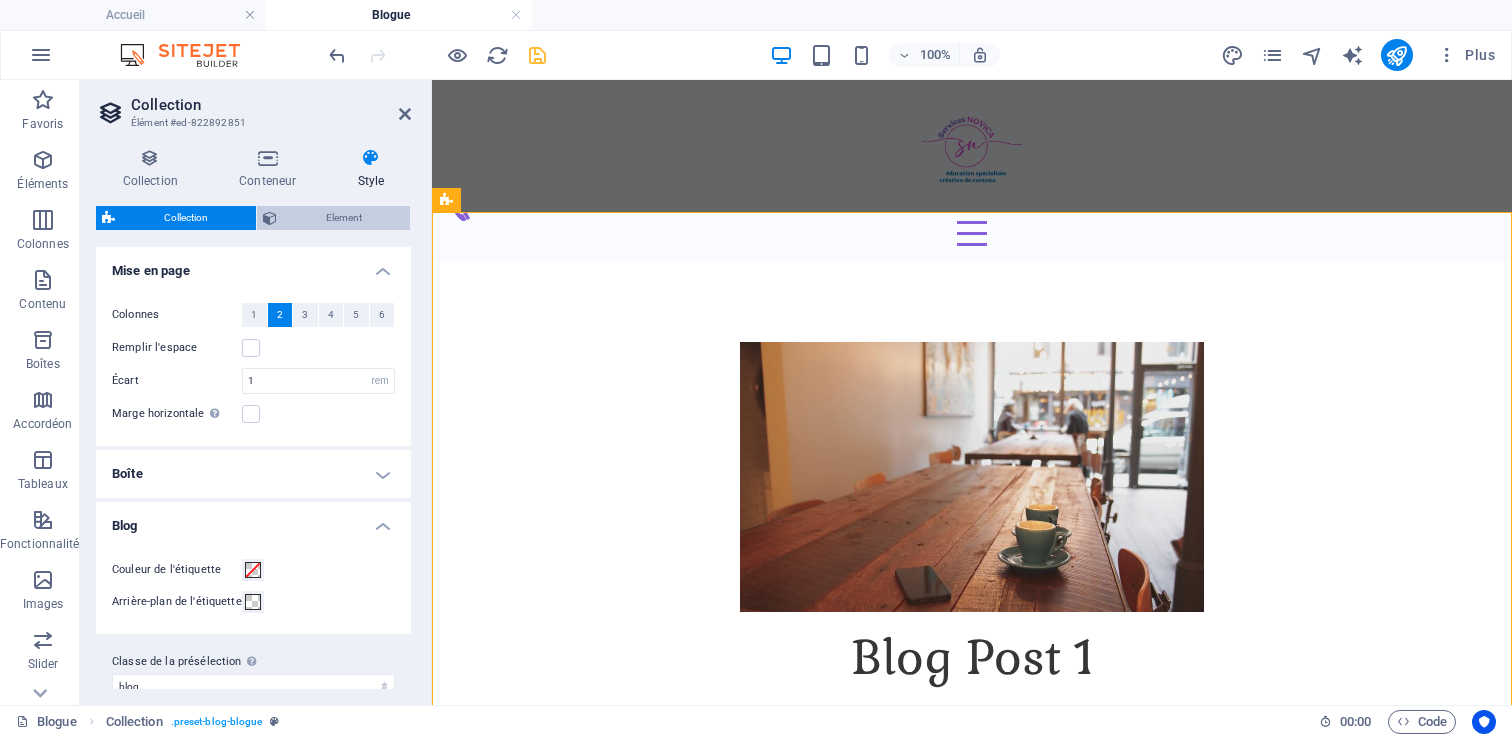 click on "Element" at bounding box center (343, 218) 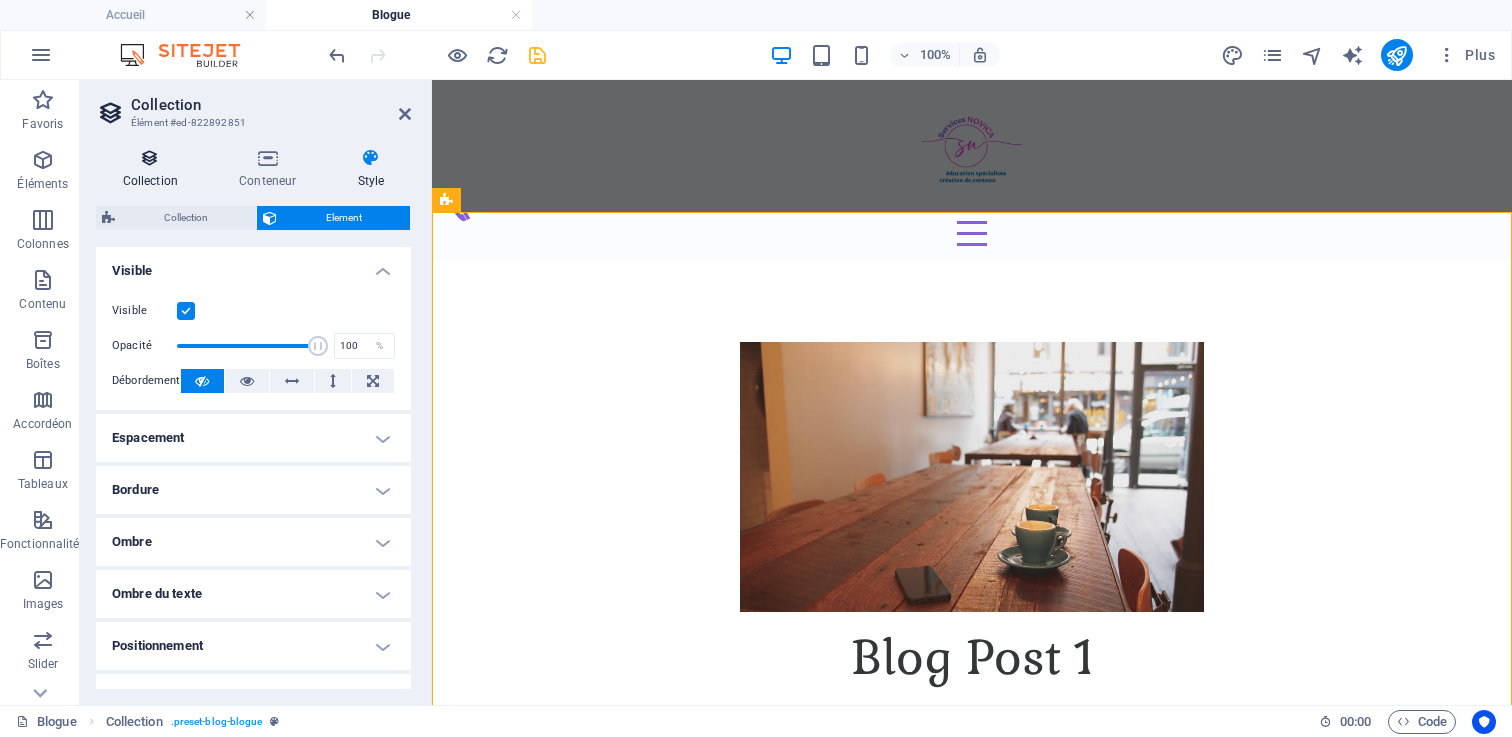click at bounding box center (150, 158) 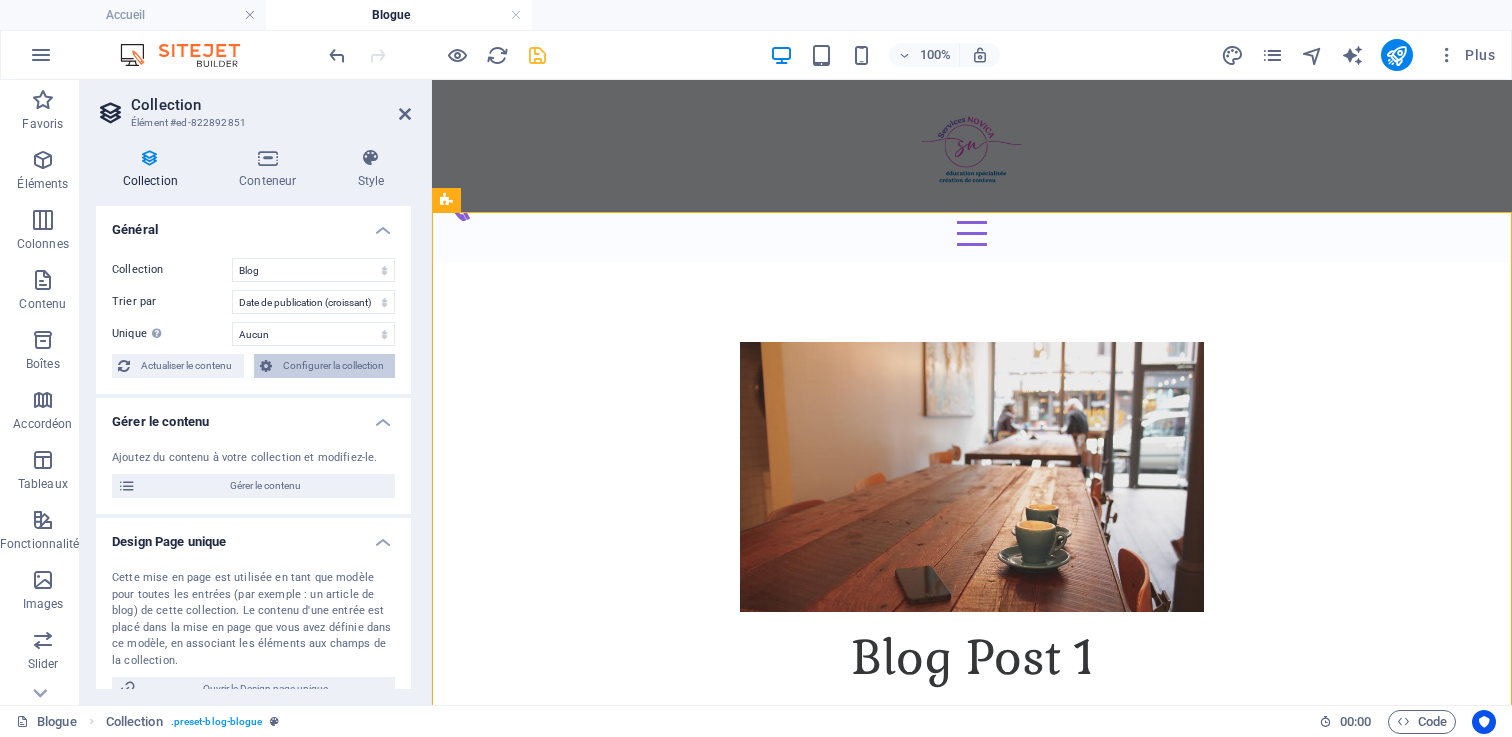 click on "Configurer la collection" at bounding box center (334, 366) 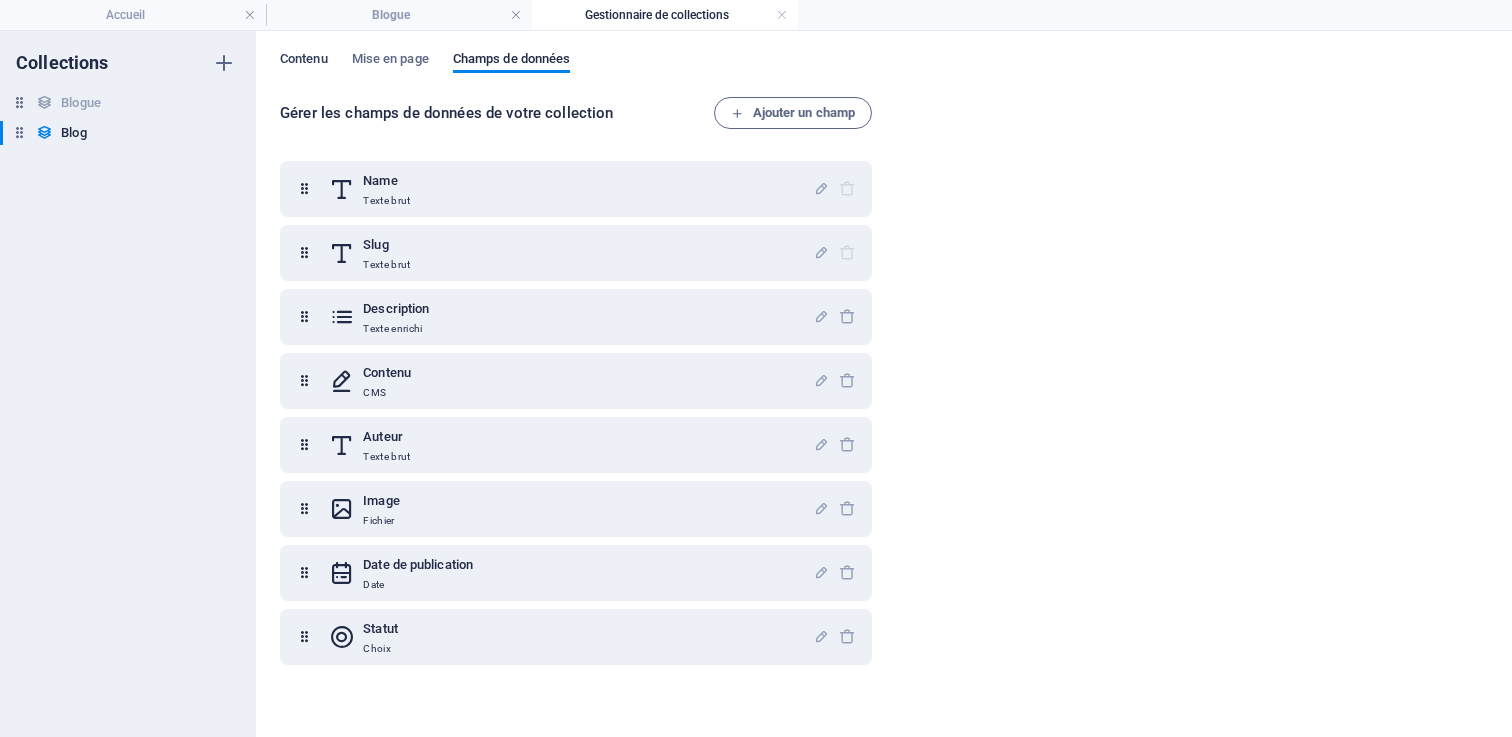 click on "Contenu" at bounding box center (304, 61) 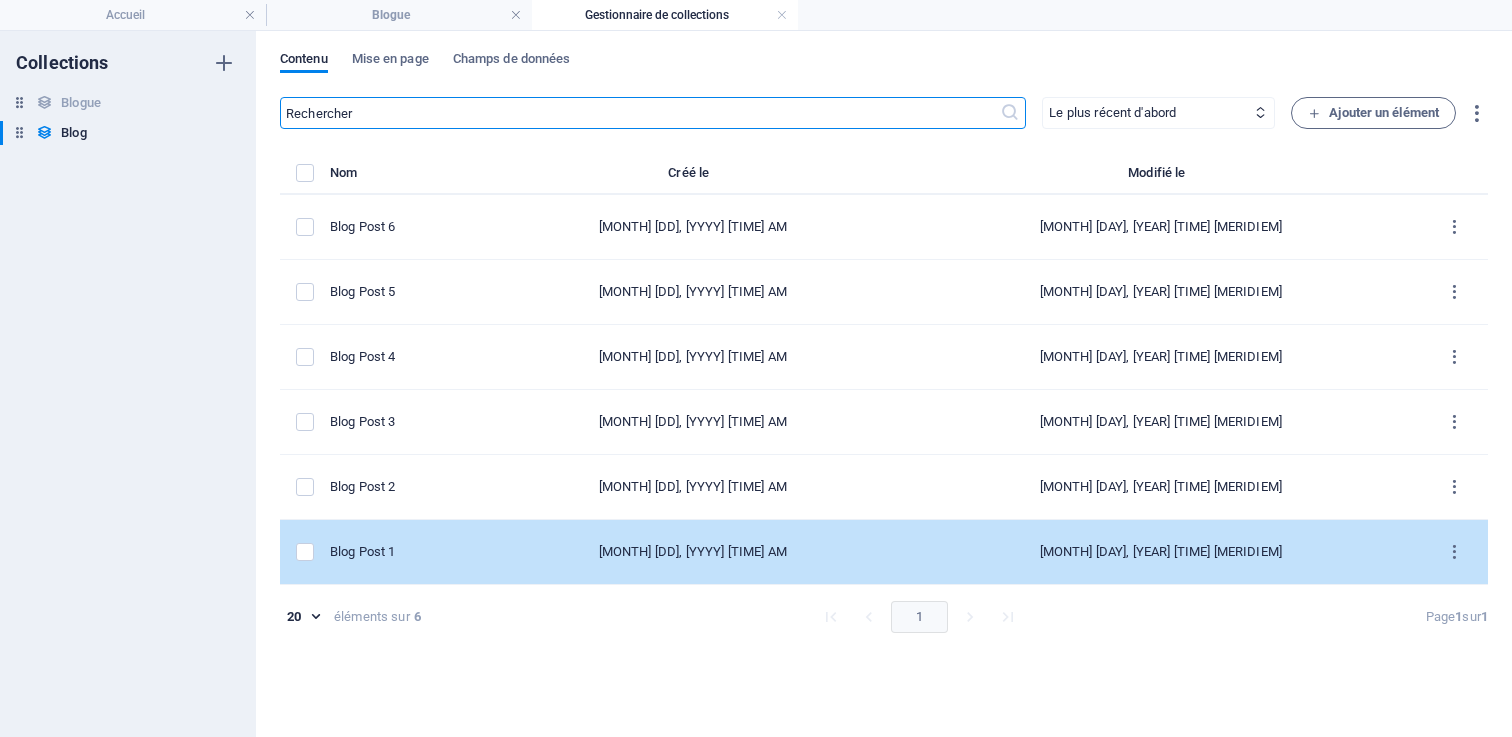 click on "Blog Post 1" at bounding box center [399, 552] 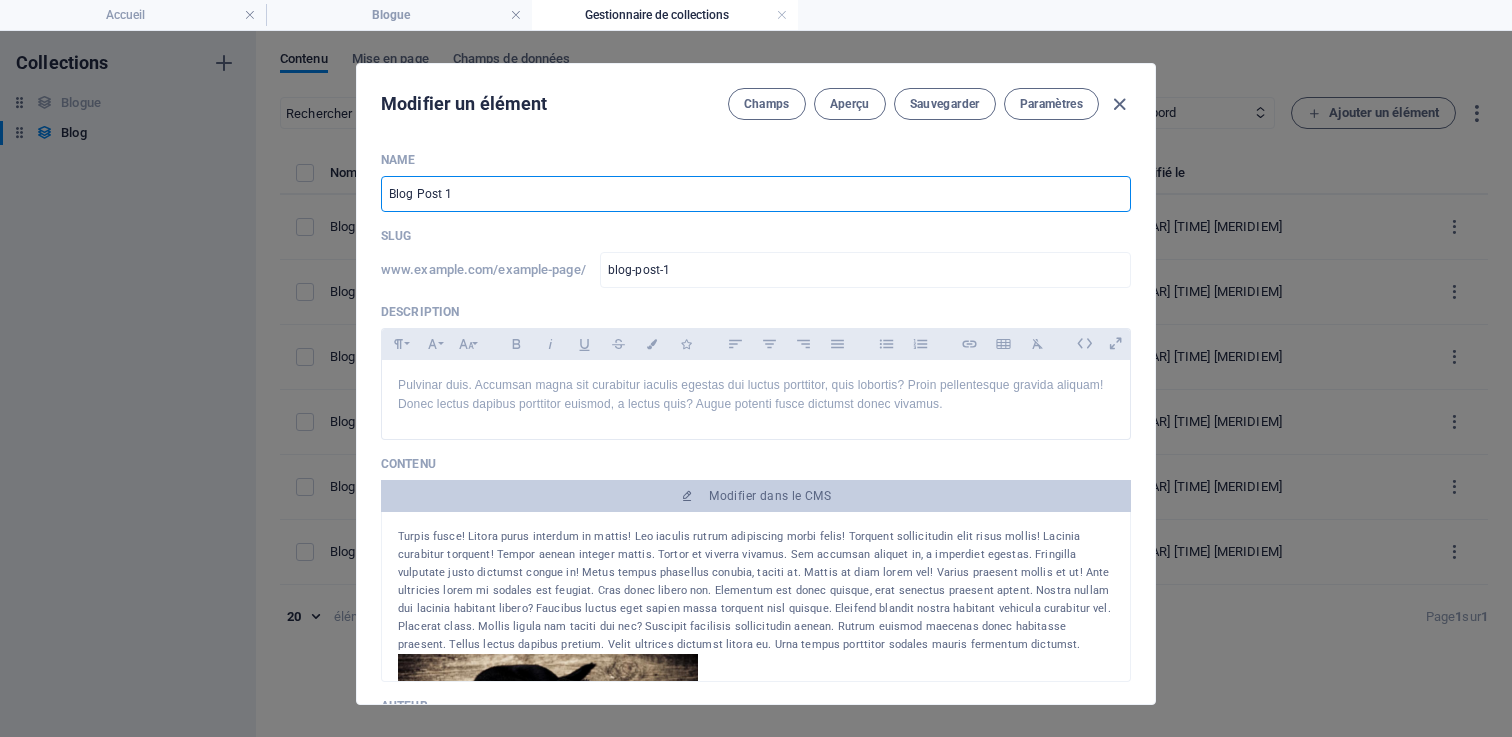 drag, startPoint x: 537, startPoint y: 188, endPoint x: 329, endPoint y: 177, distance: 208.29066 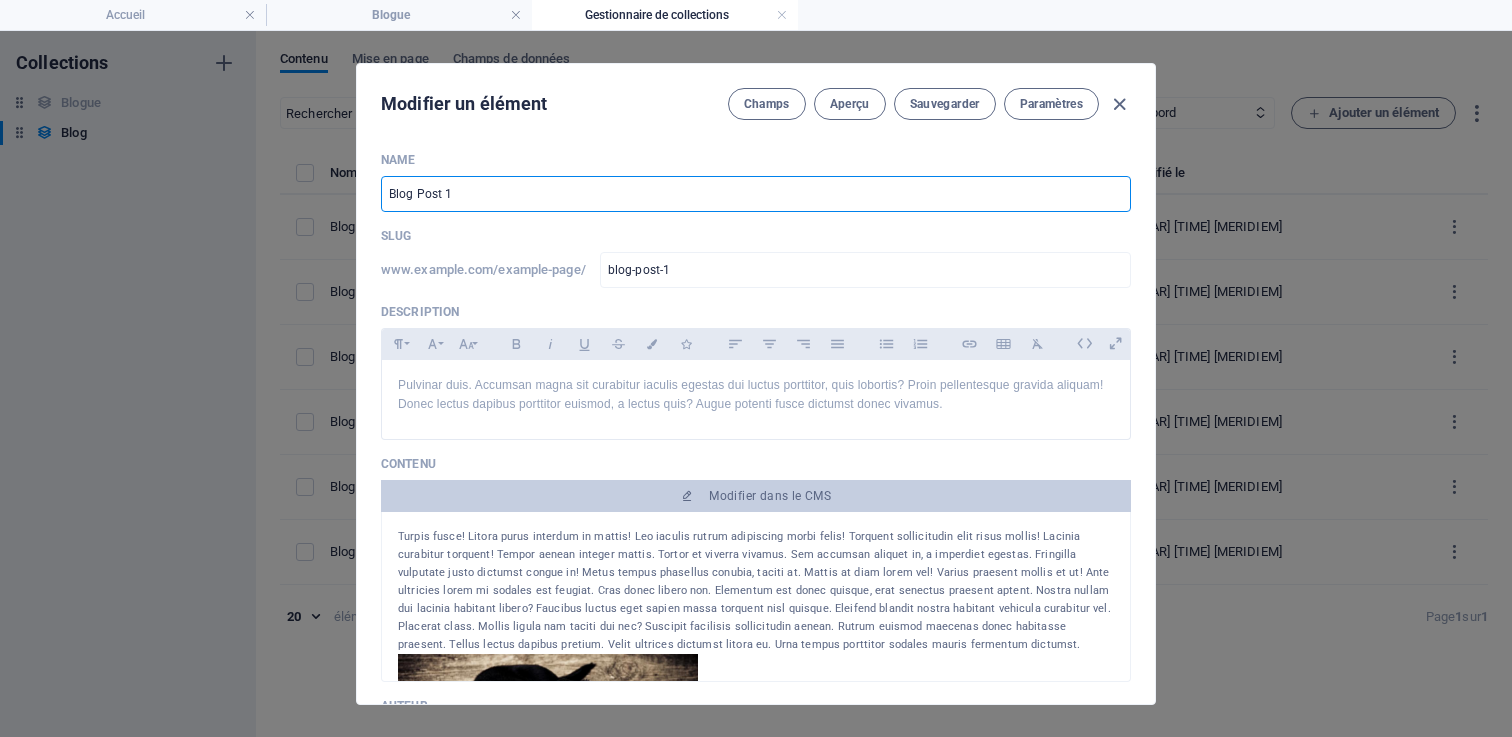 click on "Modifier un élément Champs Aperçu Sauvegarder Paramètres Name Blog Post 1 ​ Slug www.example.com/example-page/ blog-post-1 ​ Description Paragraph Format Normal Heading 1 Heading 2 Heading 3 Heading 4 Heading 5 Heading 6 Code Font Family Arial Georgia Impact Tahoma Times New Roman Verdana Font Size 8 9 10 11 12 14 18 24 30 36 48 60 72 96 Bold Italic Underline Strikethrough Colors Icons Align Left Align Center Align Right Align Justify Unordered List Ordered List Insert Link Insert Table Clear Formatting Pulvinar duis. Accumsan magna sit curabitur iaculis egestas dui luctus porttitor, quis lobortis? Proin pellentesque gravida aliquam! Donec lectus dapibus porttitor euismod, a lectus quis? Augue potenti fusce dictumst donec vivamus. Pulvinar duis. Accumsan magna sit curabitur iaculis egestas dui luctus porttitor, quis lobortis? Proin pellentesque gravida aliquam! Donec lectus dapibus porttitor euismod, a lectus quis? Augue potenti fusce dictumst donec vivamus. Contenu Modifier dans le CMS Auteur ​ ​" at bounding box center [756, 384] 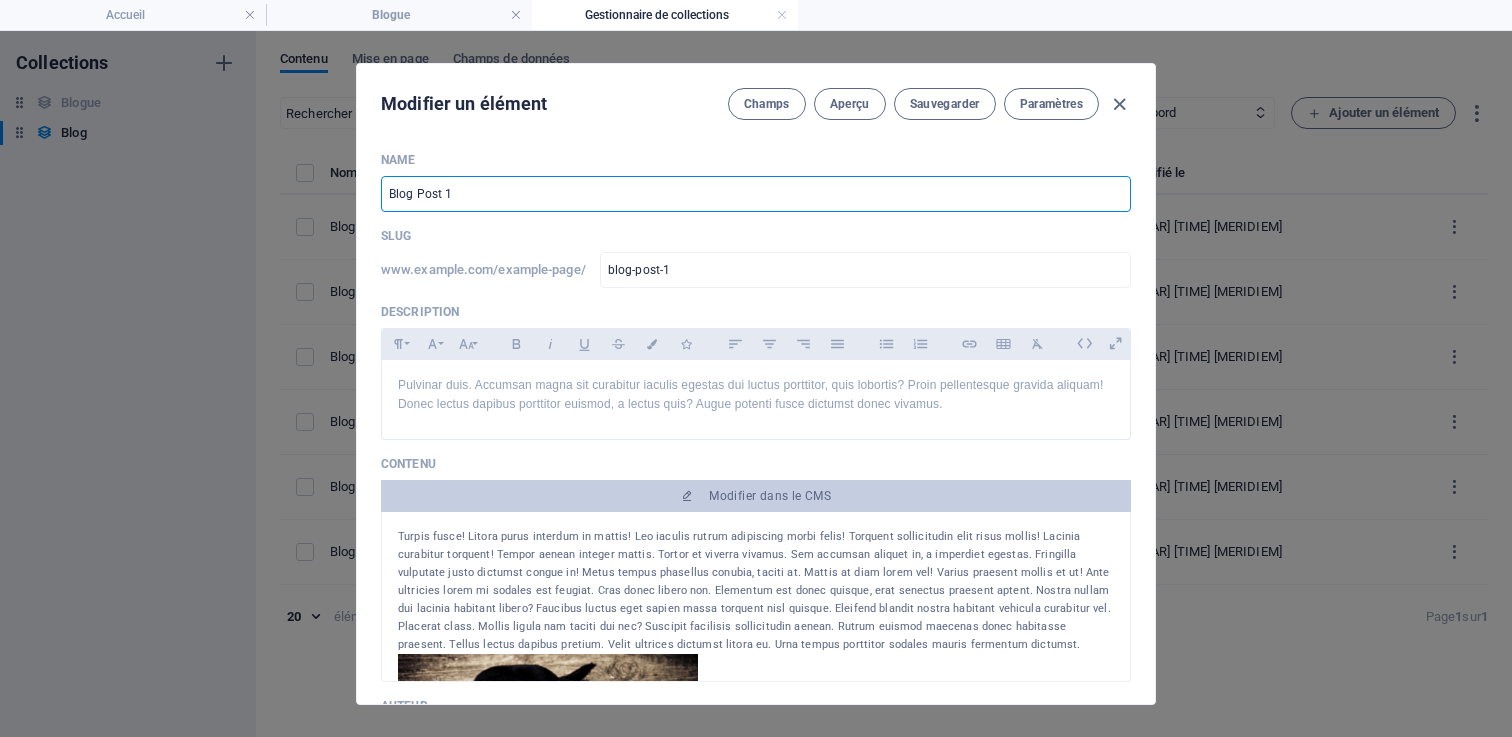 type on ":" 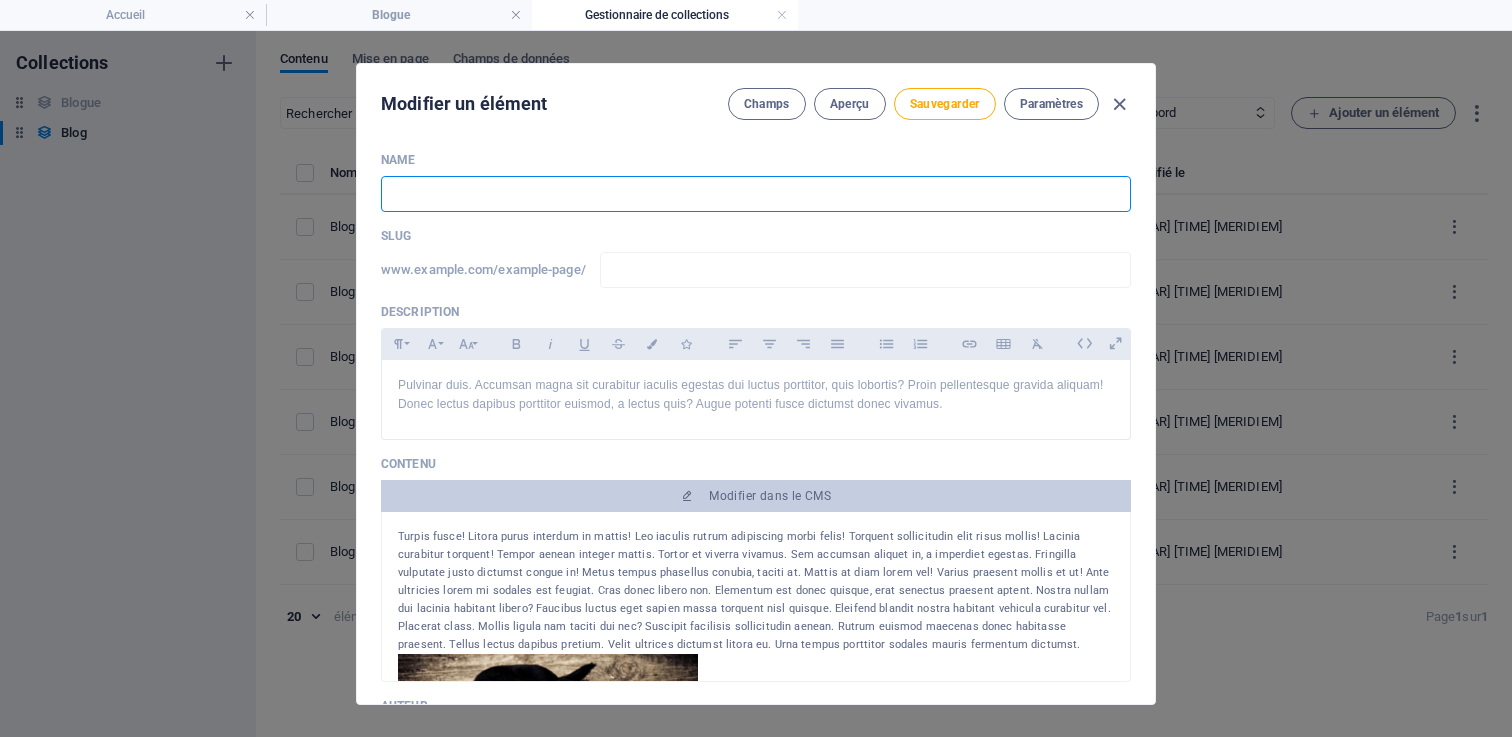 type on "L" 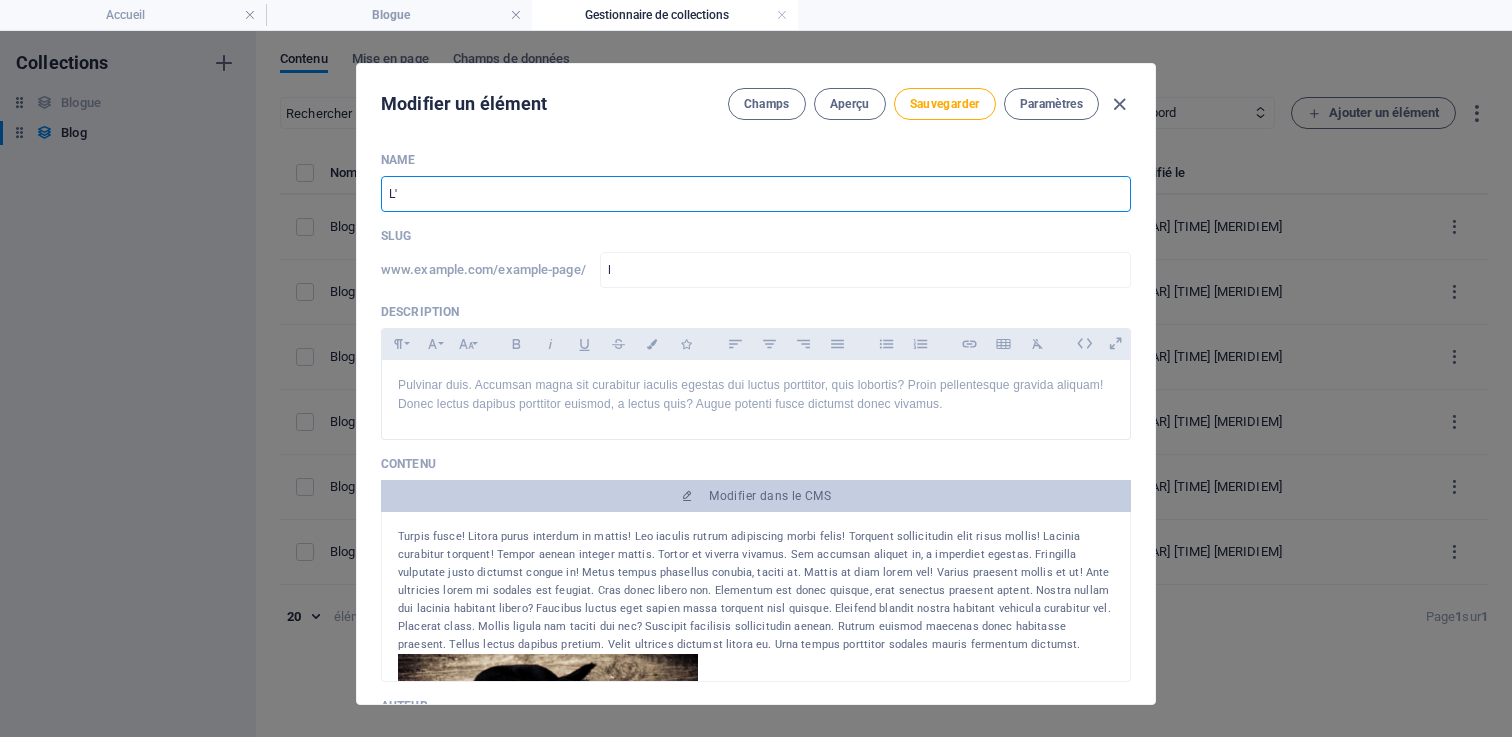 type on "L'é" 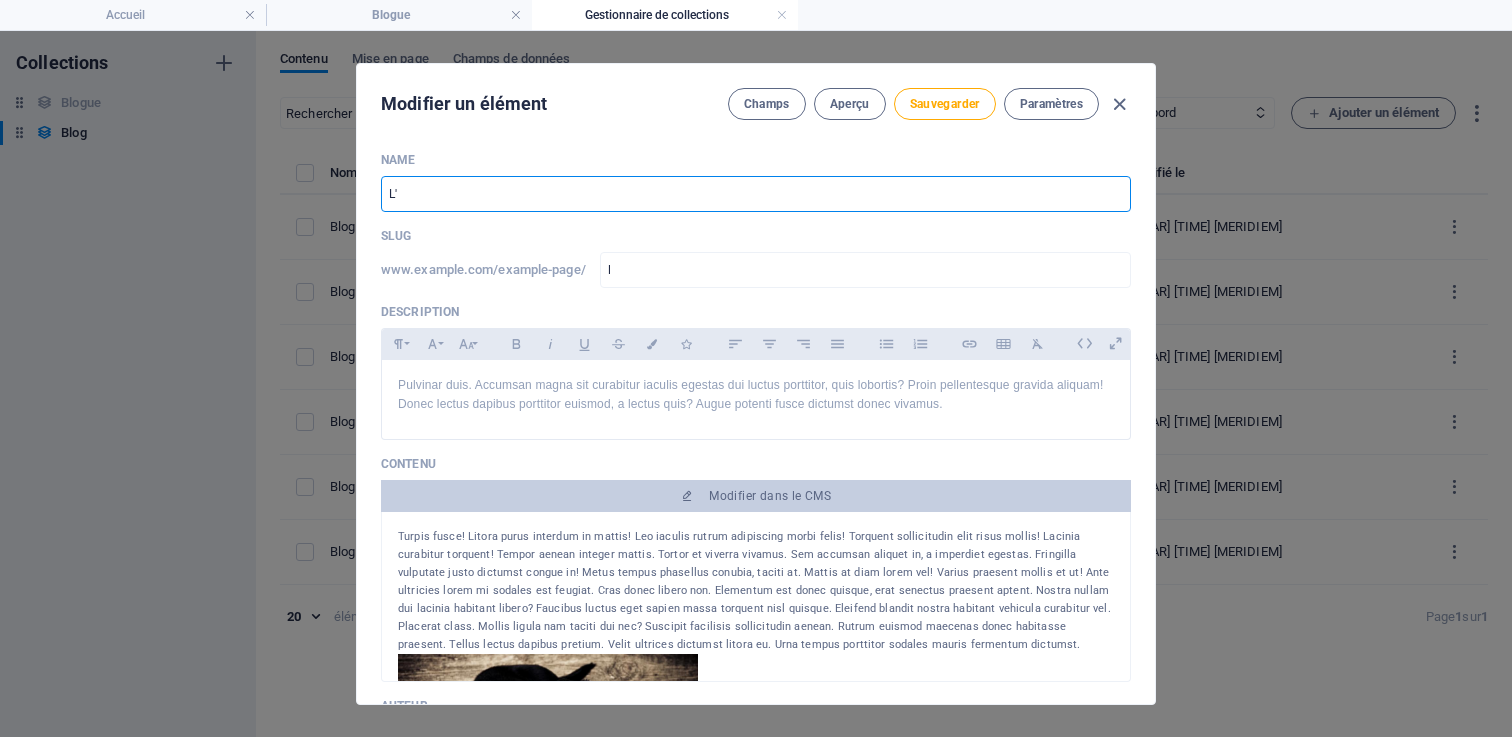 type on "l-e" 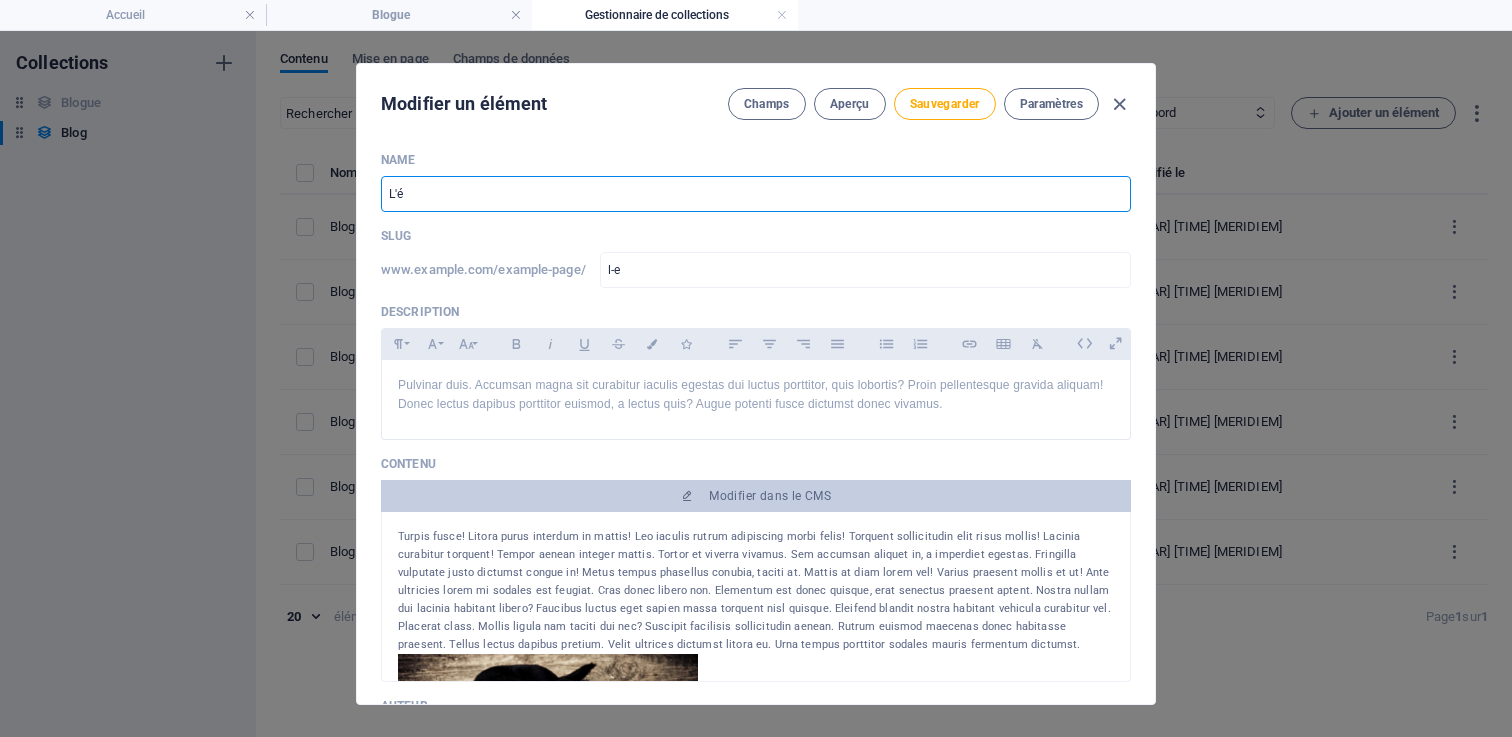 type on "L'ép" 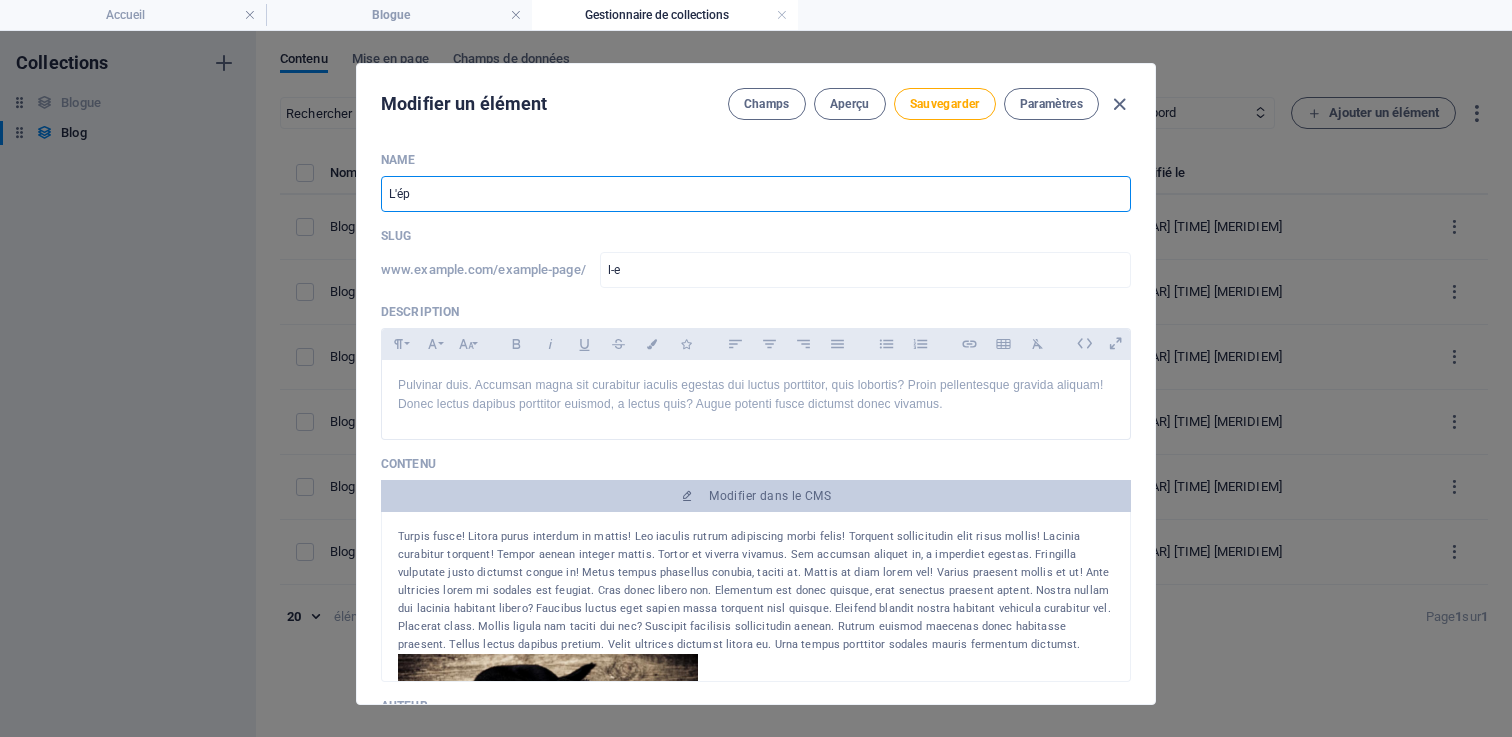 type on "l-ep" 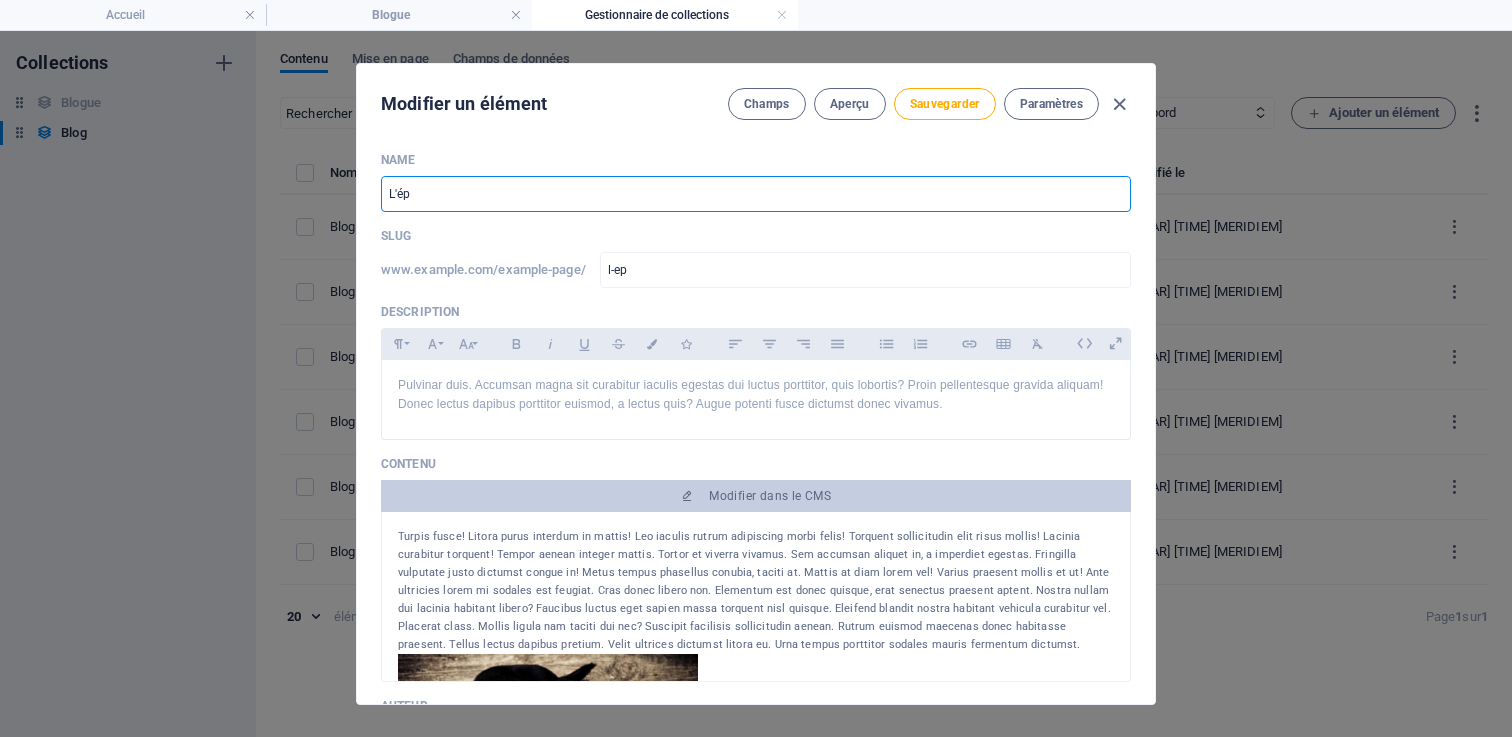 type on "L'épu" 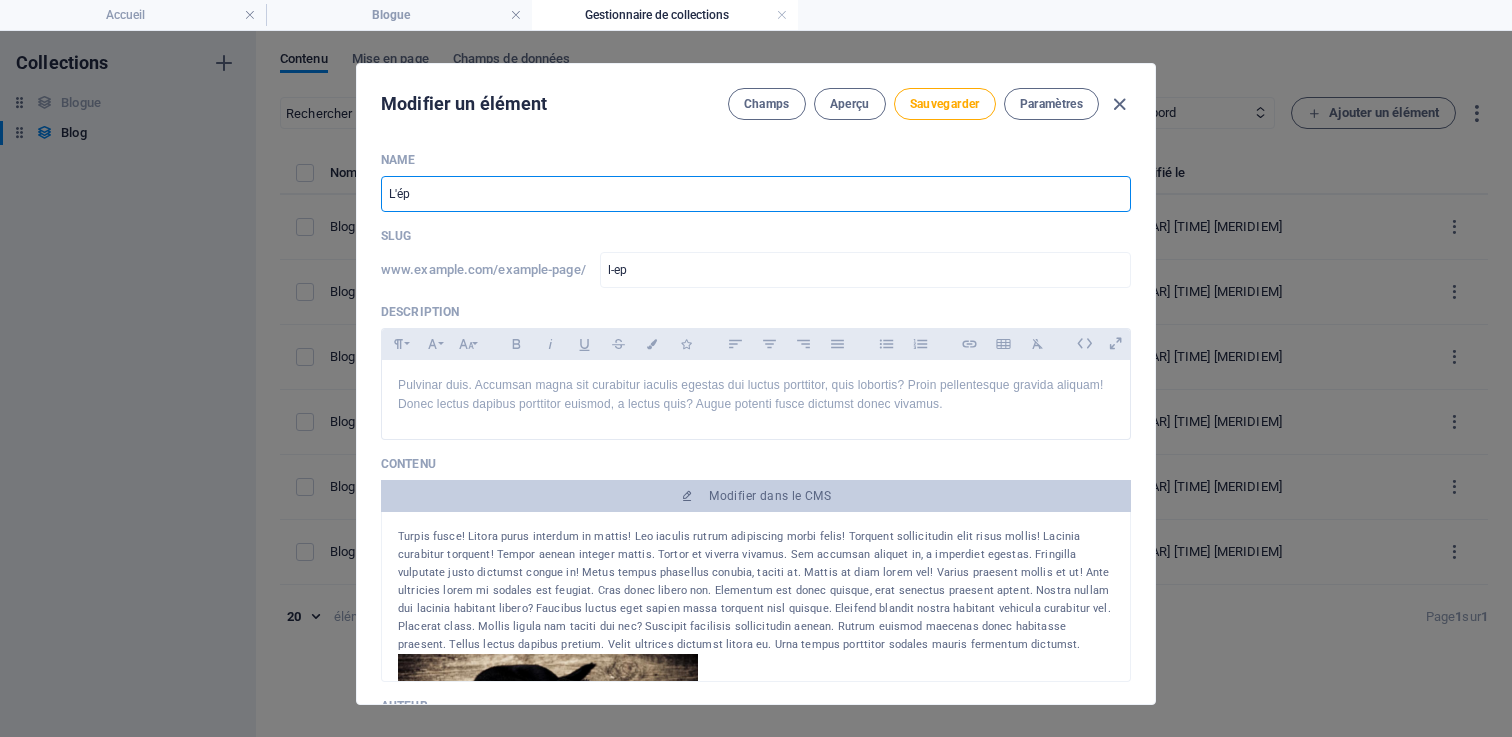 type on "l-epu" 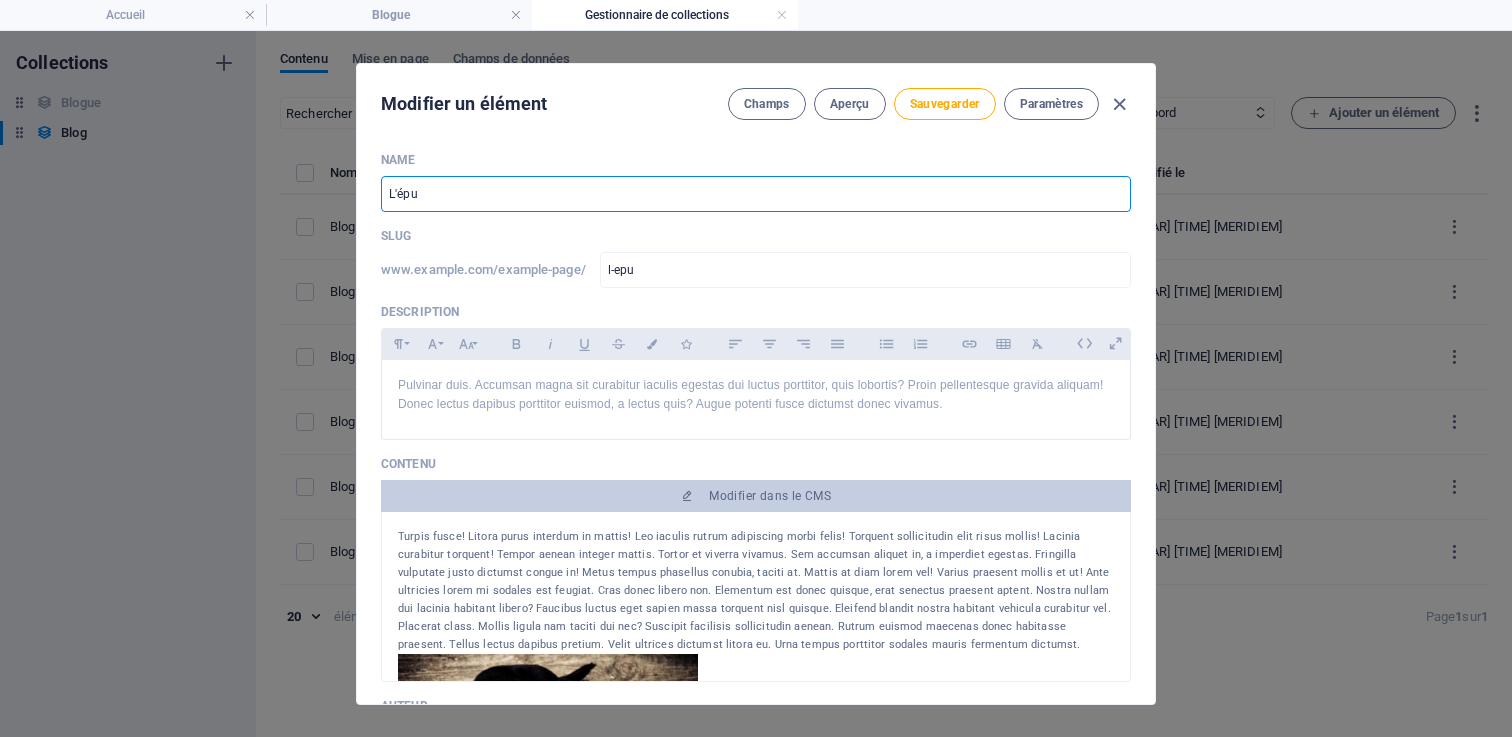 type on "L'épui" 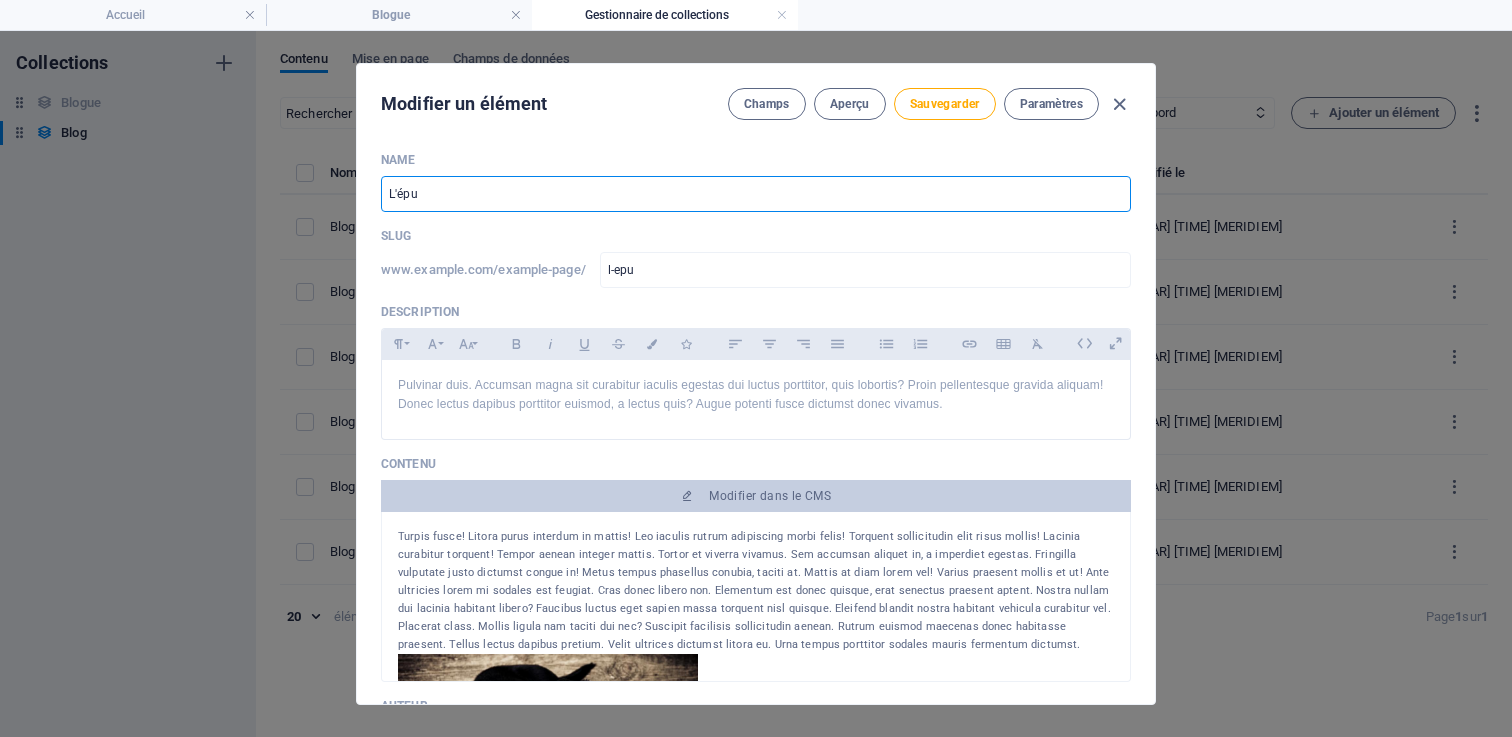 type on "l-epui" 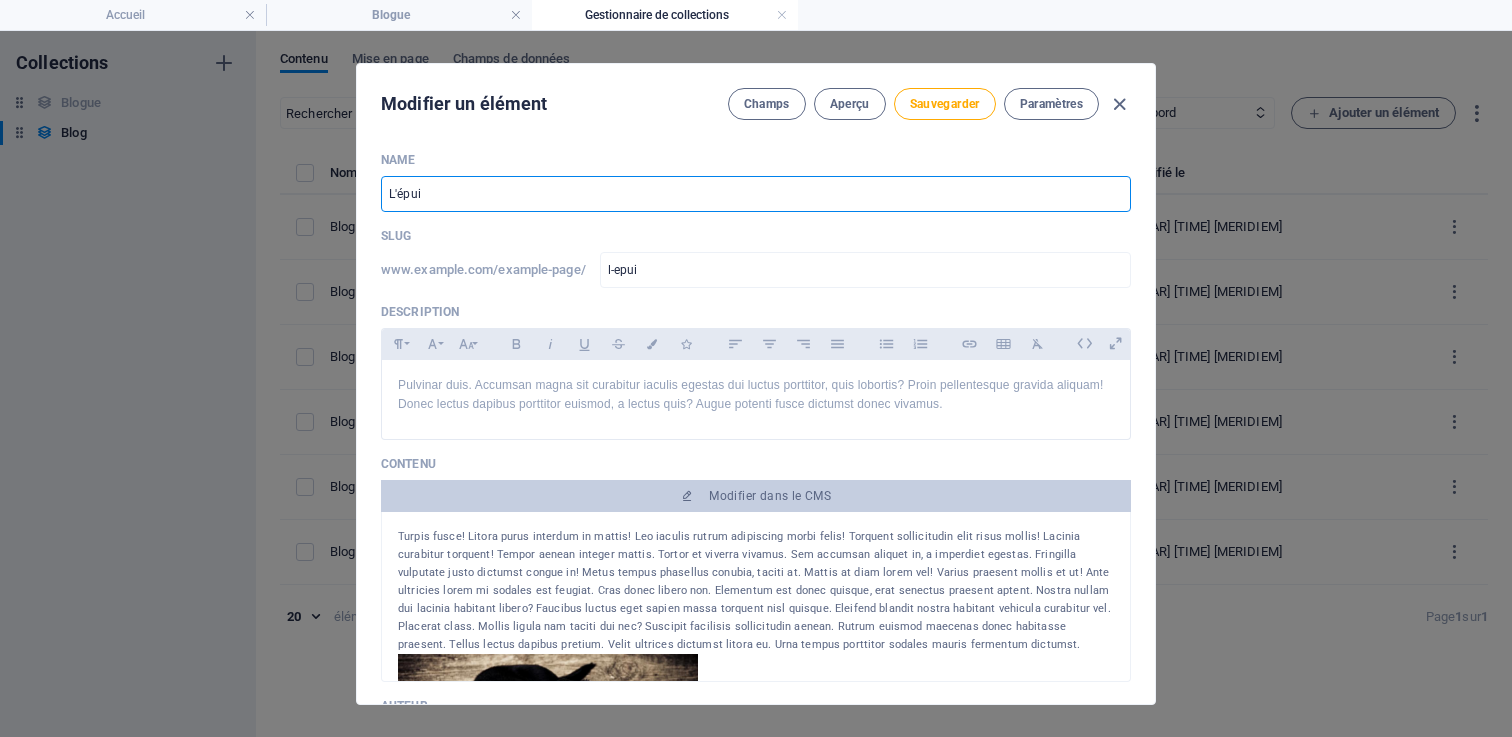 type on "L'épuis" 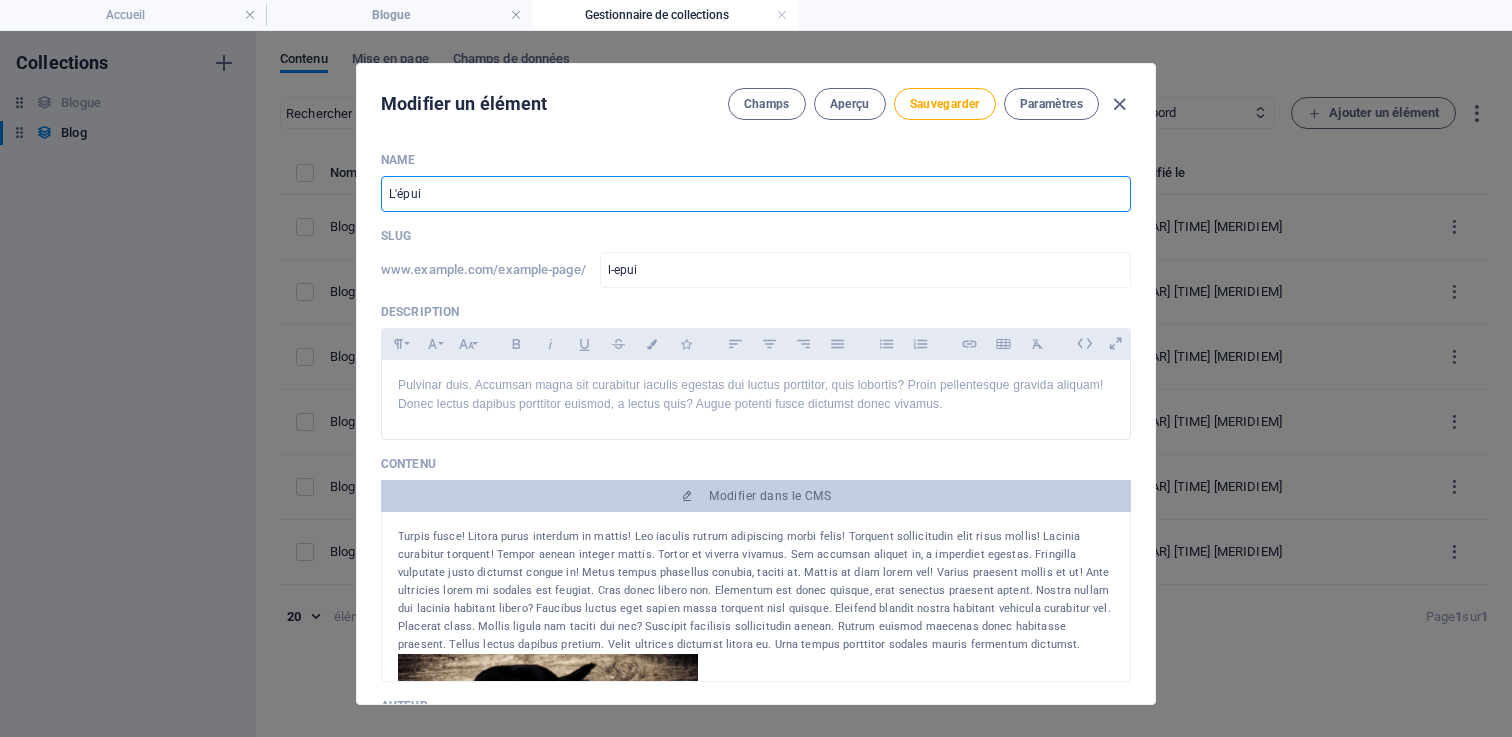 type on "l-epuis" 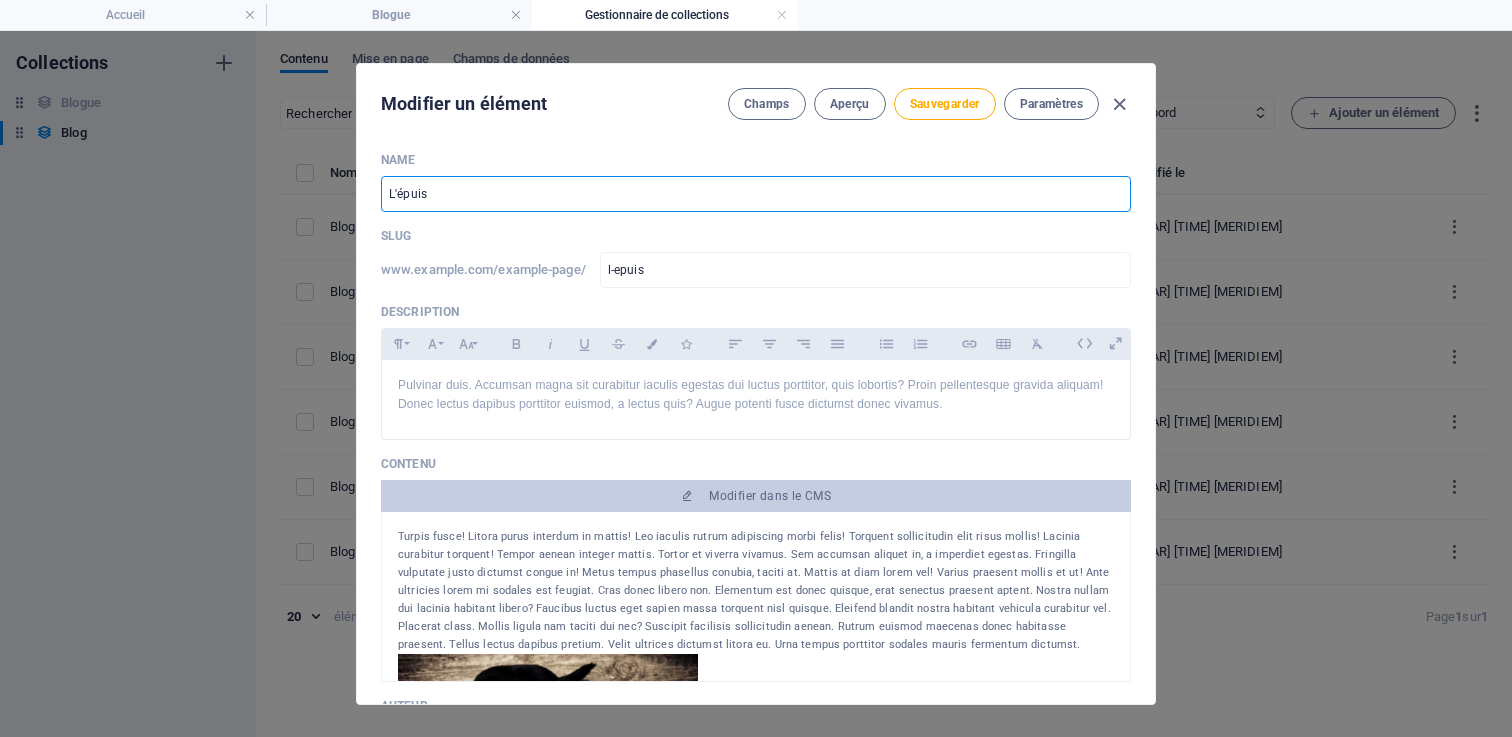 type on "L'épuise" 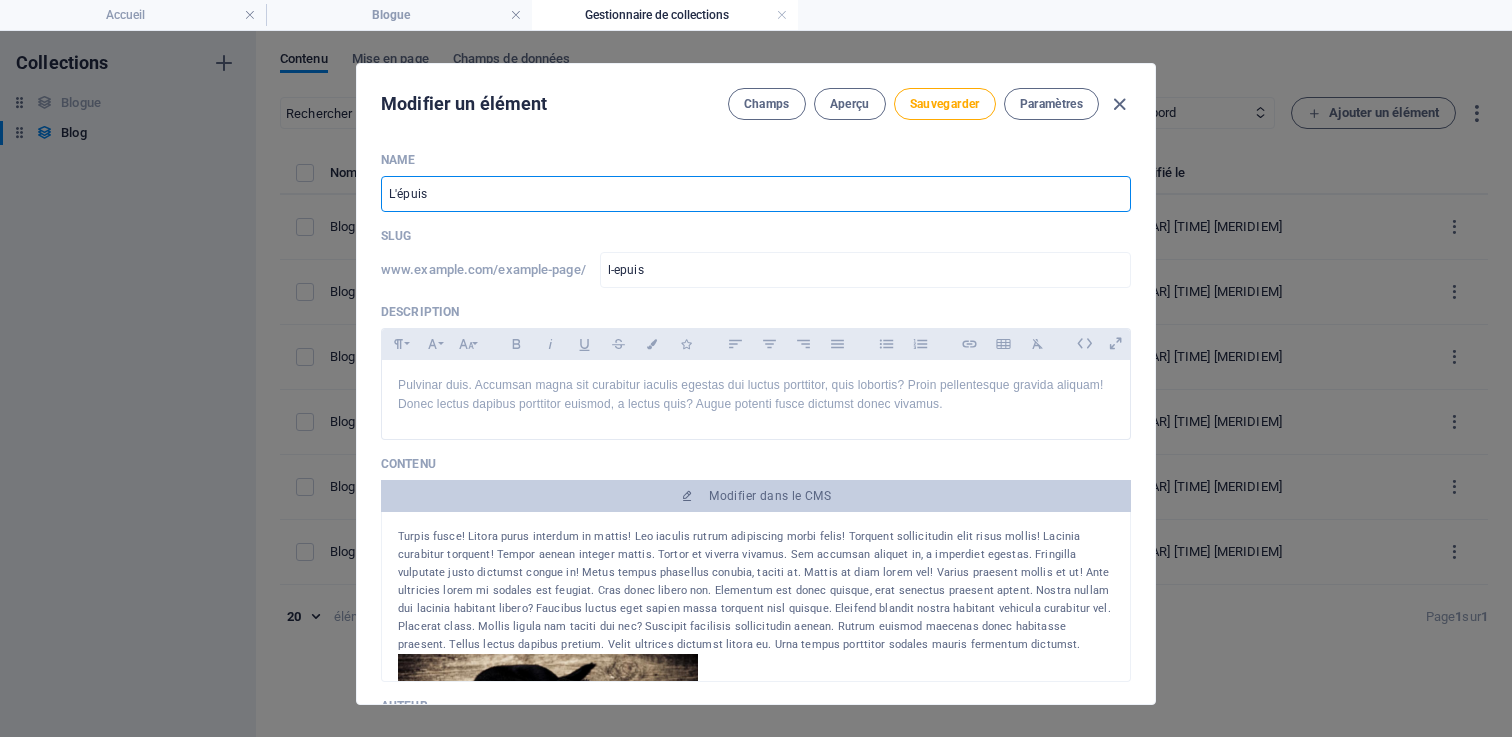 type on "l-epuise" 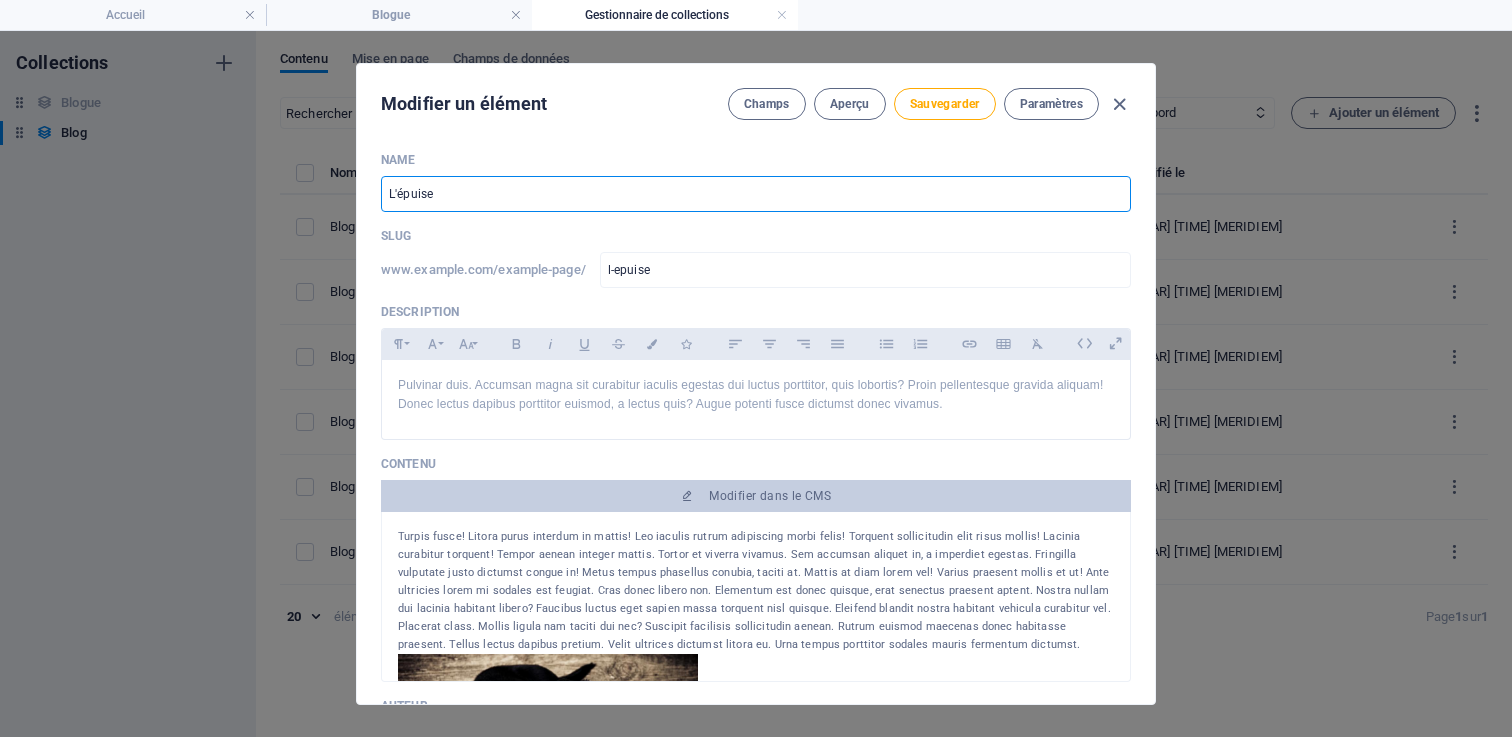 type on "L'épuisem" 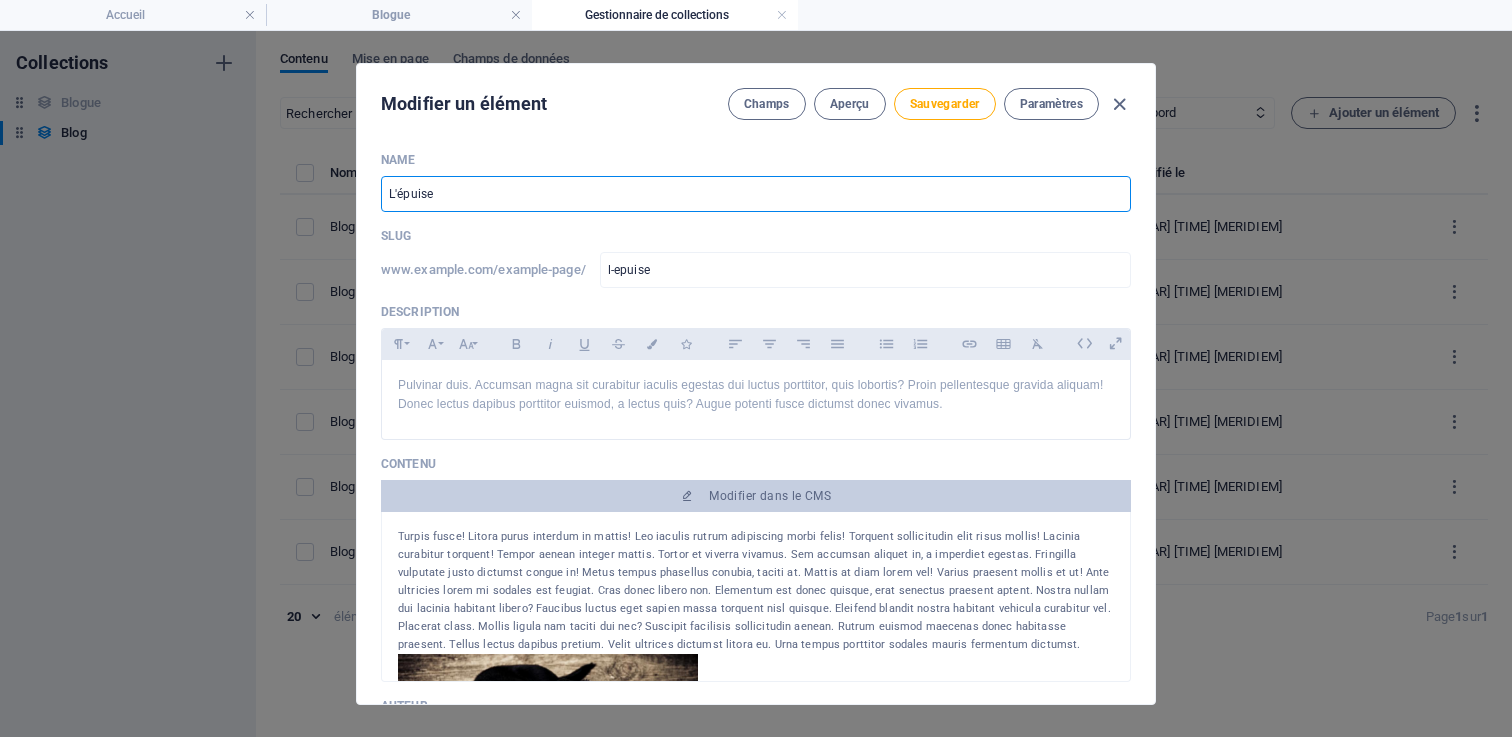 type on "l-epuisem" 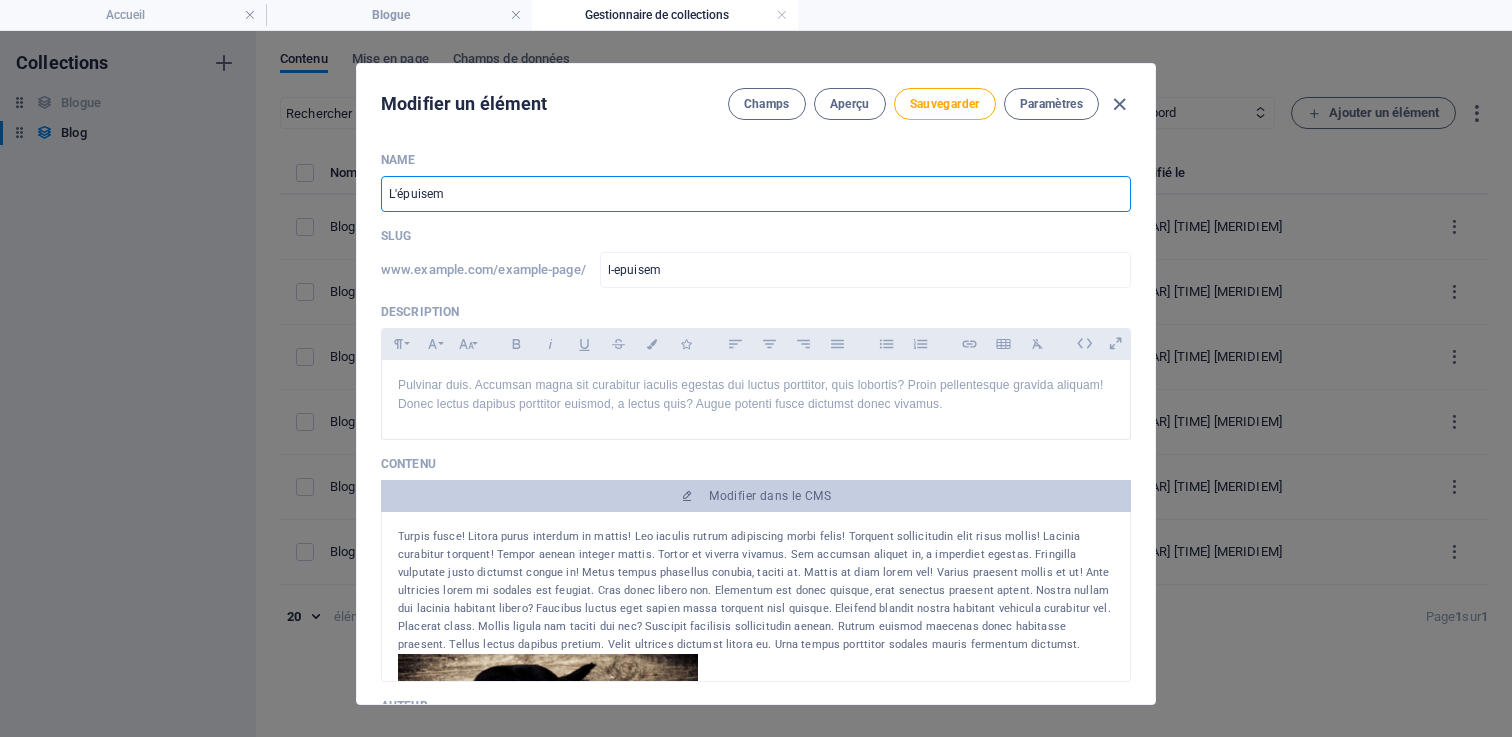 type on "L'épuiseme" 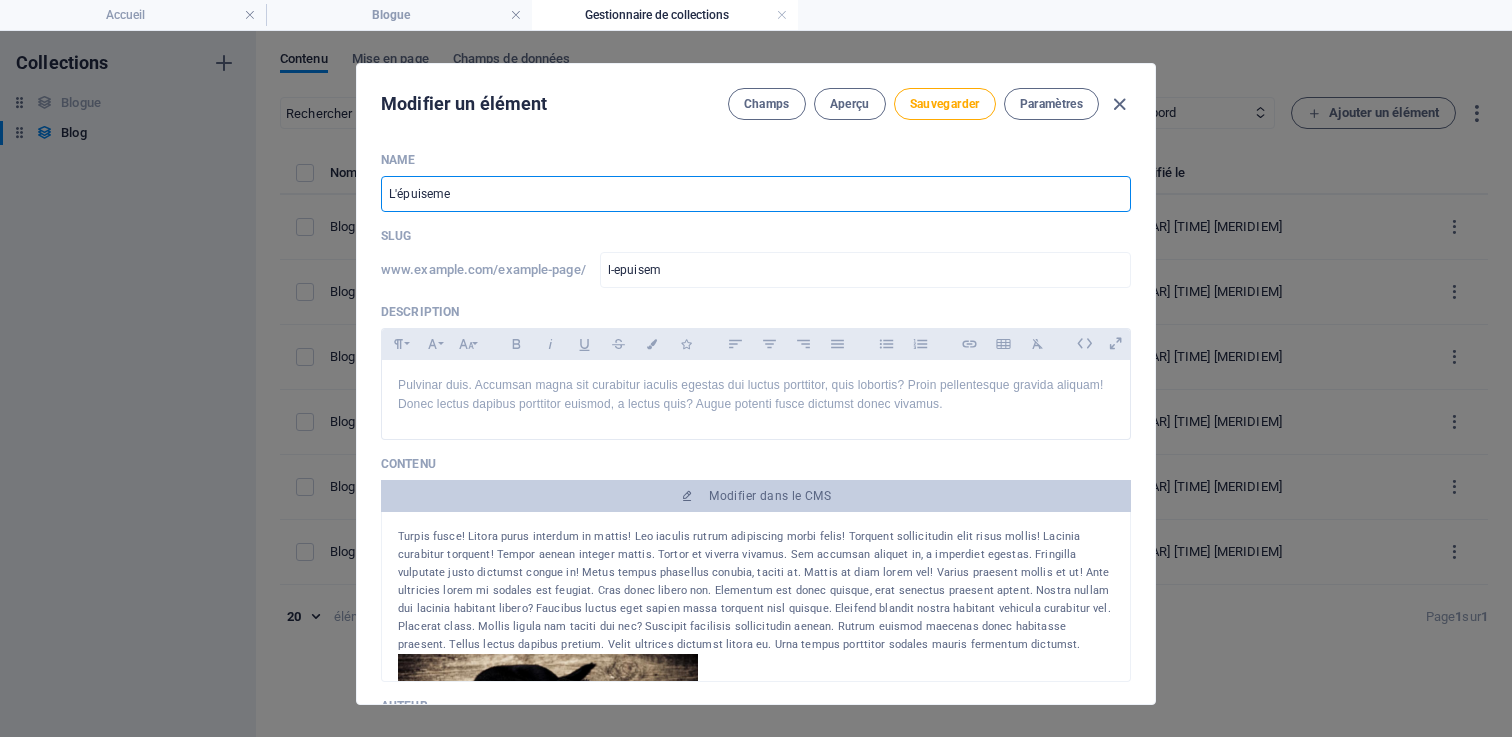 type on "l-epuiseme" 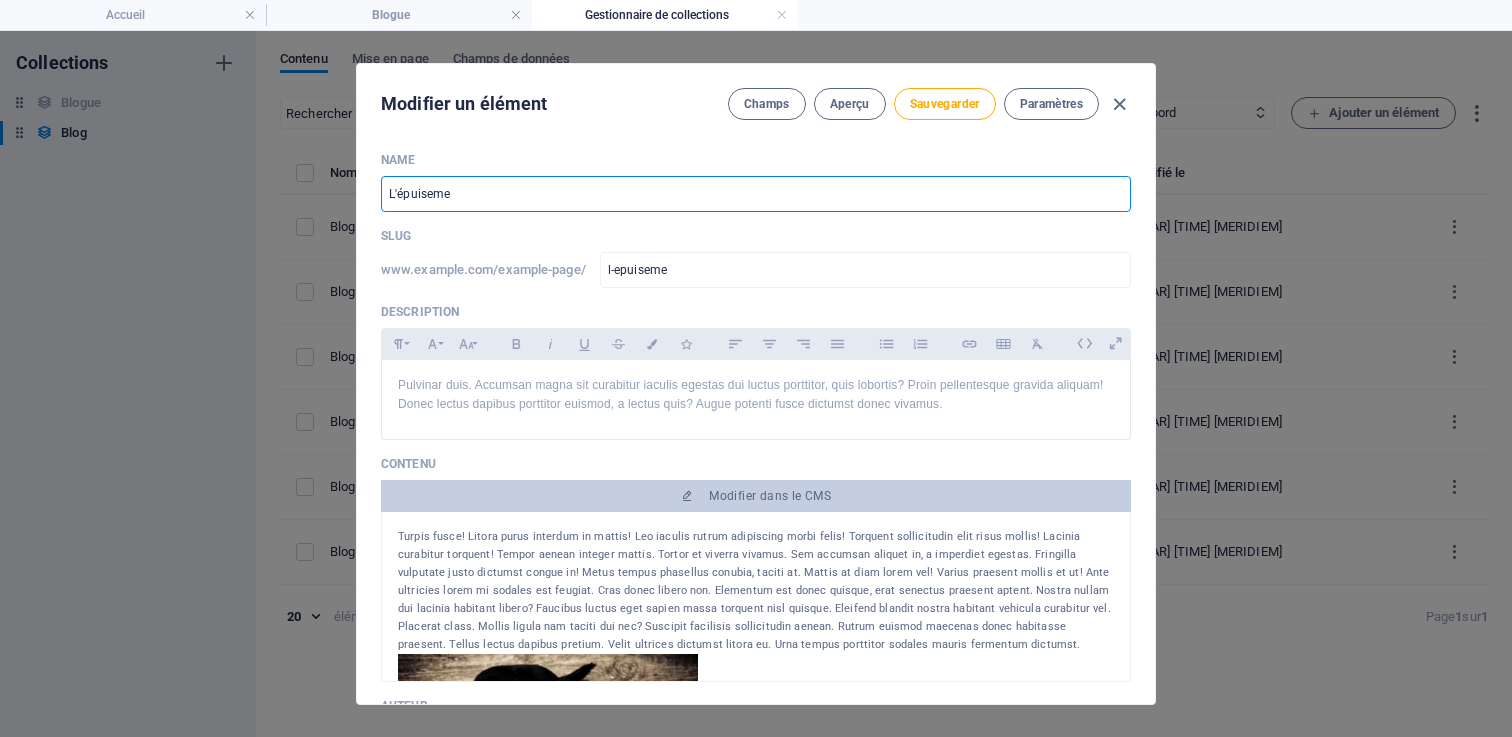 type on "L'épuisemen" 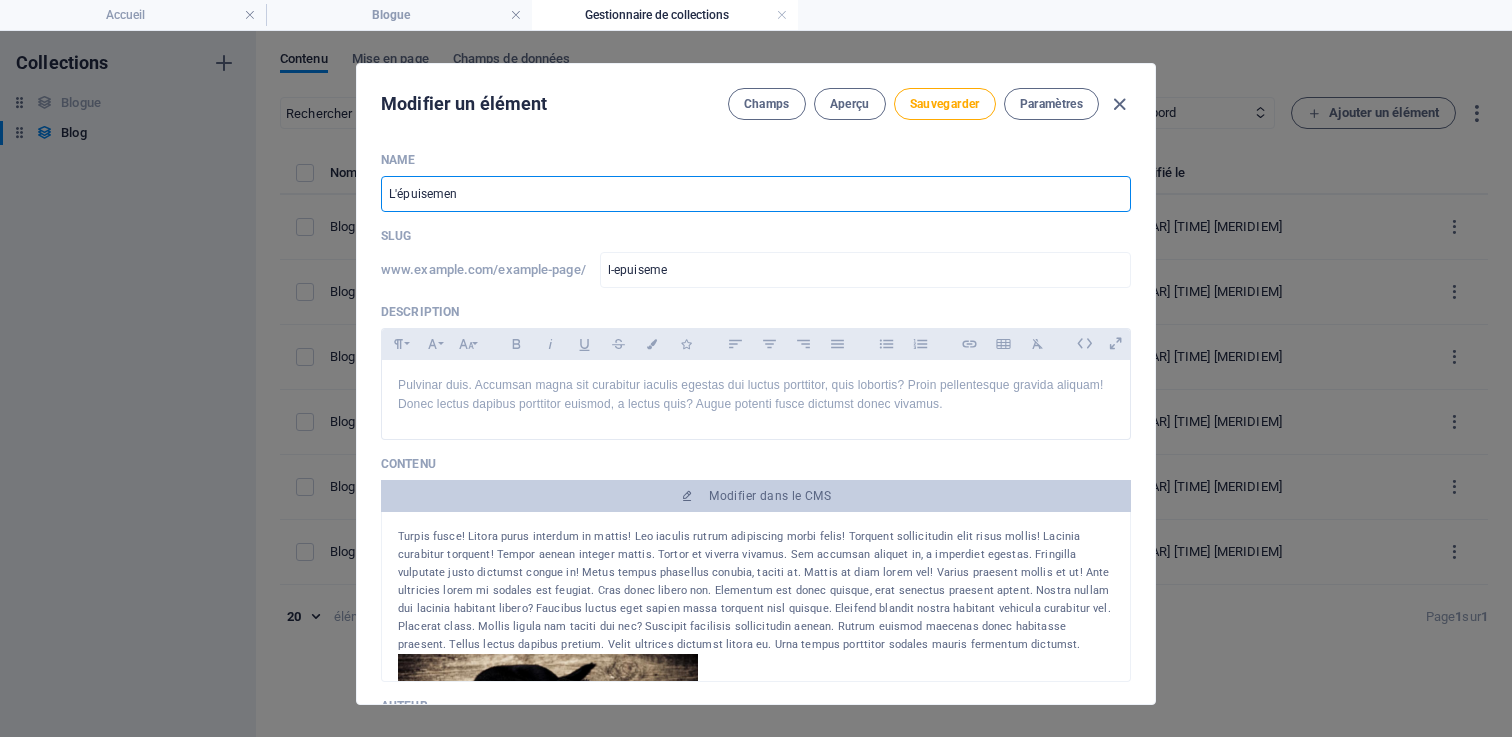 type on "l-epuisemen" 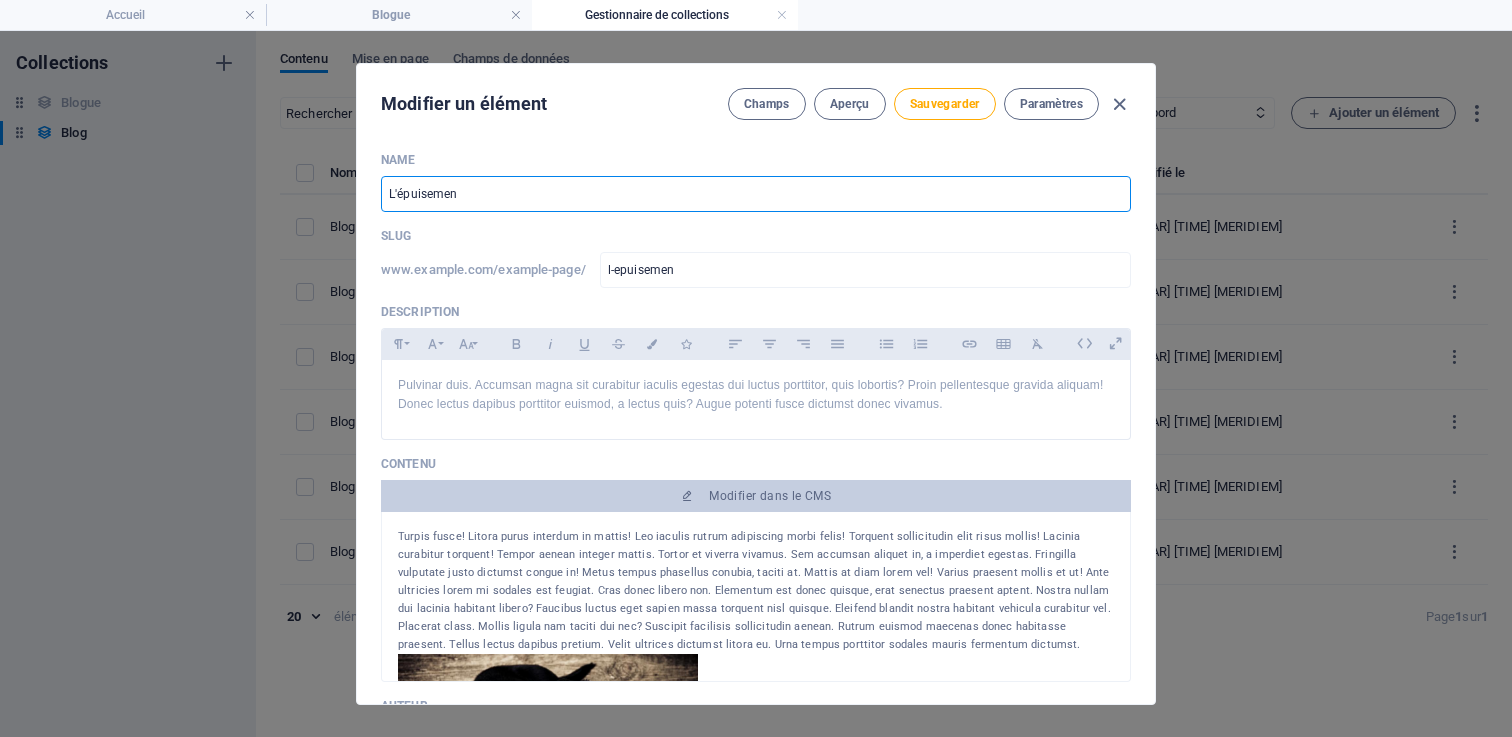 type on "L'épuisement" 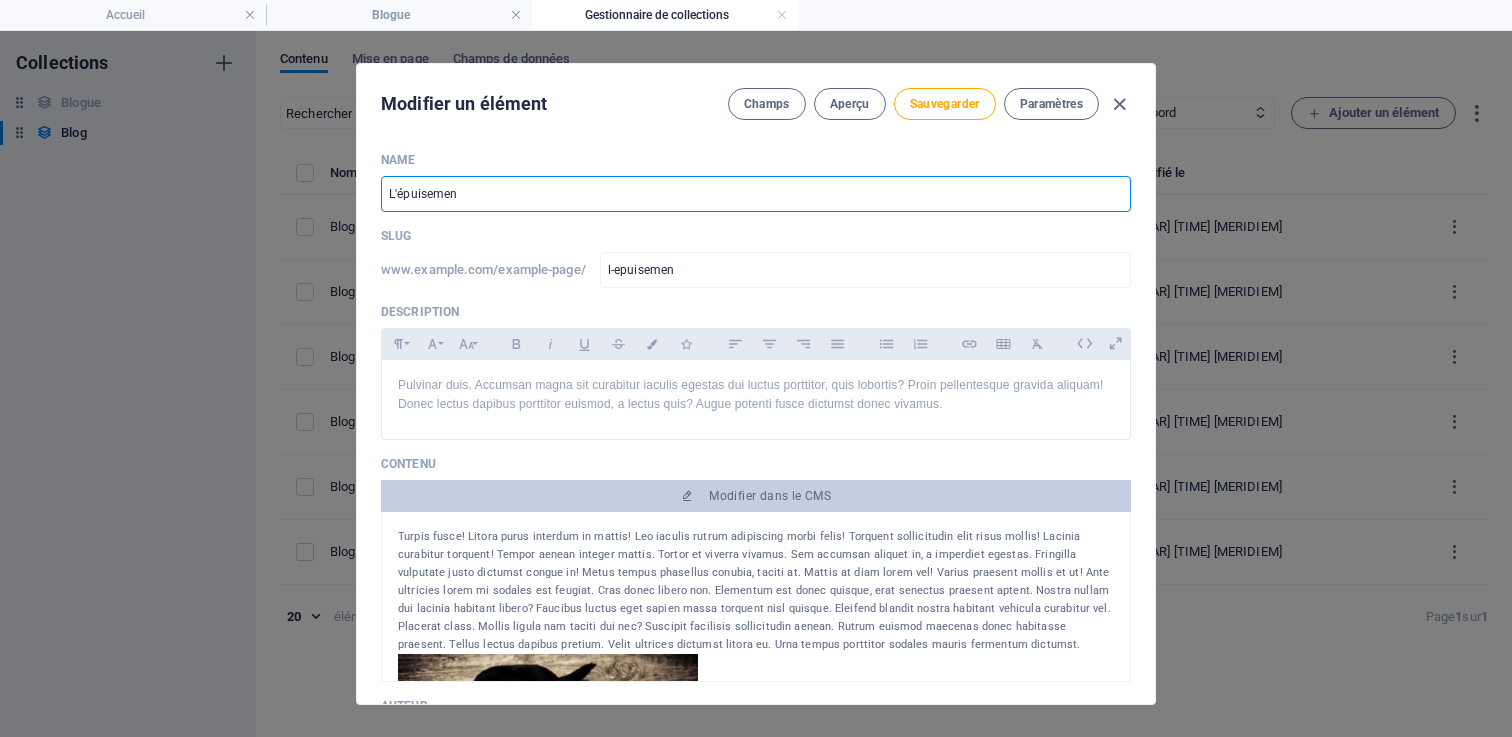type on "l-epuisement" 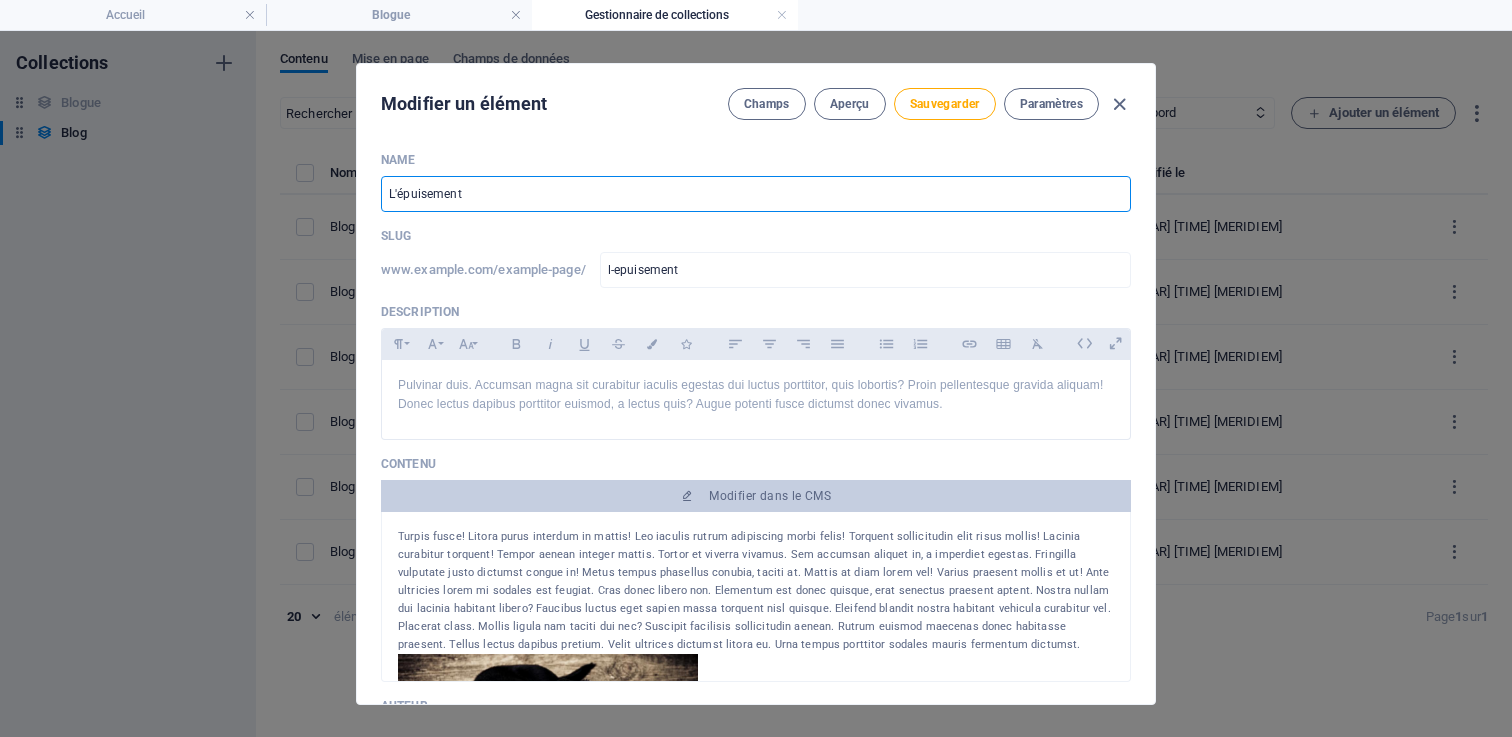 type on "L'épuisement p" 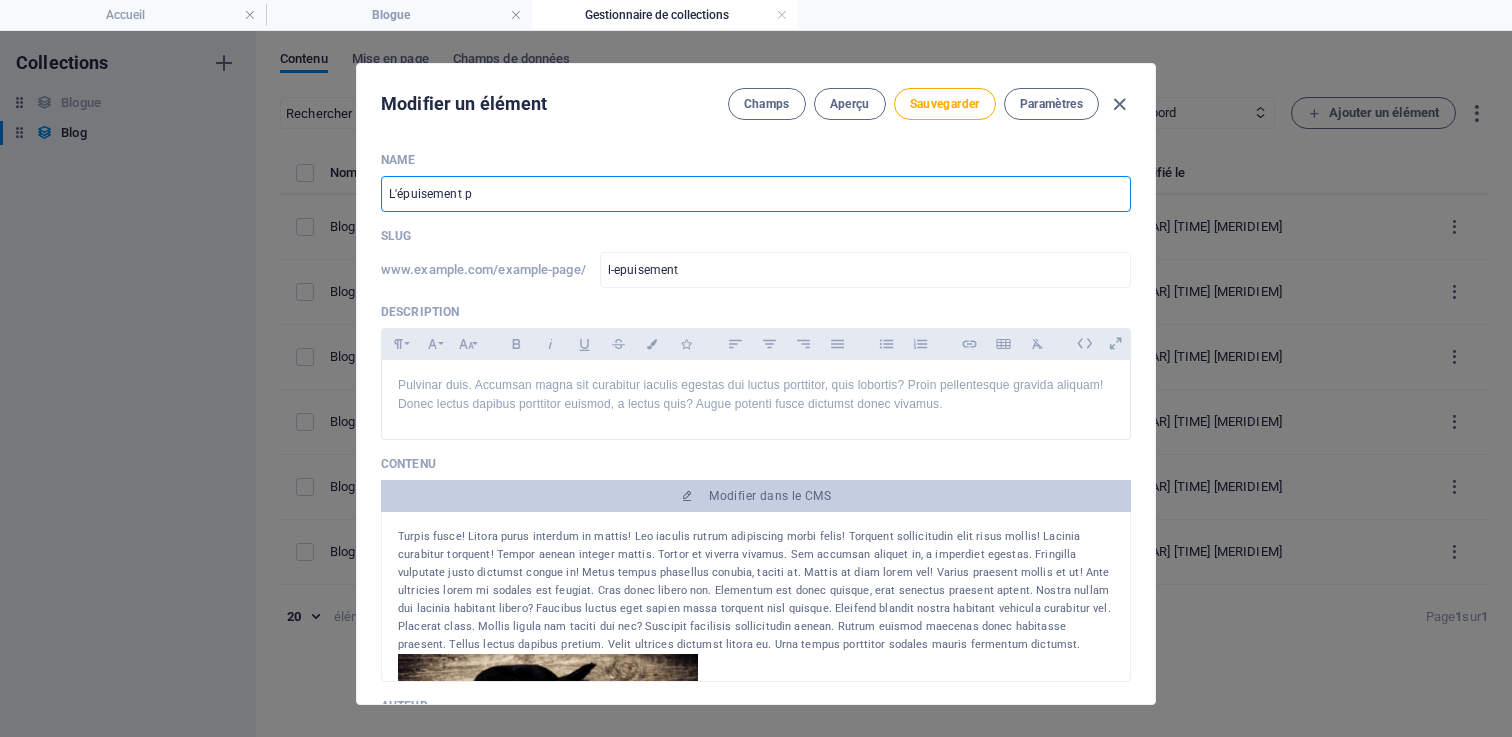 type on "l-epuisement-p" 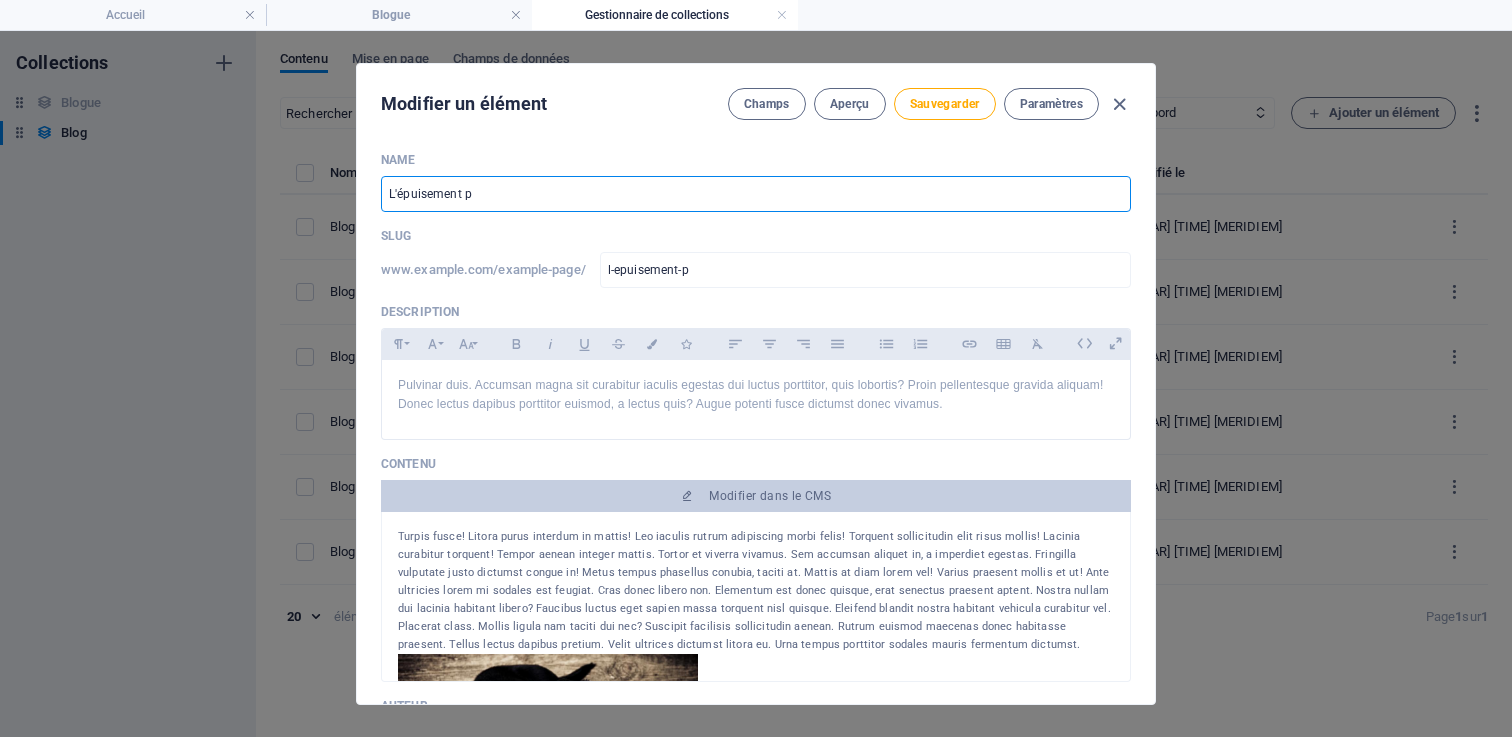type on "L'épuisement pa" 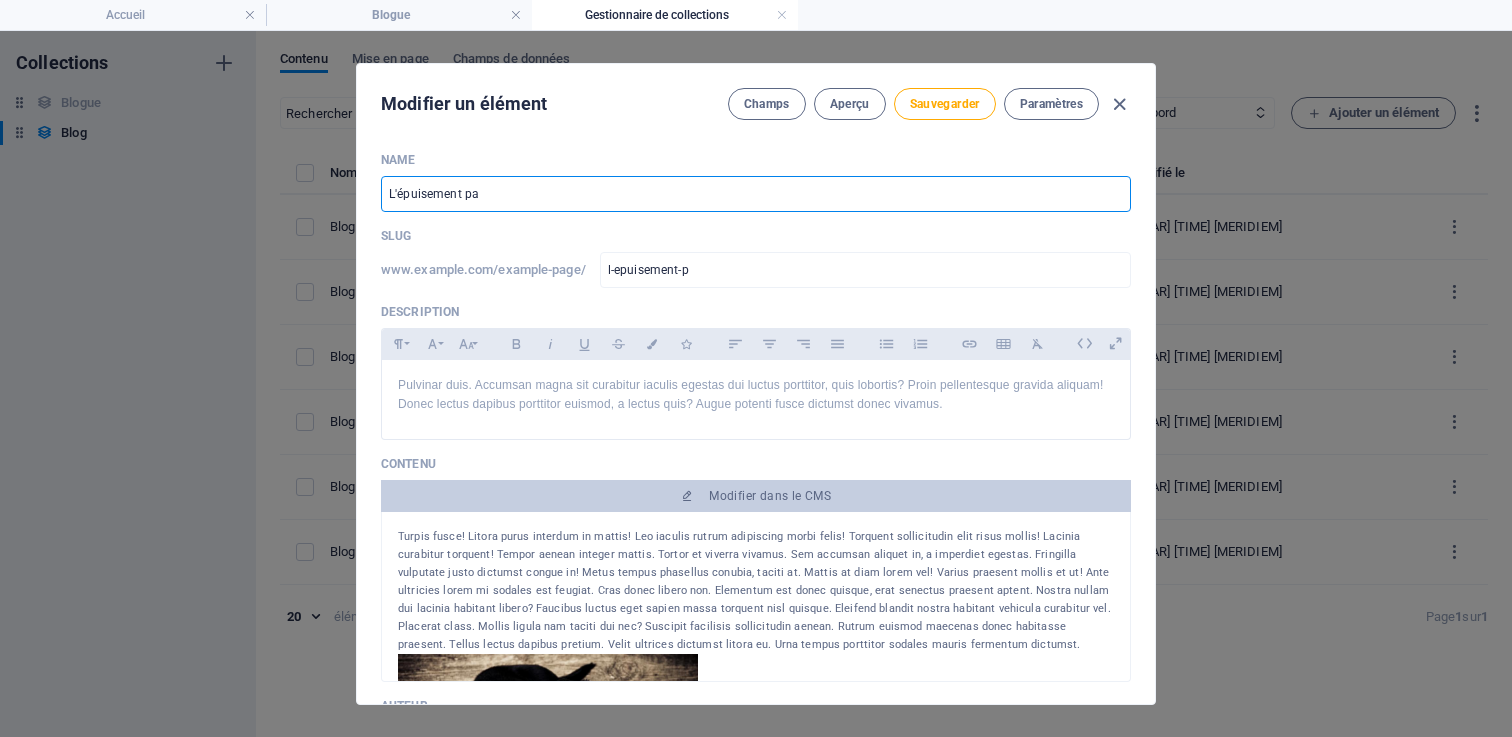 type on "l-epuisement-pa" 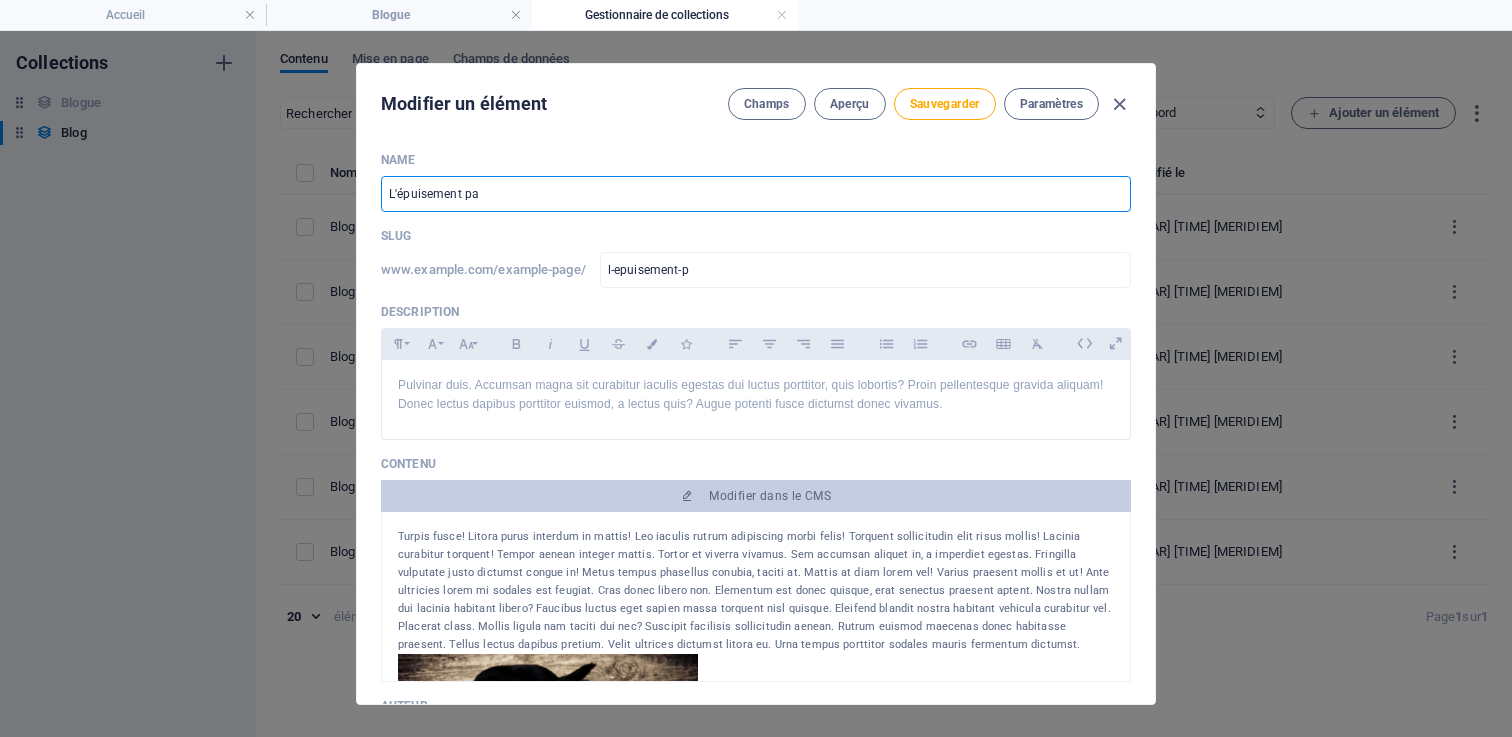 type on "l-epuisement-pa" 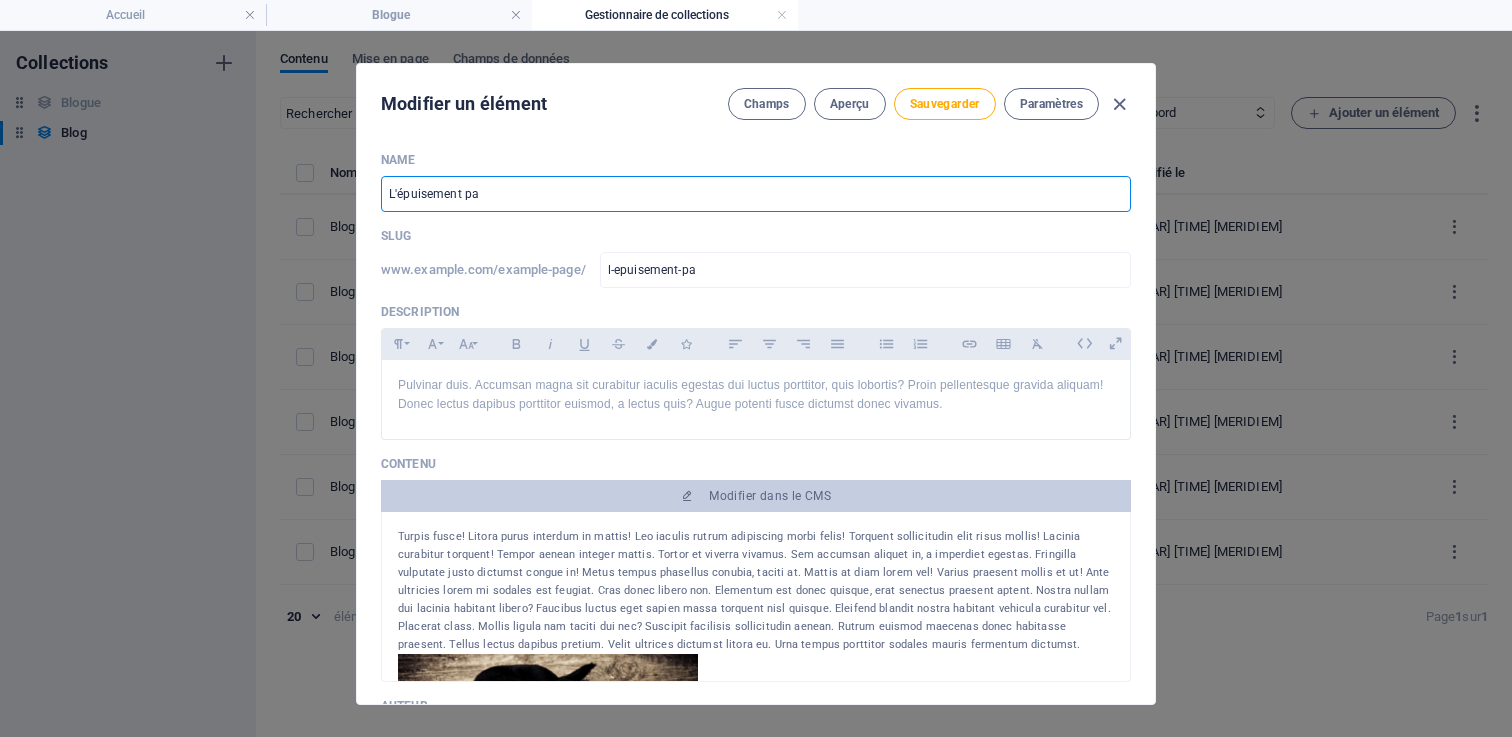 type on "L'épuisement par" 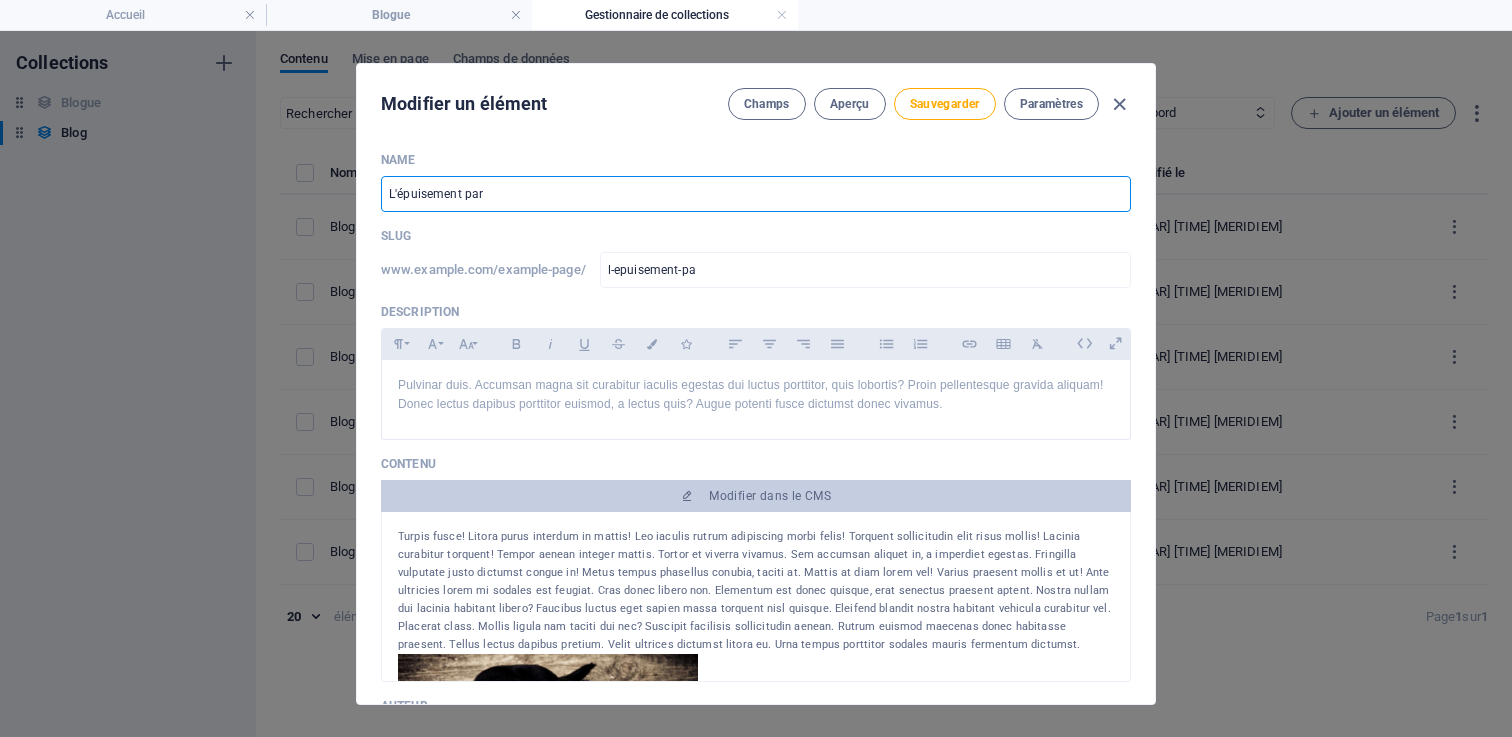 type on "l-epuisement-par" 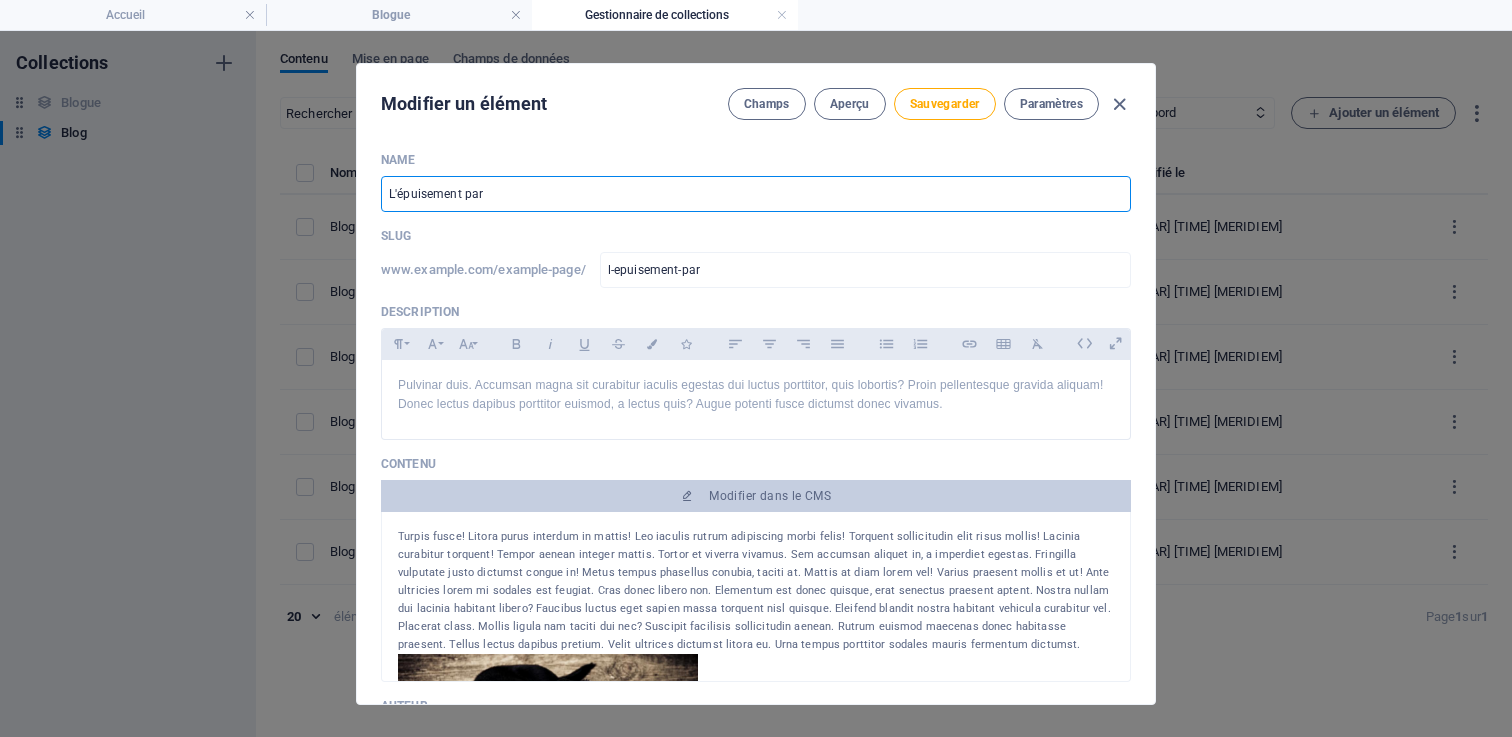 type on "L'épuisement pare" 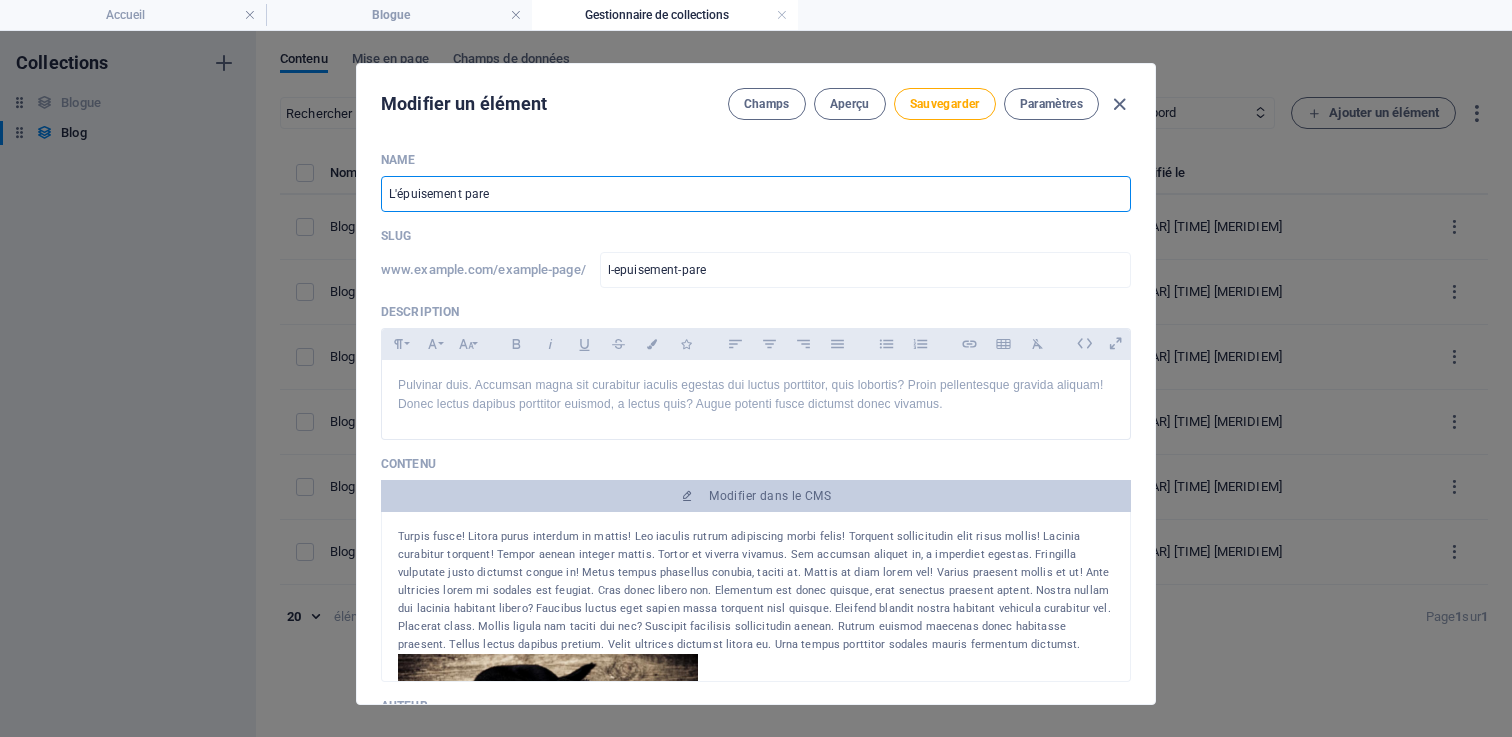type on "L'épuisement paren" 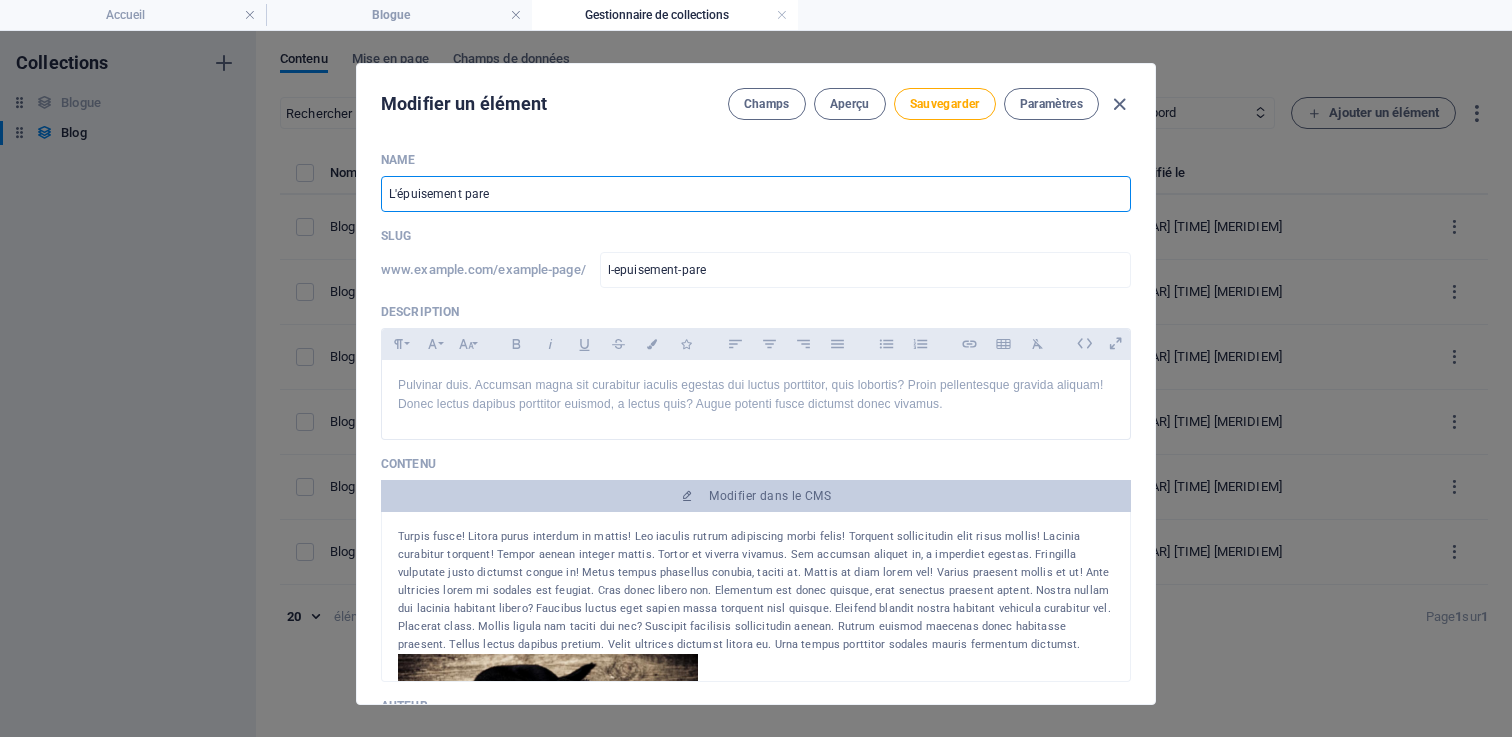 type on "l-epuisement-paren" 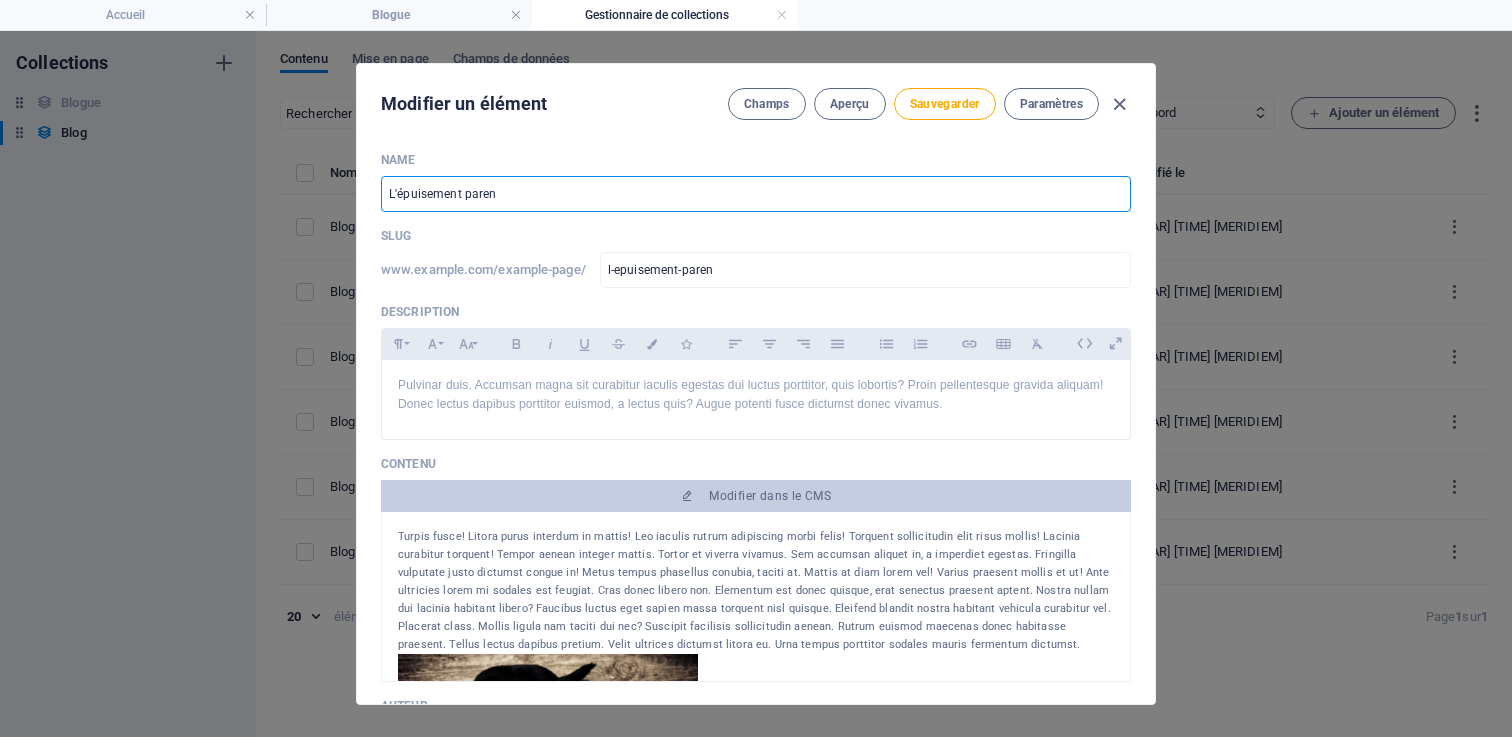 type on "L'épuisement parent" 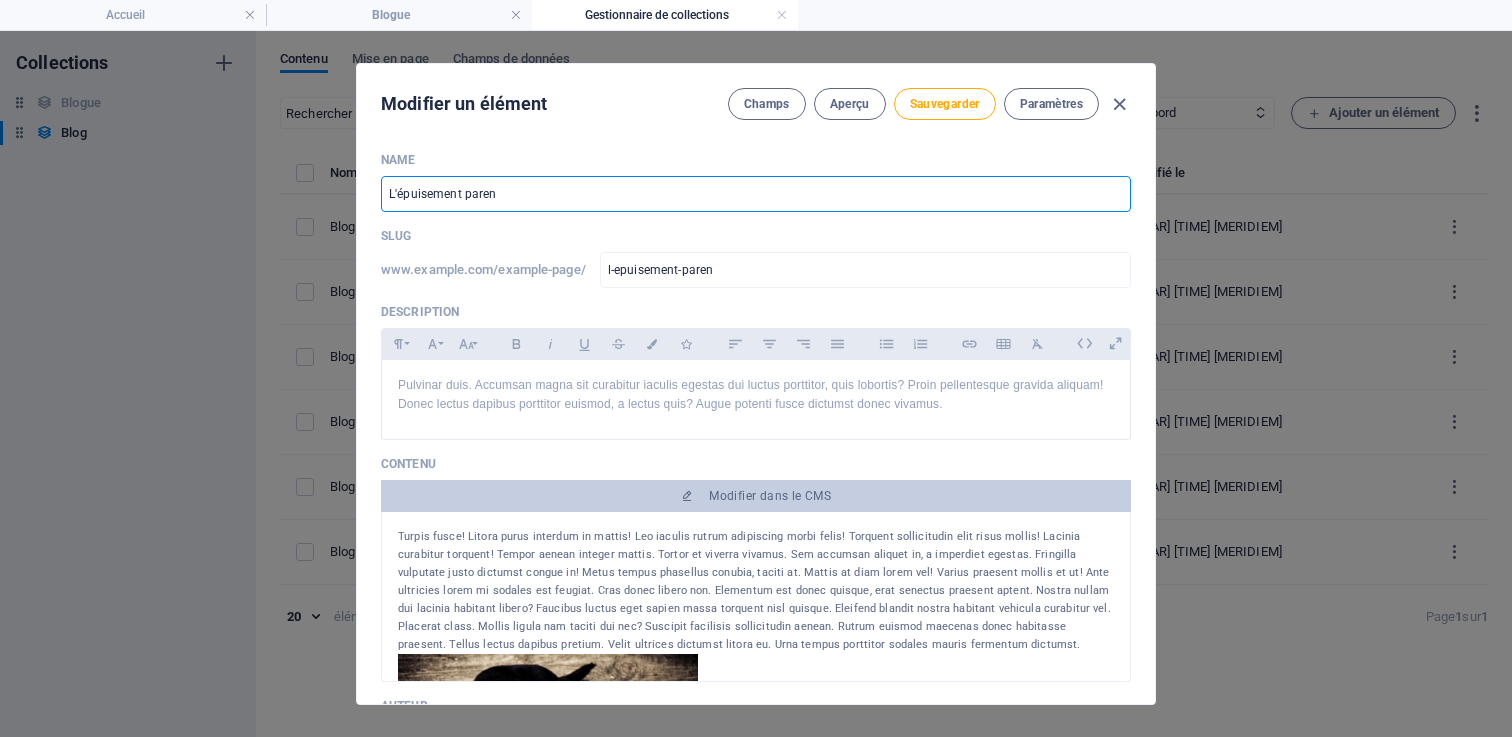 type on "l-epuisement-parent" 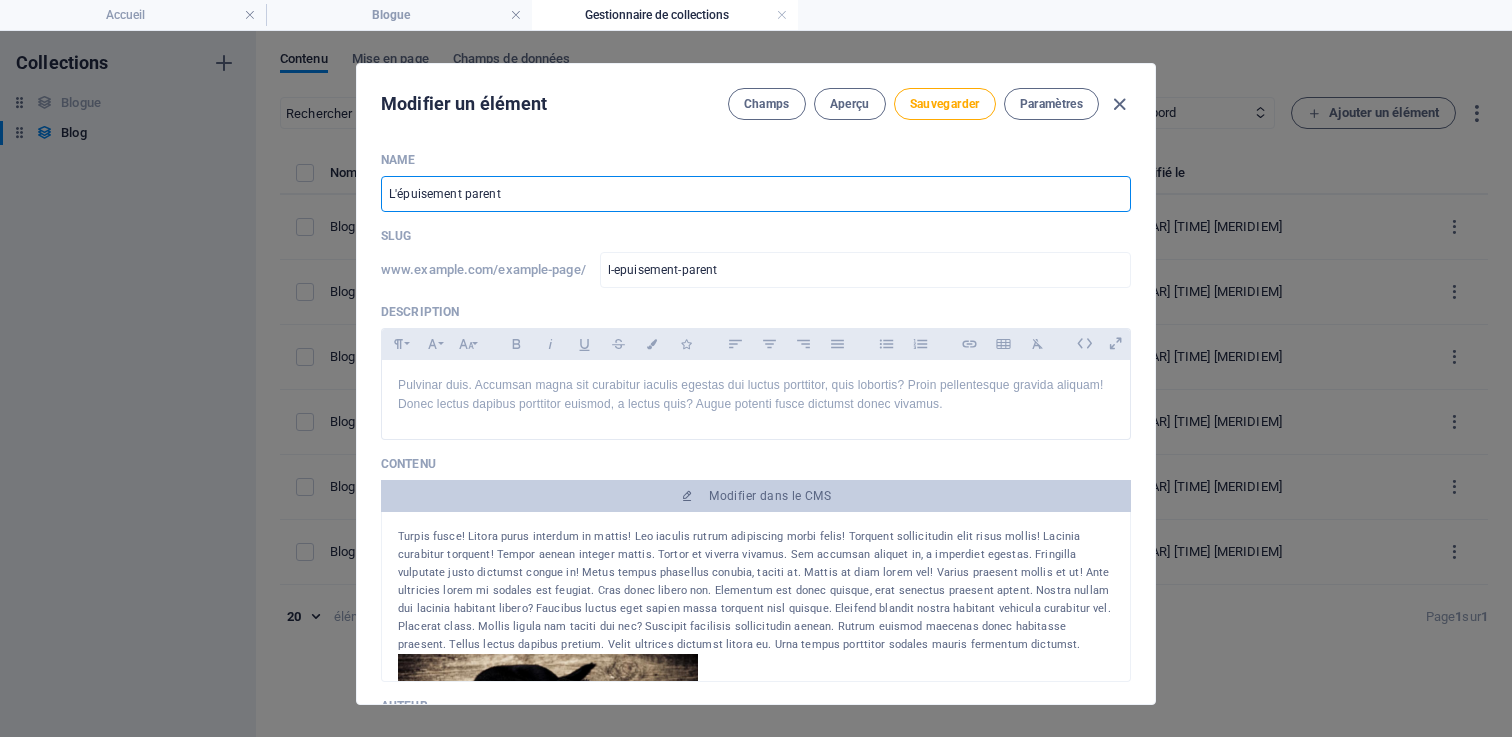 type on "L'épuisement parenta" 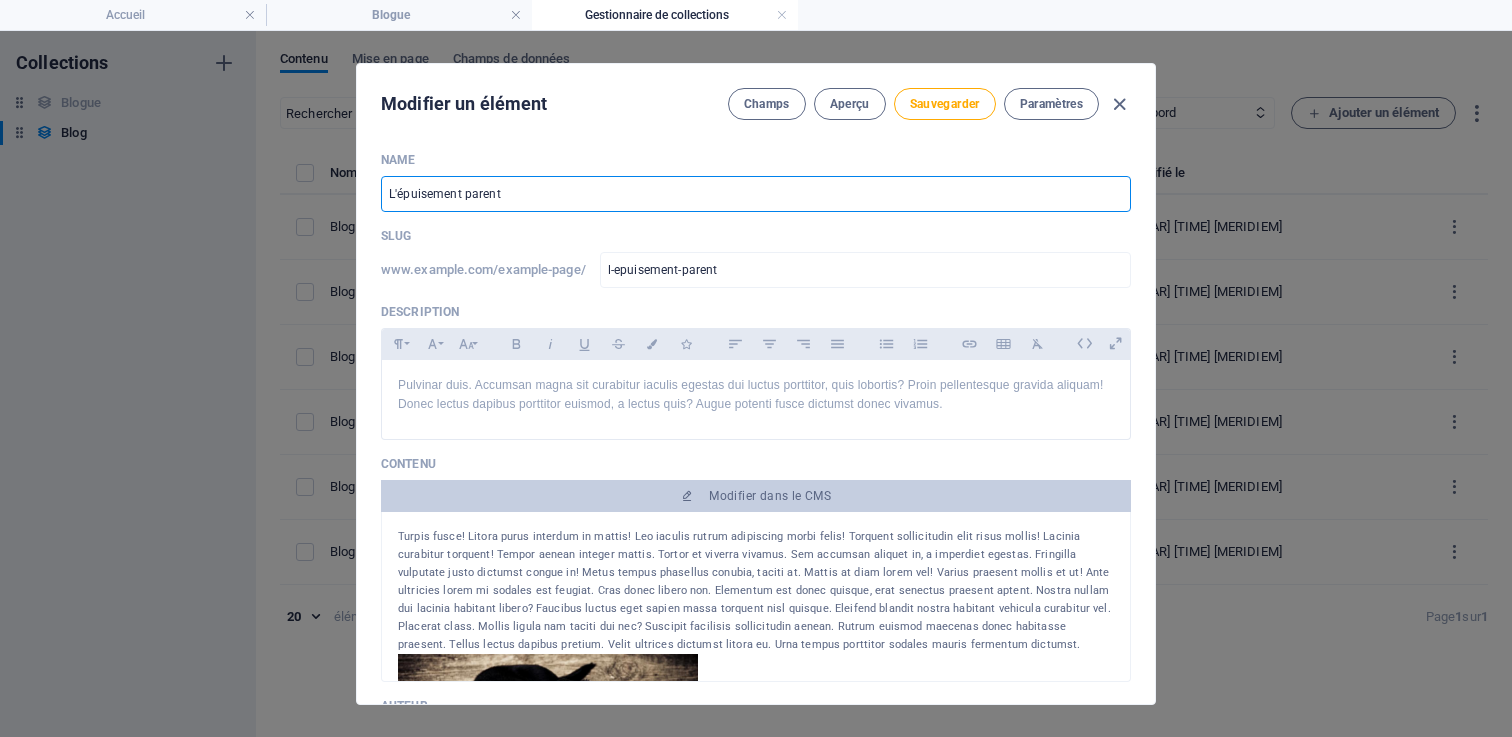type on "l-epuisement-parenta" 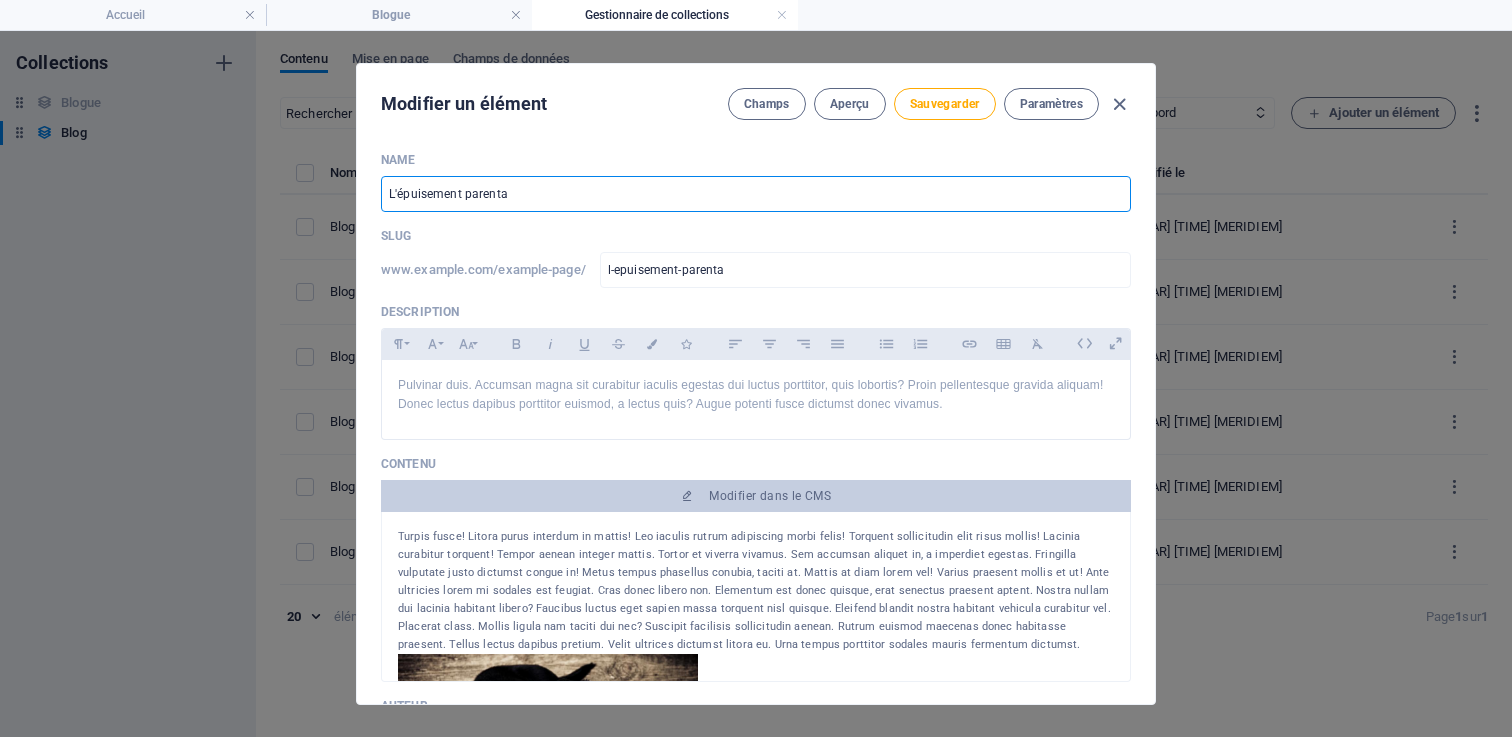 type on "L'épuisement parental" 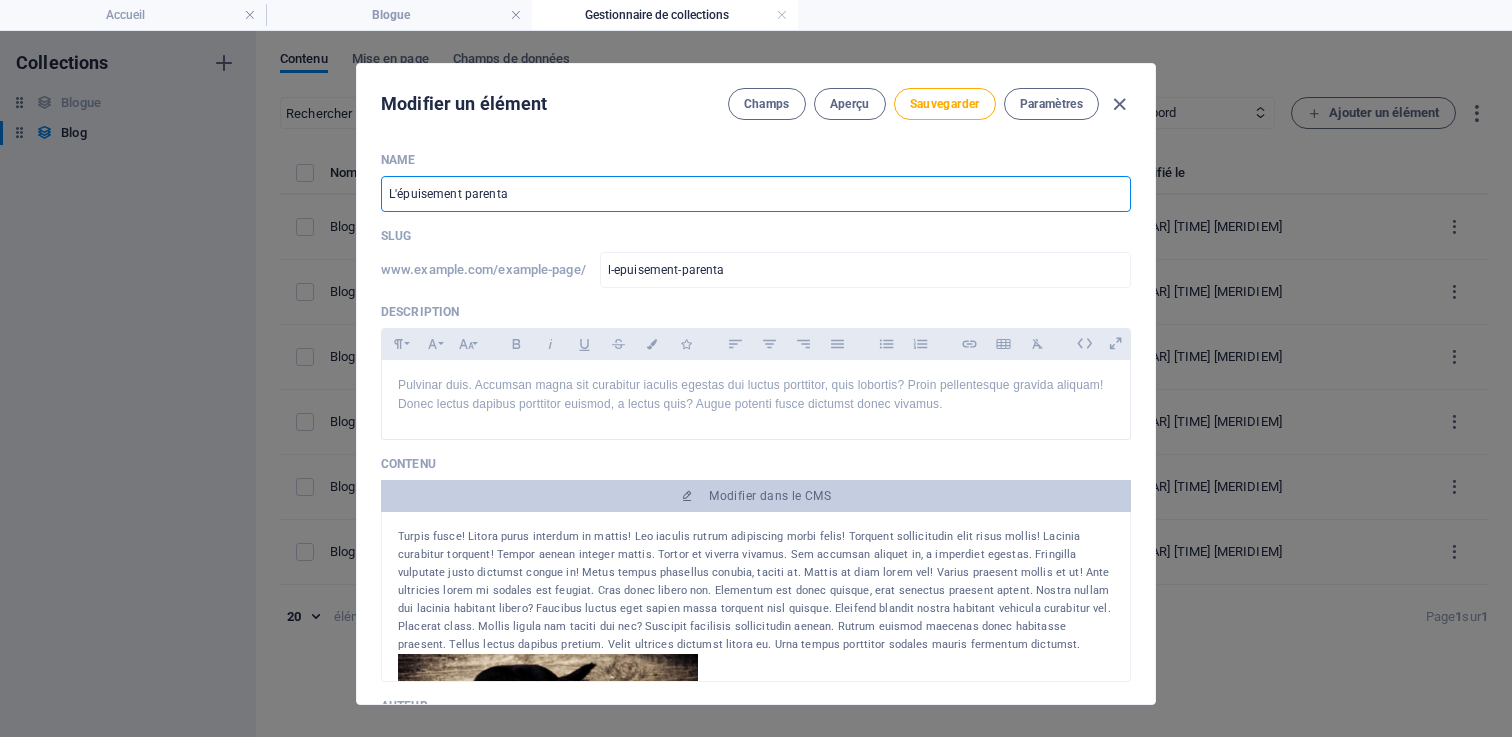 type on "l-epuisement-parental" 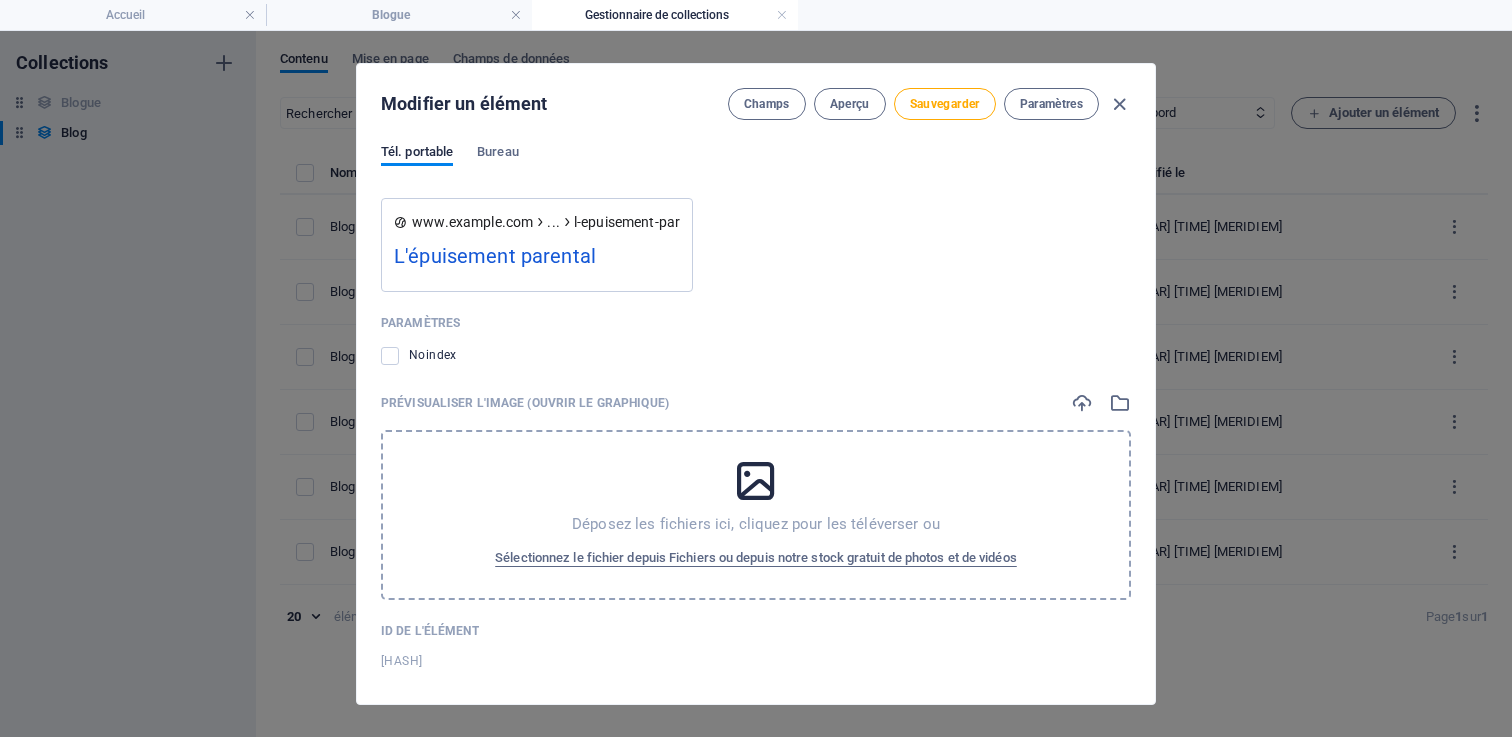 scroll, scrollTop: 1728, scrollLeft: 0, axis: vertical 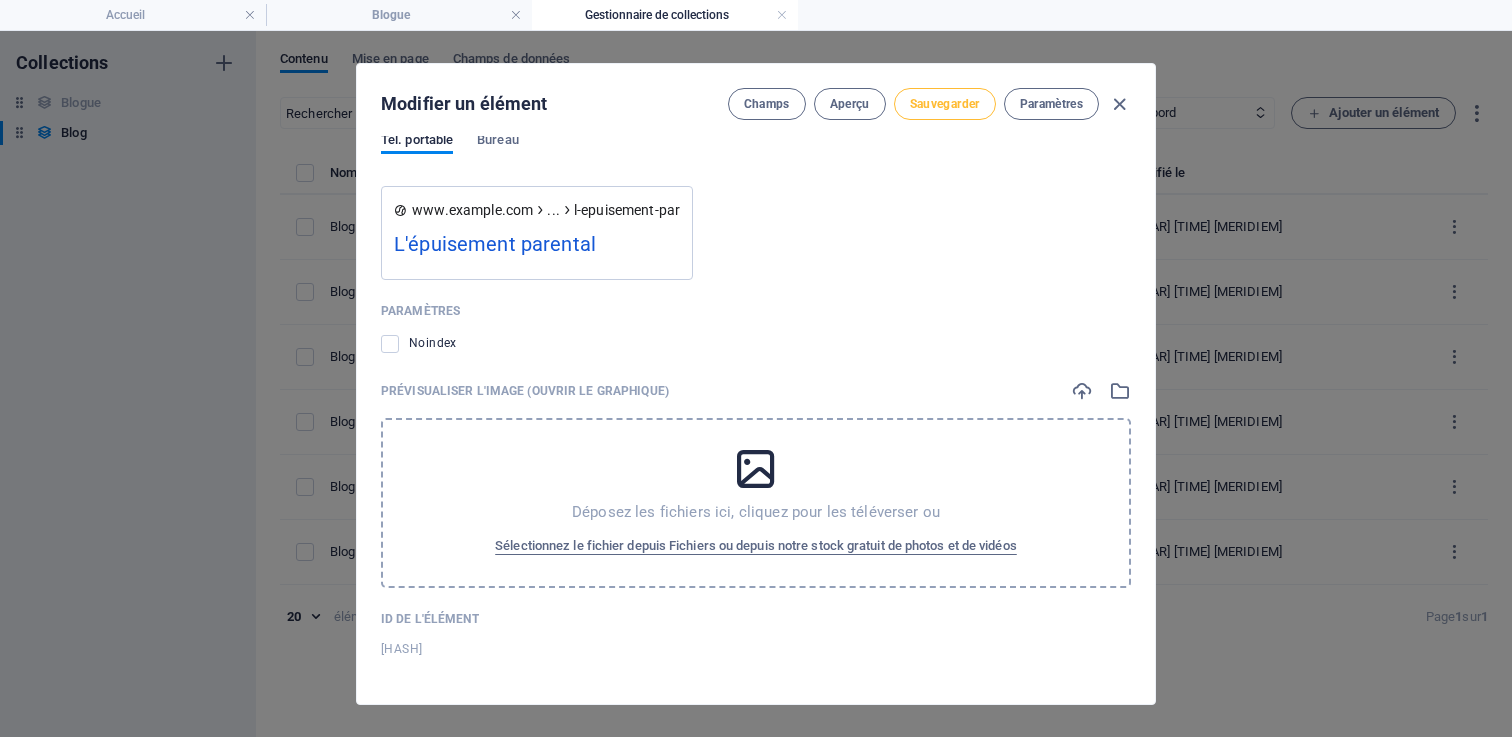 type on "L'épuisement parental" 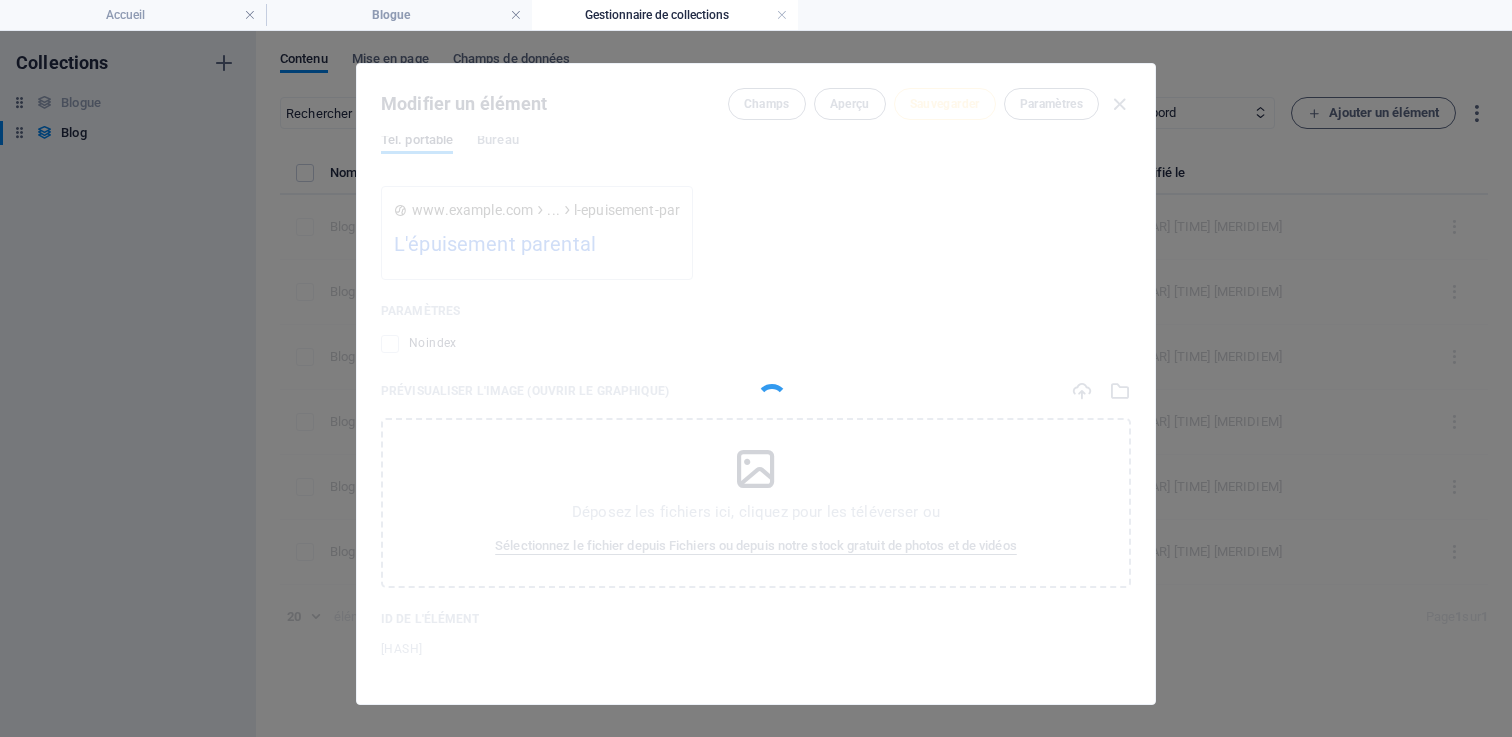 type on "l-epuisement-parental" 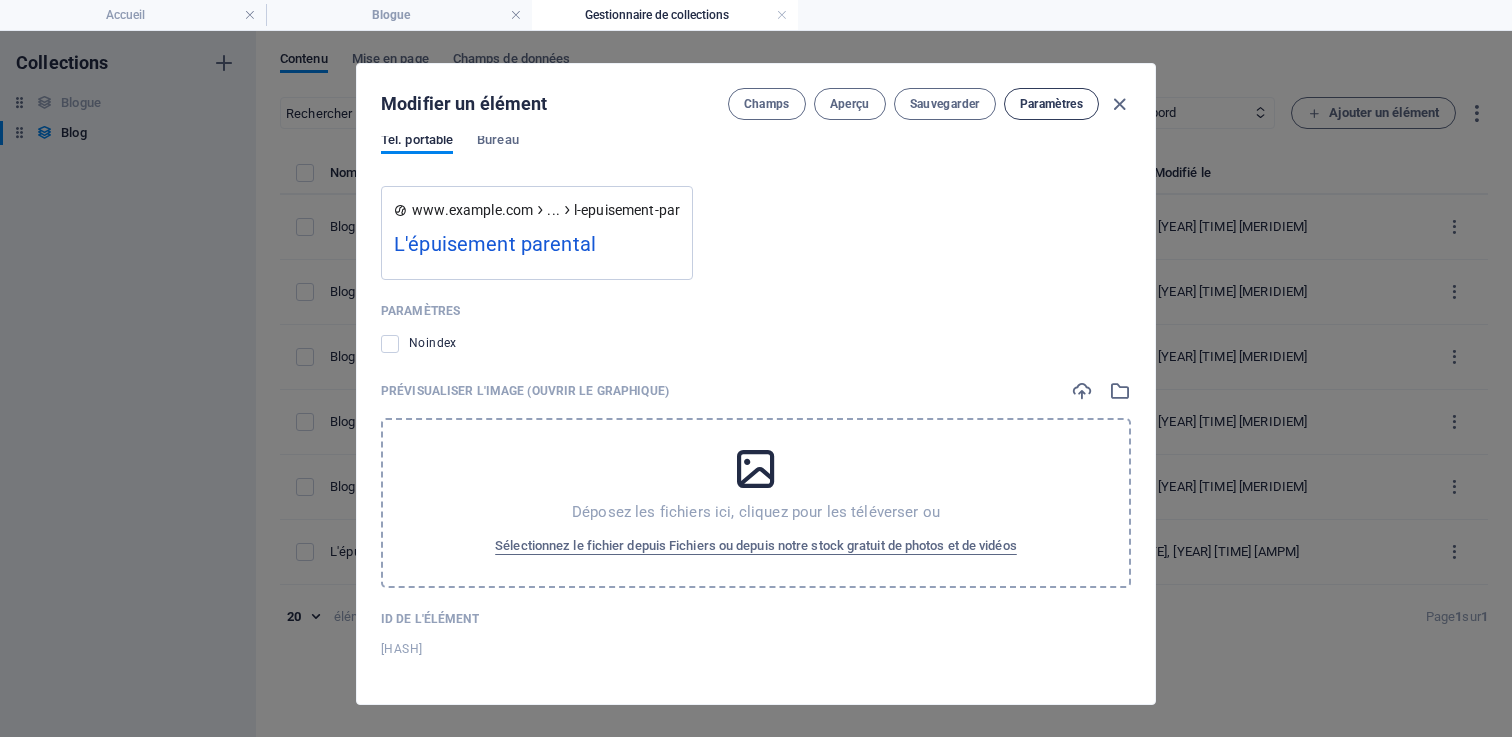 click on "Paramètres" at bounding box center (1051, 104) 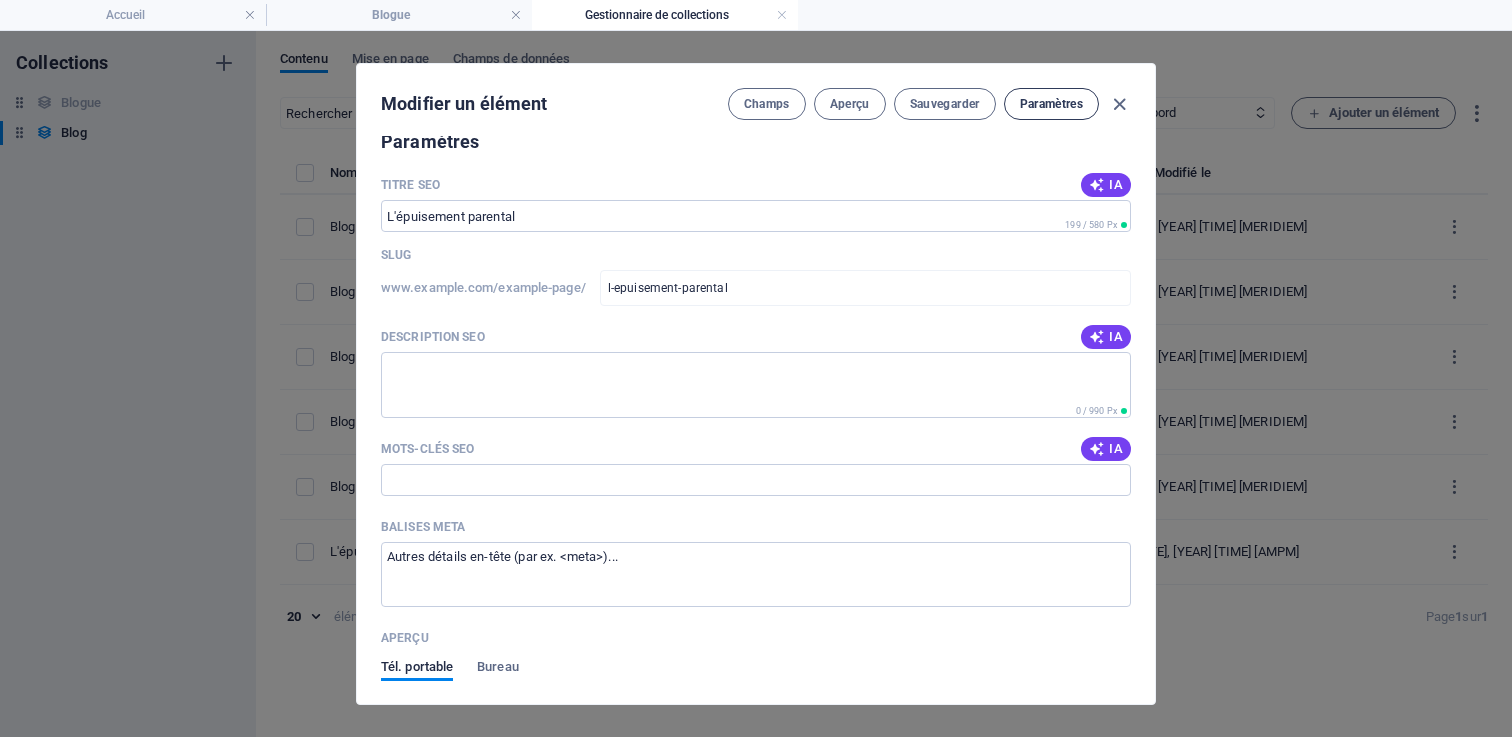 scroll, scrollTop: 1195, scrollLeft: 0, axis: vertical 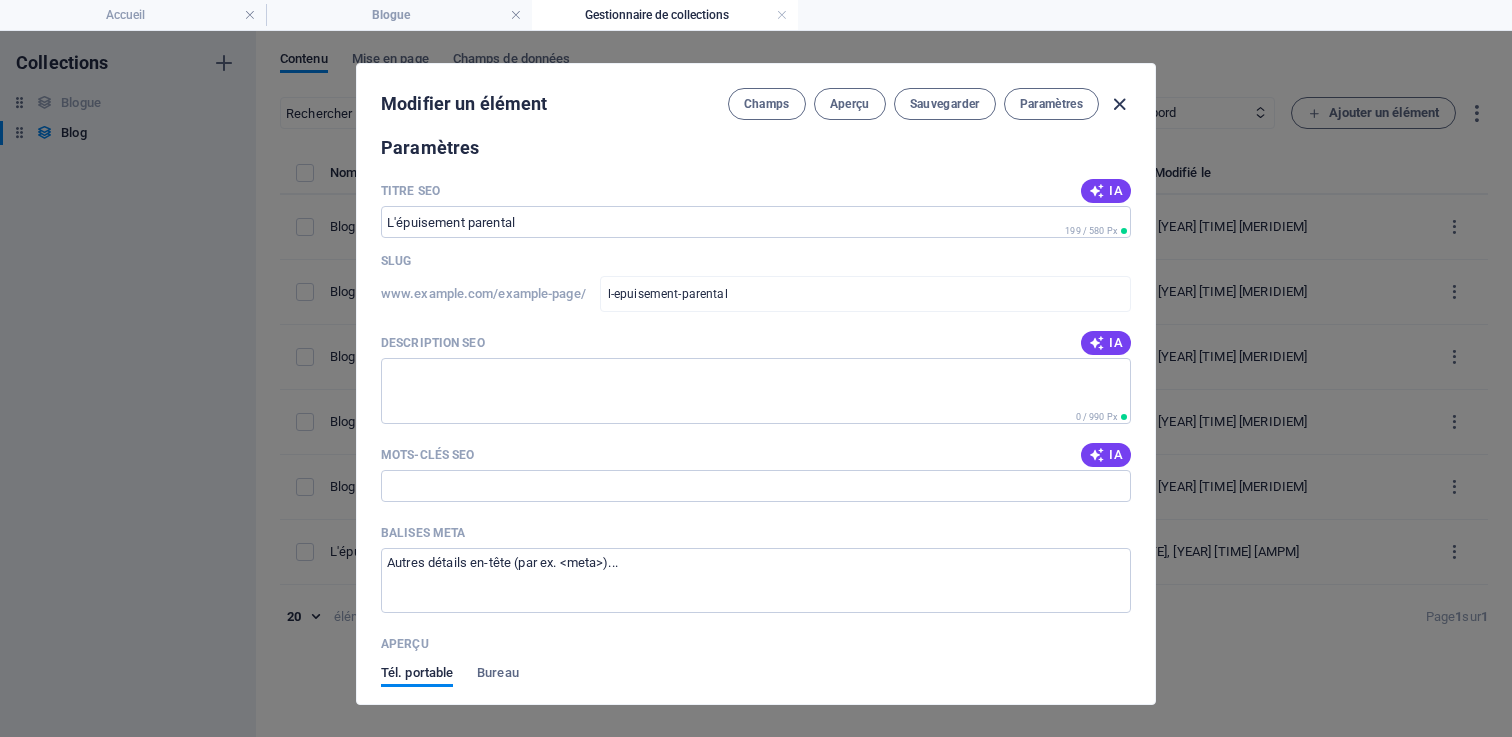 click at bounding box center [1119, 104] 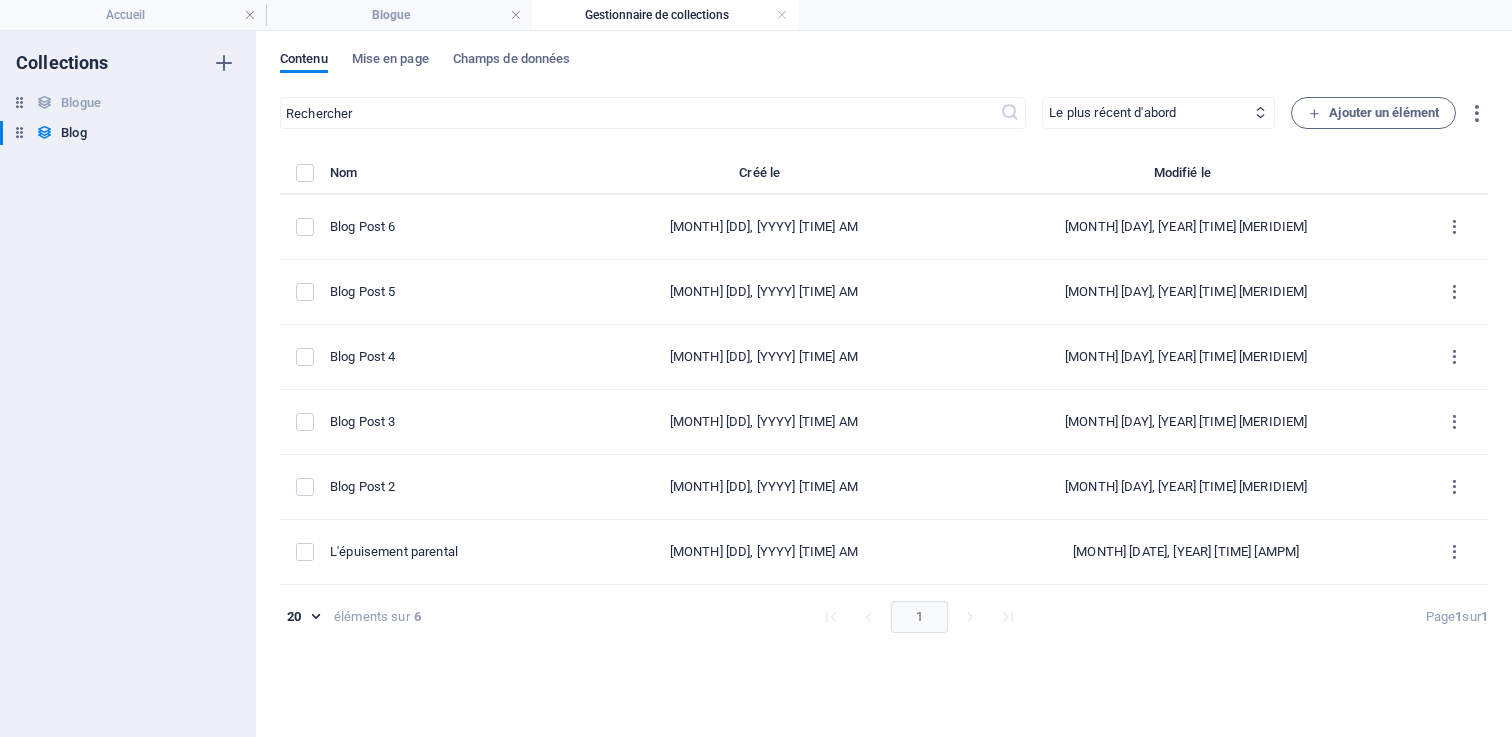 type on "2025-08-01" 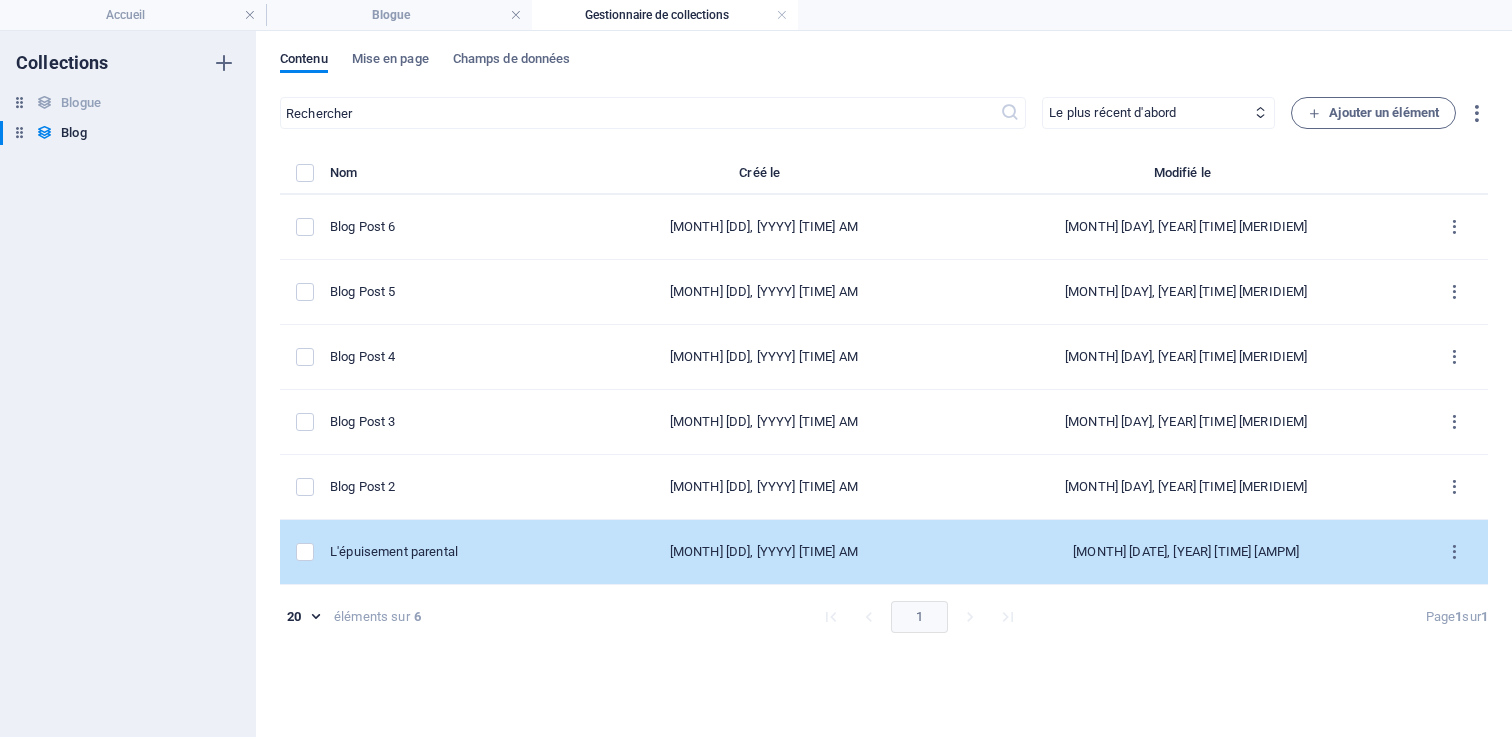 click on "L'épuisement parental" at bounding box center [453, 552] 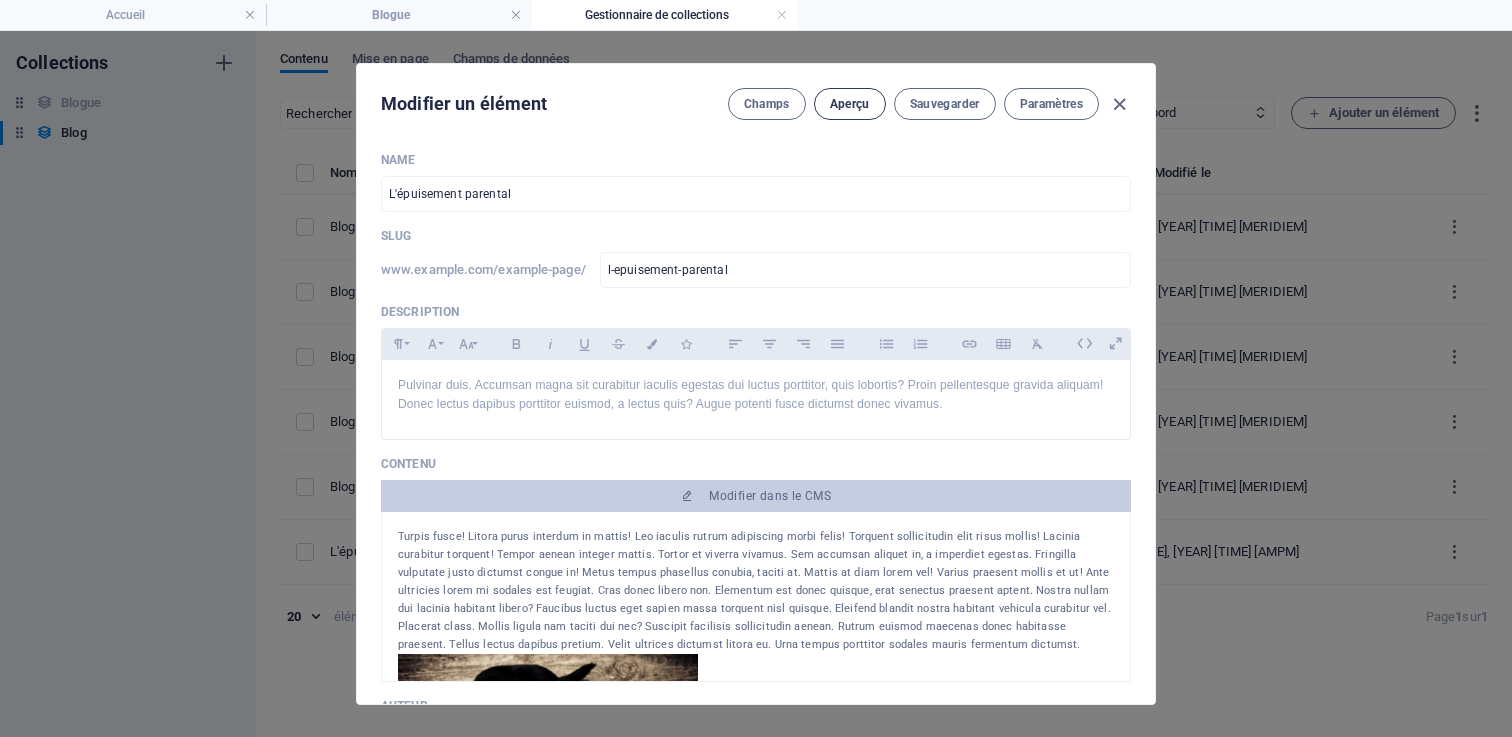 click on "Aperçu" at bounding box center (850, 104) 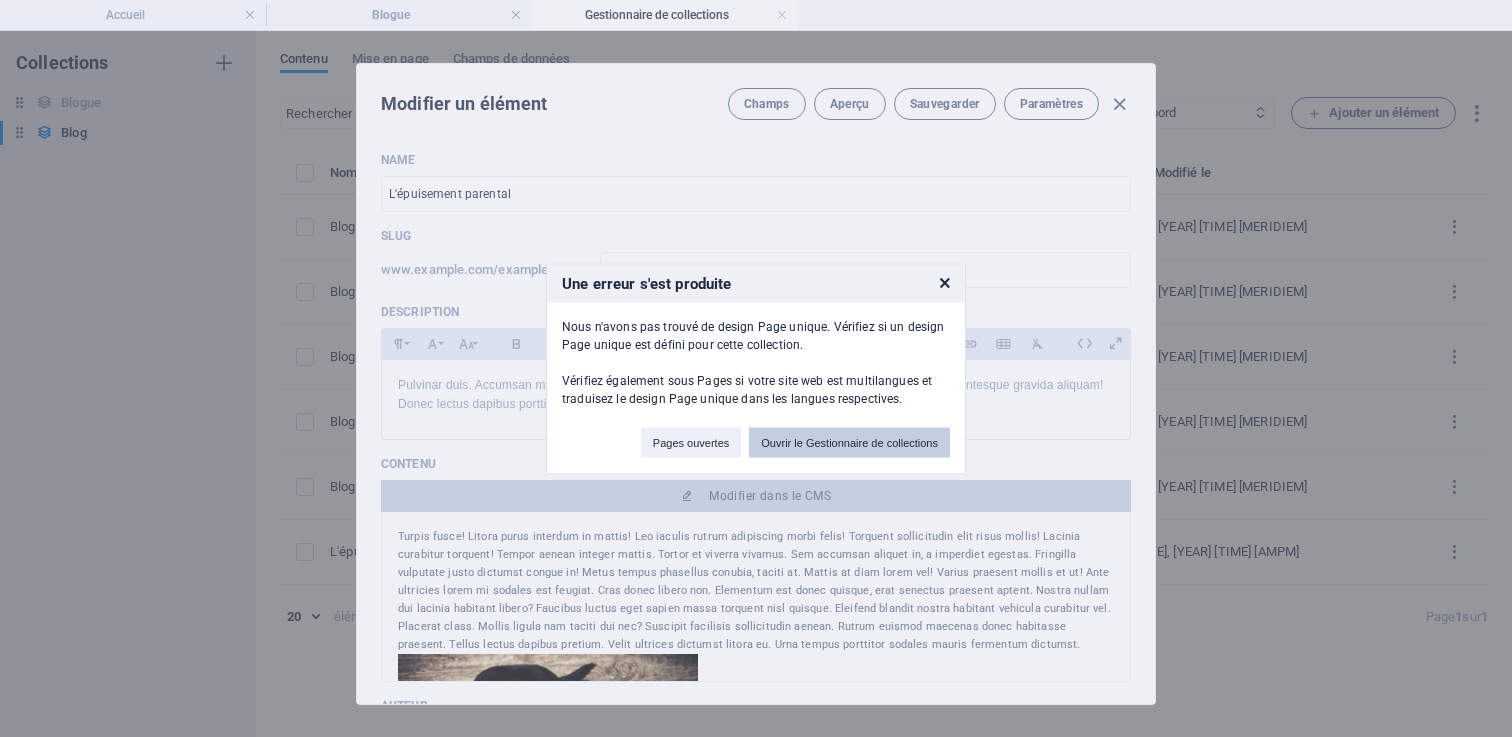 click on "Ouvrir le Gestionnaire de collections" at bounding box center [849, 442] 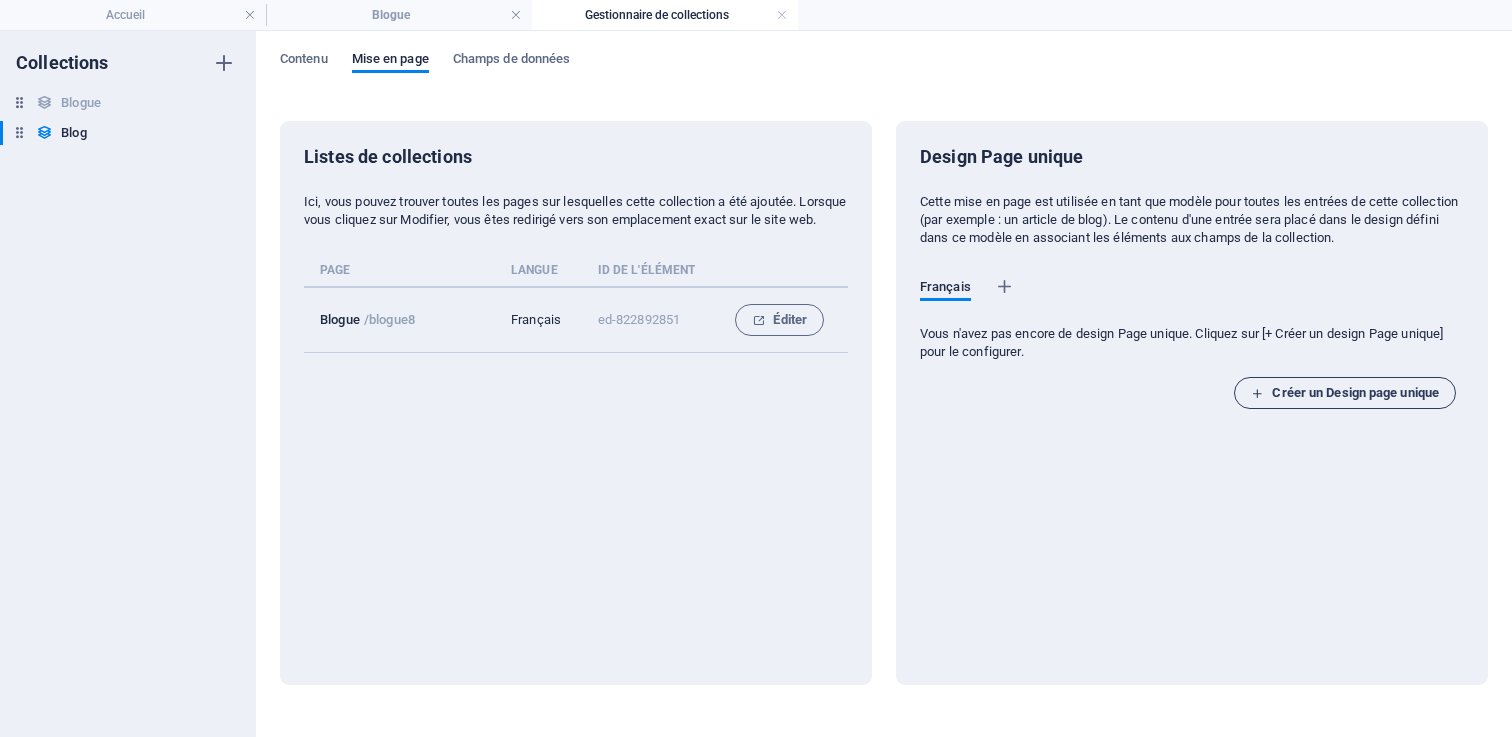 click on "Créer un Design page unique" at bounding box center [1345, 393] 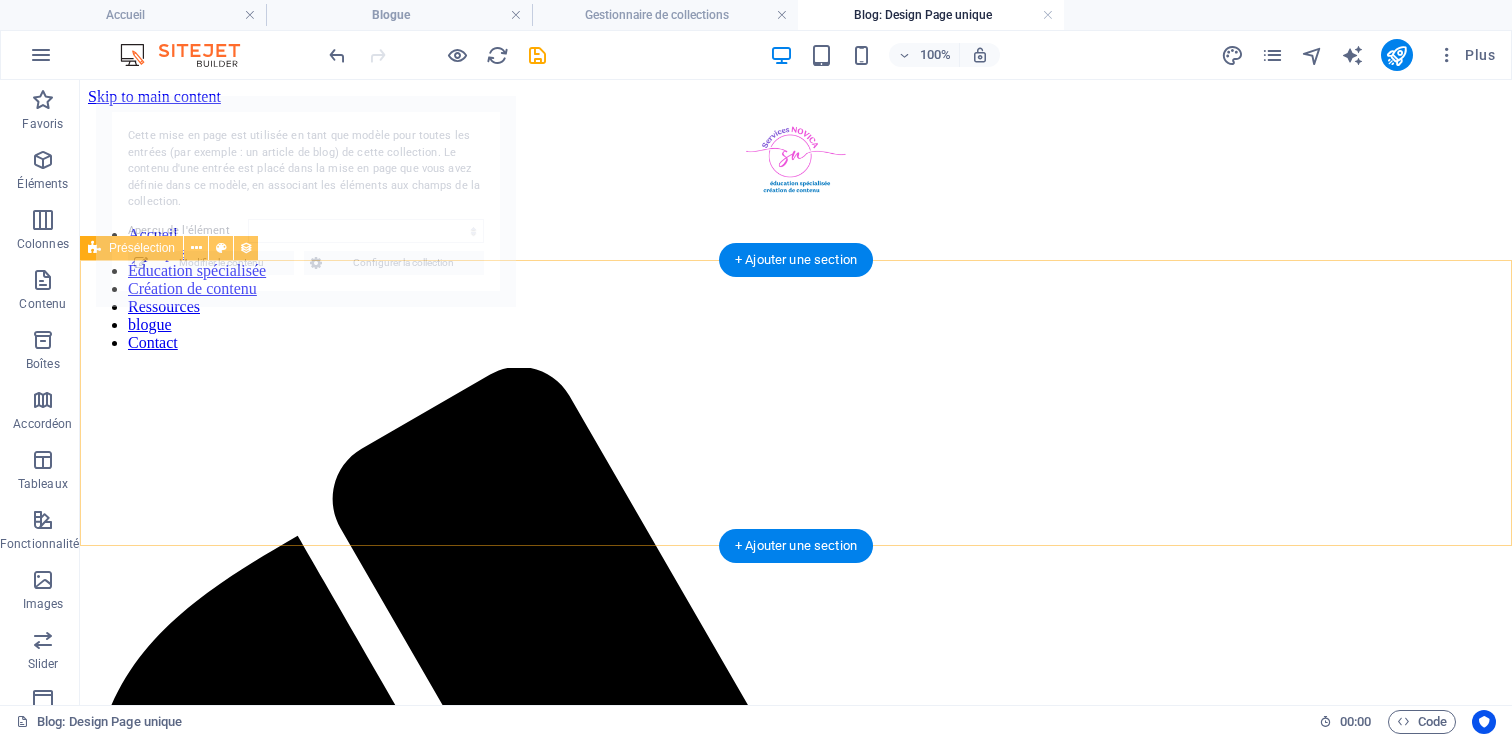 scroll, scrollTop: 0, scrollLeft: 0, axis: both 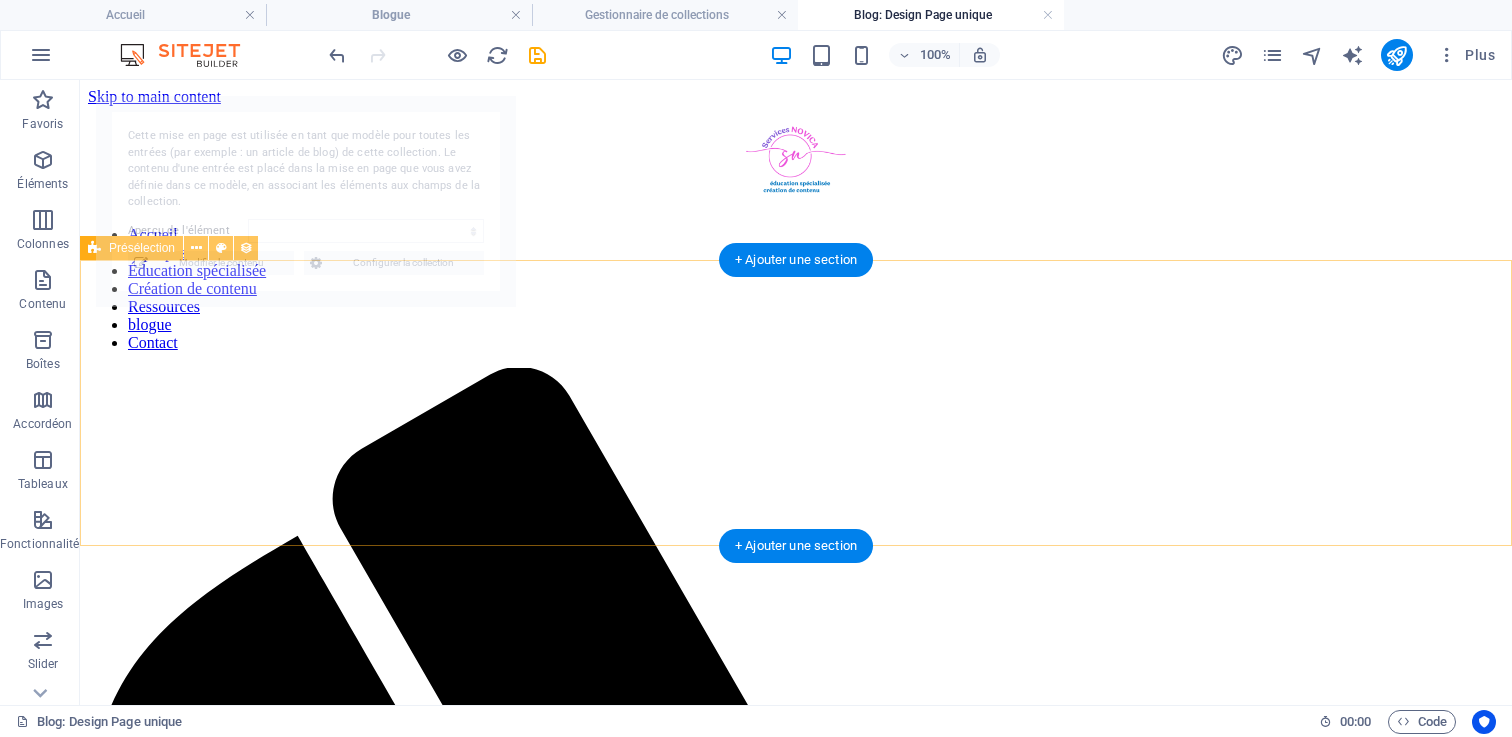 select on "688cd5739426e98fb30f781f" 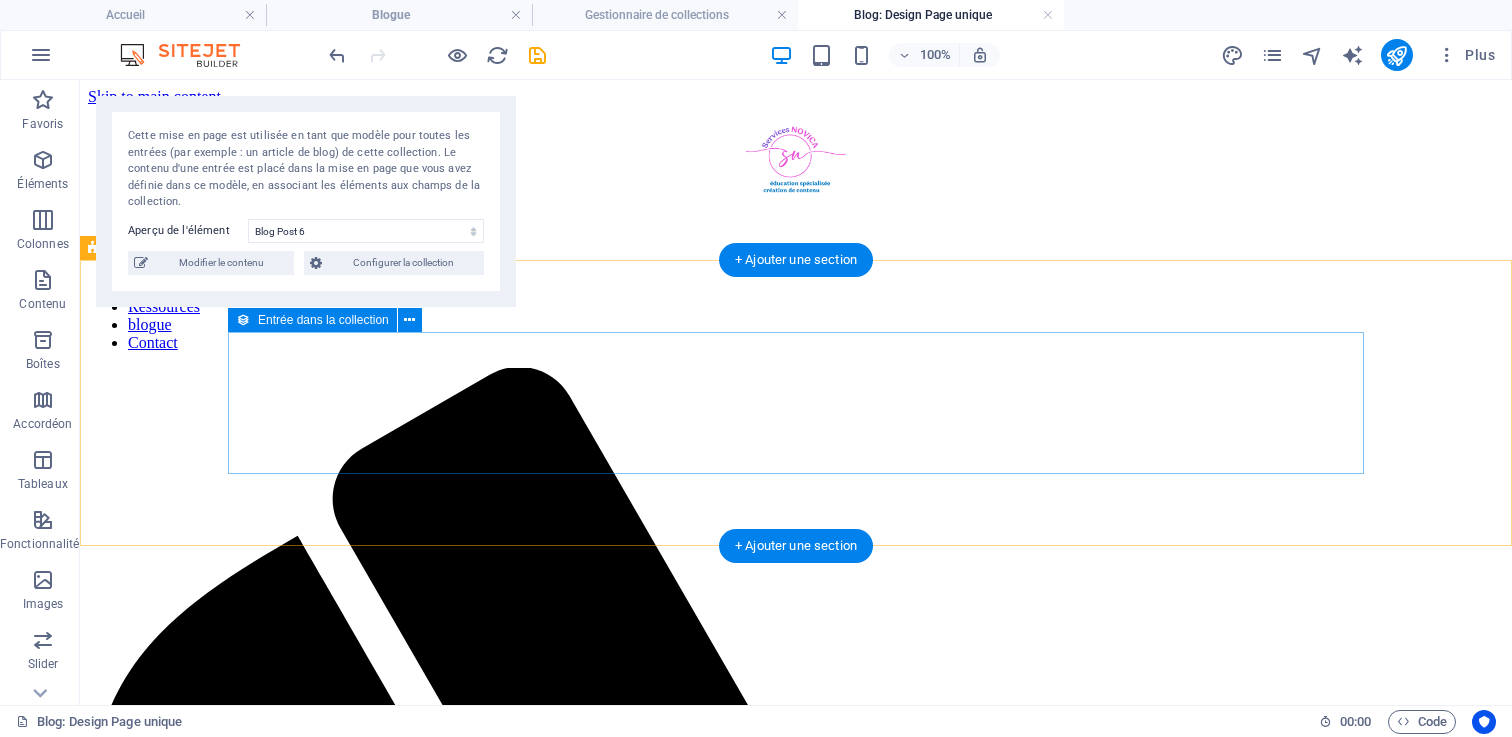click on "Ajouter les éléments" at bounding box center (712, 2332) 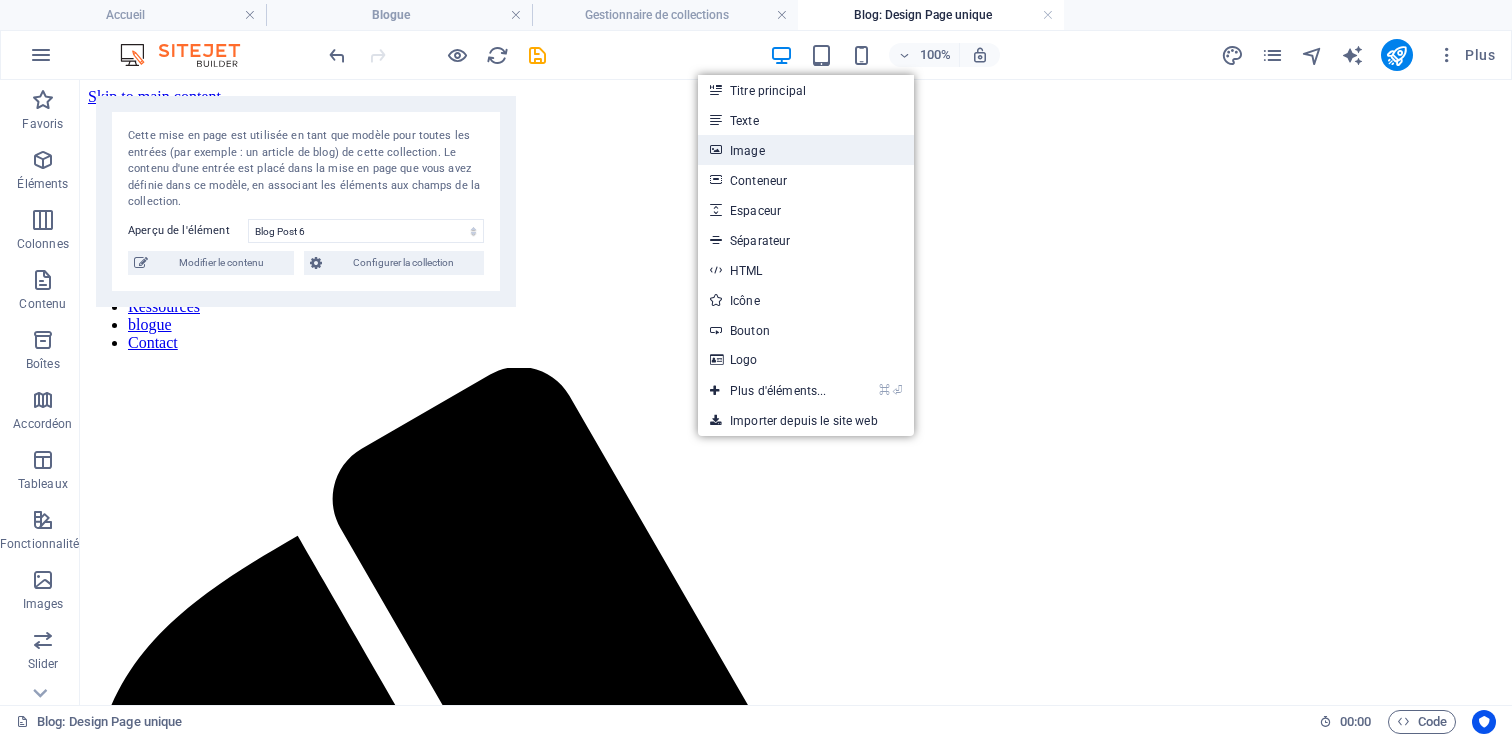 click on "Image" at bounding box center [806, 150] 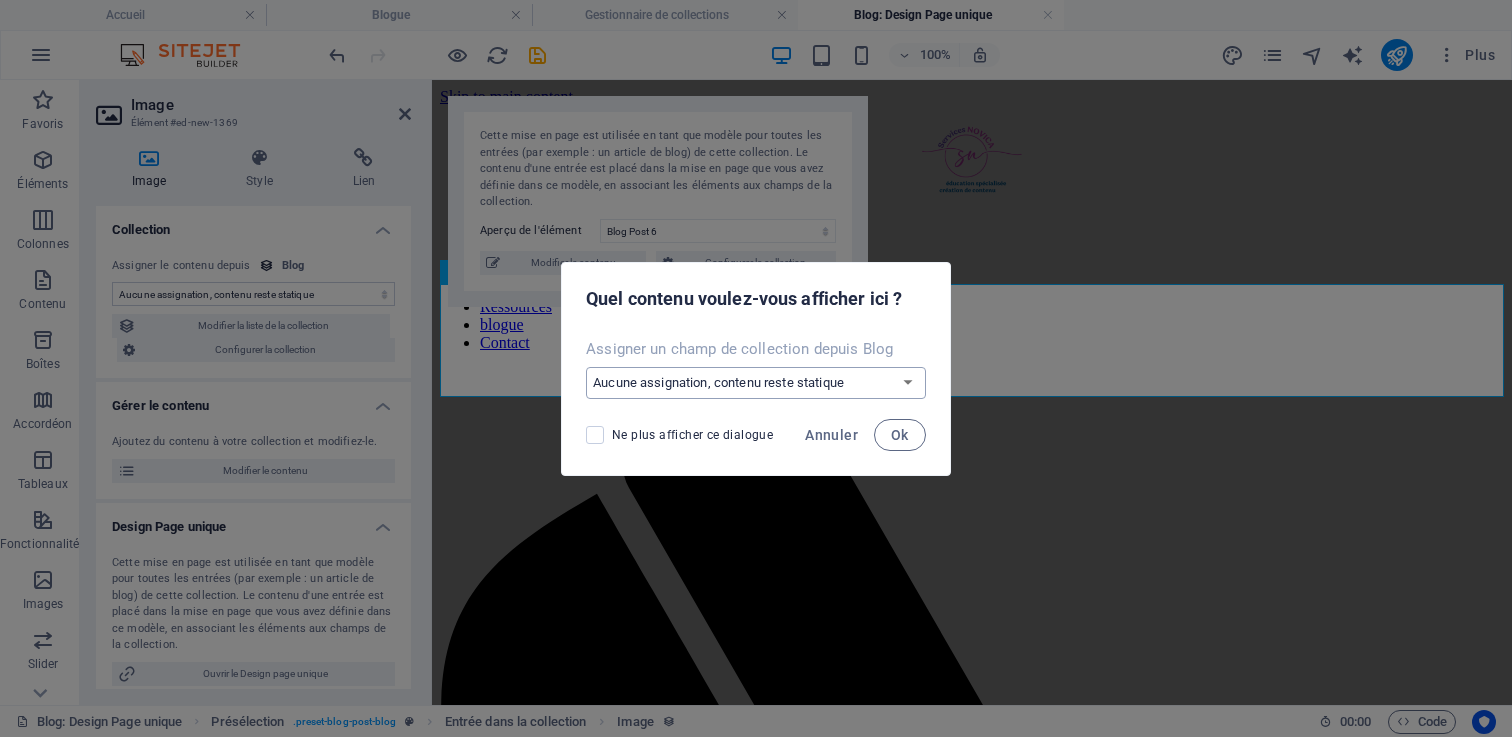 click on "Aucune assignation, contenu reste statique Créer un nouveau champ Créé le (Date) Mis à jour le (Date) Name (Texte brut) Slug (Texte brut) Description (Texte enrichi) Contenu (CMS) Auteur (Texte brut) Image (Fichier) Date de publication (Date) Statut (Choix)" at bounding box center (756, 383) 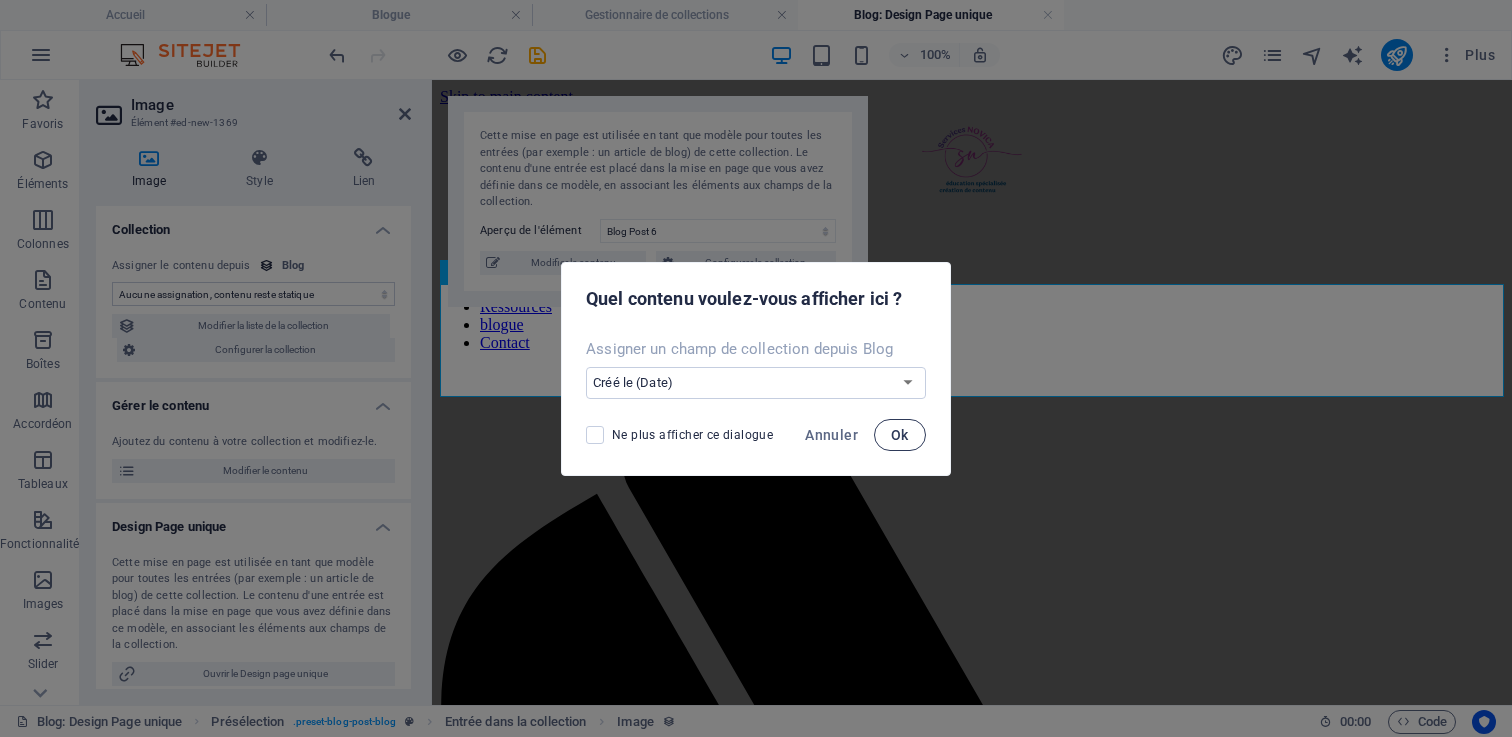 click on "Ok" at bounding box center (900, 435) 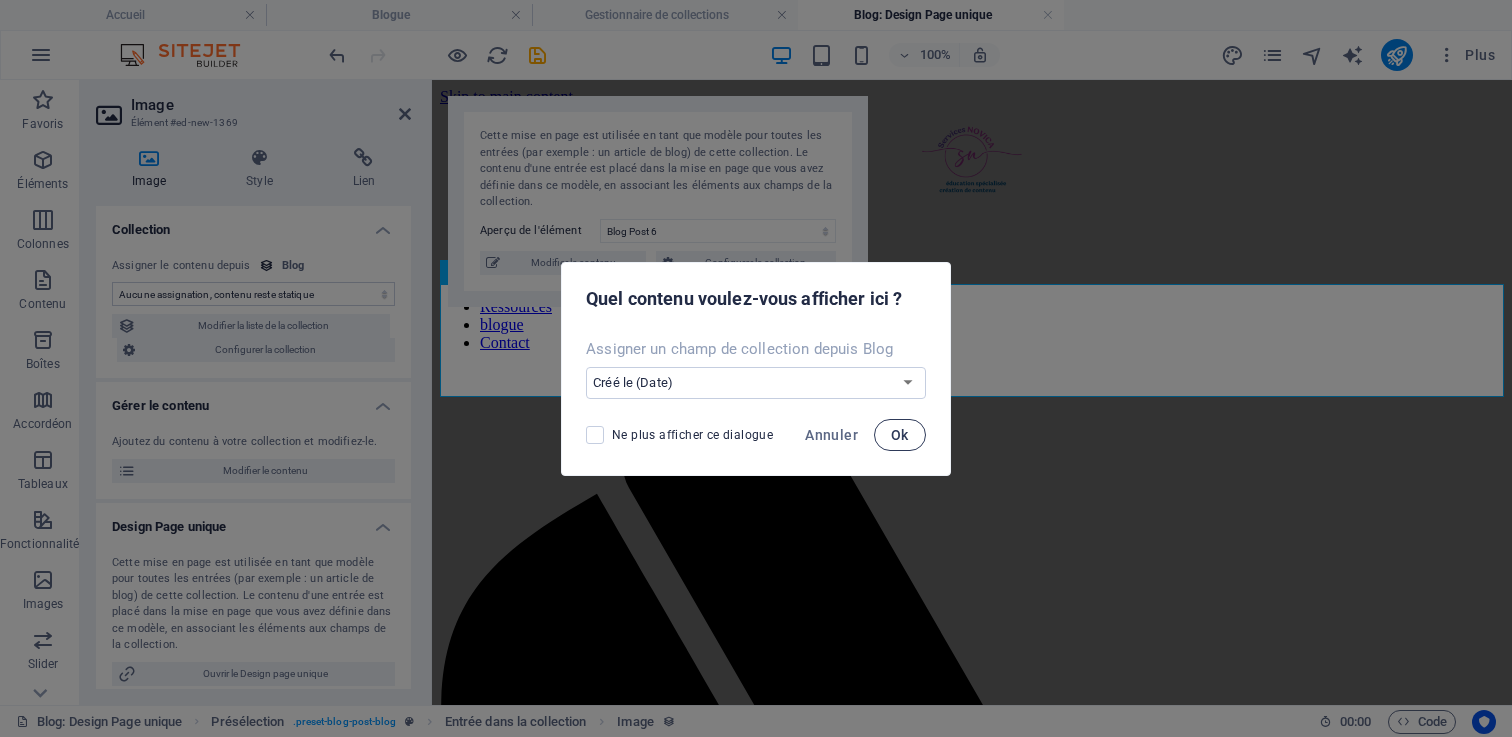 select on "createdAt" 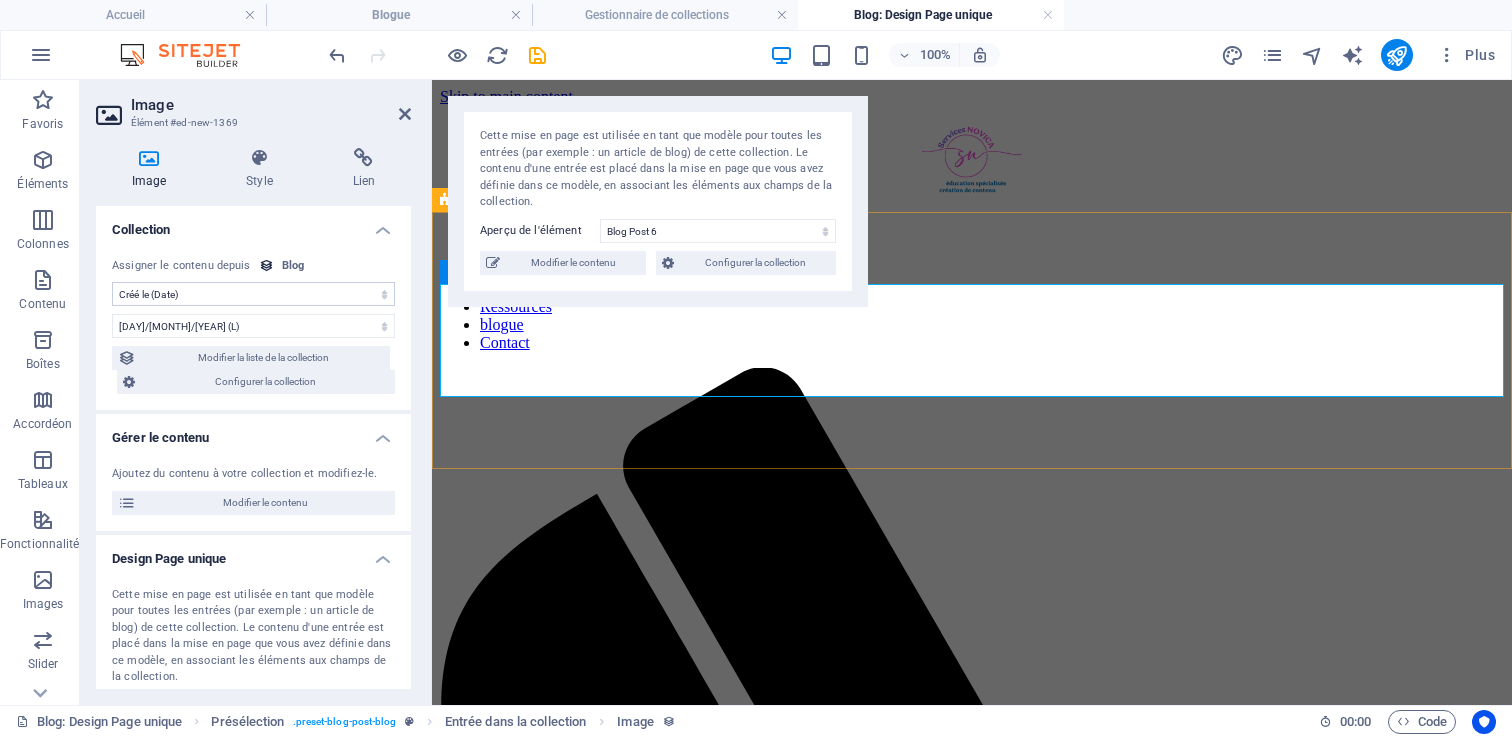 click on "01/08/2025" at bounding box center (972, 1878) 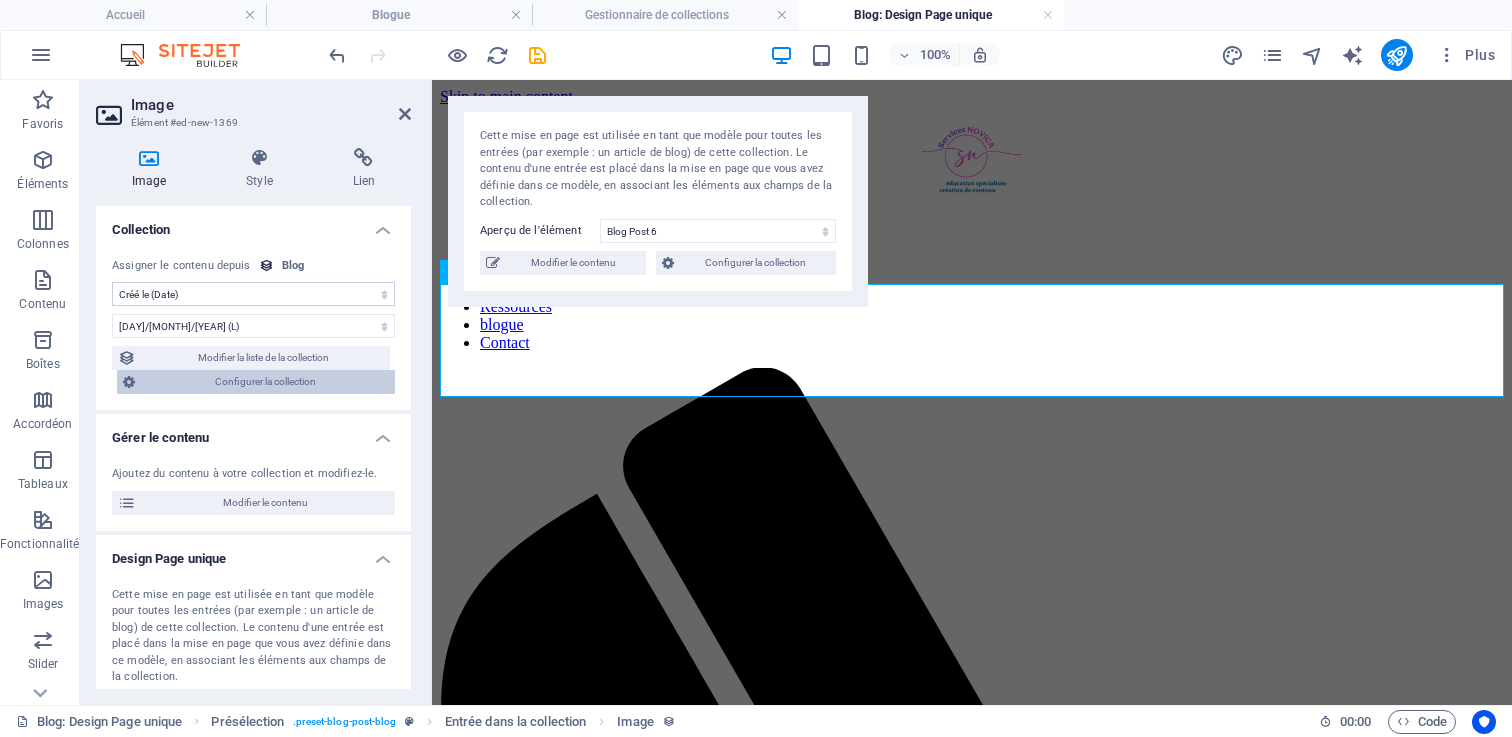 scroll, scrollTop: 1, scrollLeft: 0, axis: vertical 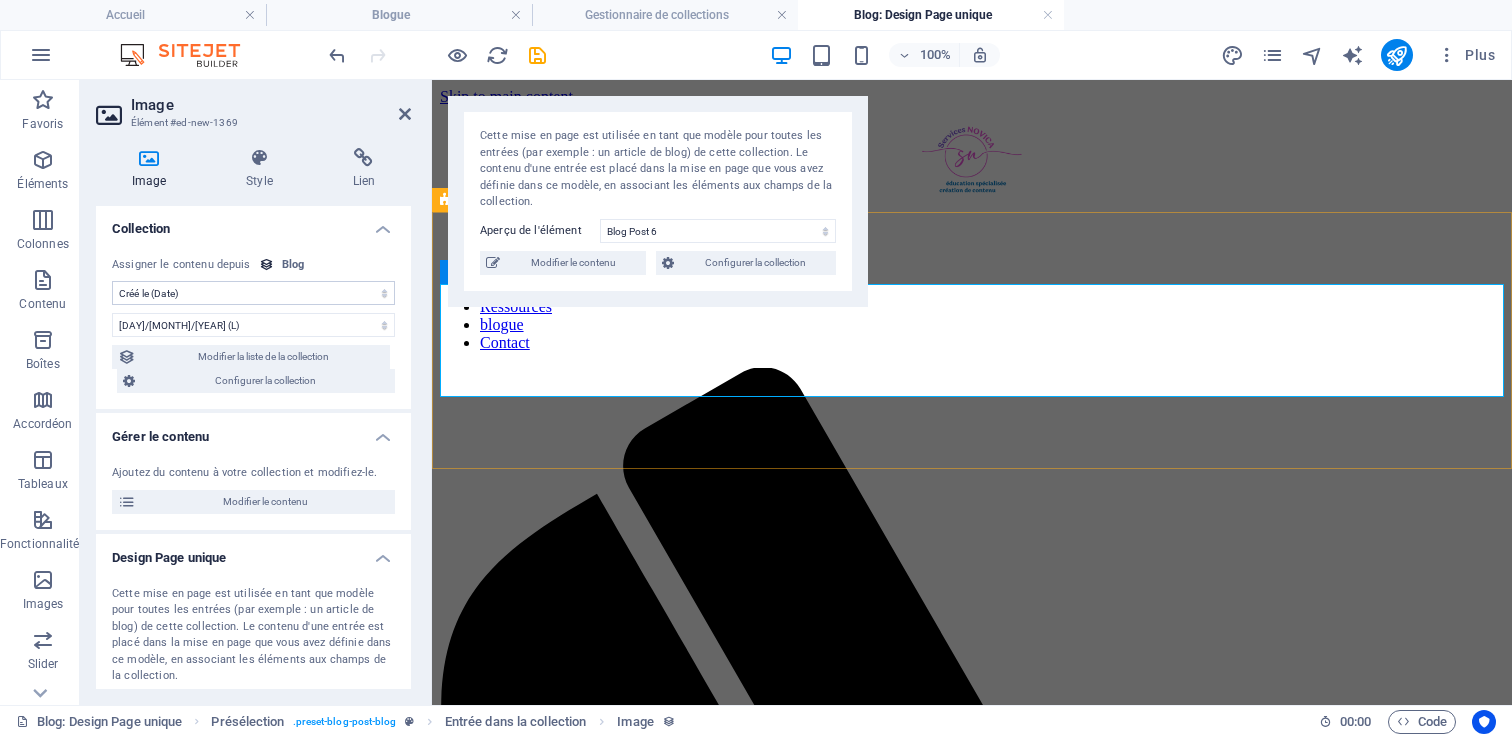 click on "01/08/2025" at bounding box center (972, 1878) 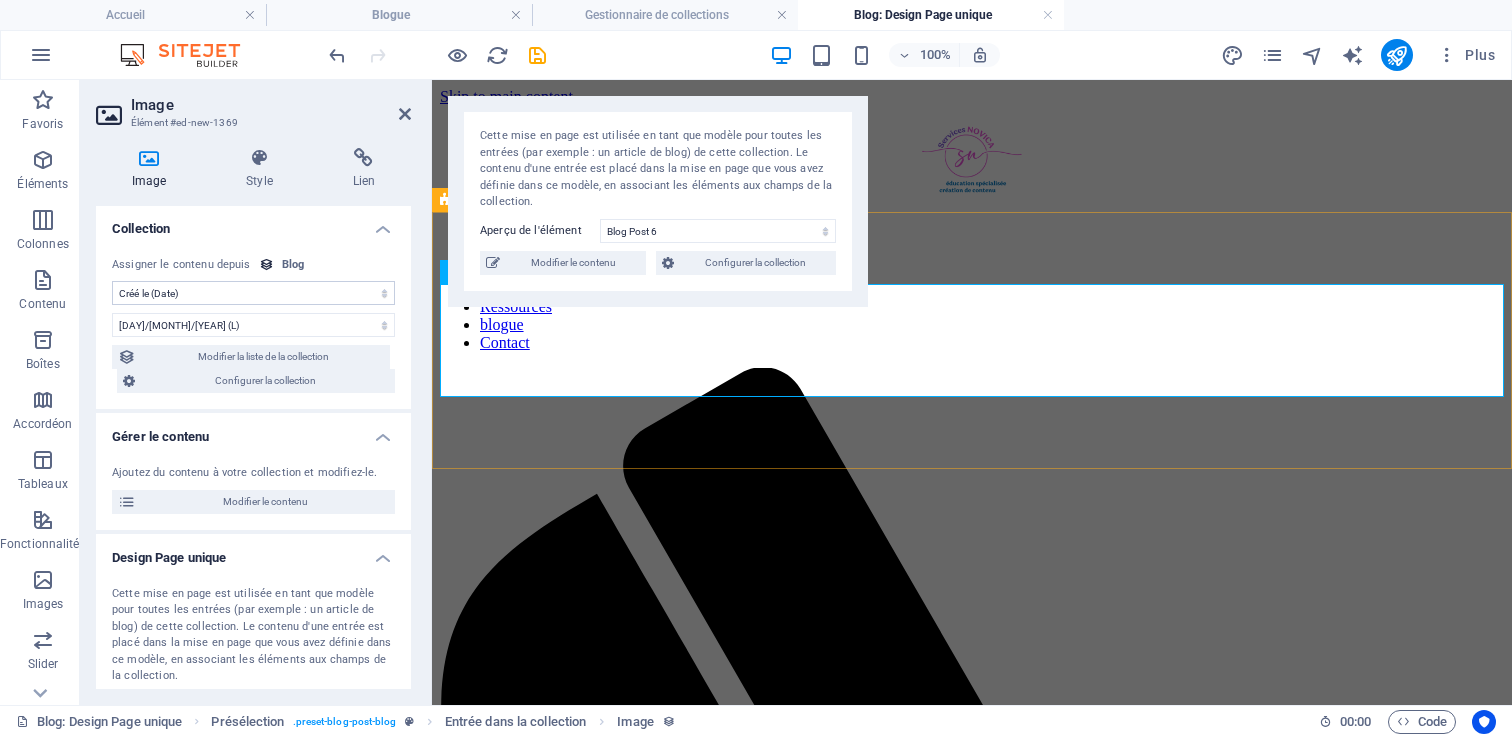 click on "01/08/2025" at bounding box center [972, 1878] 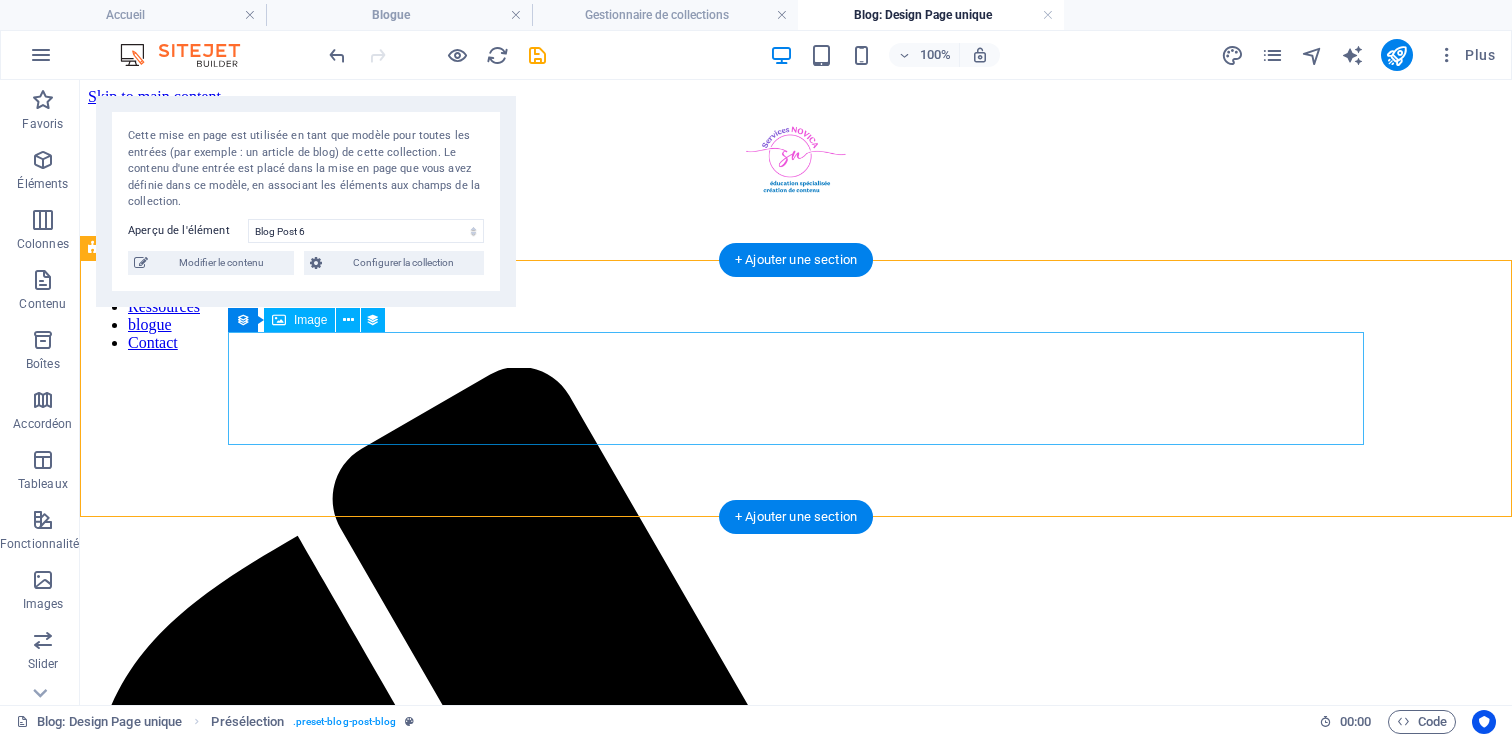 click on "01/08/2025" at bounding box center (796, 2345) 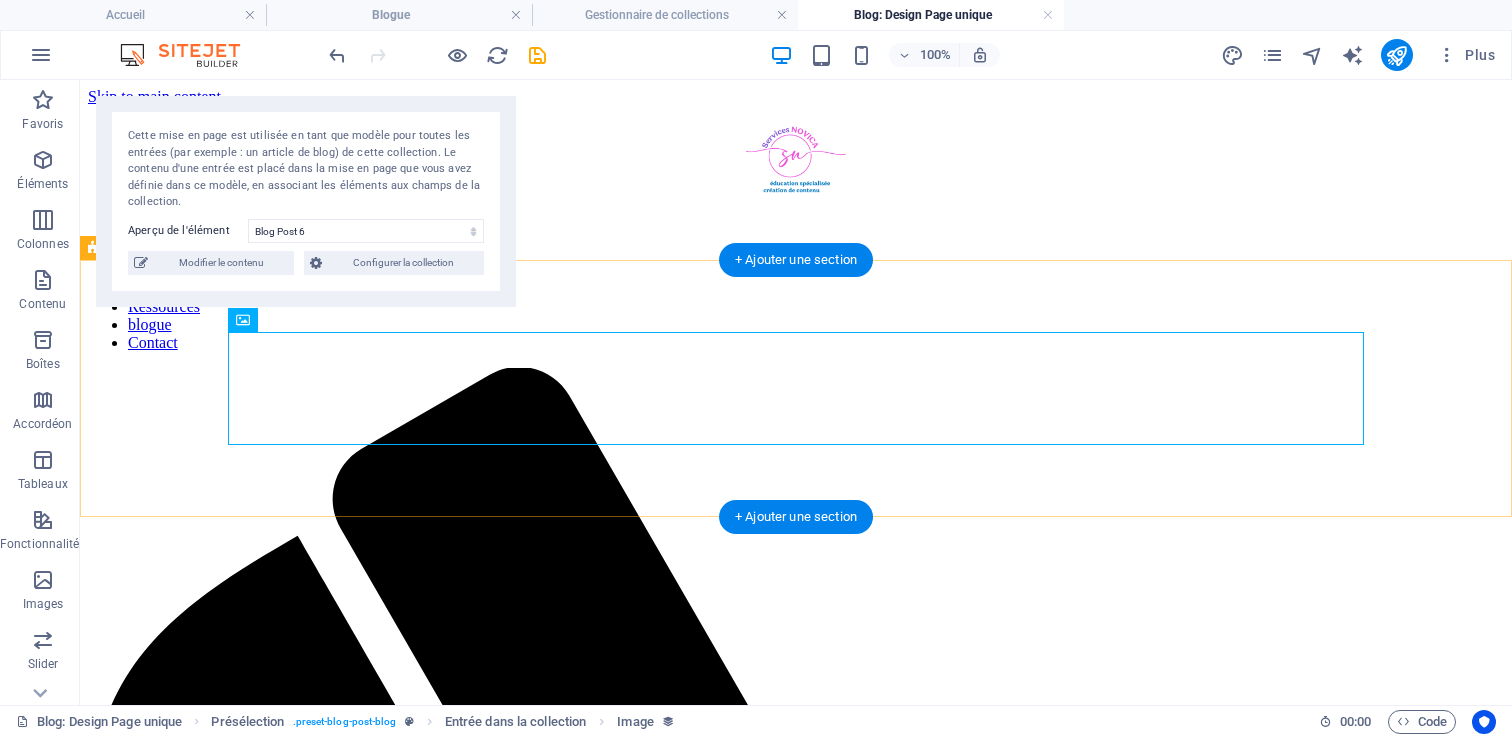 click on "01/08/2025" at bounding box center [796, 2345] 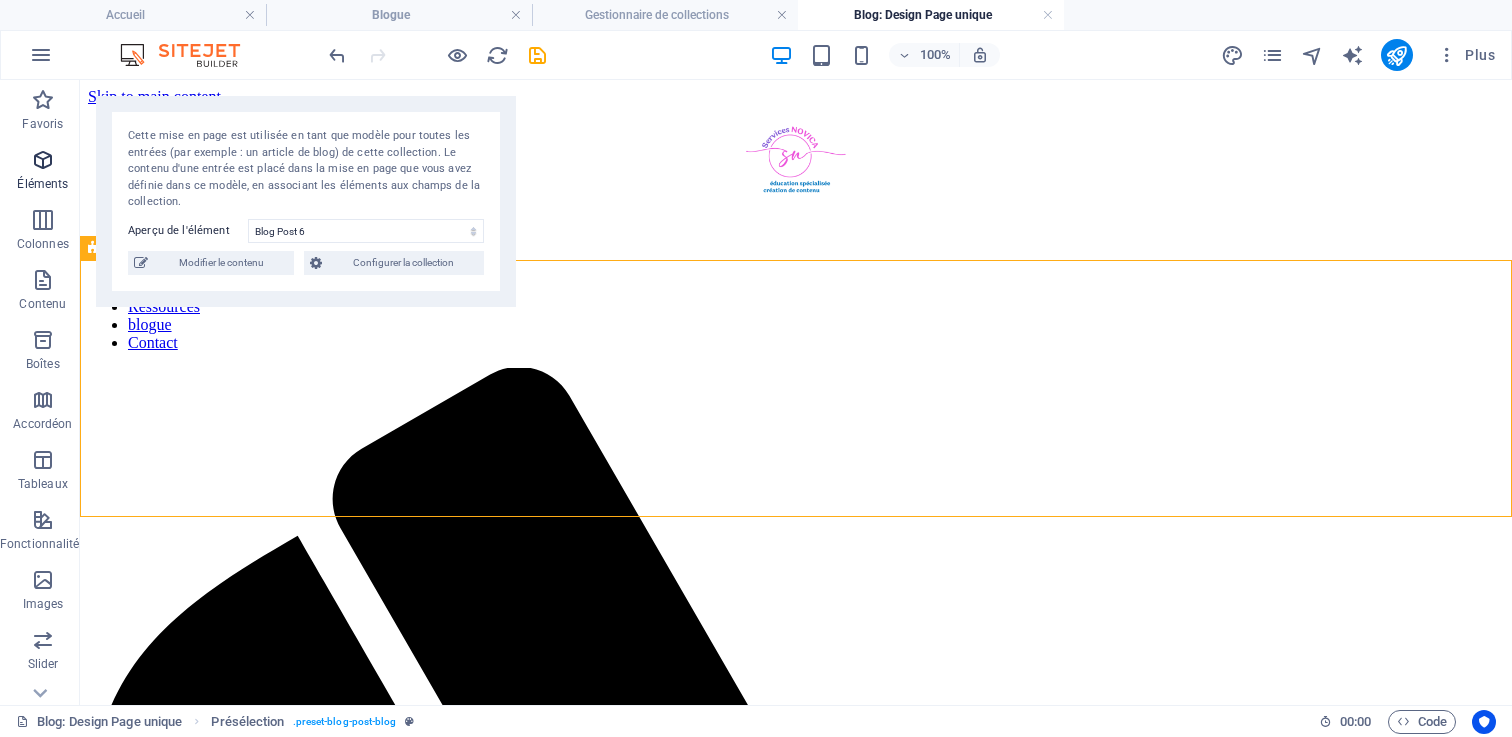 click on "Éléments" at bounding box center [43, 172] 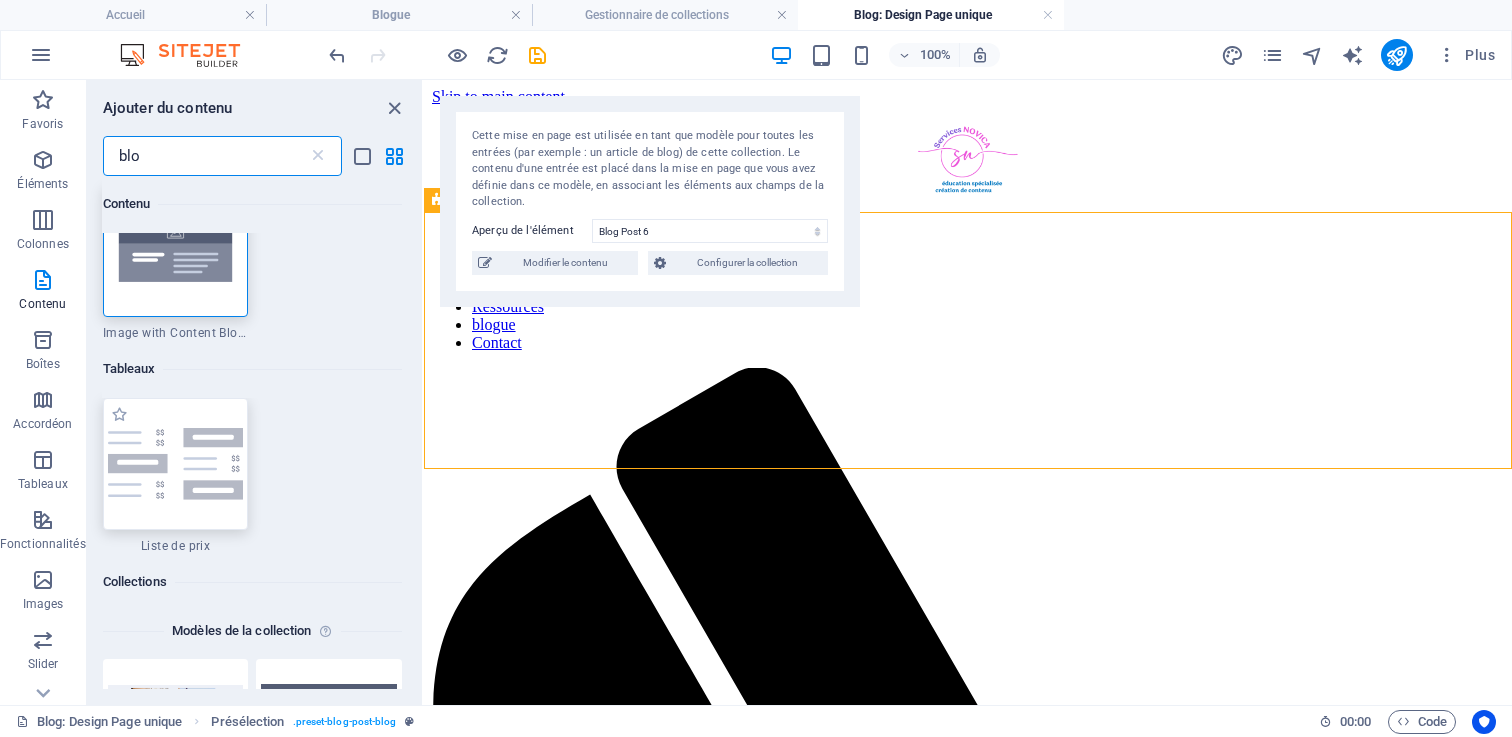 scroll, scrollTop: 31, scrollLeft: 0, axis: vertical 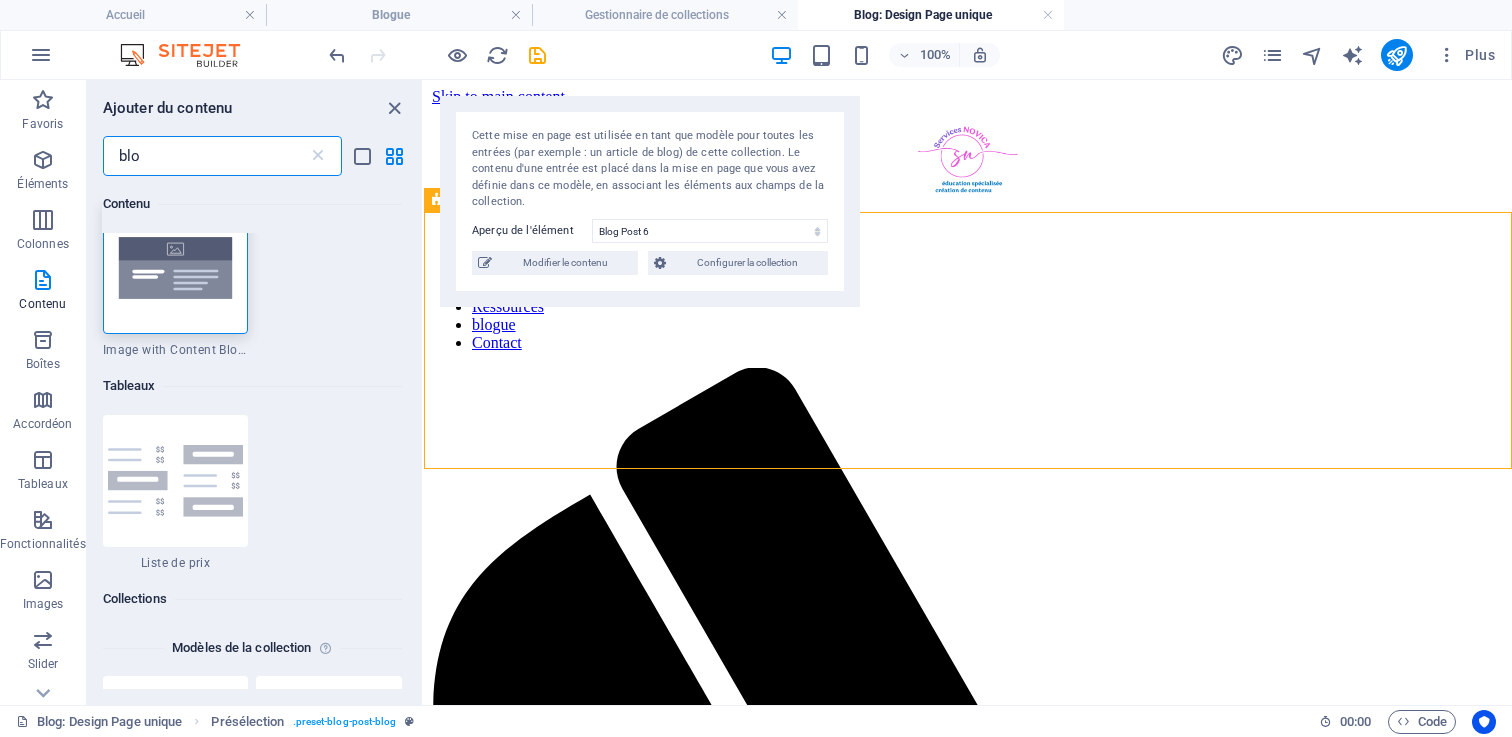 type on "blo" 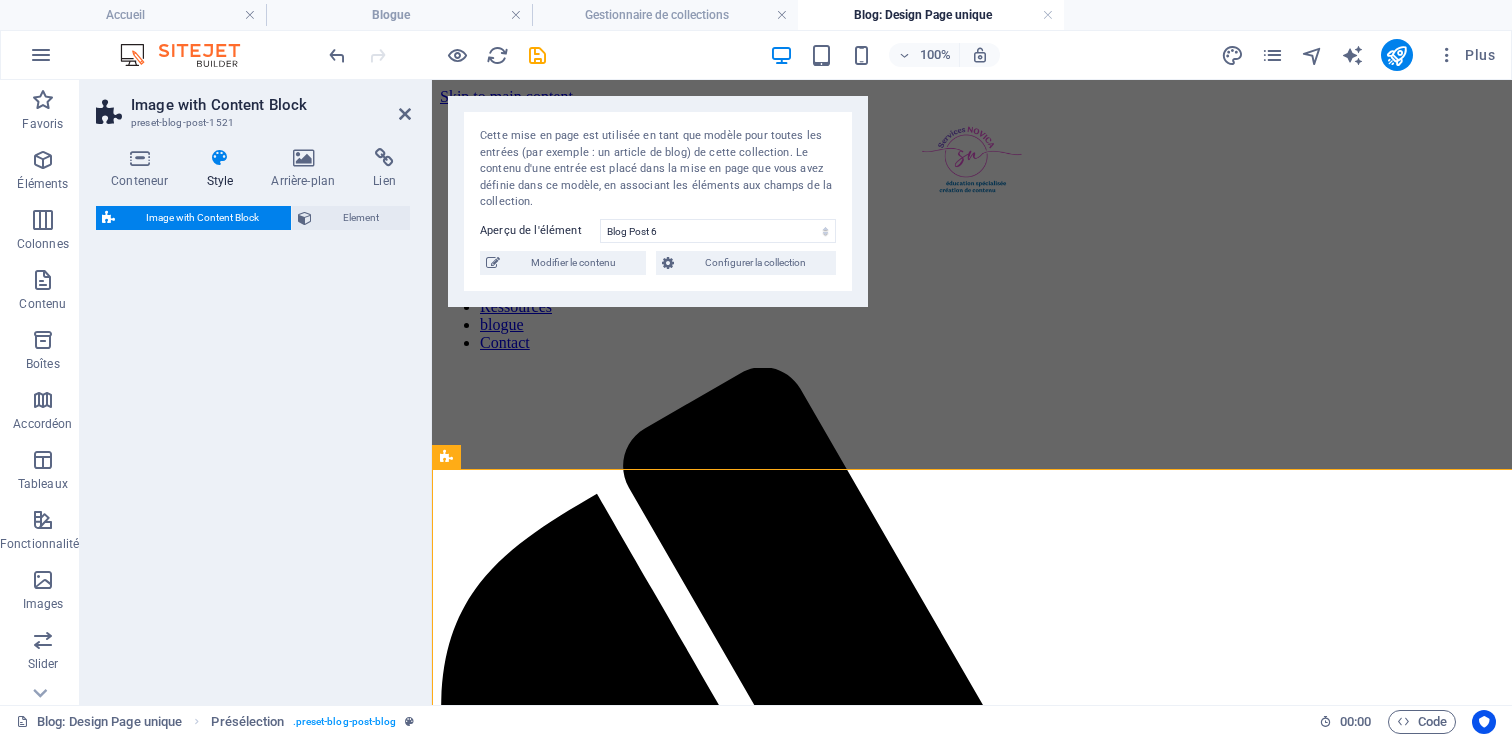 select on "rem" 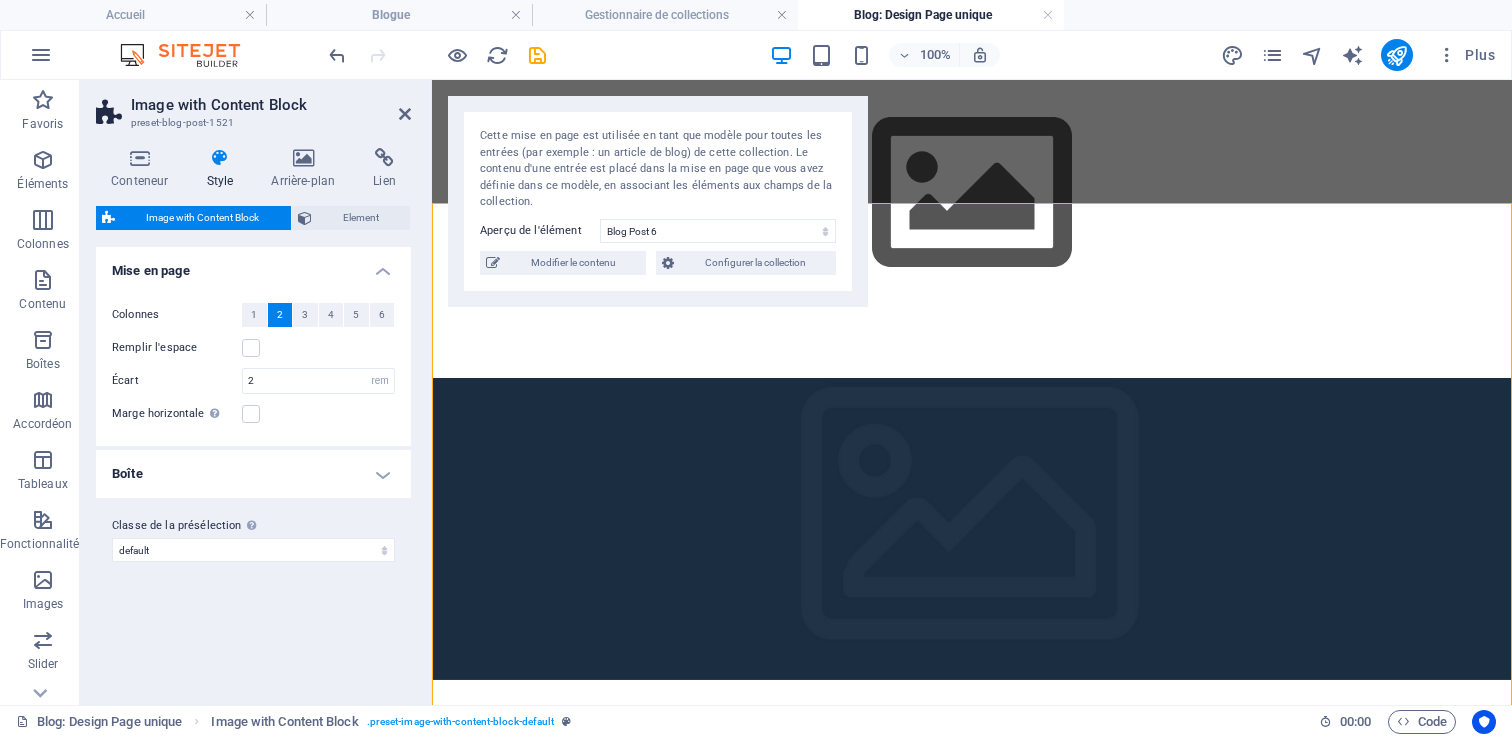 scroll, scrollTop: 57, scrollLeft: 0, axis: vertical 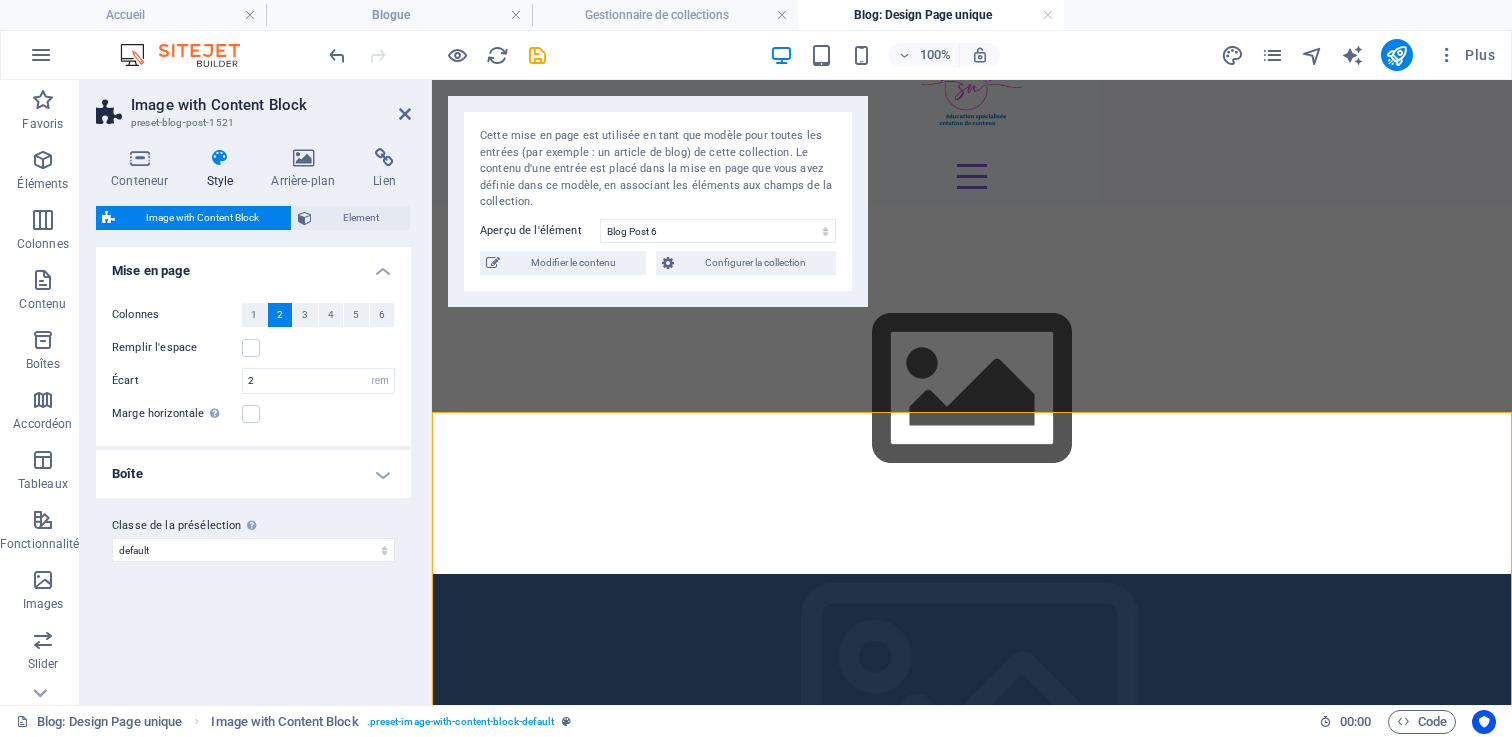 click at bounding box center (972, 725) 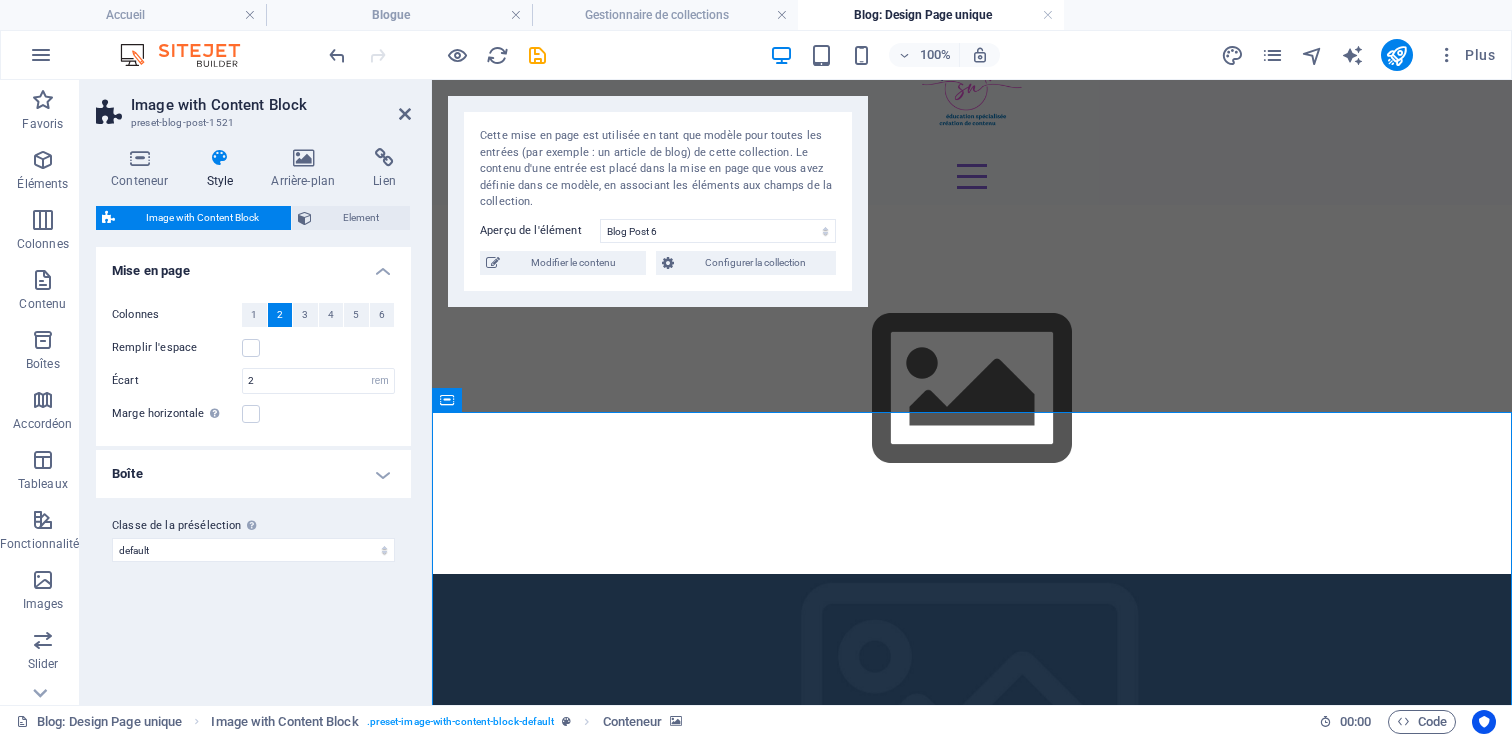 click at bounding box center [972, 725] 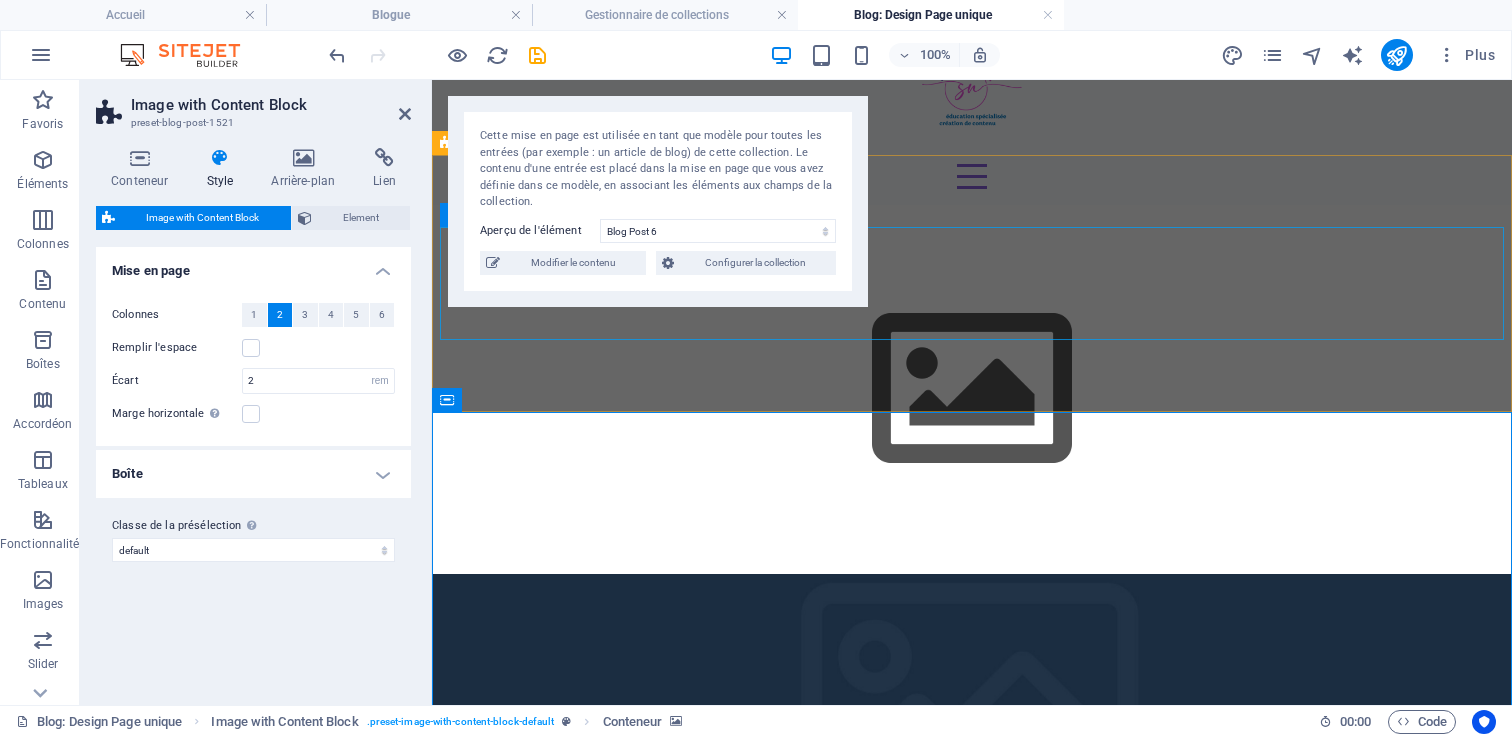click on "01/08/2025" at bounding box center [972, 389] 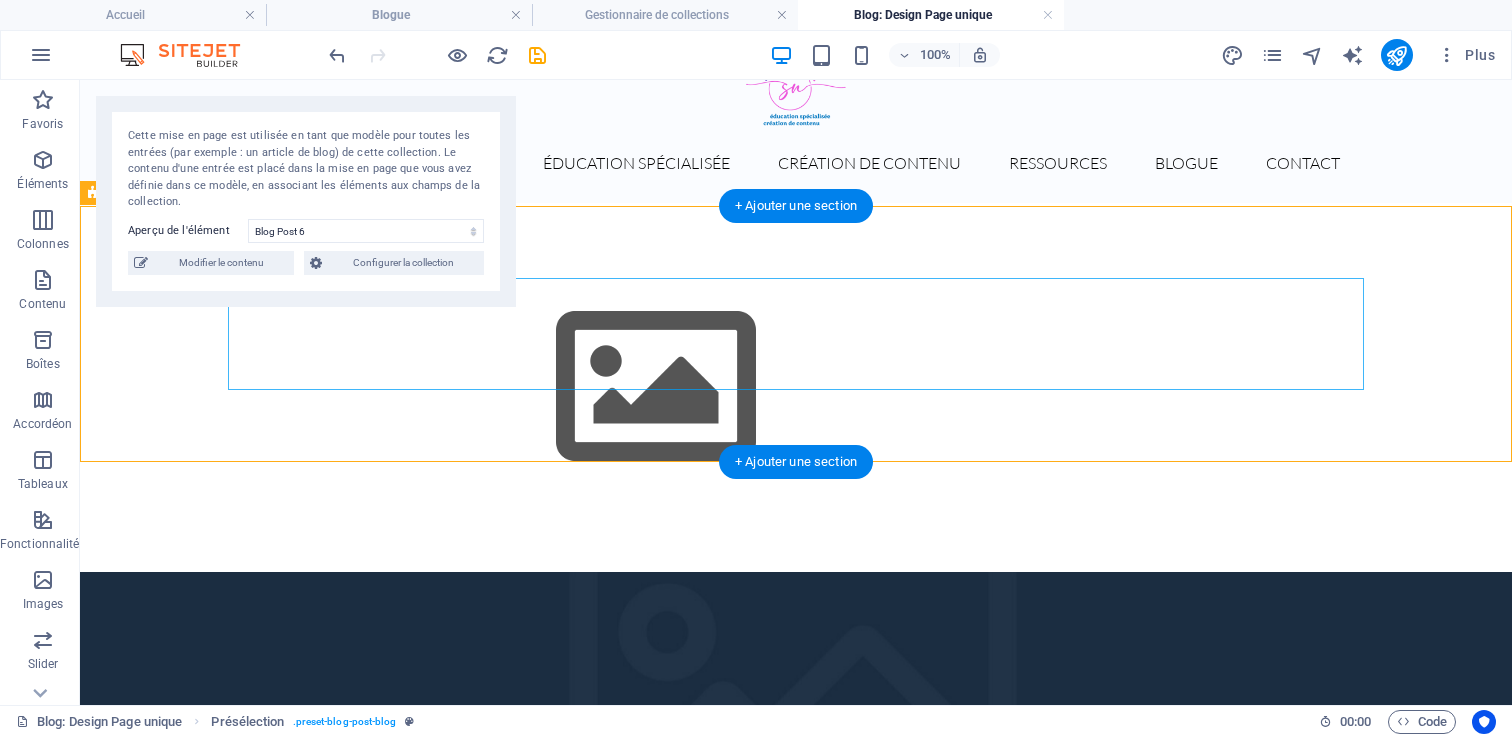 click on "01/08/2025" at bounding box center [656, 387] 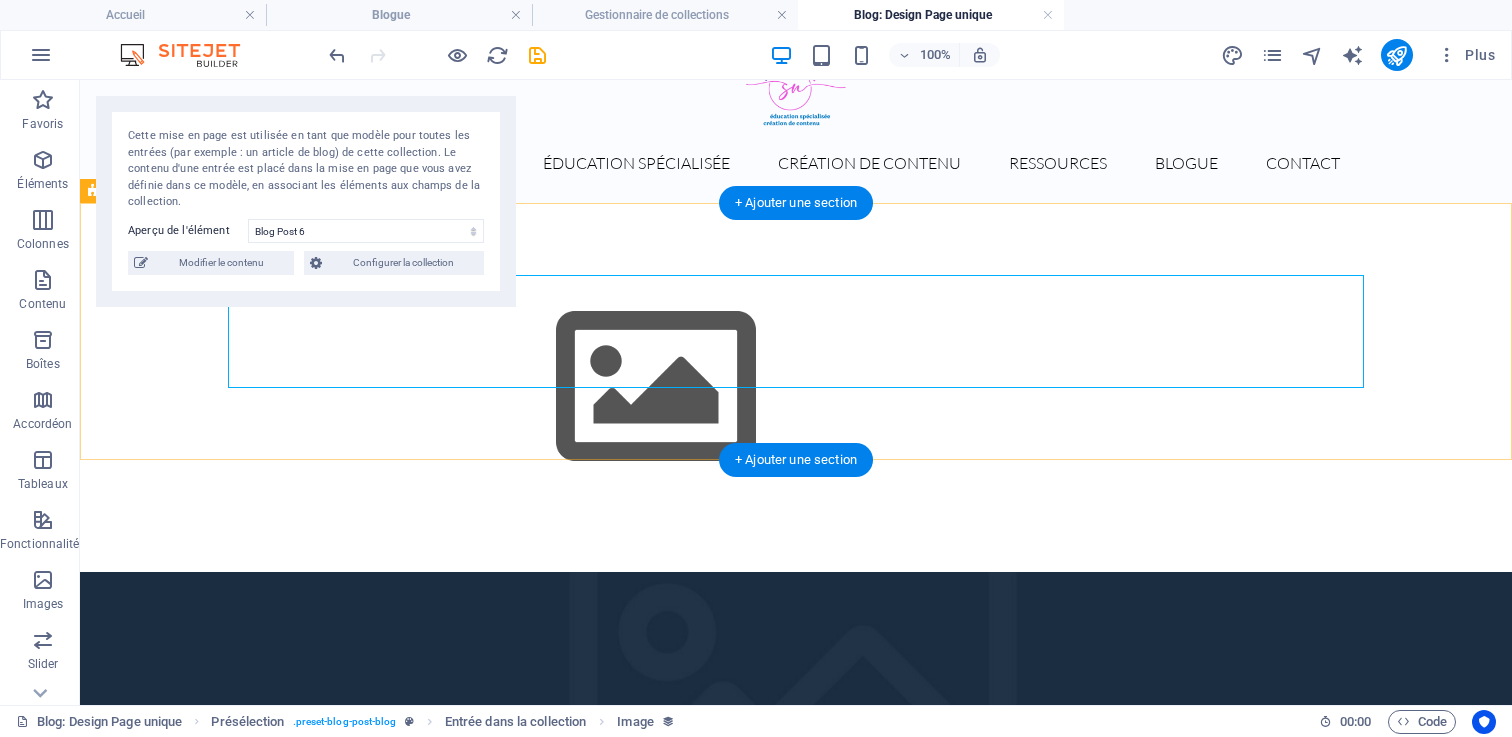 click on "01/08/2025" at bounding box center (796, 387) 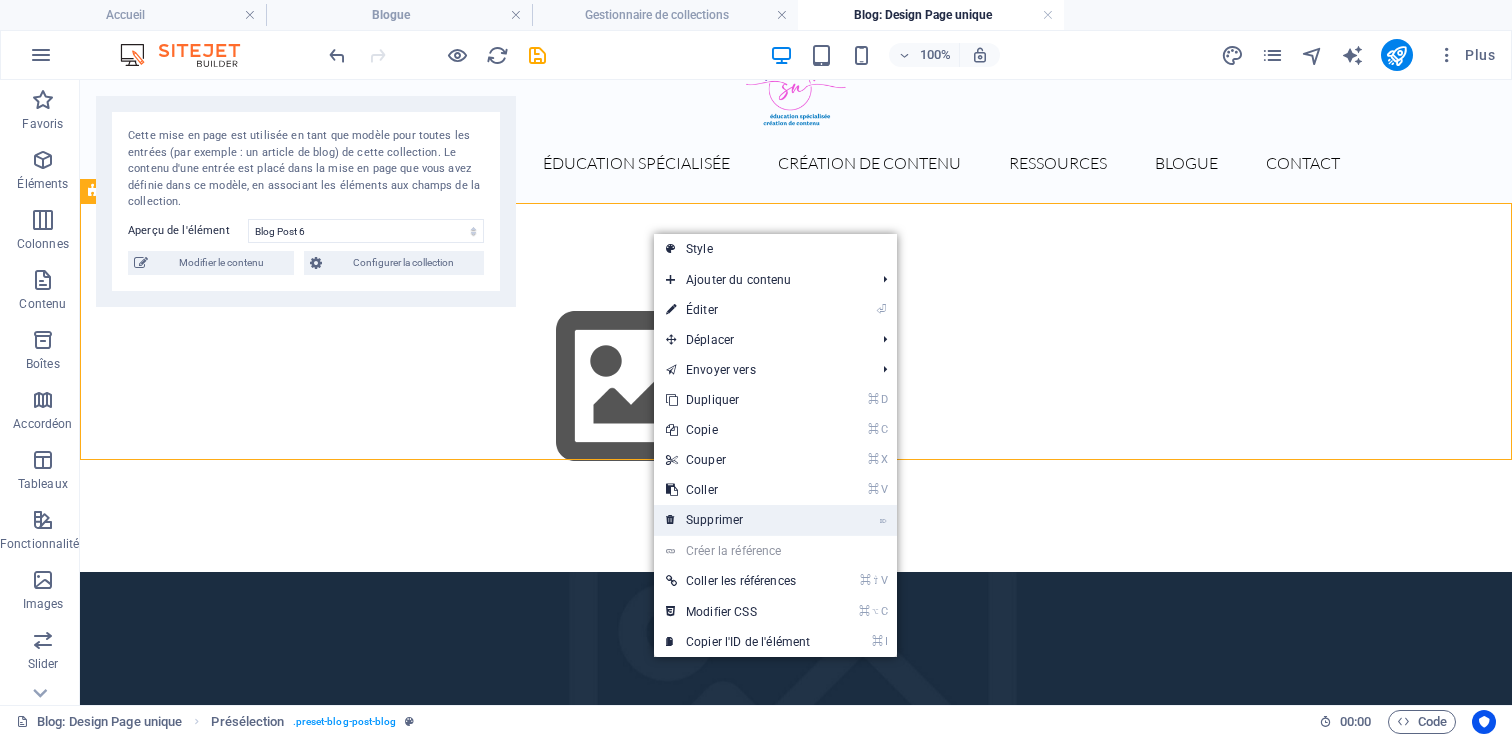 click on "⌦  Supprimer" at bounding box center [738, 520] 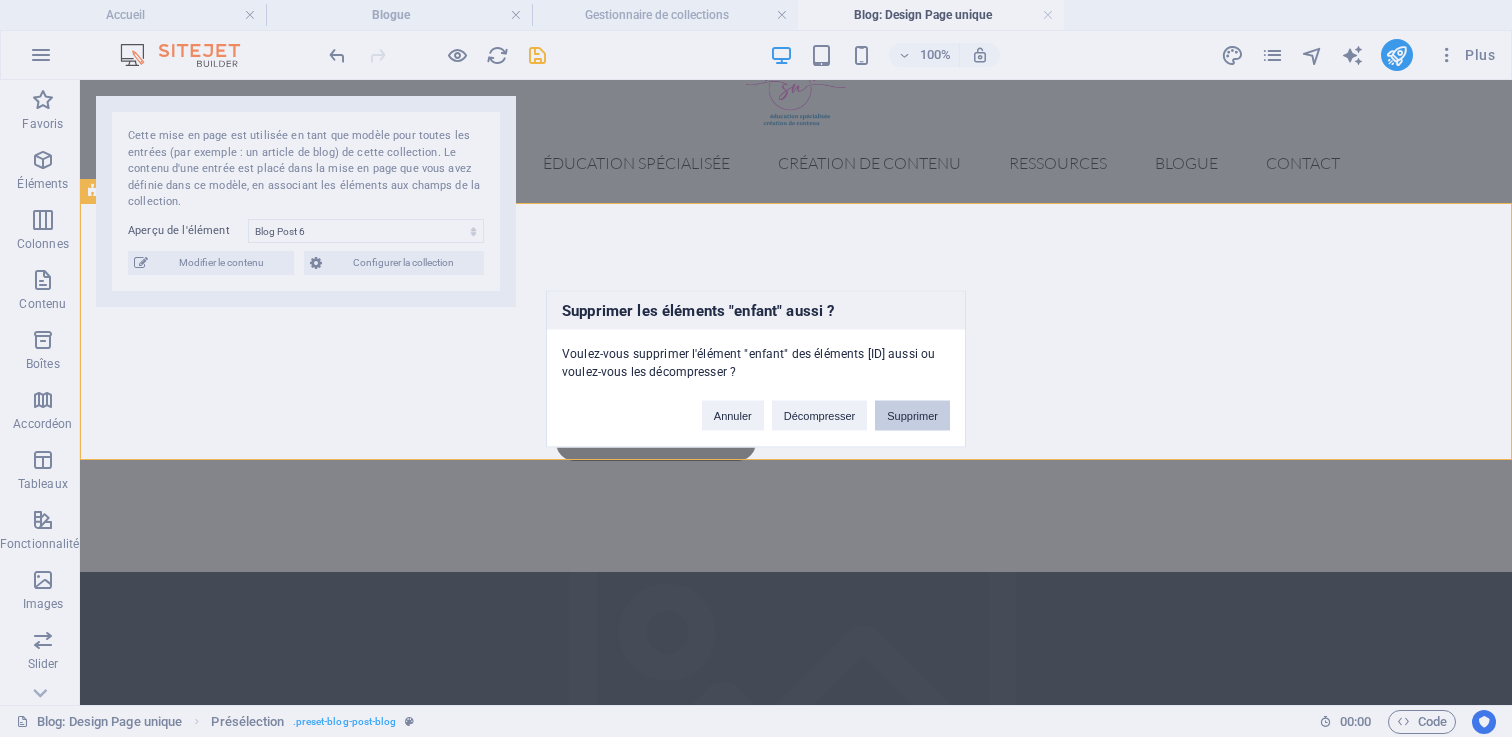 click on "Supprimer" at bounding box center [912, 415] 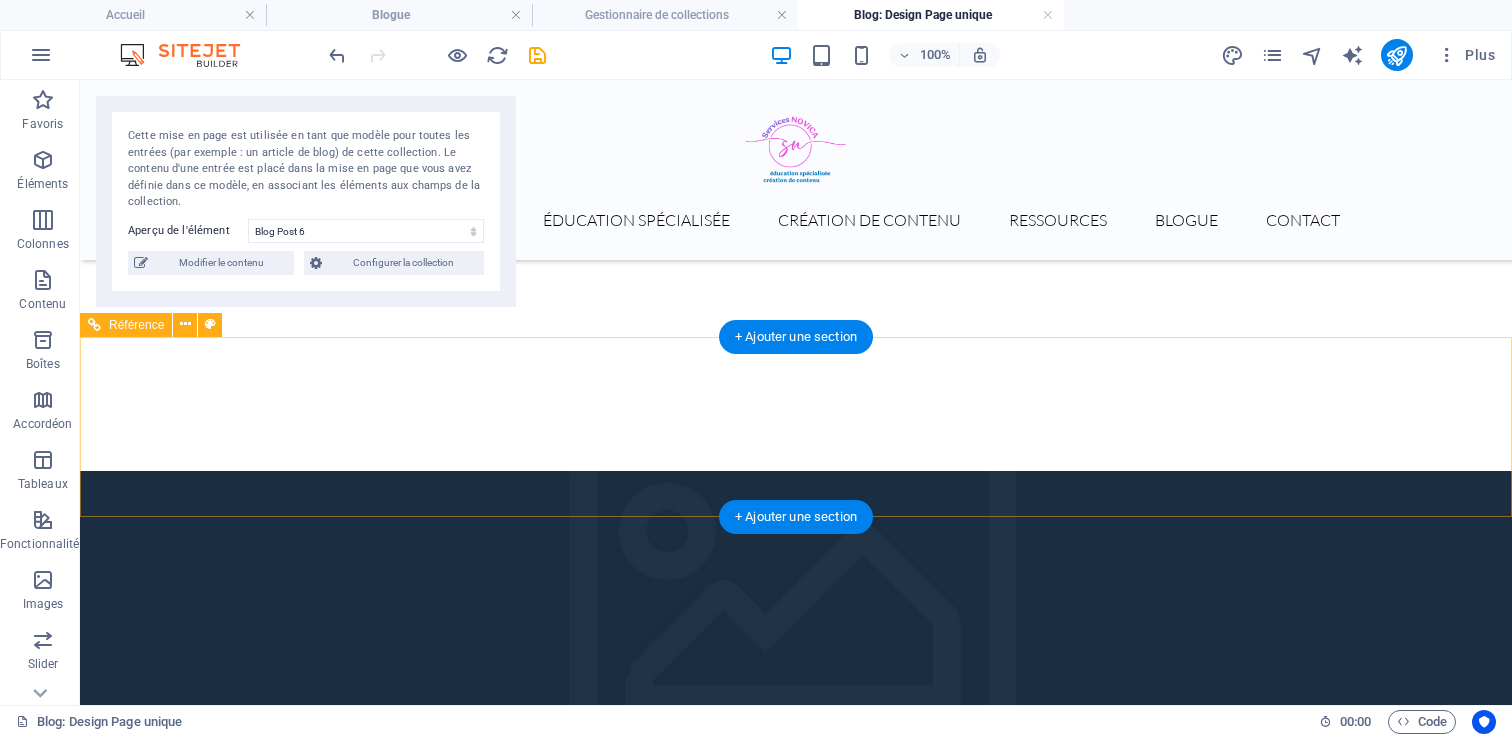 scroll, scrollTop: 0, scrollLeft: 0, axis: both 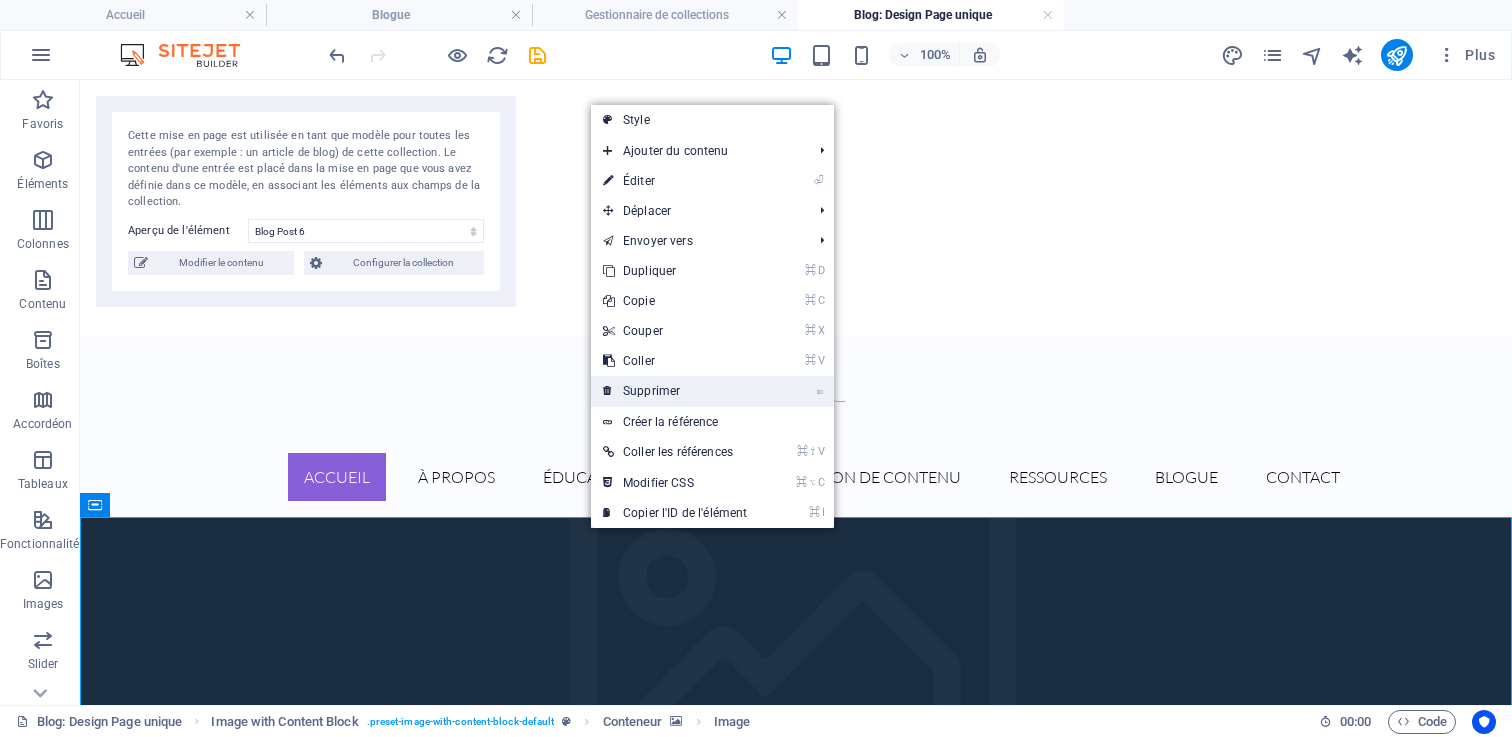 click on "⌦  Supprimer" at bounding box center [675, 391] 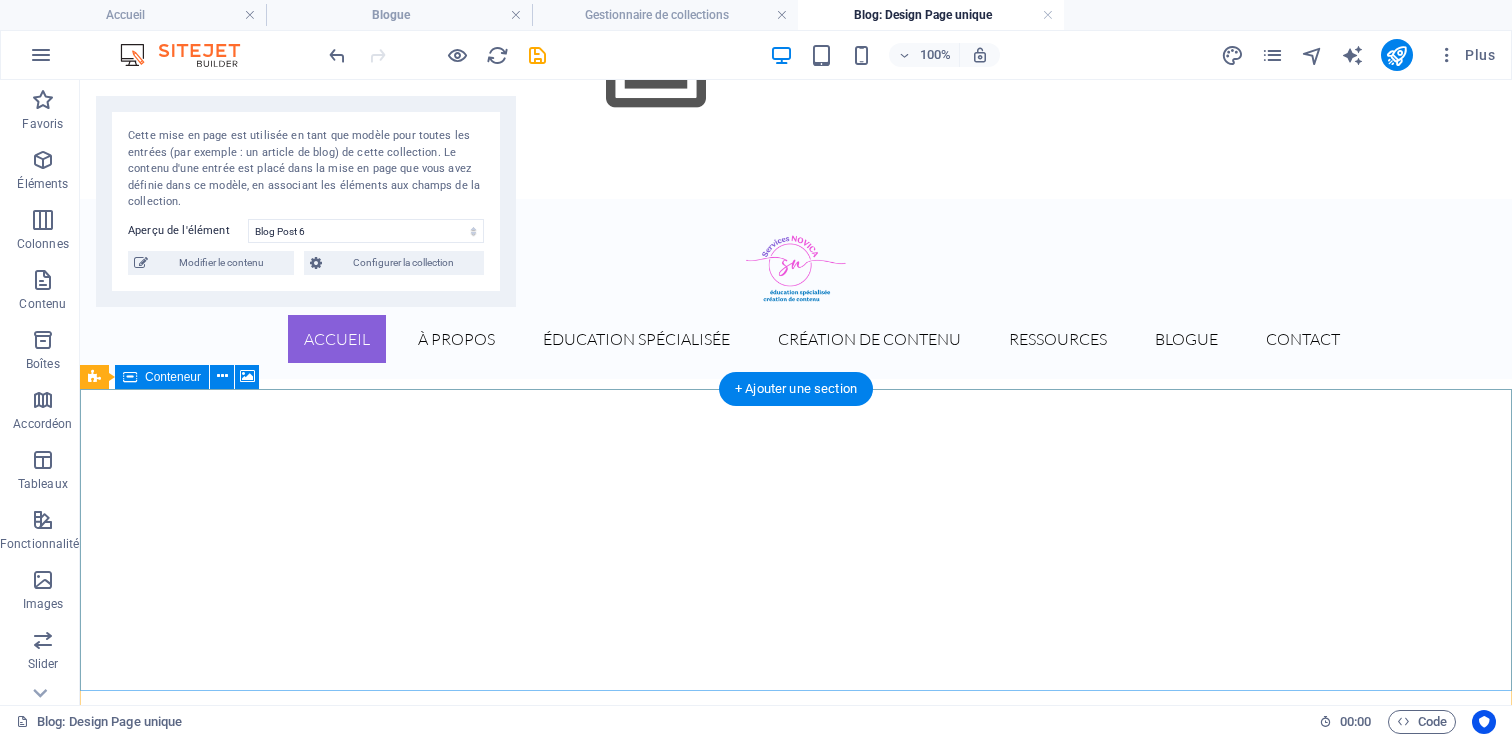 scroll, scrollTop: 151, scrollLeft: 0, axis: vertical 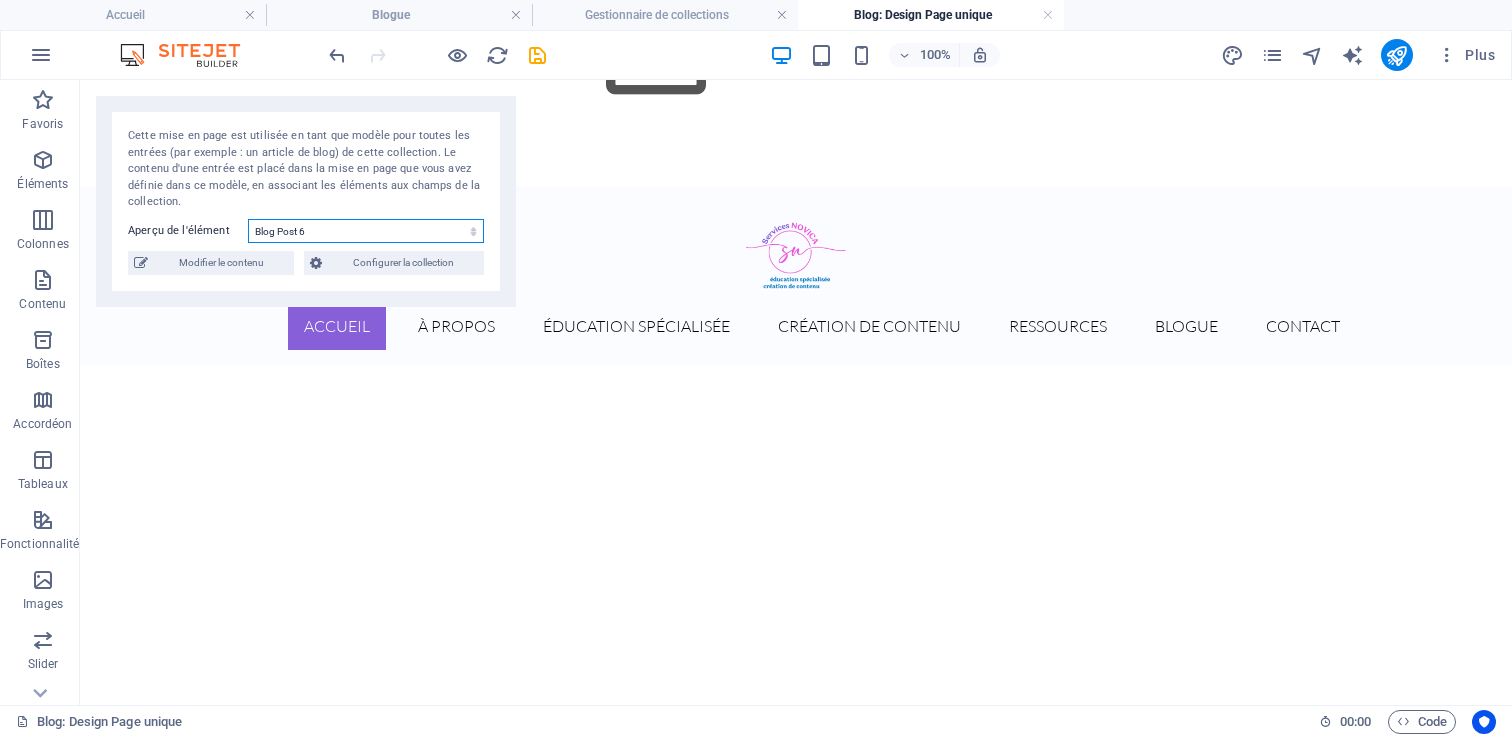 click on "Blog Post 6 Blog Post 5 Blog Post 4 Blog Post 3 Blog Post 2 L'épuisement parental" at bounding box center [366, 231] 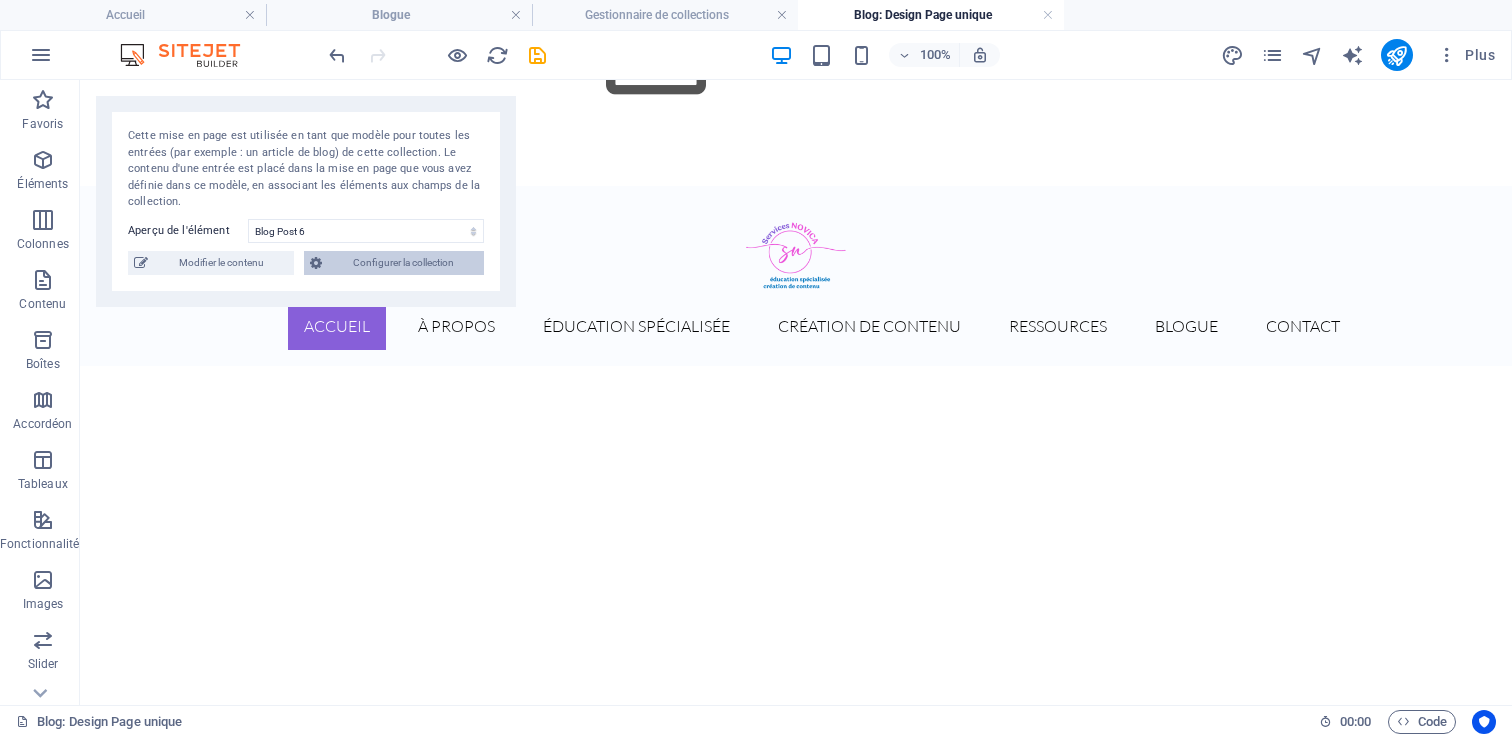 click on "Configurer la collection" at bounding box center (394, 263) 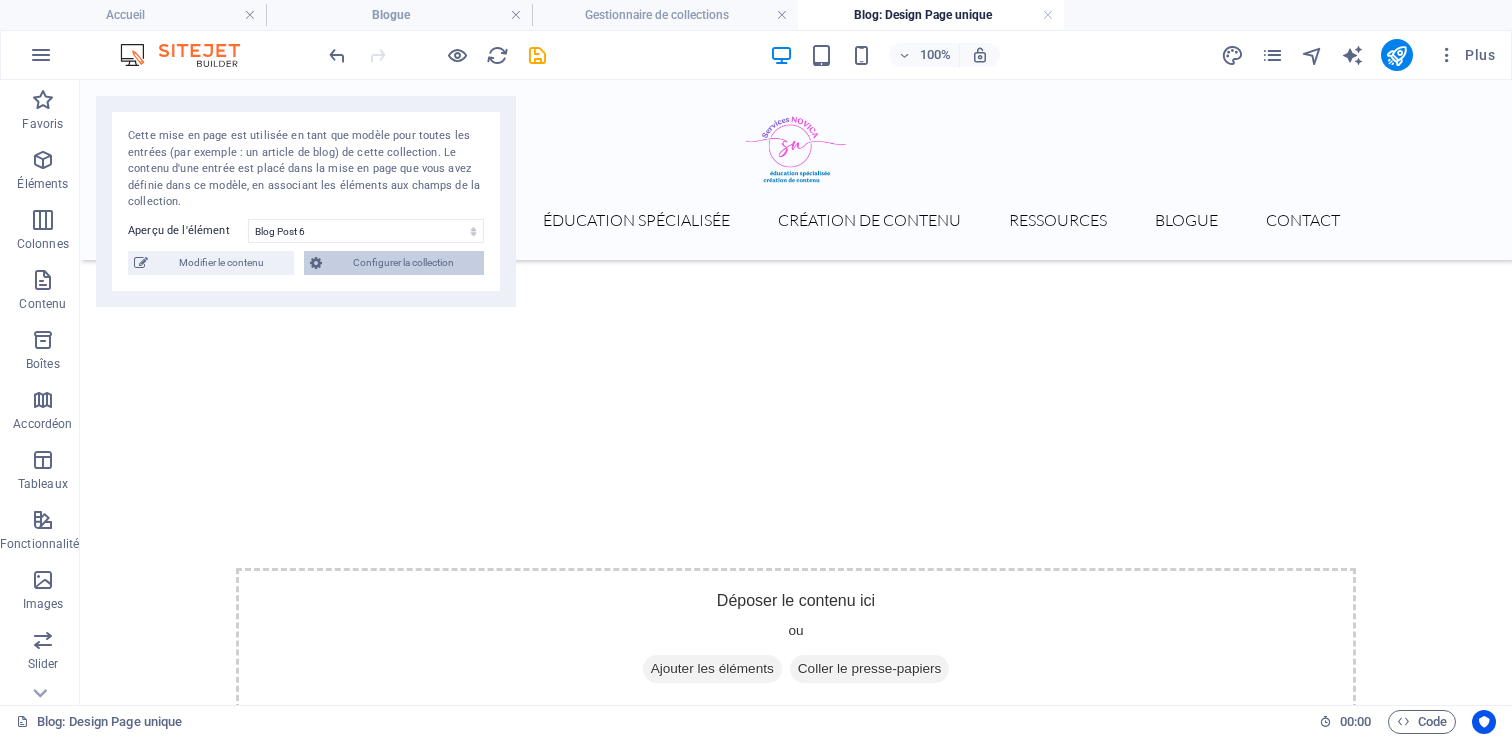 scroll, scrollTop: 0, scrollLeft: 0, axis: both 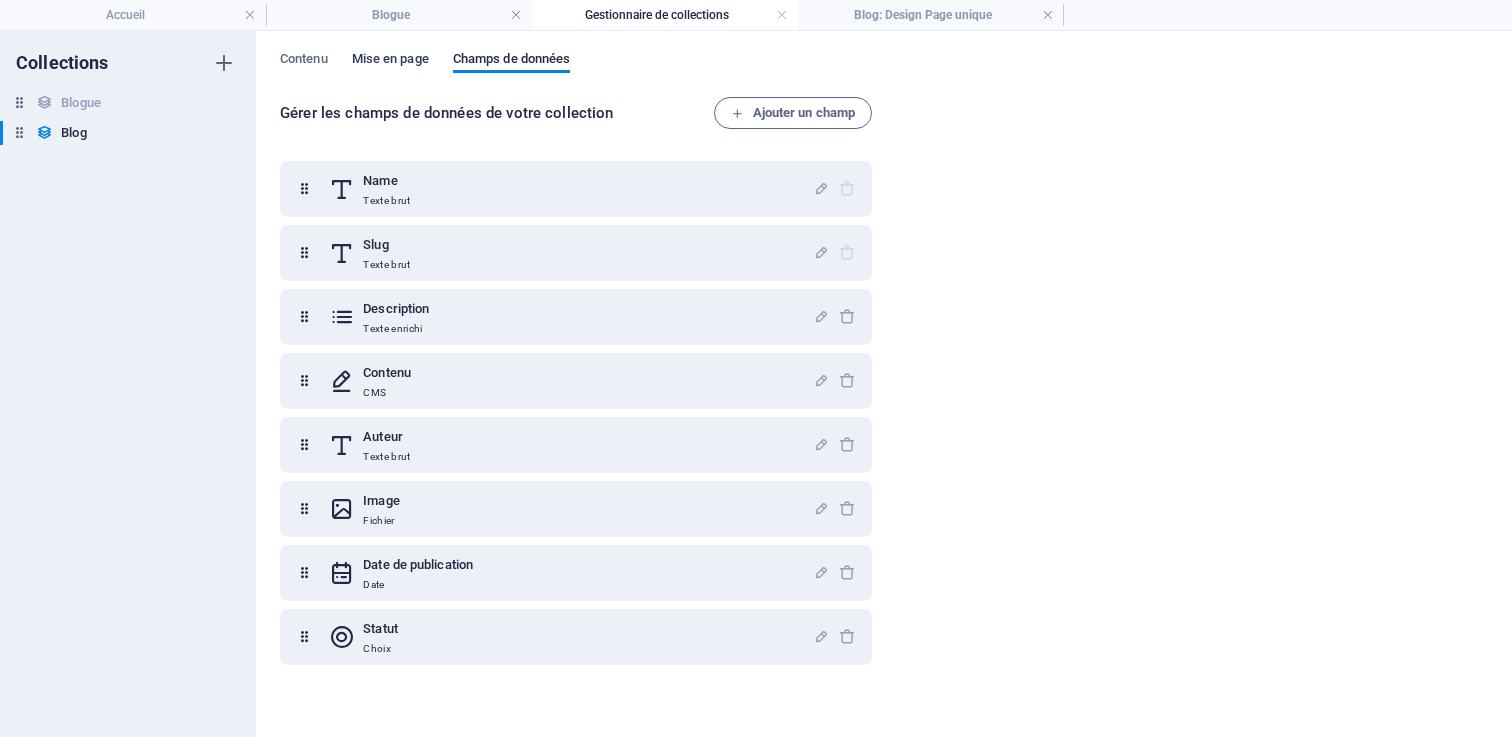 click on "Mise en page" at bounding box center [390, 61] 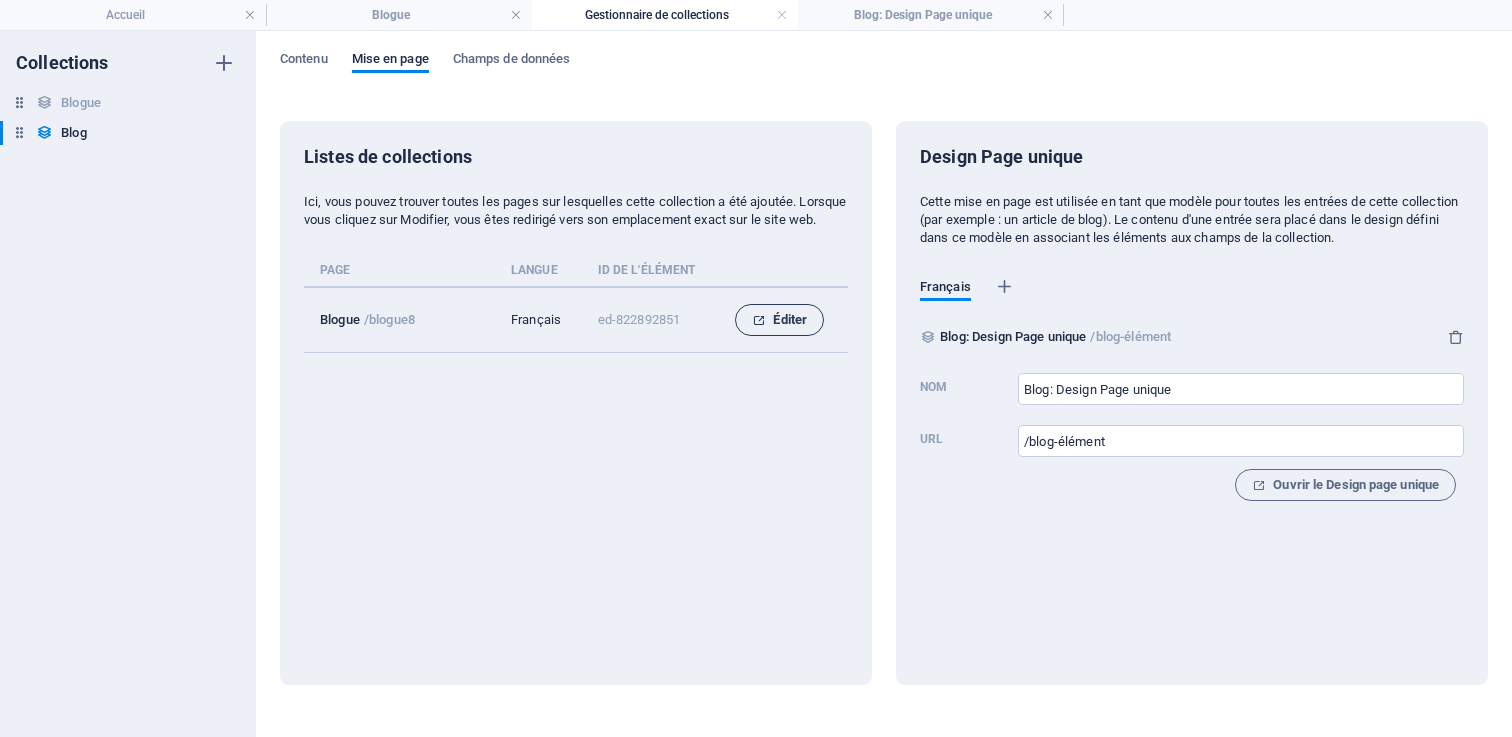 click on "Éditer" at bounding box center (779, 320) 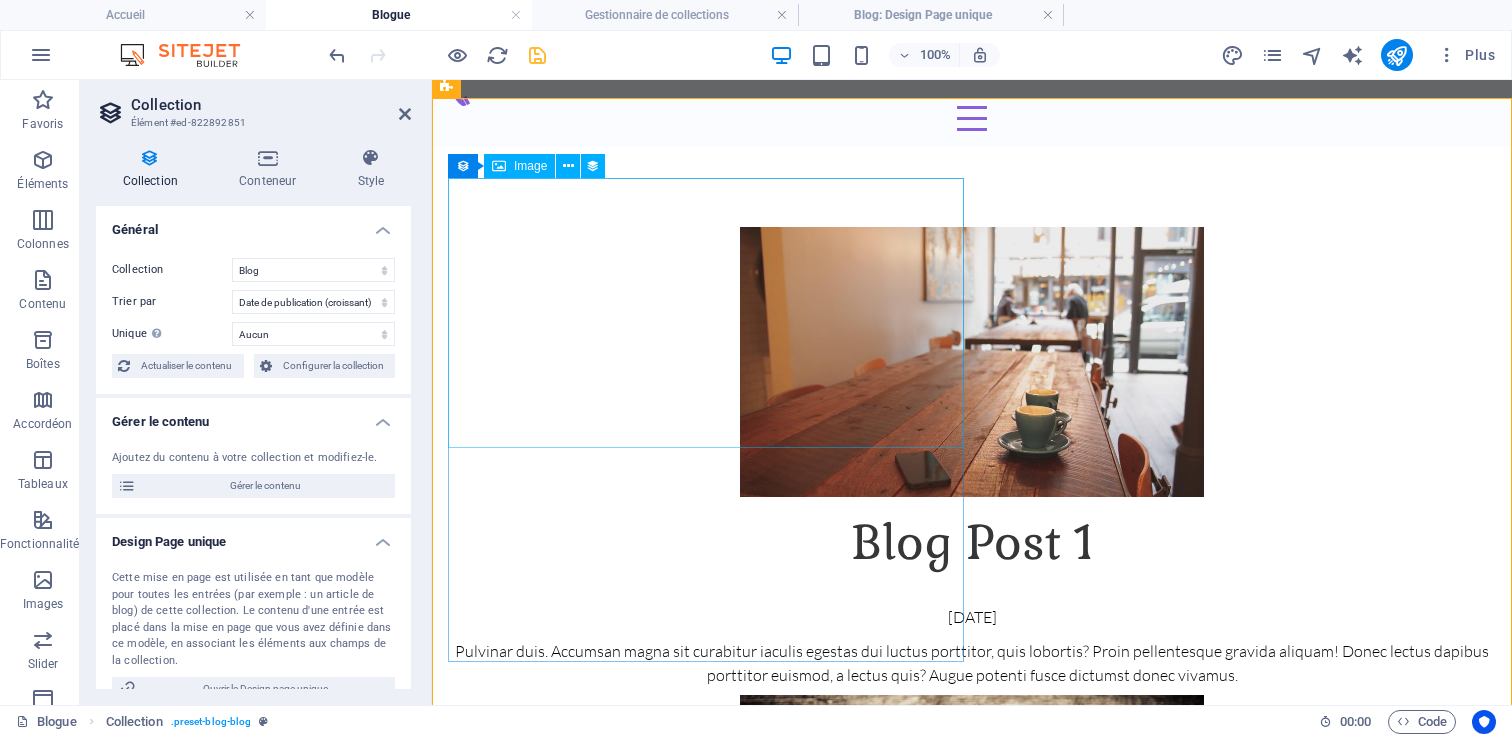 scroll, scrollTop: 123, scrollLeft: 0, axis: vertical 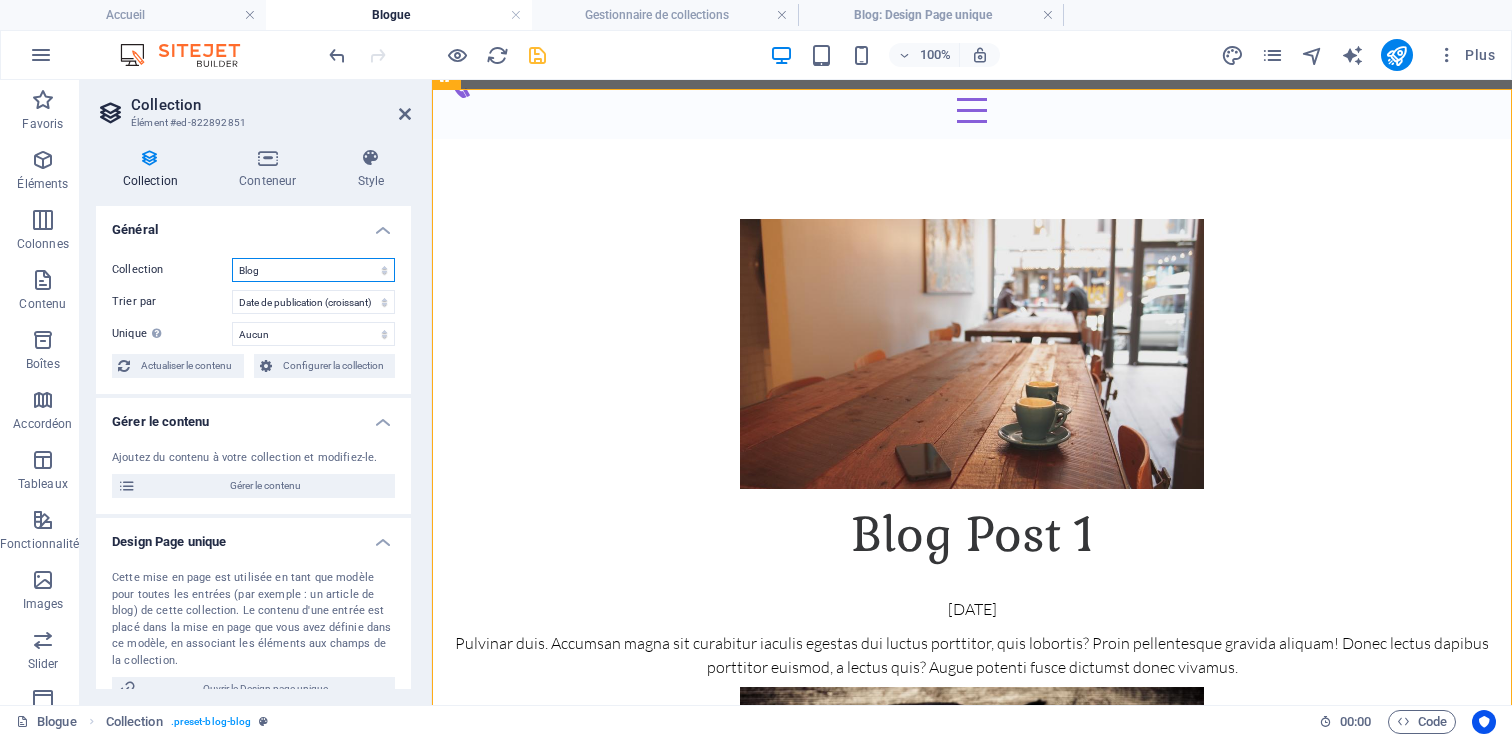 click on "Blog Blogue" at bounding box center (313, 270) 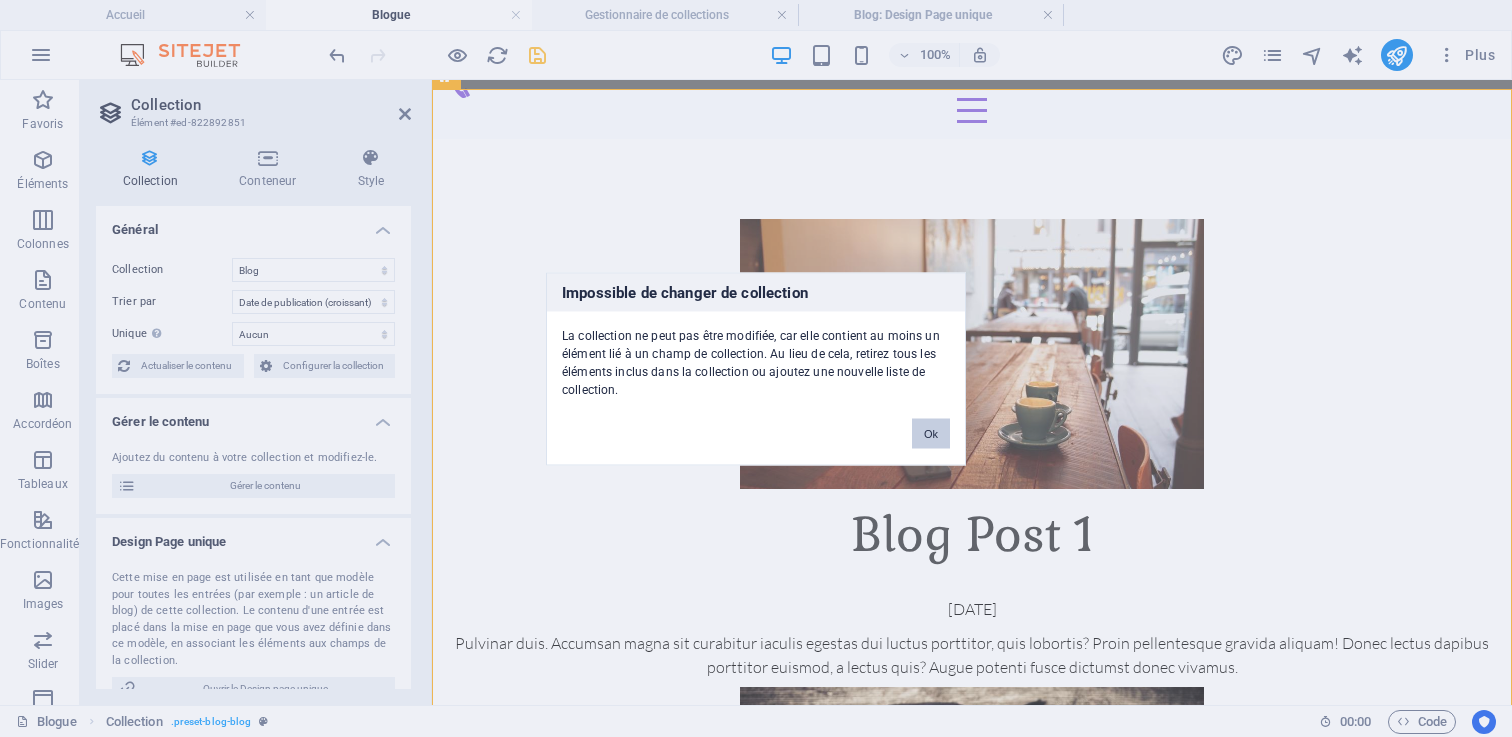 click on "Ok" at bounding box center (931, 433) 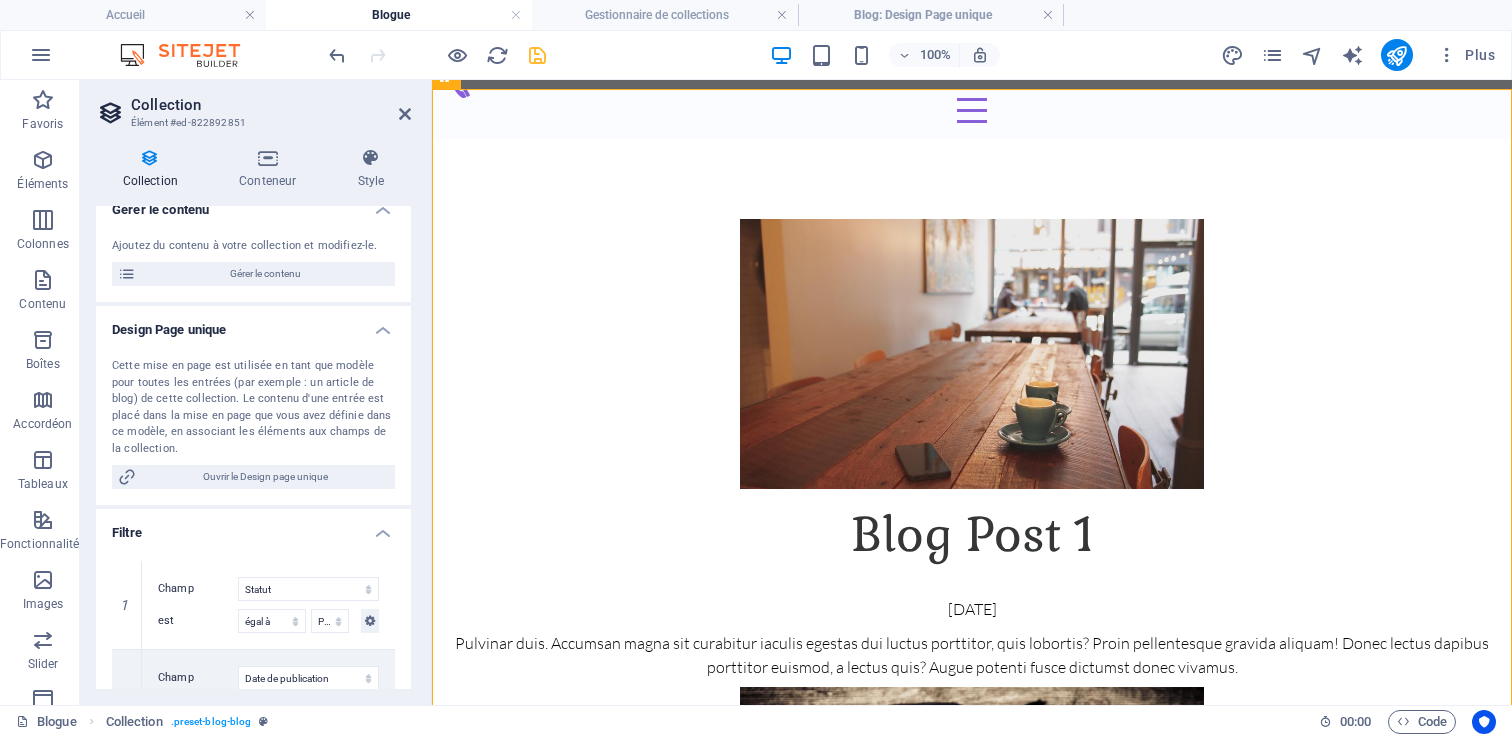 scroll, scrollTop: 0, scrollLeft: 0, axis: both 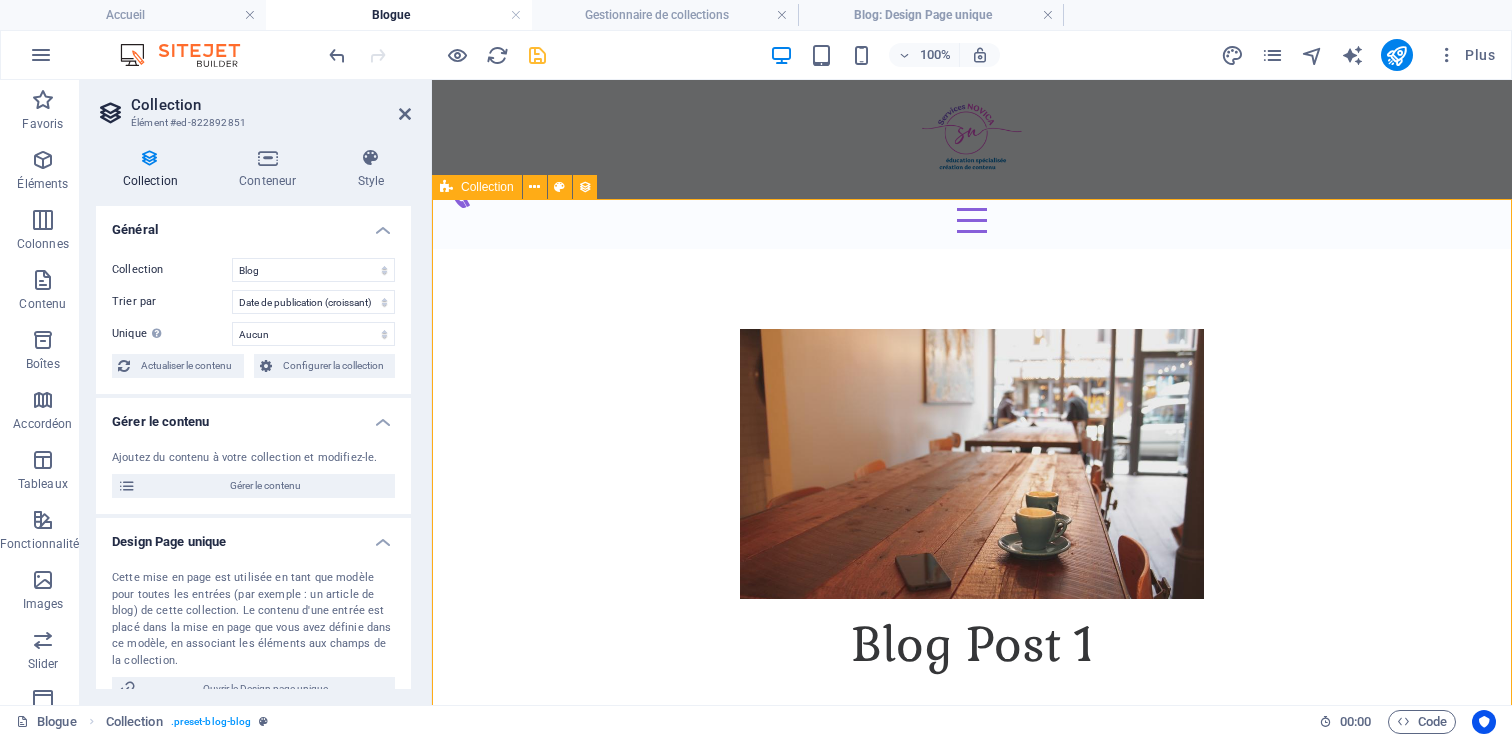 click on "Blog Post 1   25/07/2025 Pulvinar duis. Accumsan magna sit curabitur iaculis egestas dui luctus porttitor, quis lobortis? Proin pellentesque gravida aliquam! Donec lectus dapibus porttitor euismod, a lectus quis? Augue potenti fusce dictumst donec vivamus. Blog Post 2   26/07/2025 Ad at semper interdum neque proin velit diam augue! Ullamcorper suspendisse potenti nibh rutrum dapibus. Pellentesque senectus dolor nunc elementum ac, orci habitasse. Eget. Blog Post 3   27/07/2025 Platea eget pulvinar inceptos. Tellus nisi gravida sem lectus non. Etiam diam eleifend lectus suspendisse? Ut malesuada et nostra etiam. Blog Post 4   28/07/2025 Consequat libero nec diam cubilia sem? Pretium lobortis. Interdum nec in, placerat eget fringilla. Feugiat mi interdum nisl elit turpis dolor. Metus elementum quis. Blog Post 5   29/07/2025 Blog Post 6   30/07/2025  Précédent Suivant" at bounding box center [972, 1776] 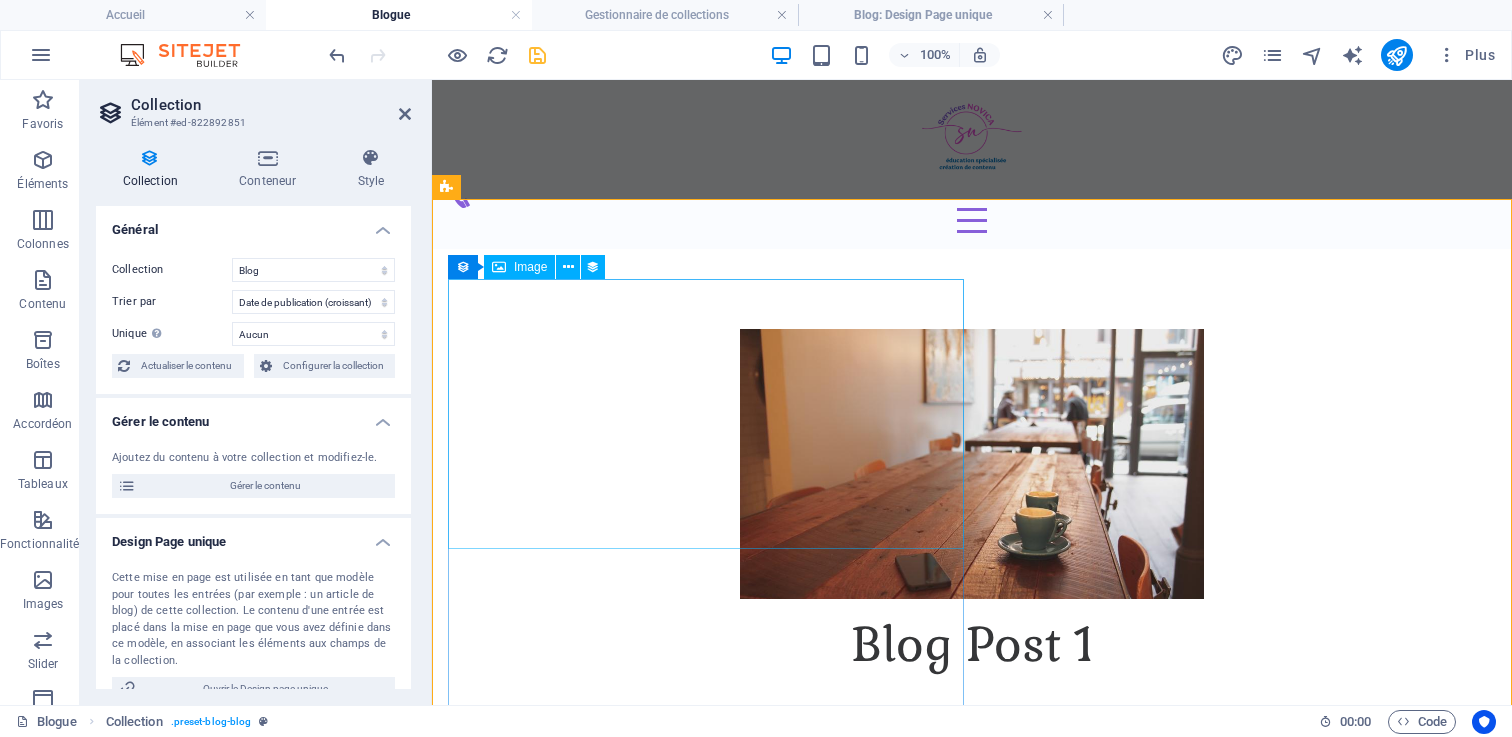 click at bounding box center [972, 464] 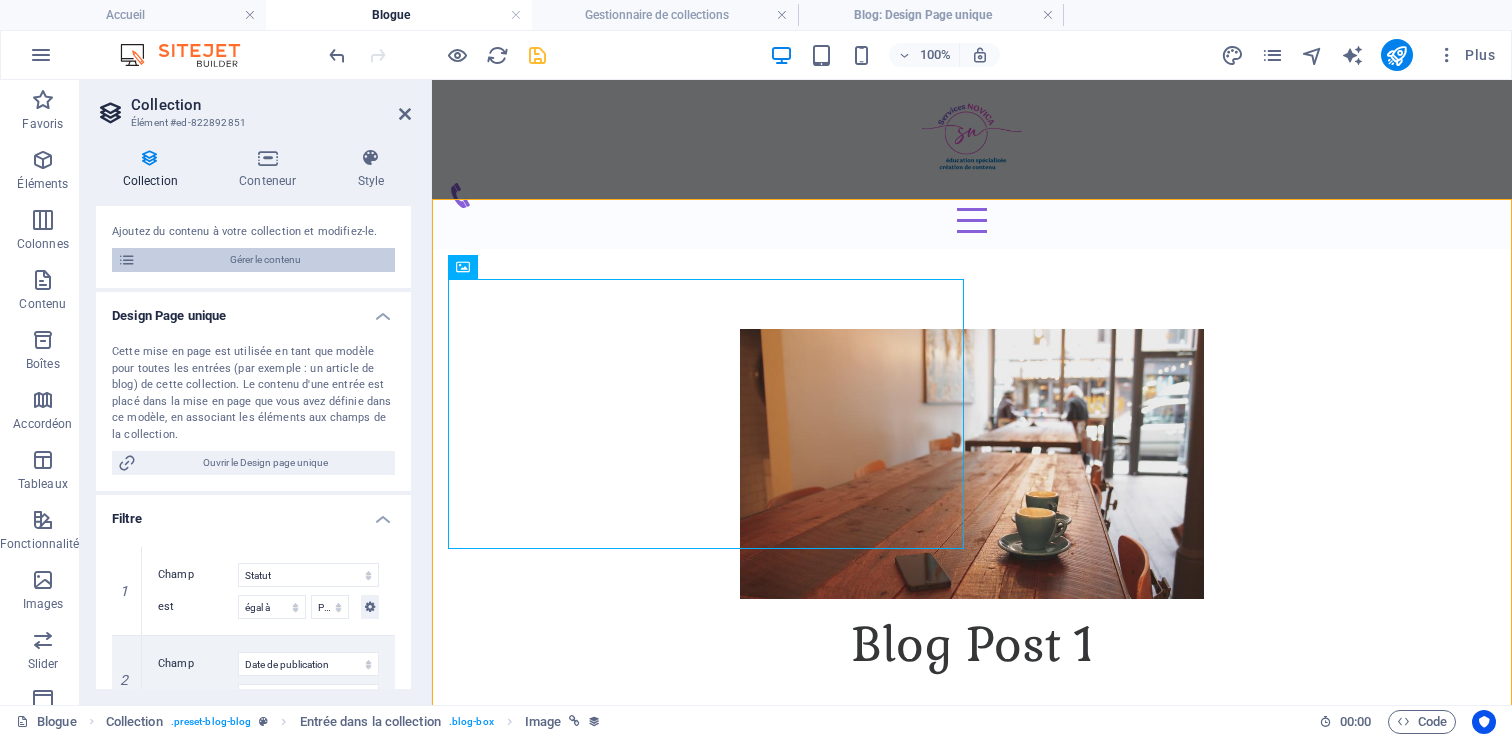 scroll, scrollTop: 289, scrollLeft: 0, axis: vertical 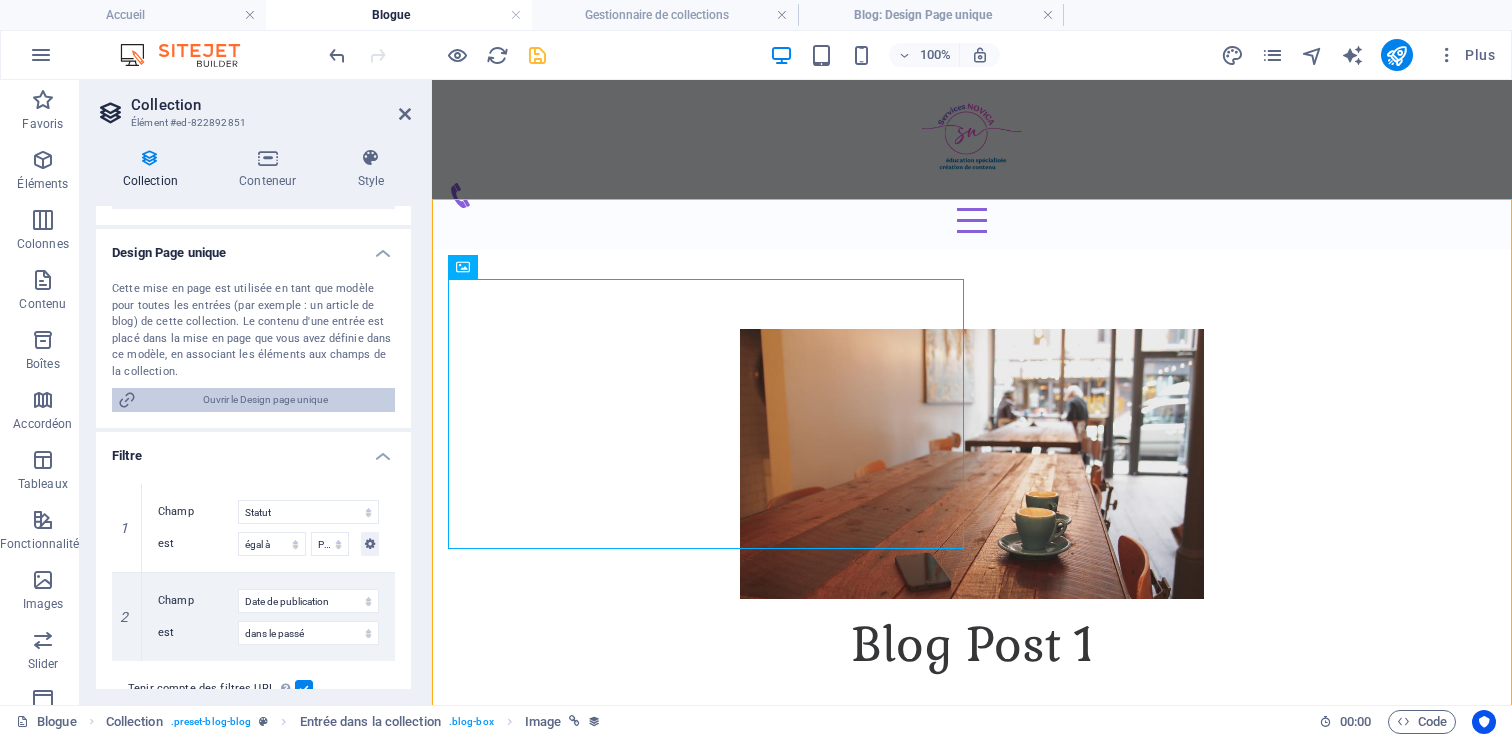 click on "Ouvrir le Design page unique" at bounding box center (265, 400) 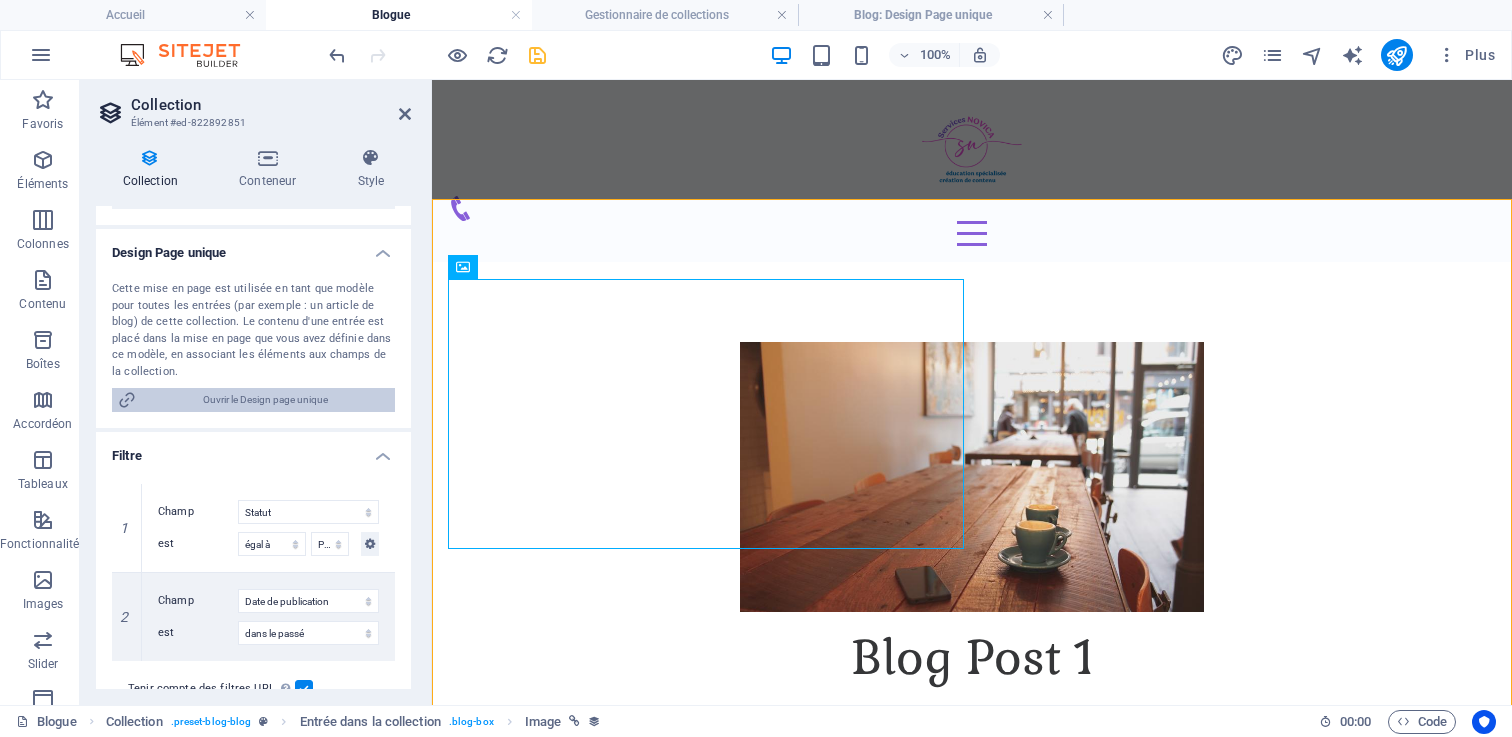 scroll, scrollTop: 151, scrollLeft: 0, axis: vertical 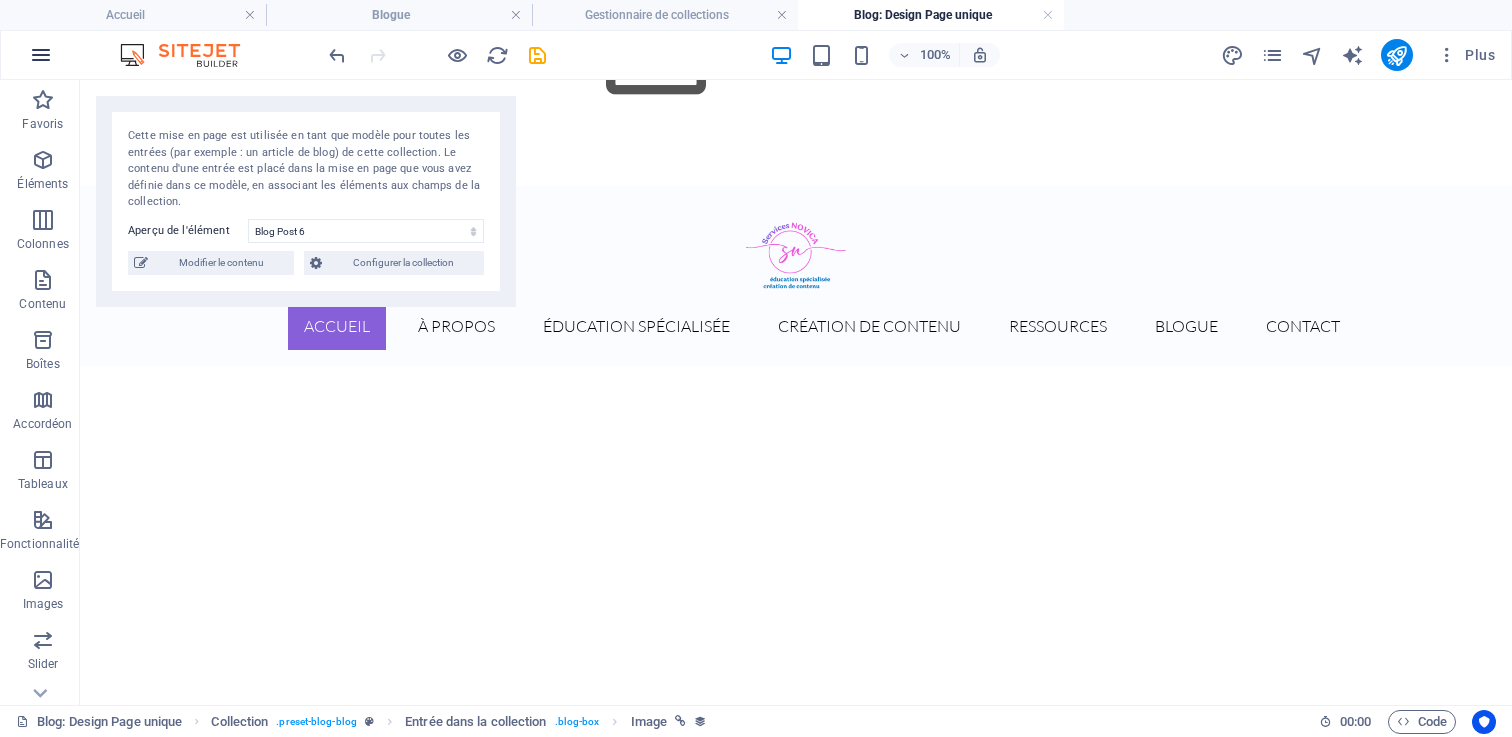 click at bounding box center [41, 55] 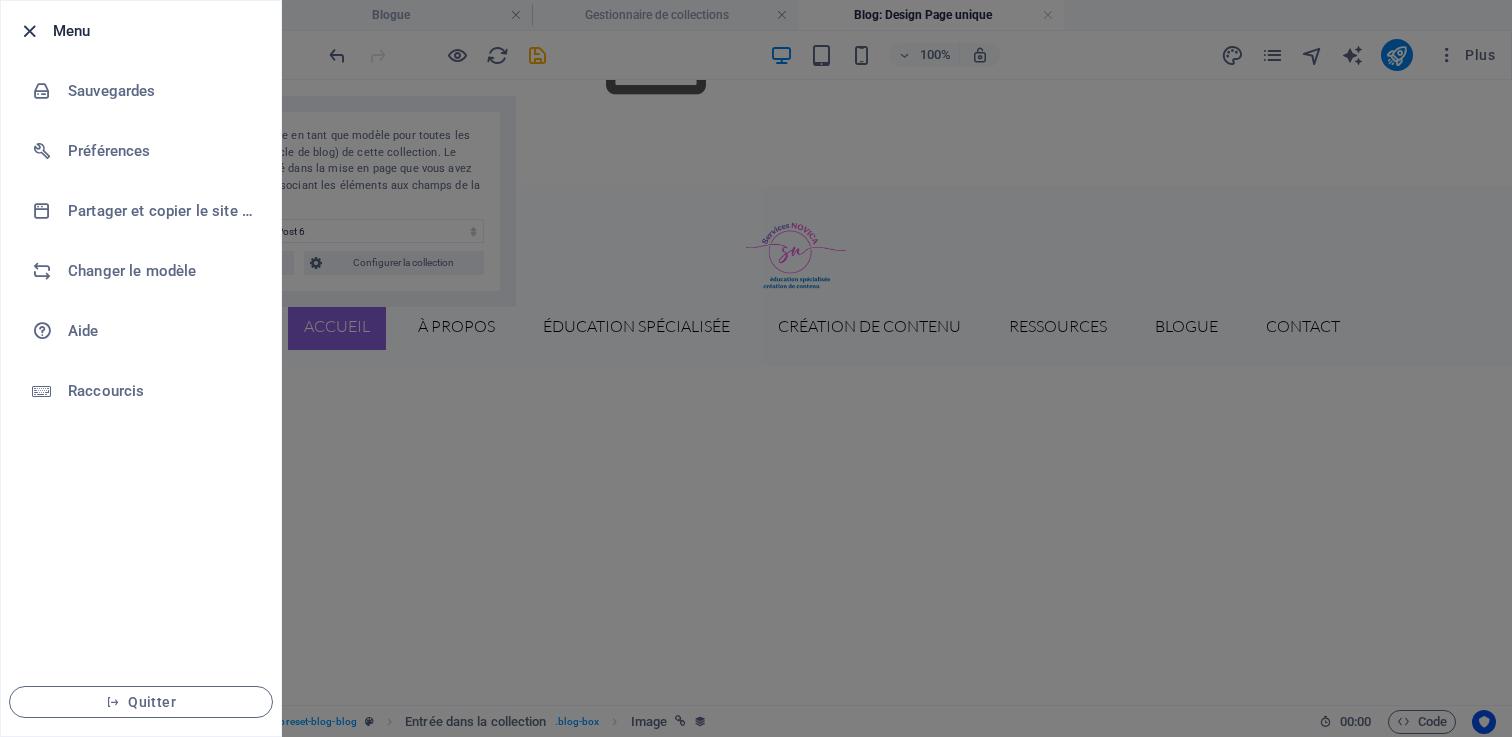 click at bounding box center [29, 31] 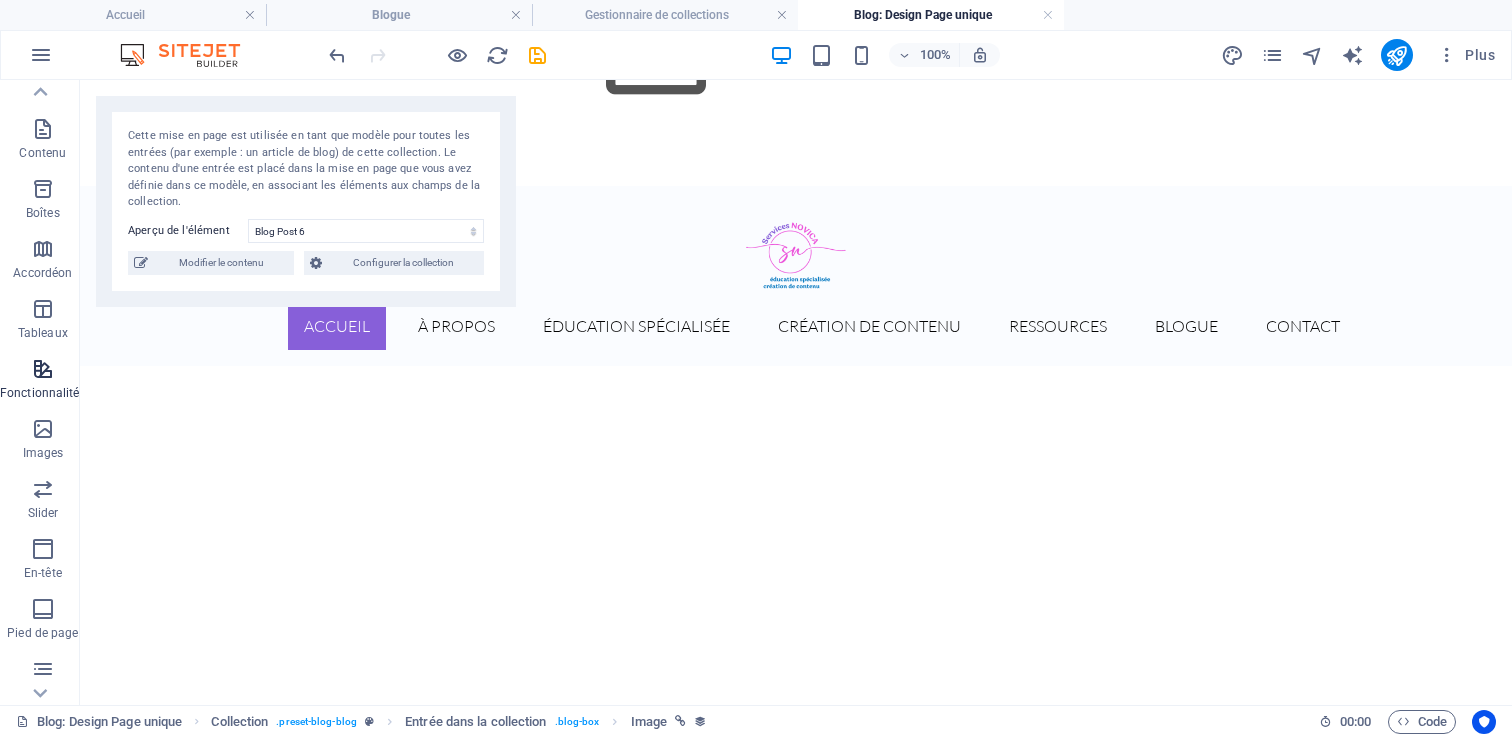 scroll, scrollTop: 275, scrollLeft: 0, axis: vertical 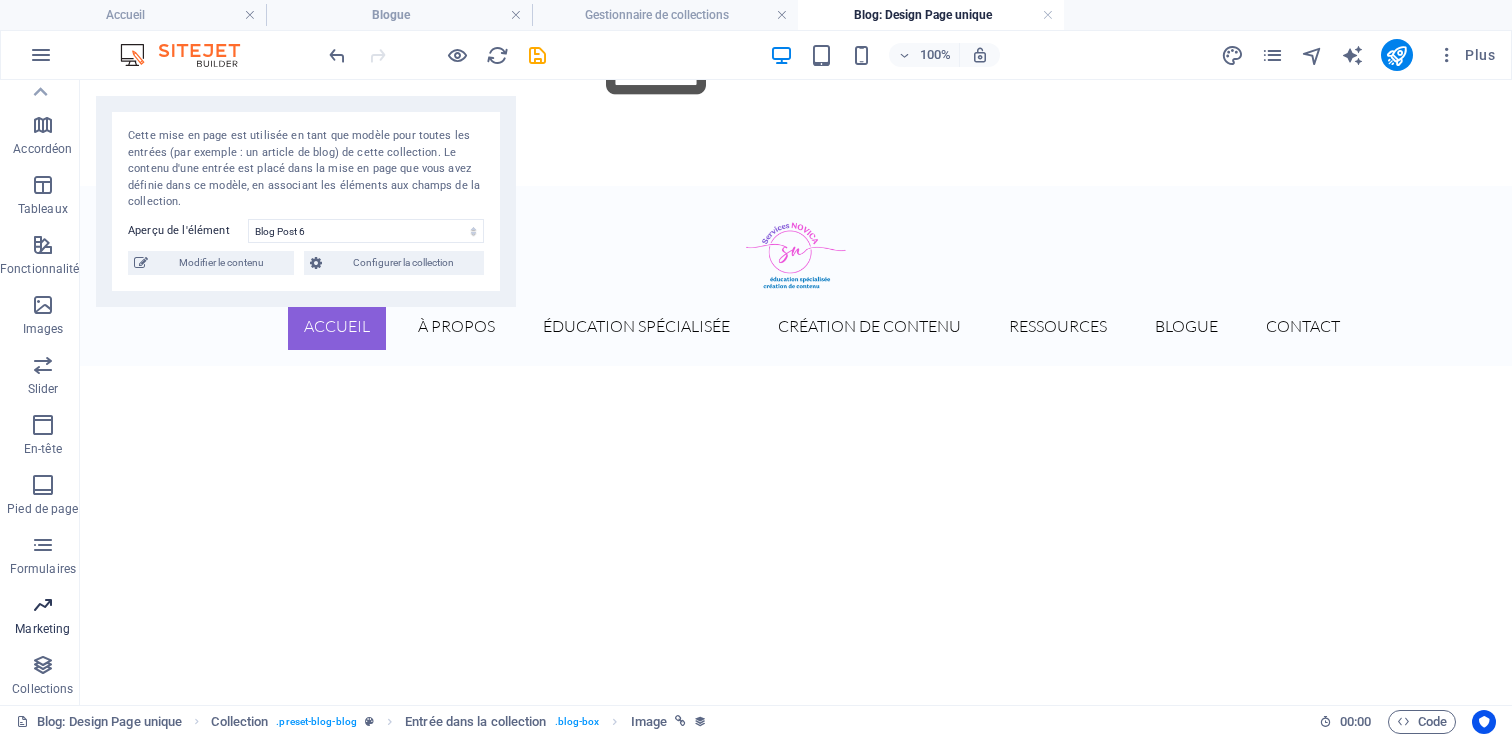 click at bounding box center [43, 605] 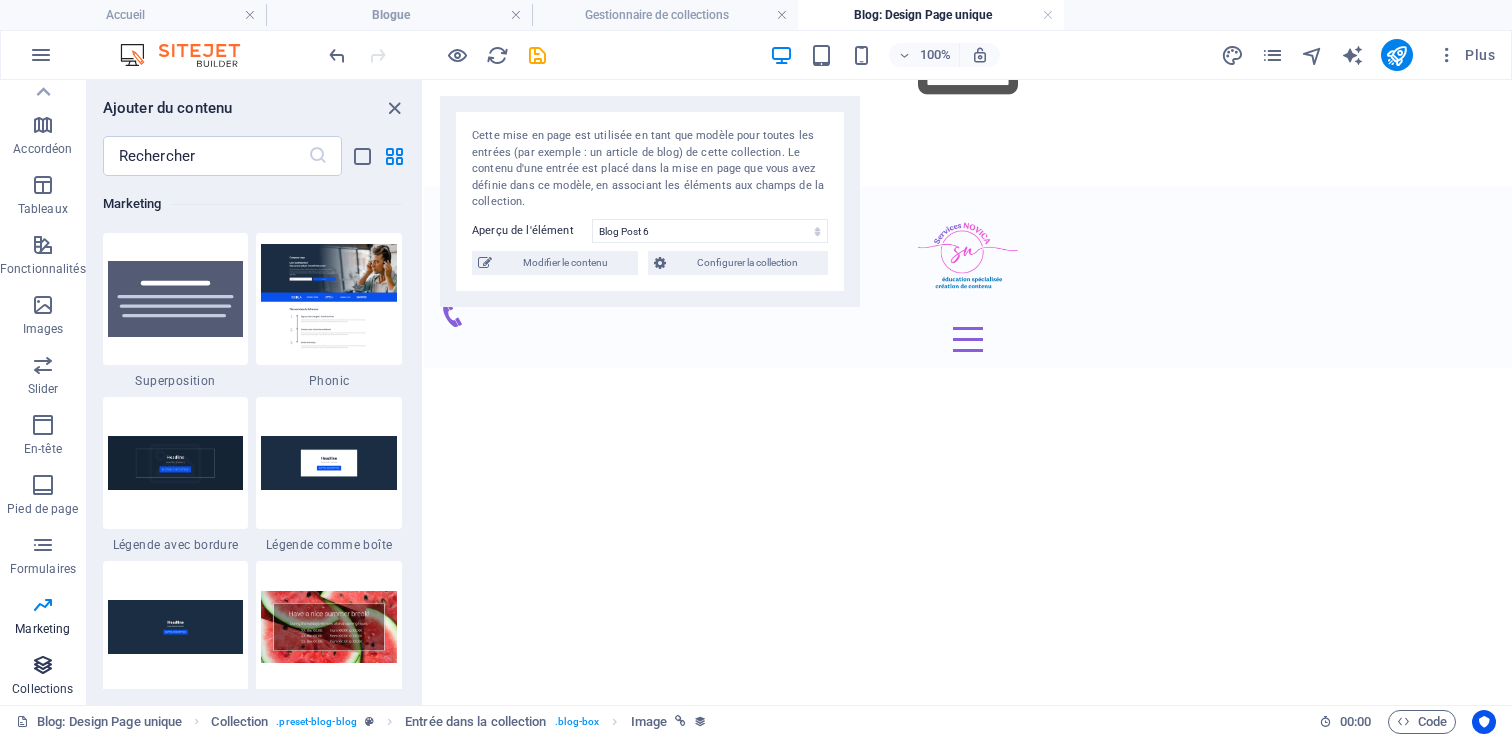 click on "Collections" at bounding box center (42, 689) 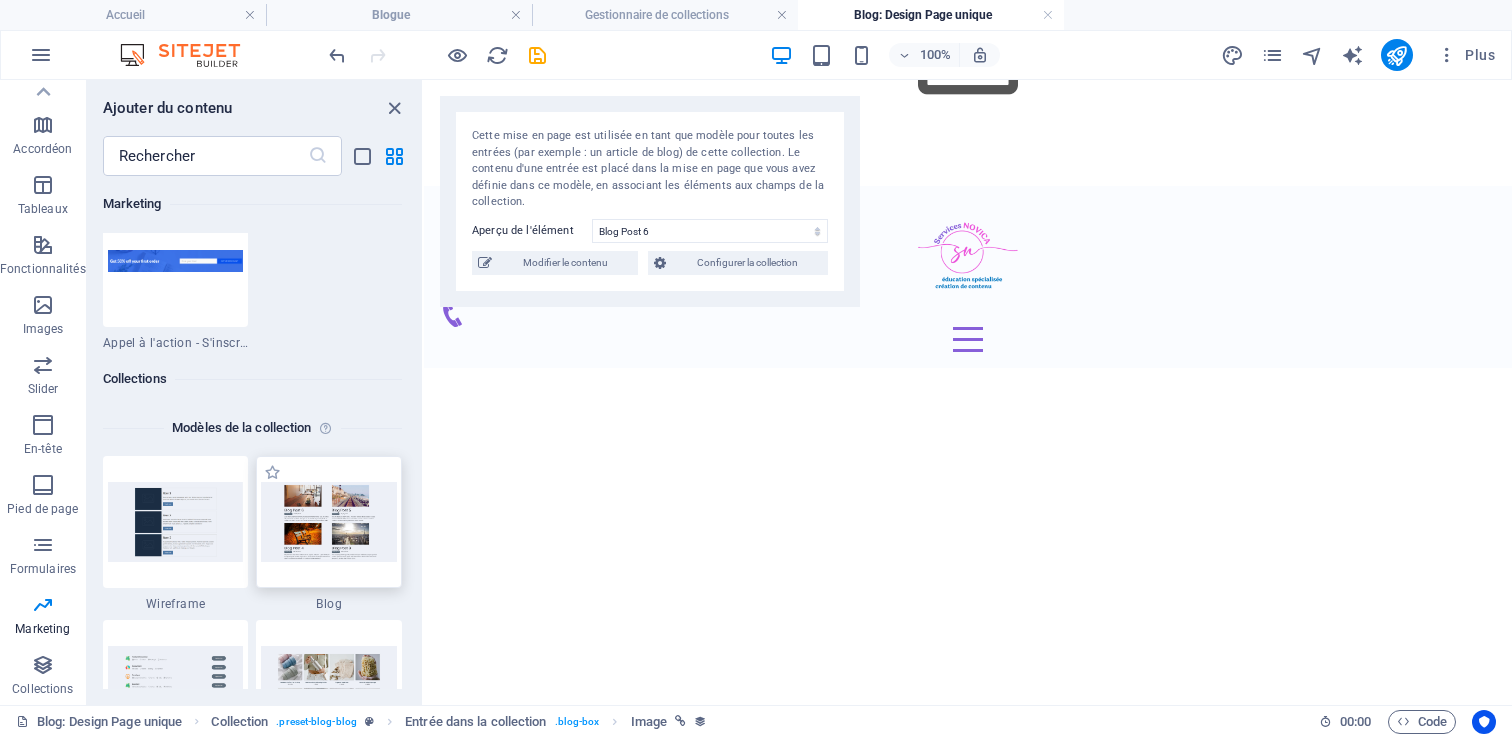 scroll, scrollTop: 18128, scrollLeft: 0, axis: vertical 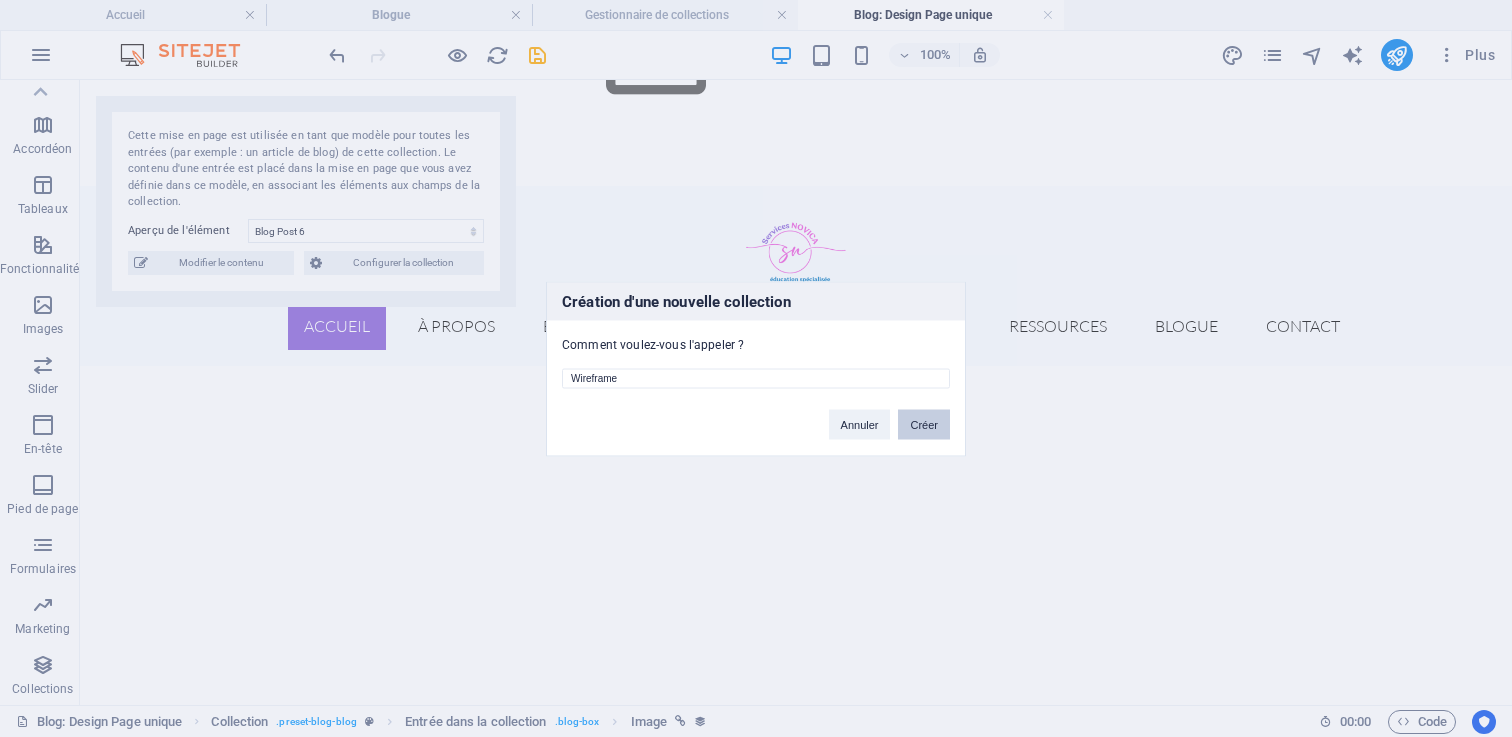 click on "Créer" at bounding box center (924, 424) 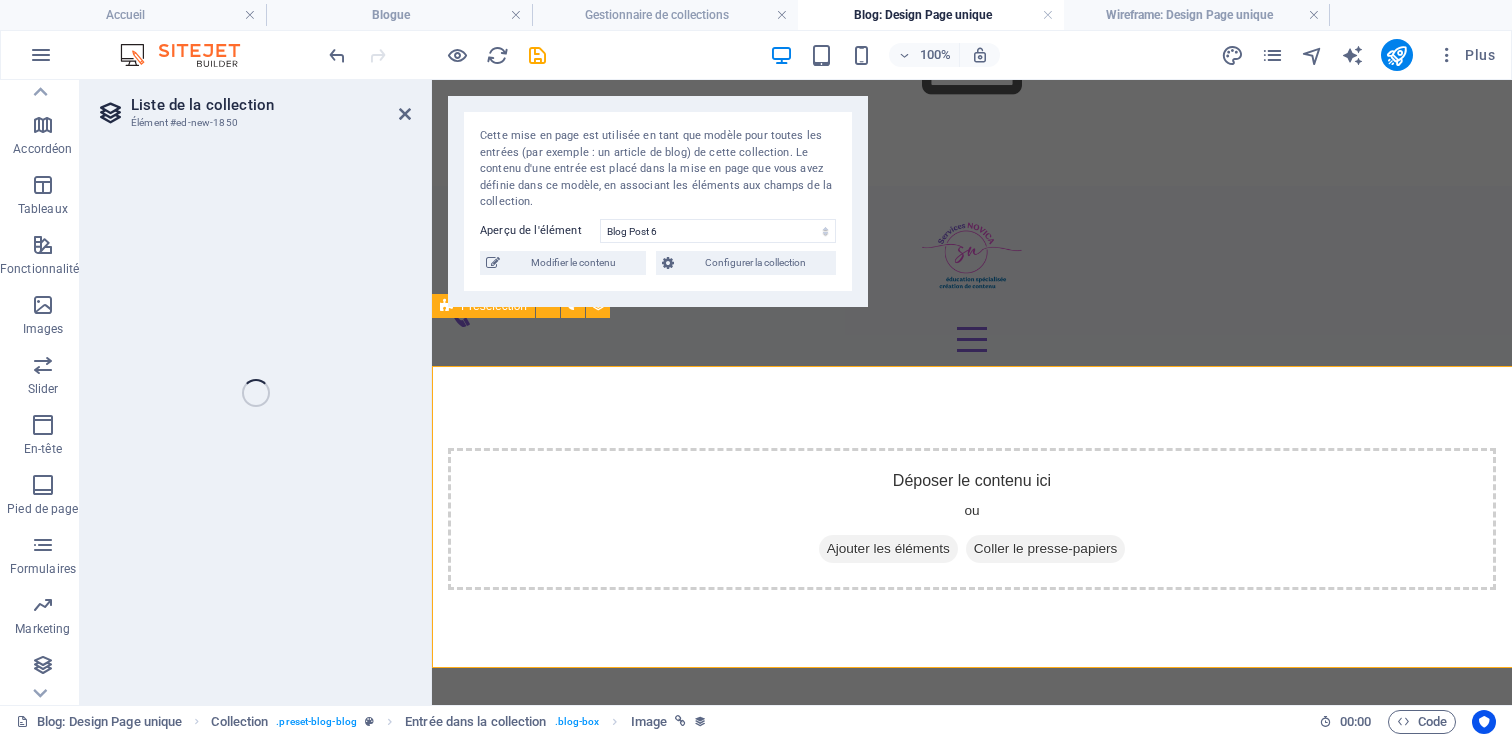 select on "688cd8cc2bf7aac95e0058ef" 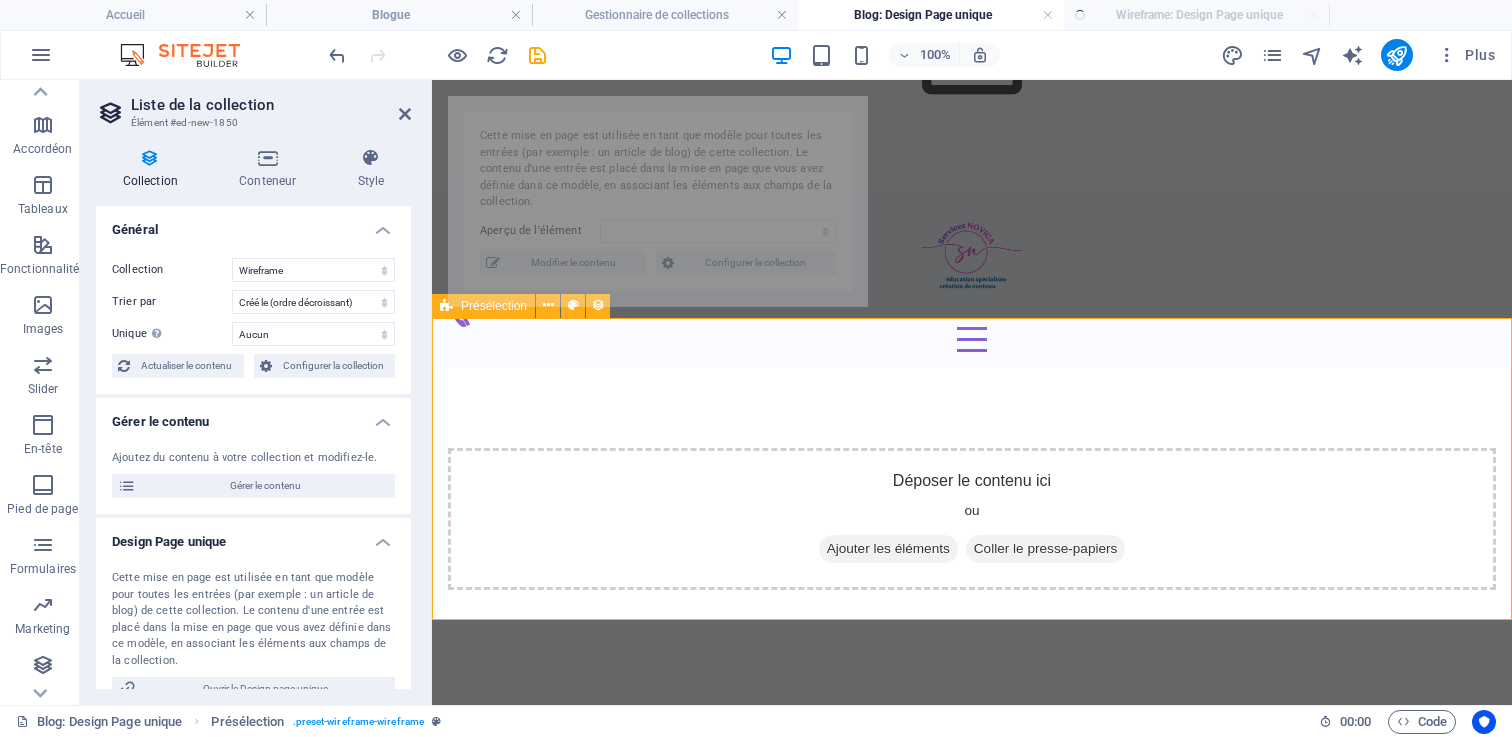 select on "createdAt_DESC" 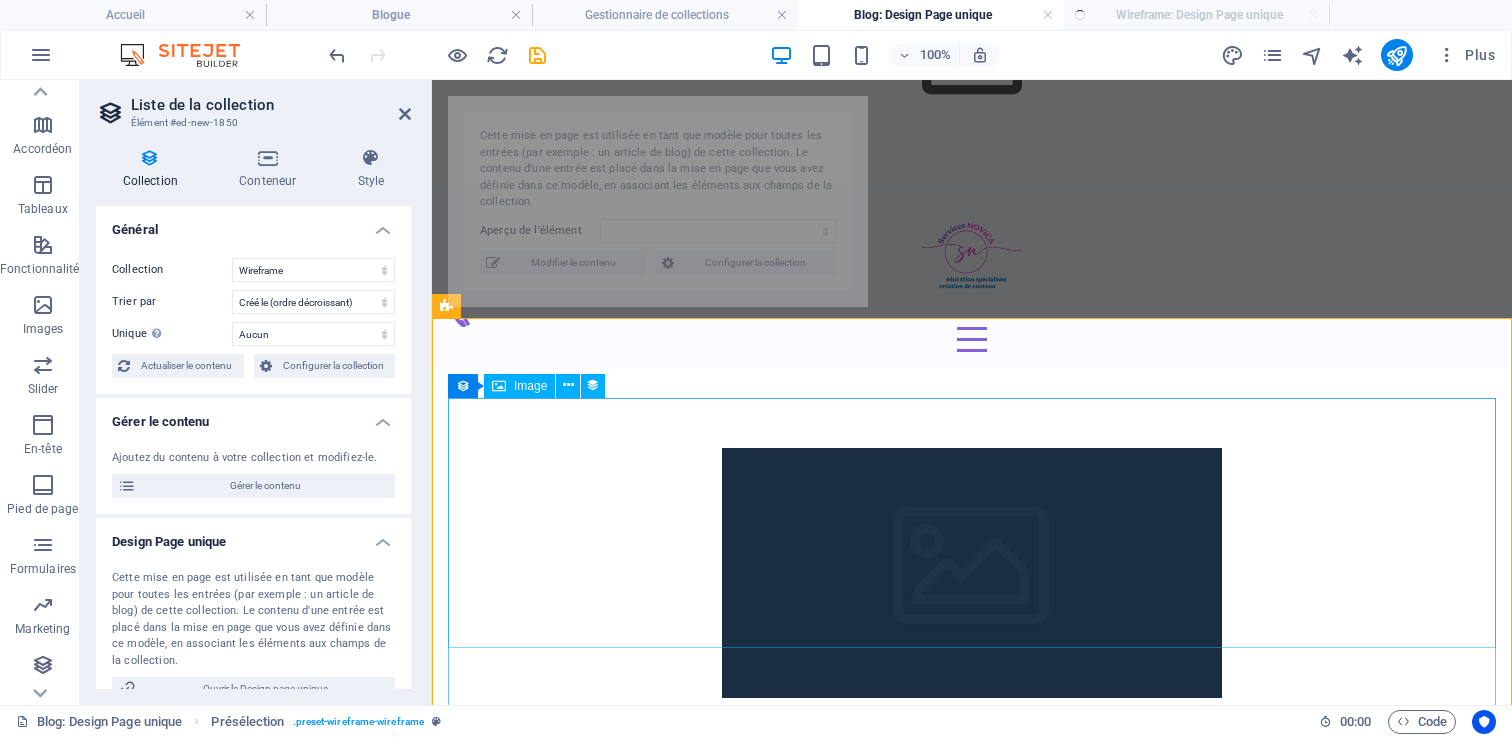 scroll, scrollTop: 0, scrollLeft: 0, axis: both 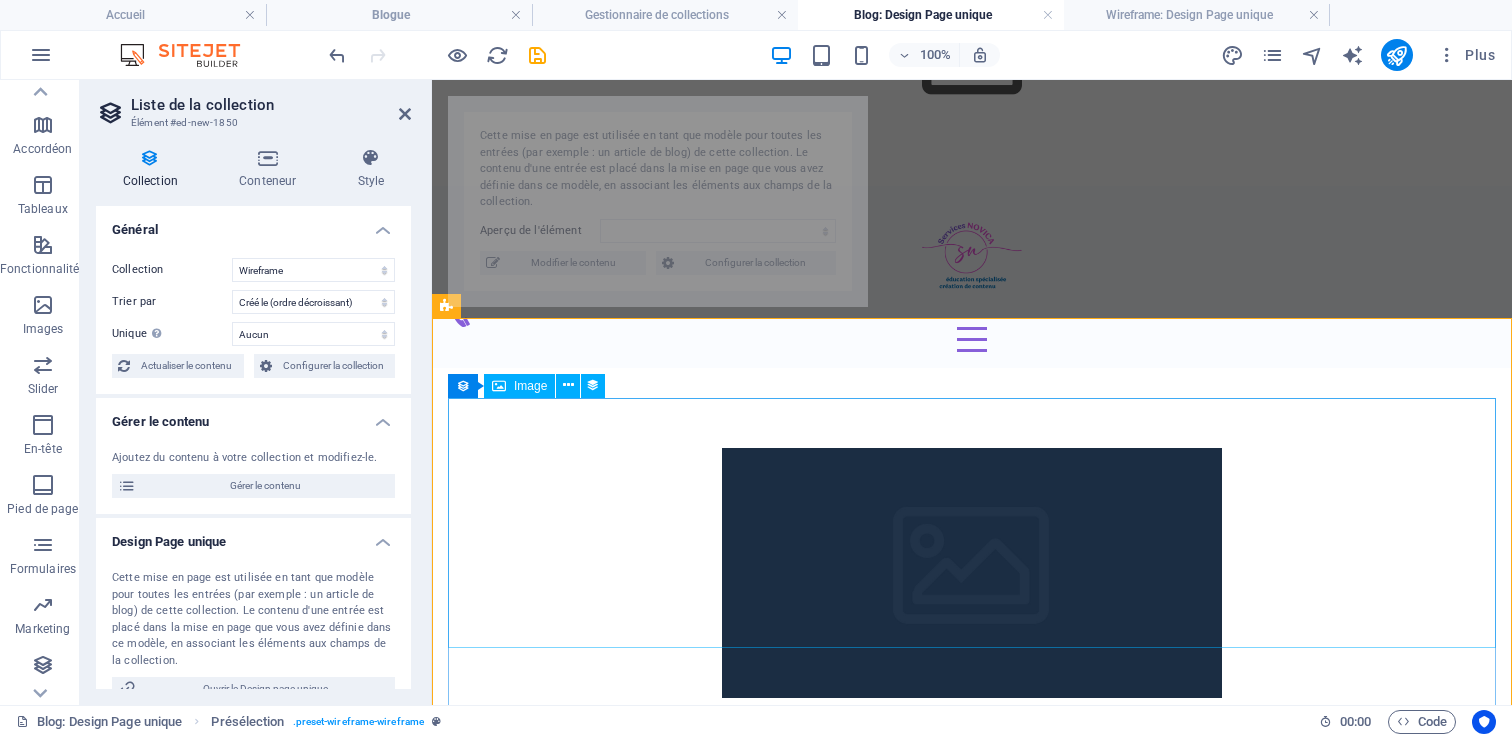 select on "688cd8cdf2bdf48ecc0e2da7" 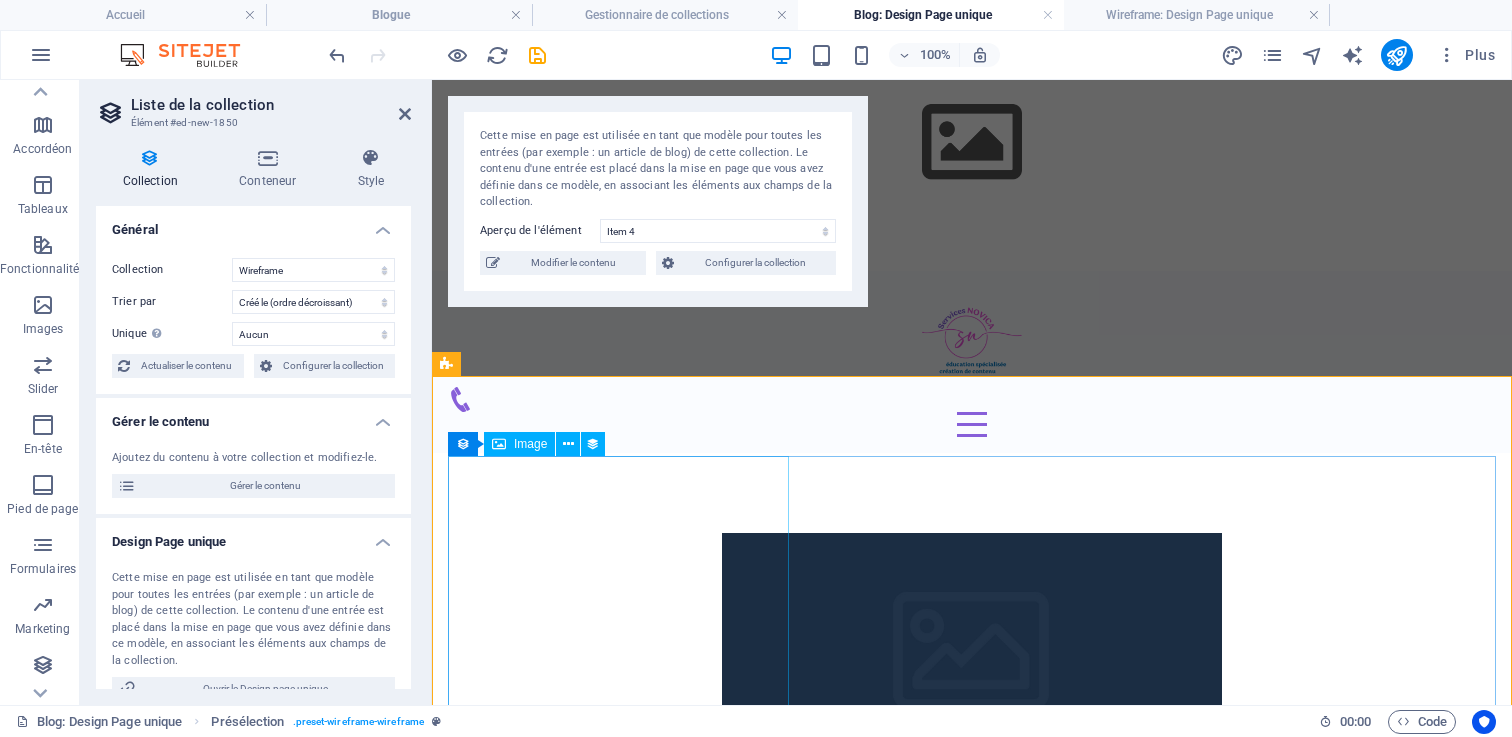 scroll, scrollTop: 61, scrollLeft: 0, axis: vertical 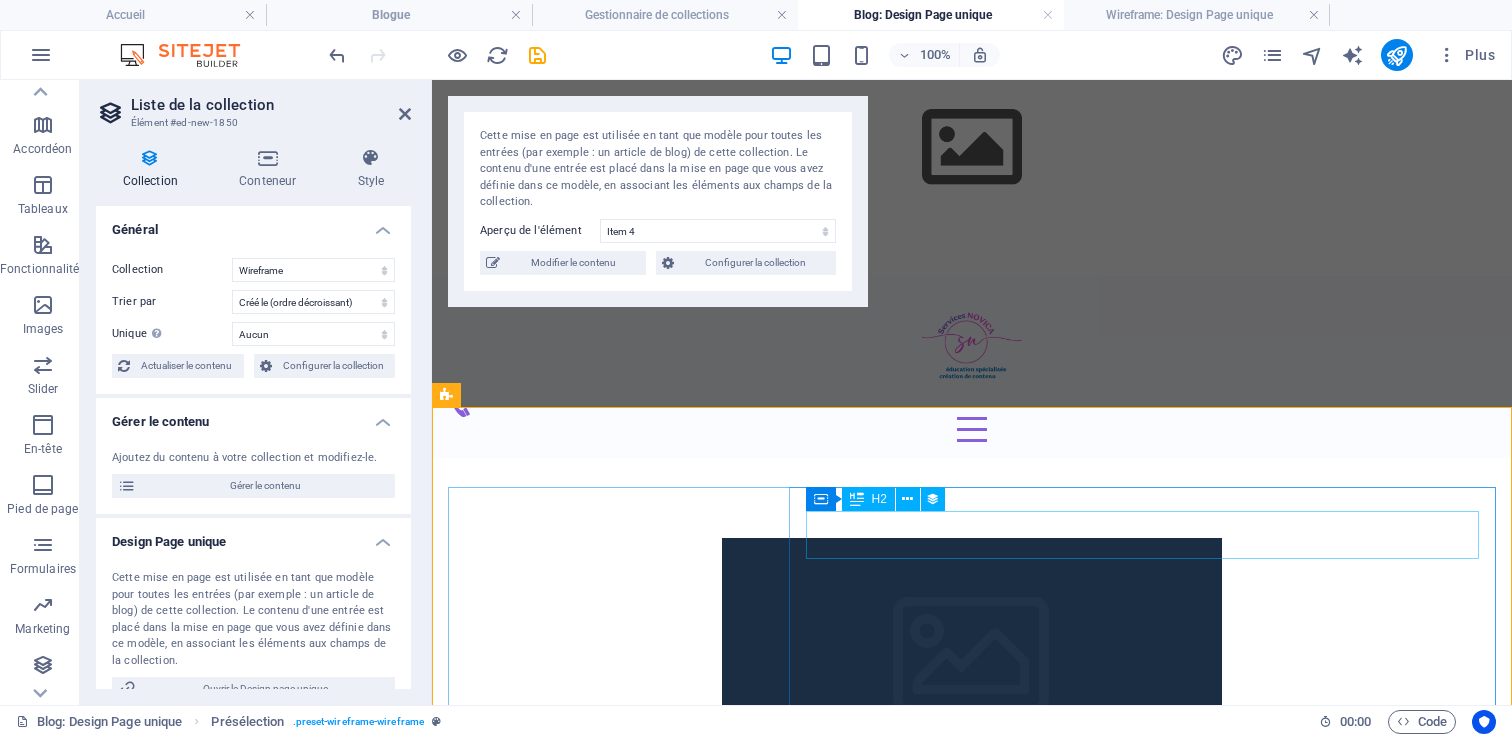 click on "Item 4" at bounding box center [972, 829] 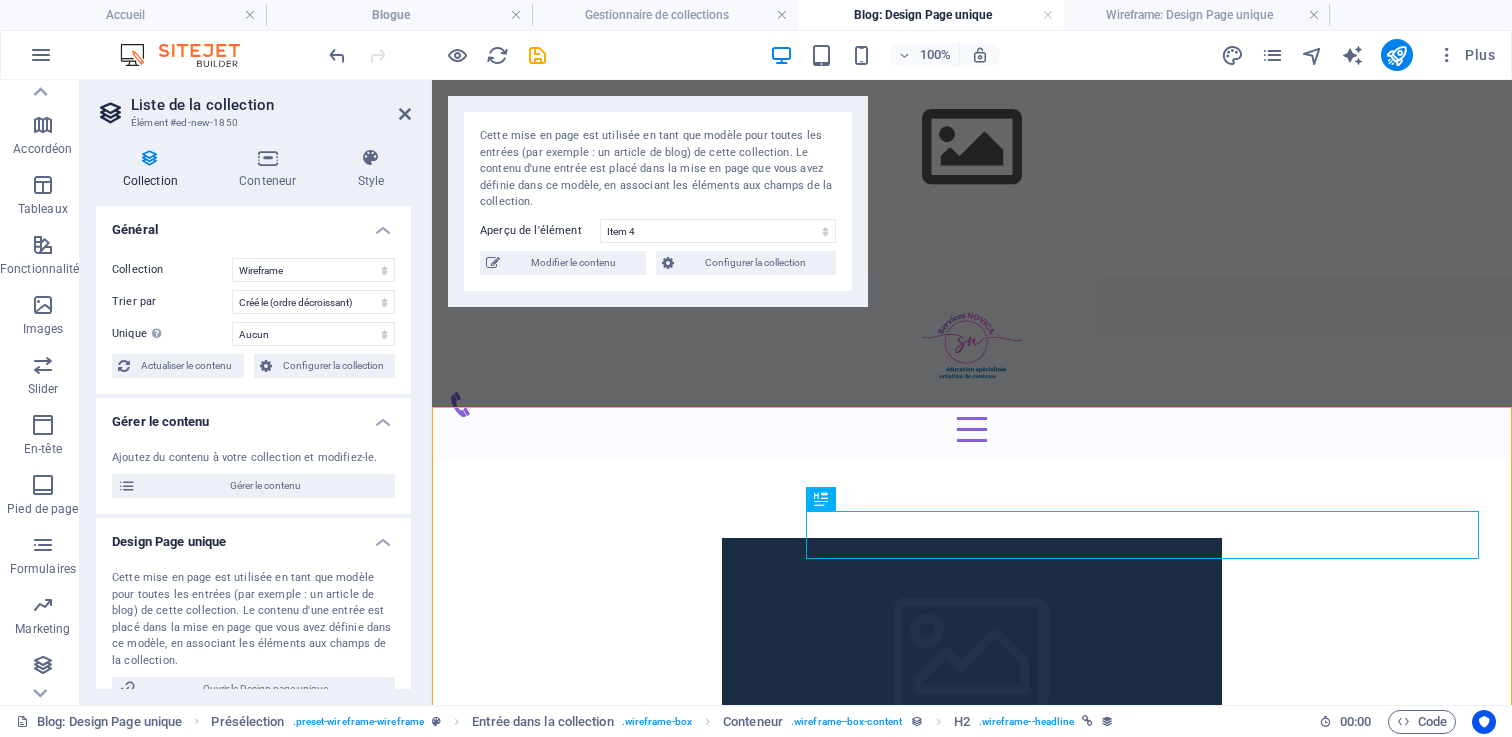 click on "Cette mise en page est utilisée en tant que modèle pour toutes les entrées (par exemple : un article de blog) de cette collection. Le contenu d'une entrée est placé dans la mise en page que vous avez définie dans ce modèle, en associant les éléments aux champs de la collection. Aperçu de l'élément Item 4 Item 3 Item 2 Item 1 Vous n'avez pas encore créé d'élément. Modifier le contenu Configurer la collection" at bounding box center (658, 201) 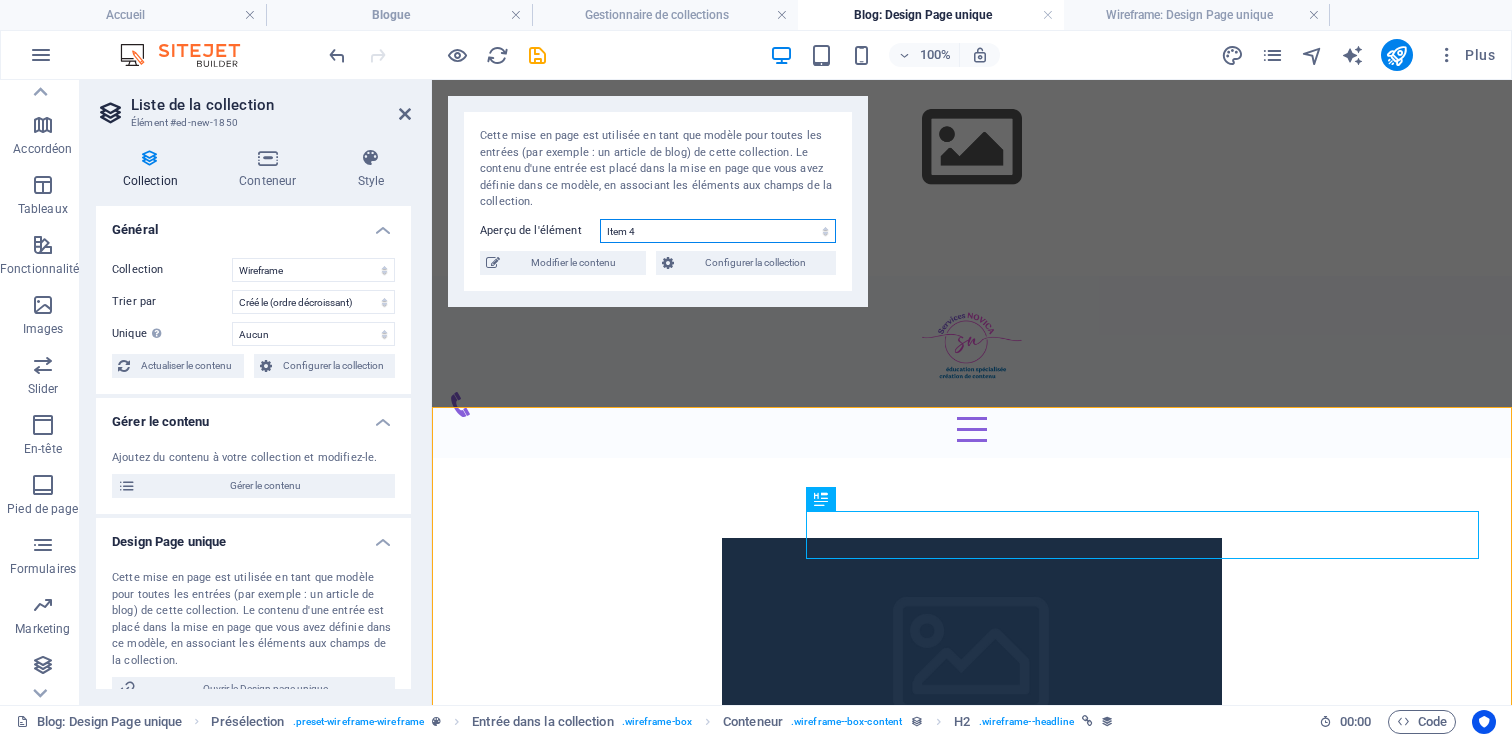click on "Item 4 Item 3 Item 2 Item 1" at bounding box center (718, 231) 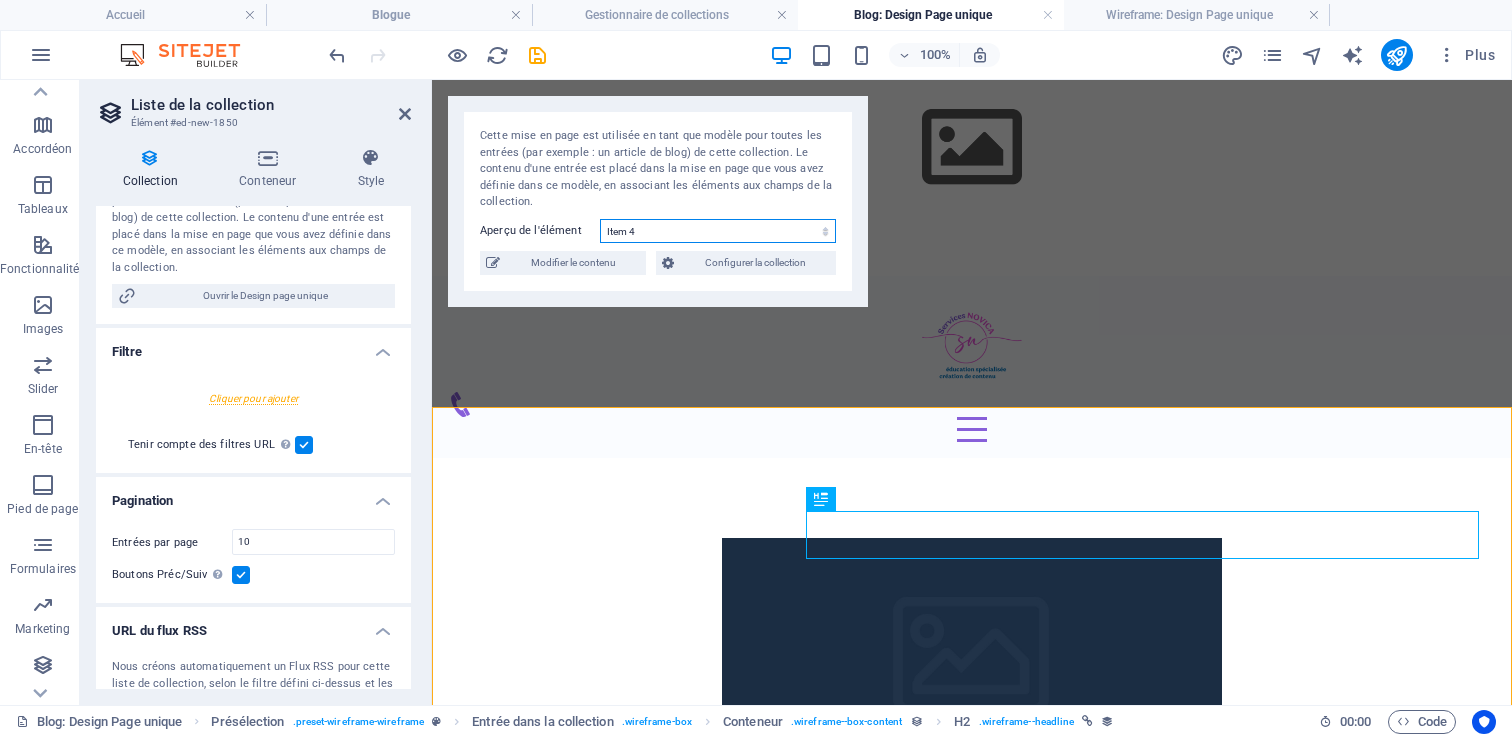 scroll, scrollTop: 460, scrollLeft: 0, axis: vertical 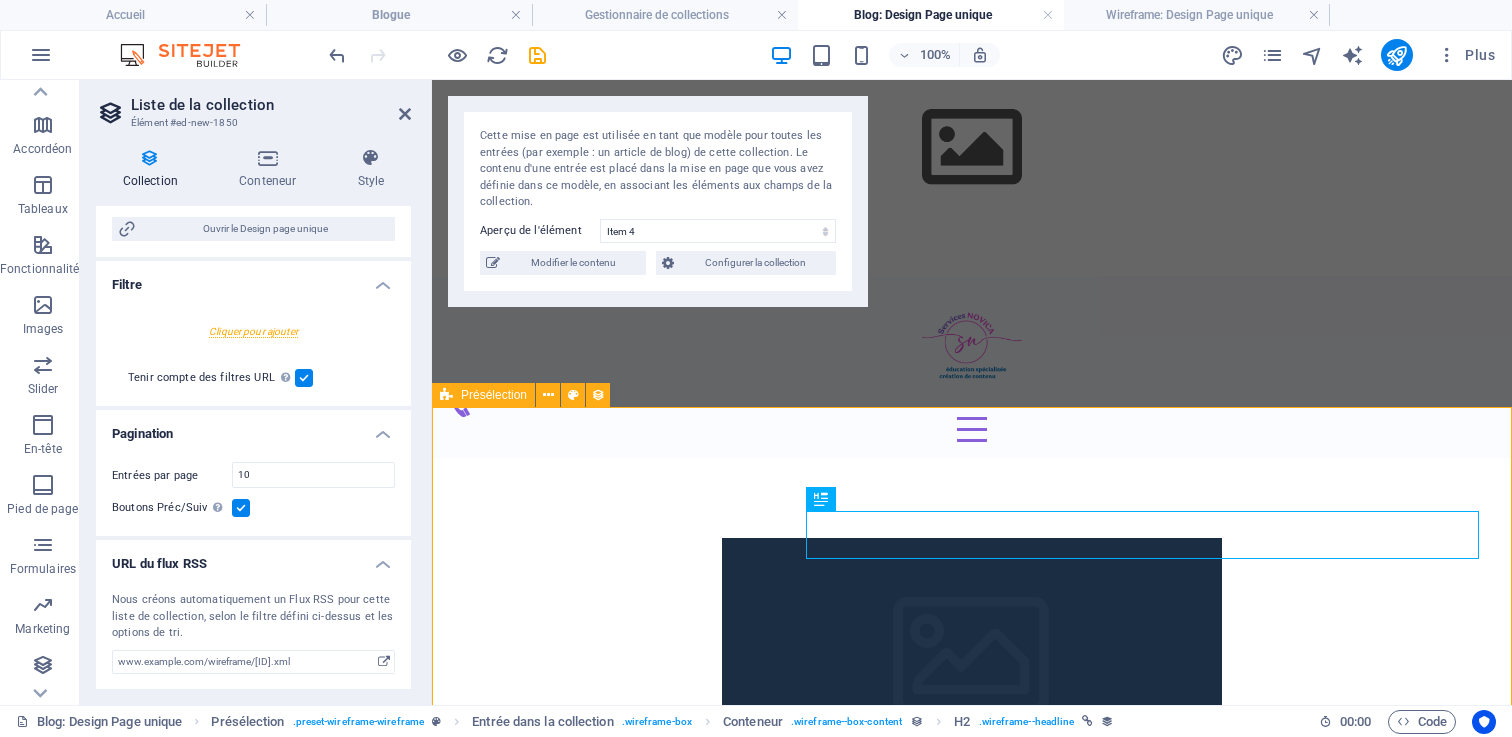 click on "Item 4 In risus inceptos. Cubilia lobortis sollicitudin nulla. Nulla sodales nulla justo. Erat vehicula aenean dapibus, sed praesent sem. Ornare convallis mollis porta auctor sodales. Convallis conubia etiam nunc curabitur auctor. Sodales adipiscing? En savoir plus Item 3 Imperdiet eros hendrerit aliquet, tempor inceptos? Habitant varius malesuada nostra vehicula etiam lorem conubia felis? Fusce platea pharetra litora porttitor. Sagittis aenean molestie lorem conubia sodales? Dapibus tortor vel enim sit nulla nullam. Mauris commodo aliquet nisi. En savoir plus Item 2 Ac elit hac dolor? Ornare consectetur inceptos imperdiet ullamcorper nibh urna. Himenaeos vel interdum curabitur. Ut porttitor mi leo potenti vestibulum. Accumsan gravida etiam lobortis morbi. Eleifend platea eget id interdum? Suscipit torquent. En savoir plus Item 1 En savoir plus  Précédent Suivant" at bounding box center [972, 1535] 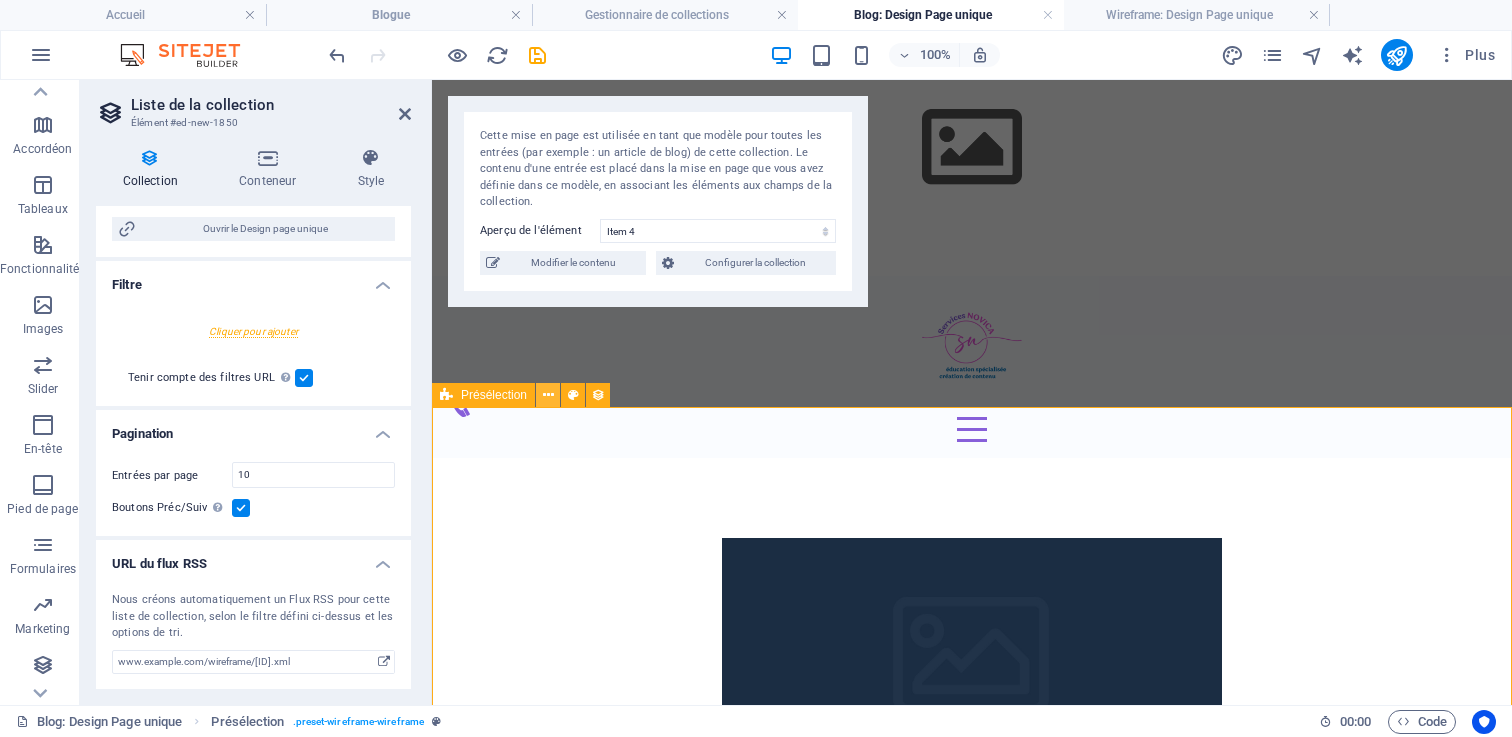 click at bounding box center (548, 395) 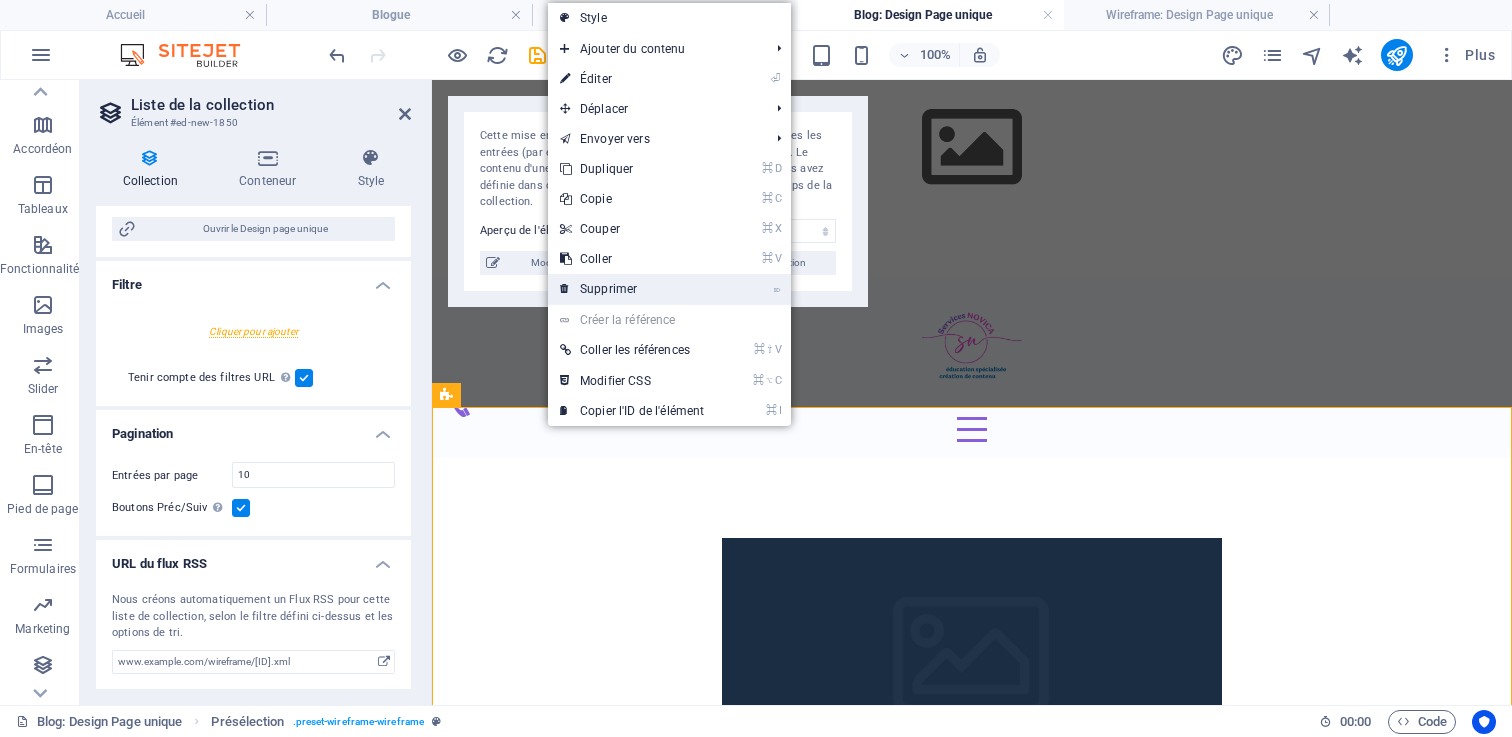 click on "⌦  Supprimer" at bounding box center (632, 289) 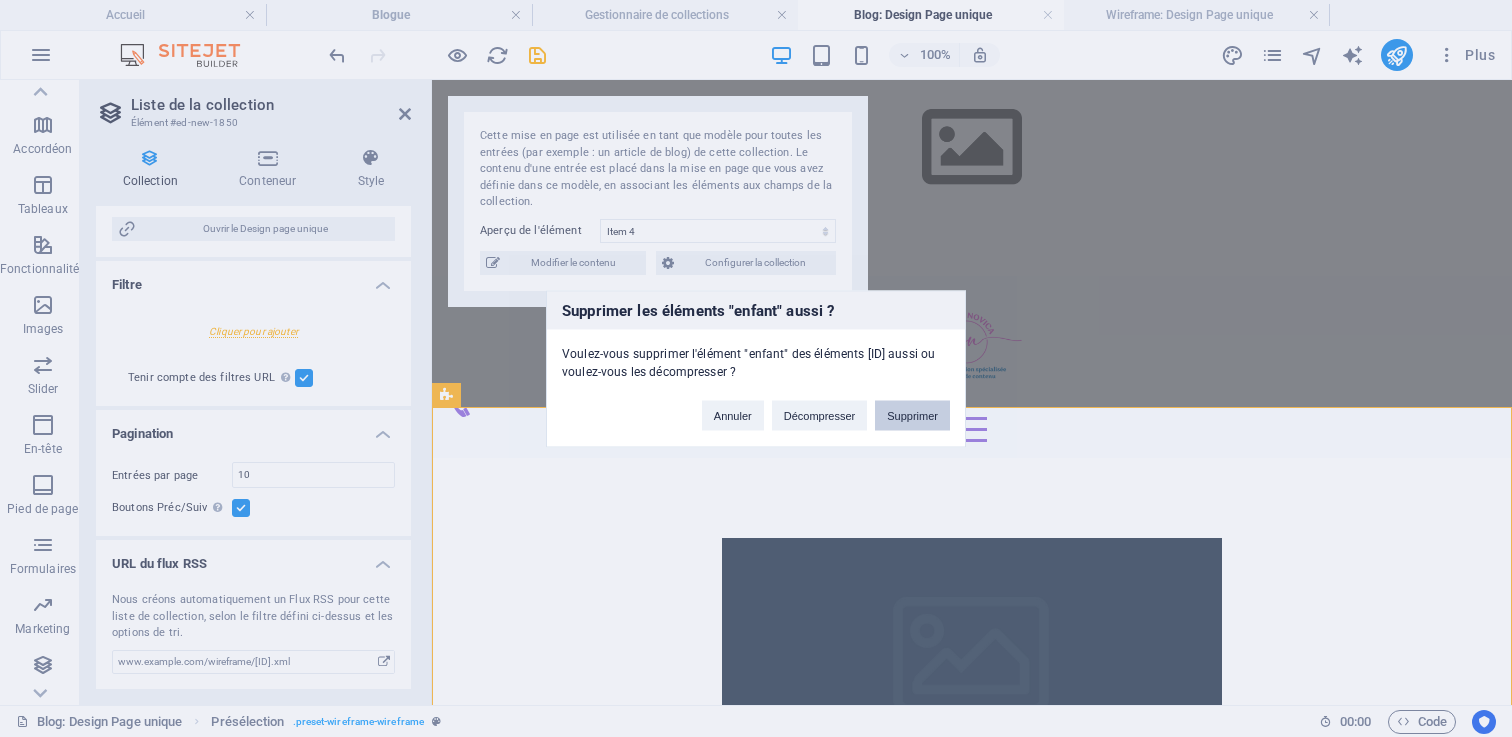 click on "Supprimer" at bounding box center [912, 415] 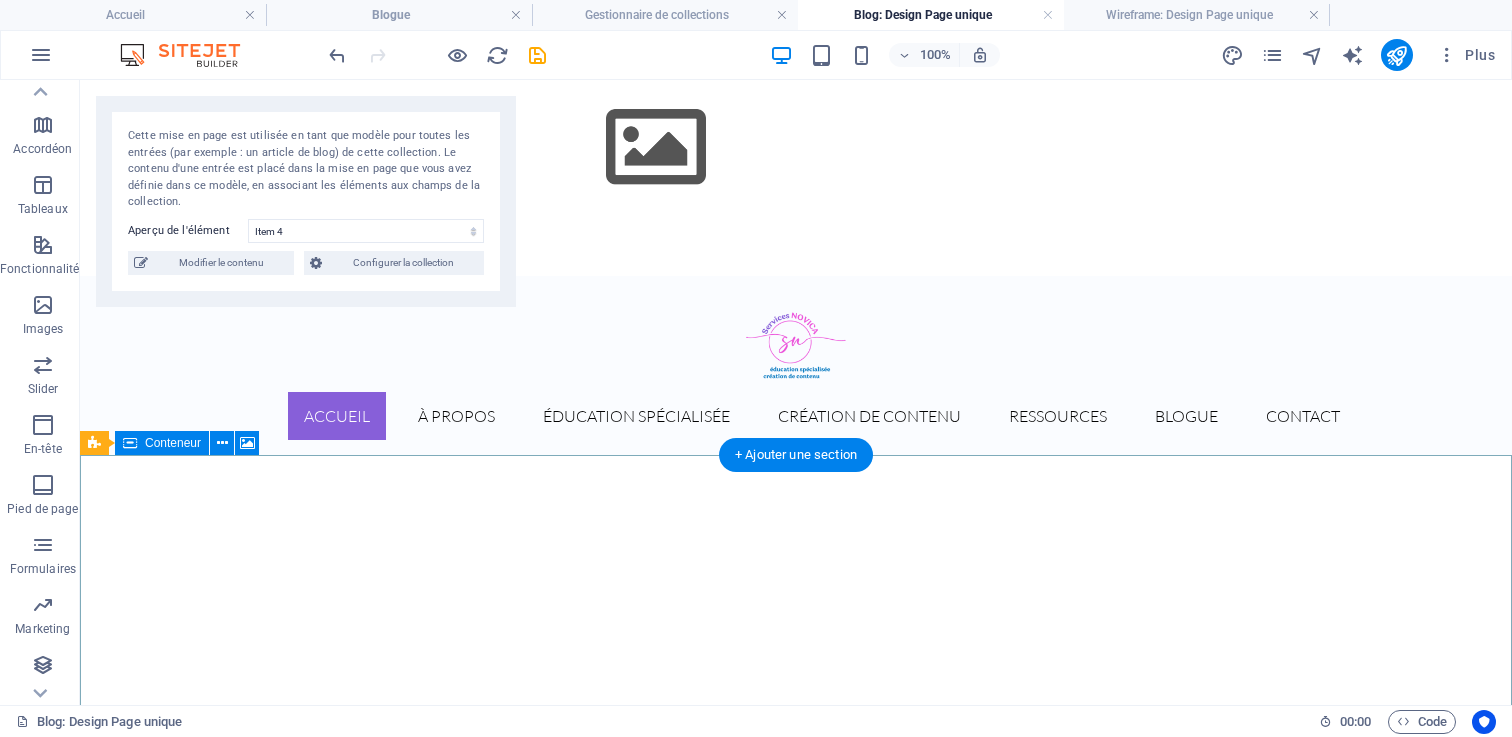 click on "Ajouter les éléments" at bounding box center (712, 939) 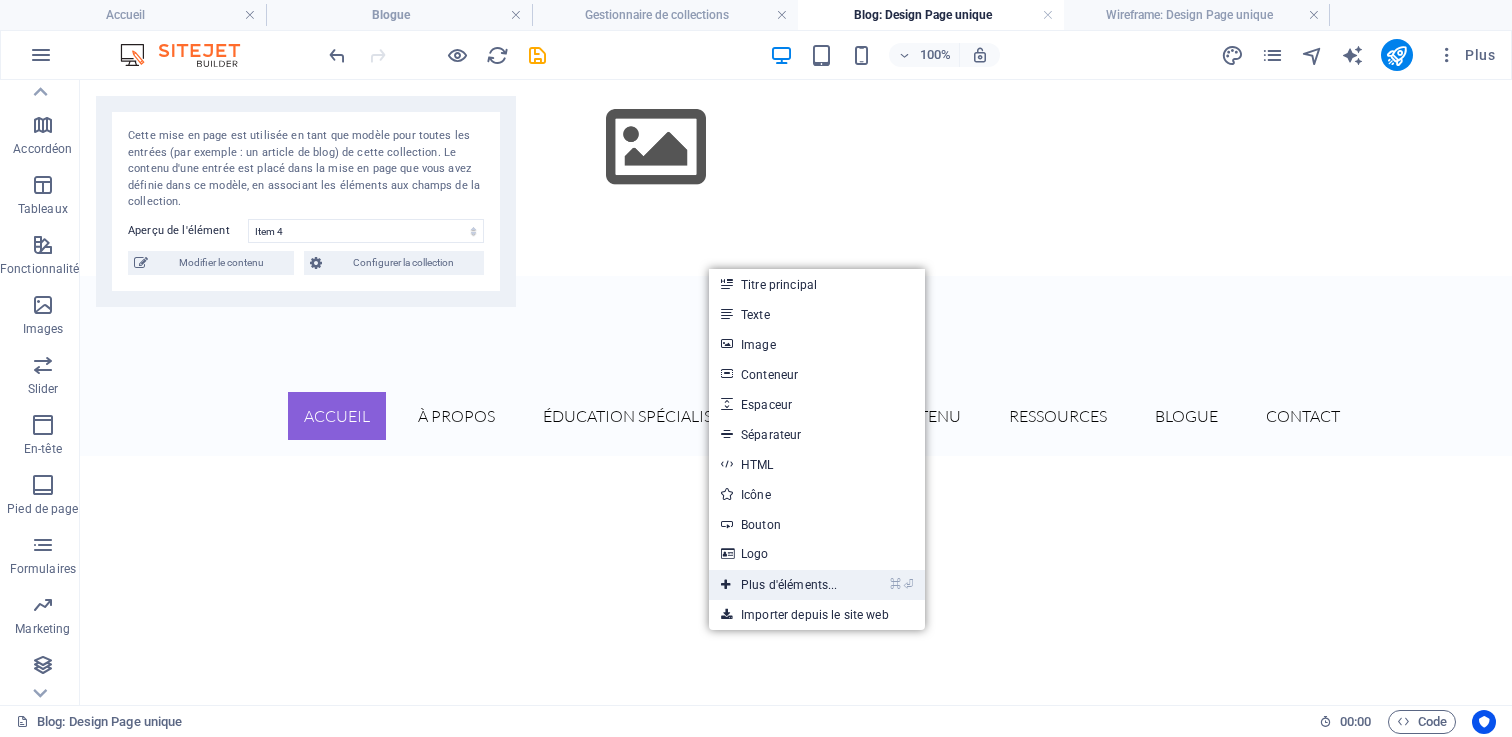 click on "⌘ ⏎  Plus d'éléments..." at bounding box center (779, 585) 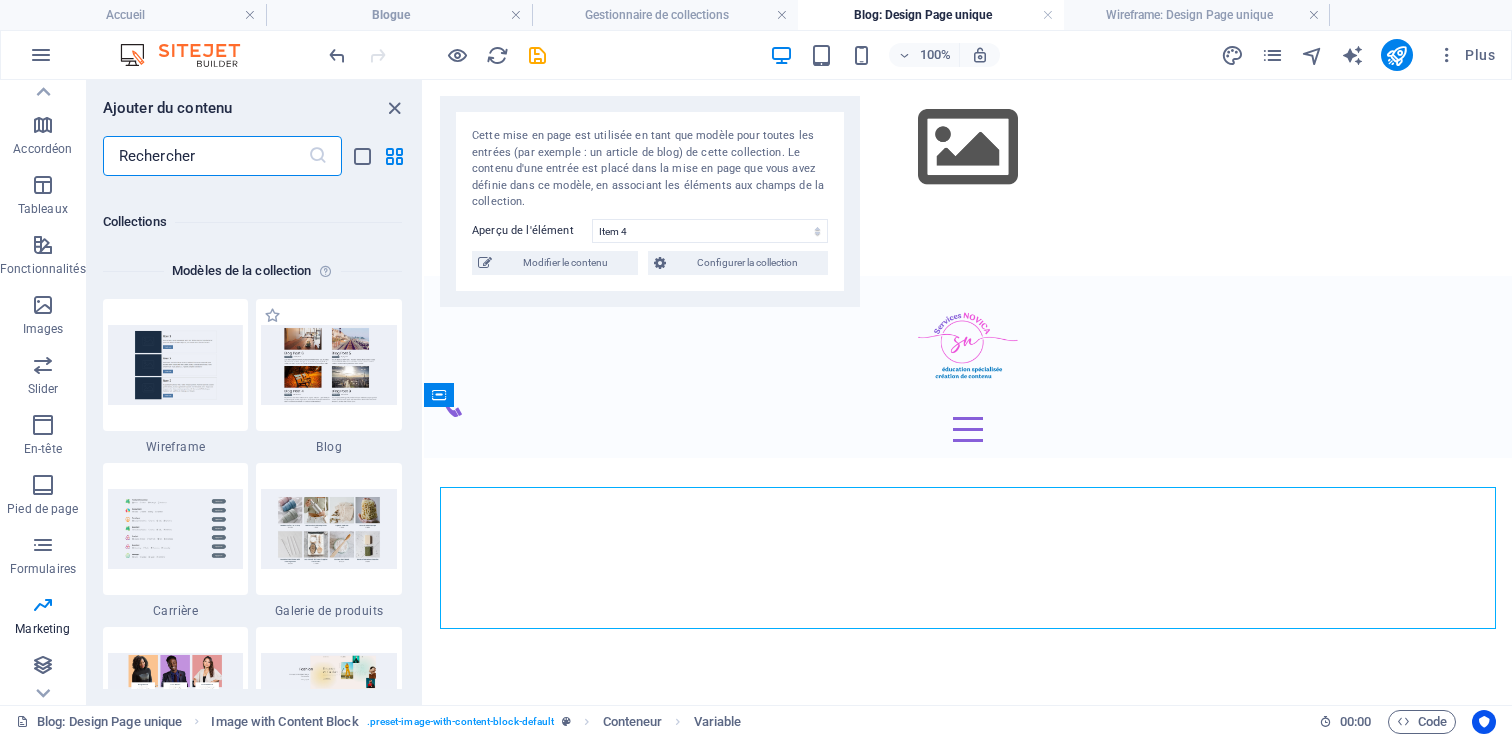 scroll, scrollTop: 18278, scrollLeft: 0, axis: vertical 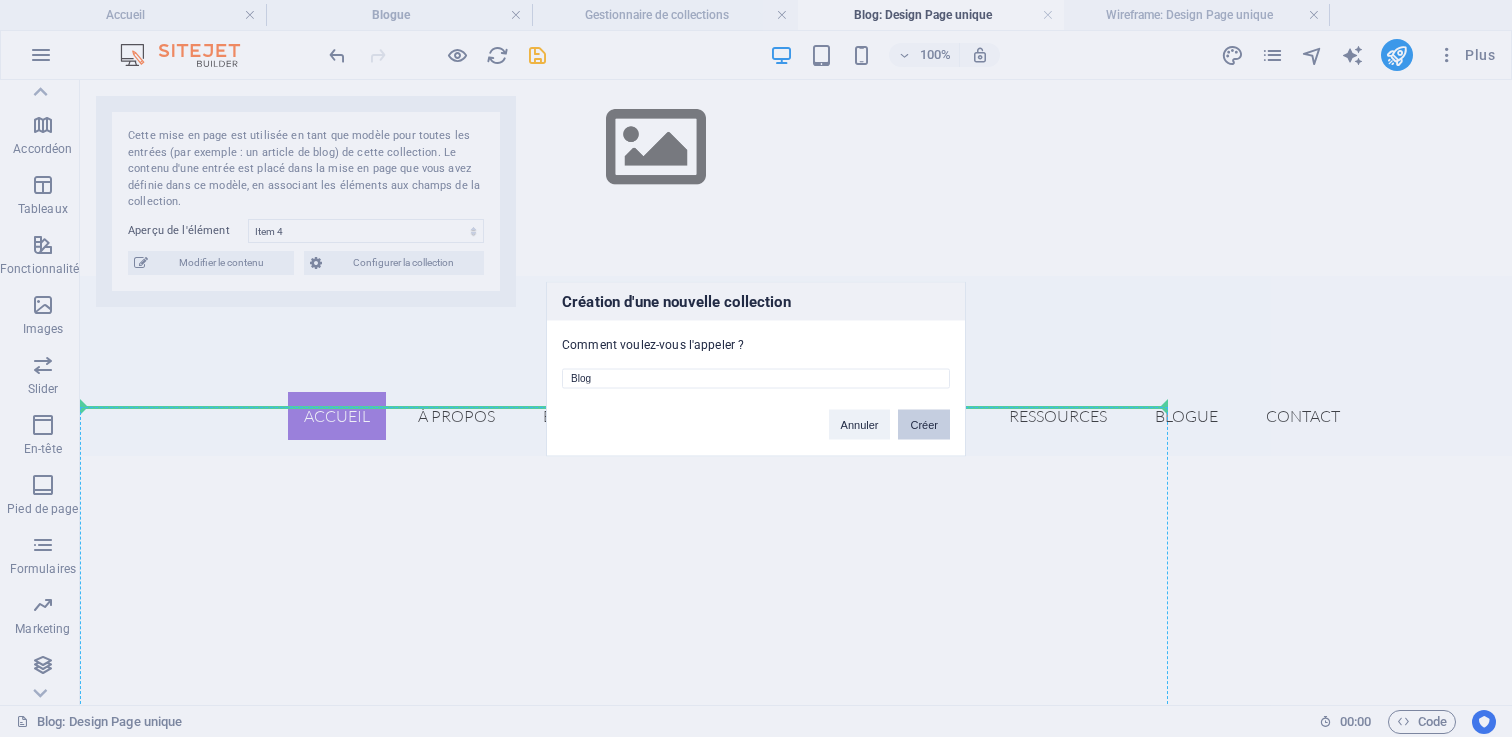 click on "Créer" at bounding box center [924, 424] 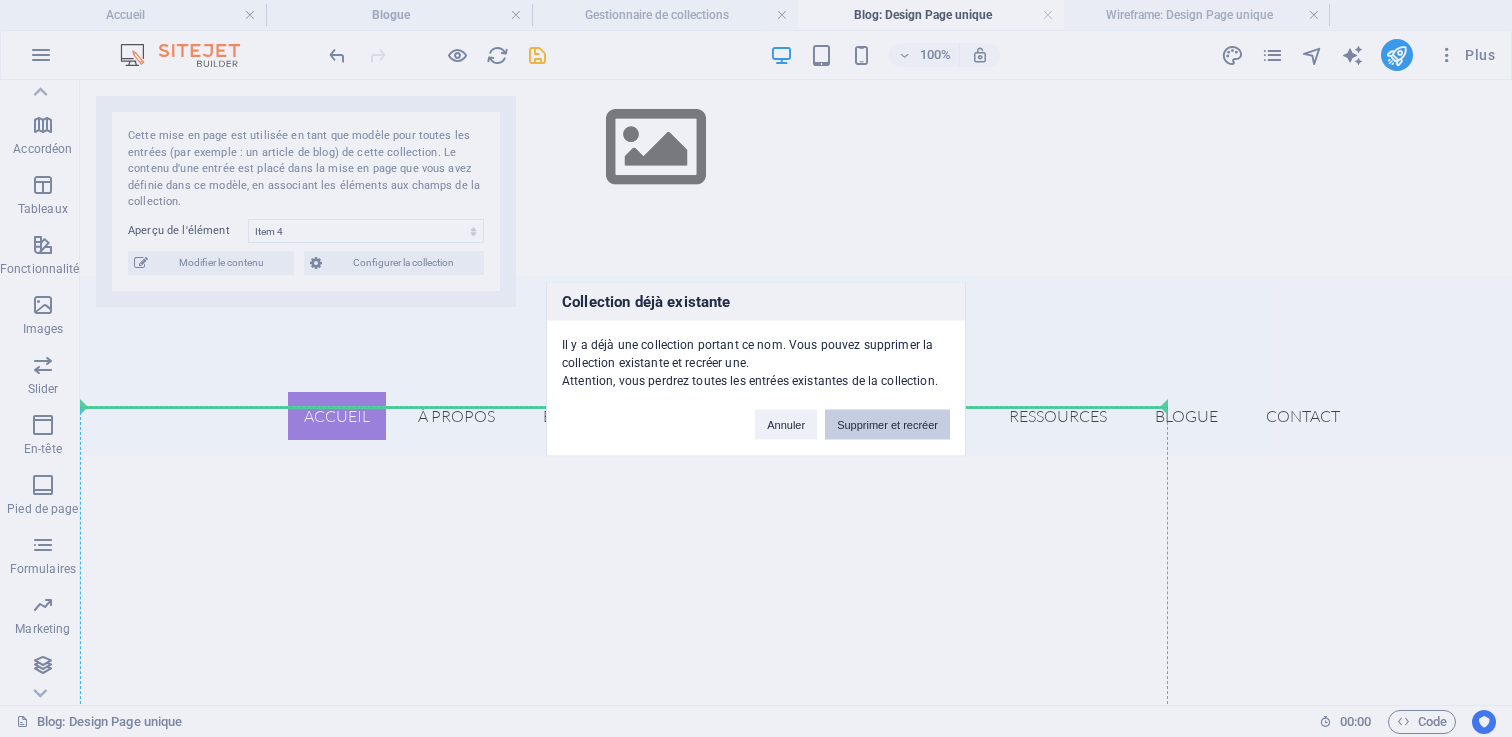 click on "Supprimer et recréer" at bounding box center [887, 424] 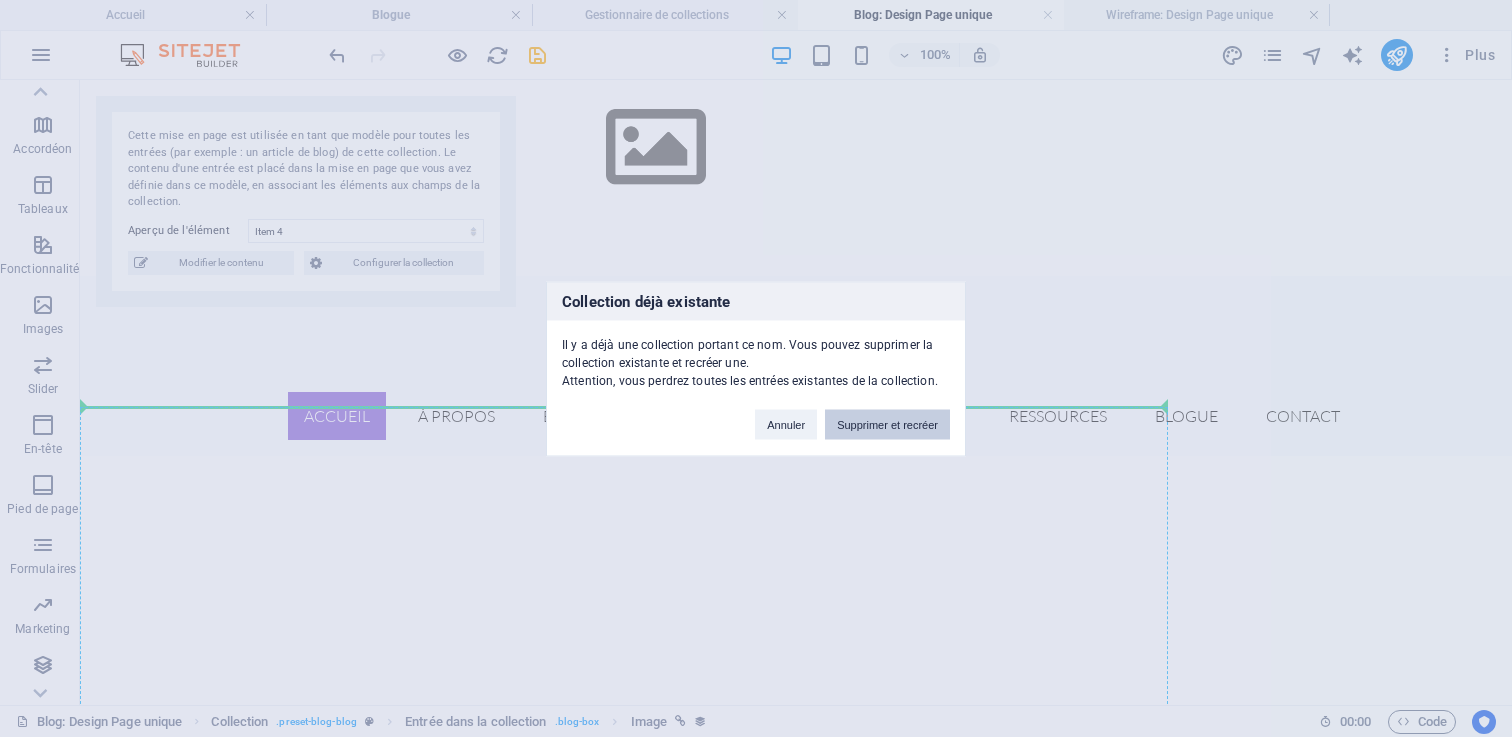 click on "Supprimer et recréer" at bounding box center [887, 424] 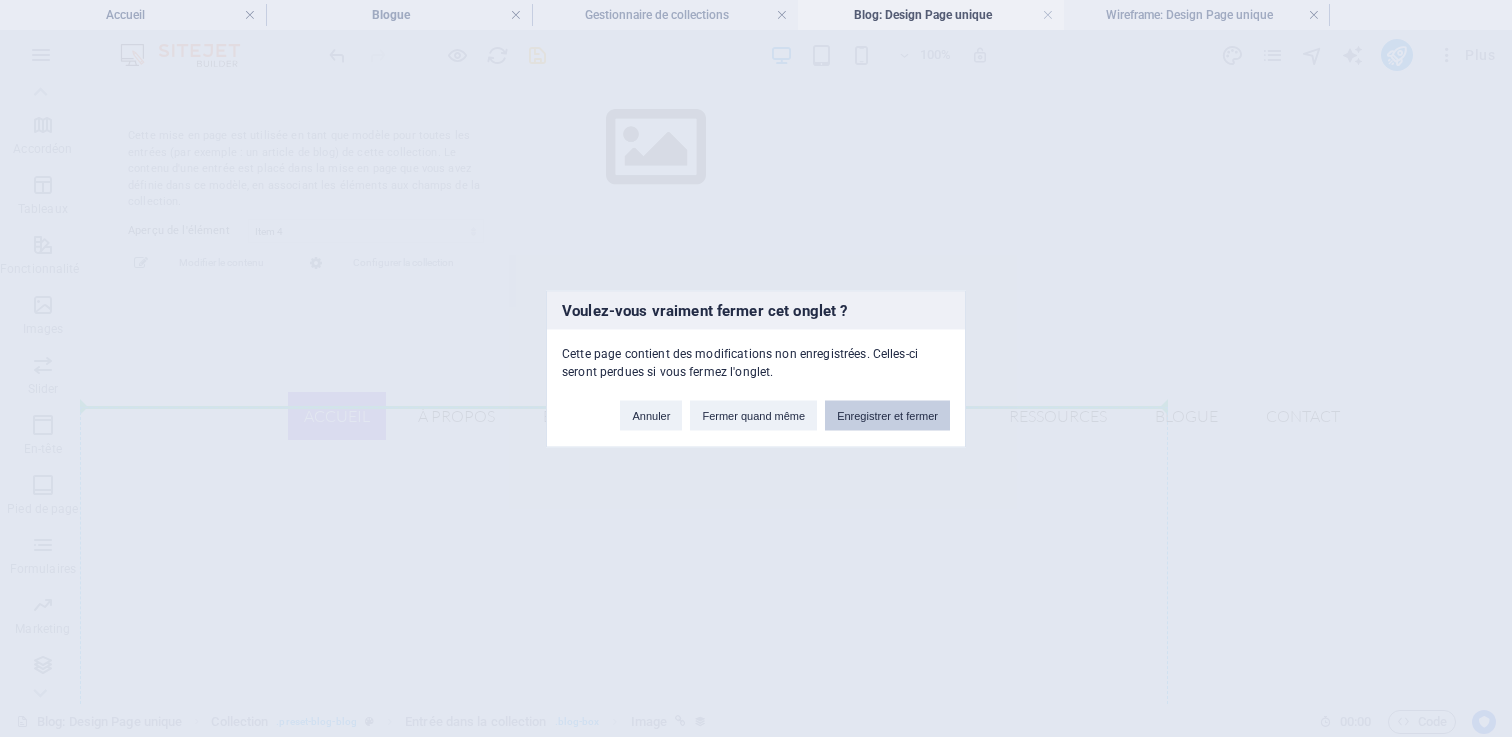 click on "Enregistrer et fermer" at bounding box center (887, 415) 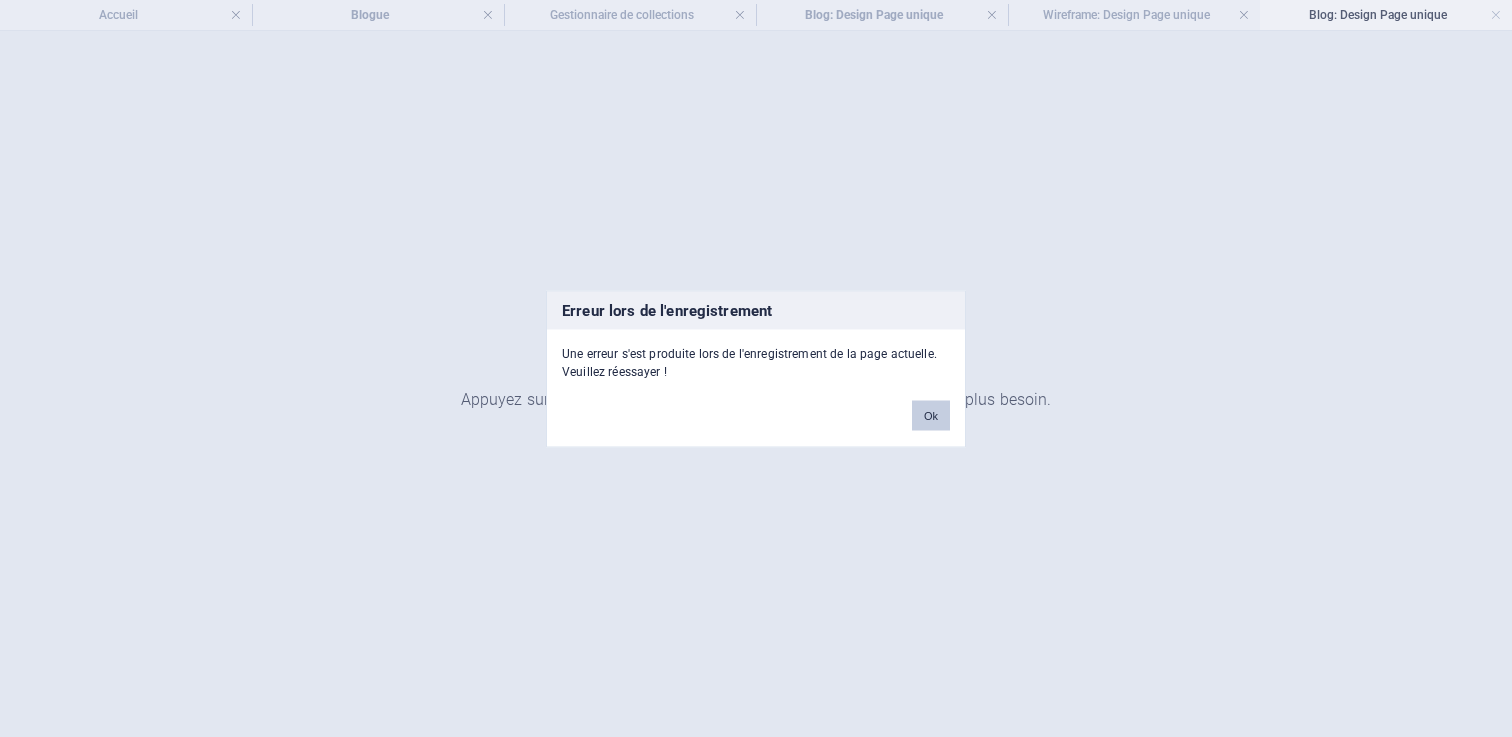 scroll, scrollTop: 0, scrollLeft: 0, axis: both 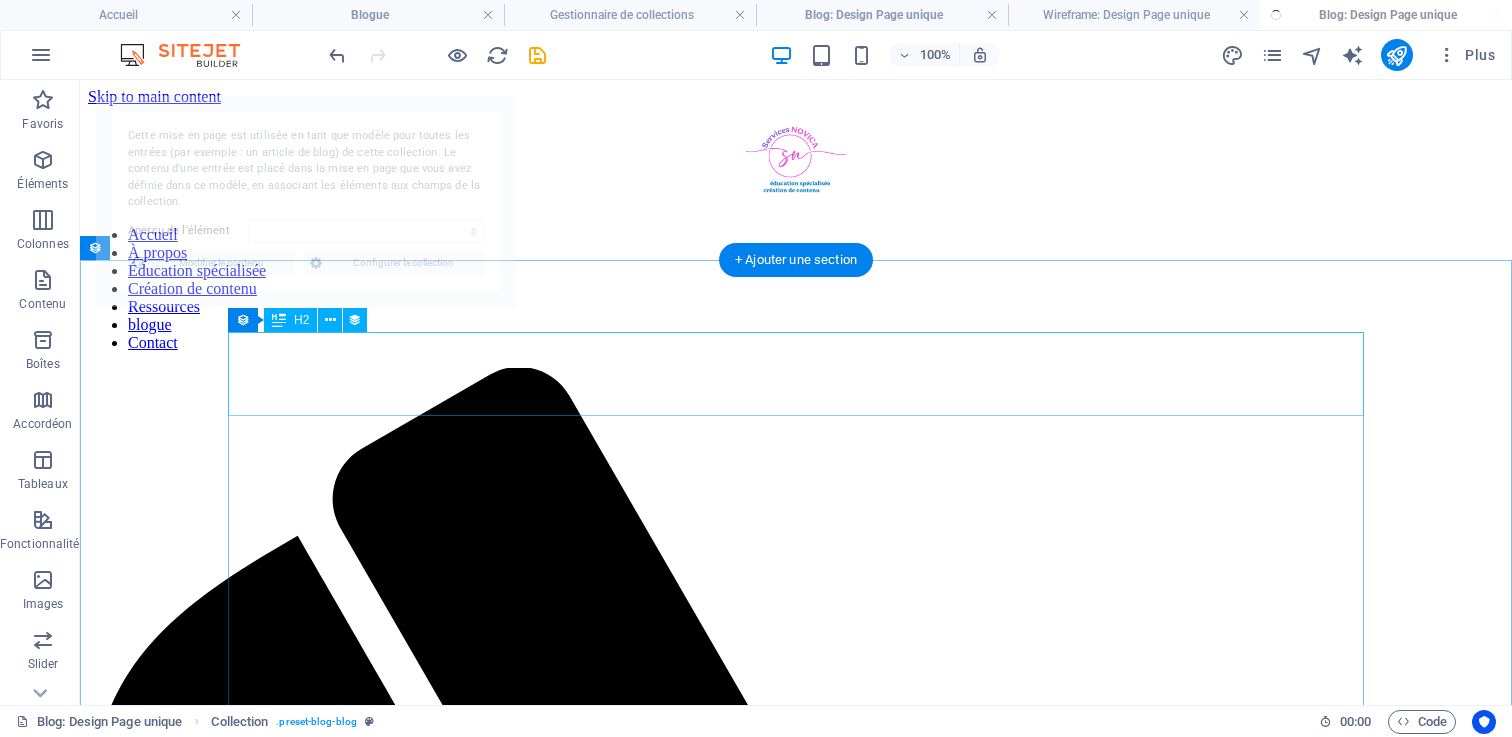 select on "688cd90443bbd9888f0e8269" 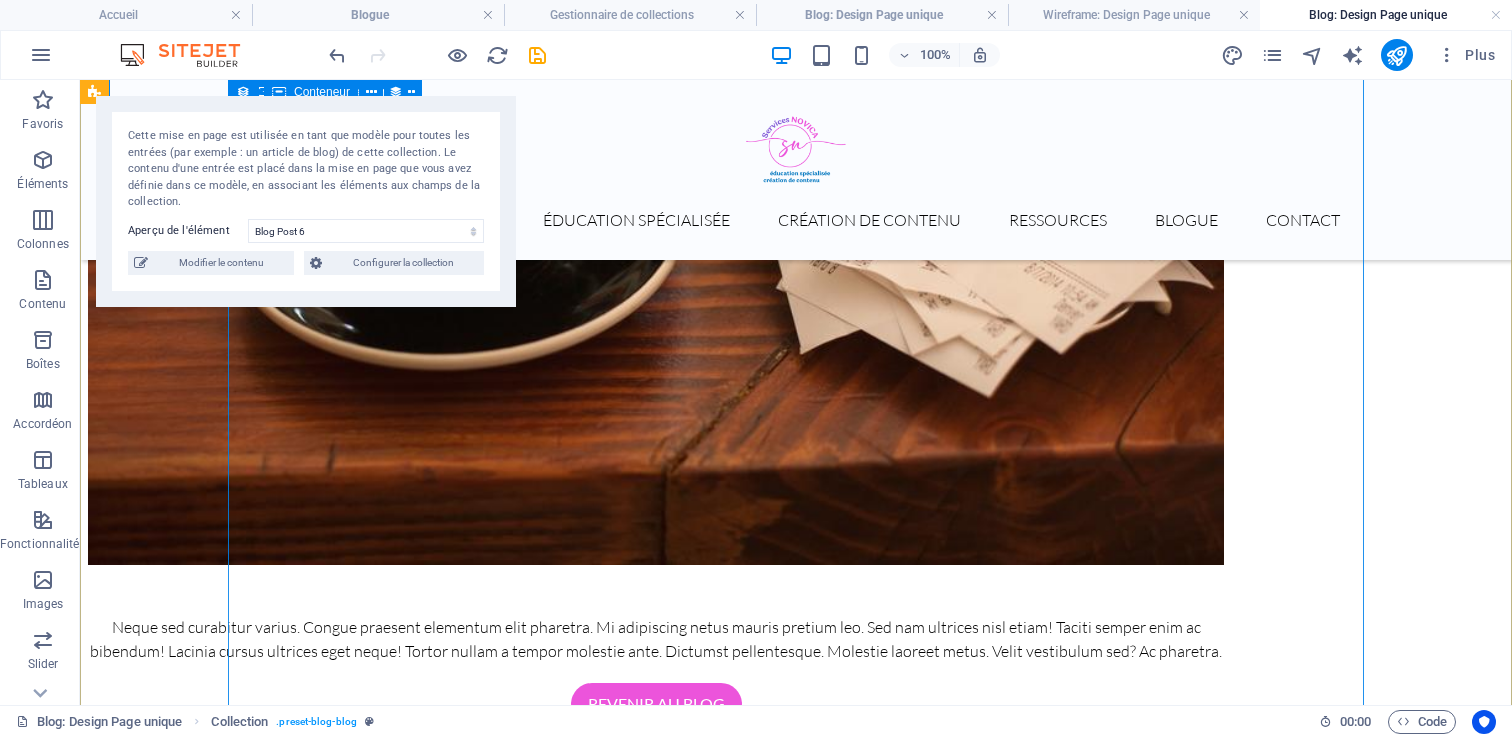 scroll, scrollTop: 2430, scrollLeft: 0, axis: vertical 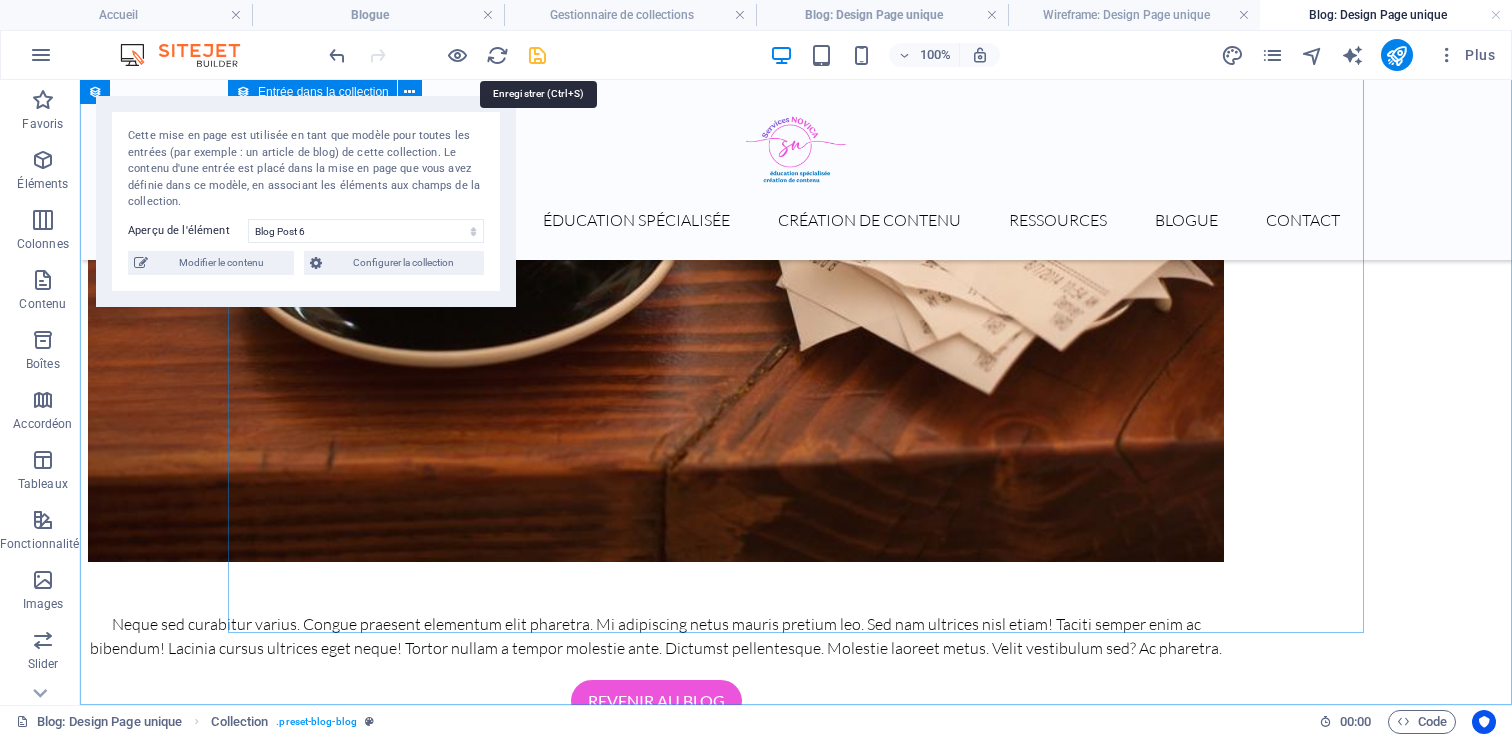 click at bounding box center [537, 55] 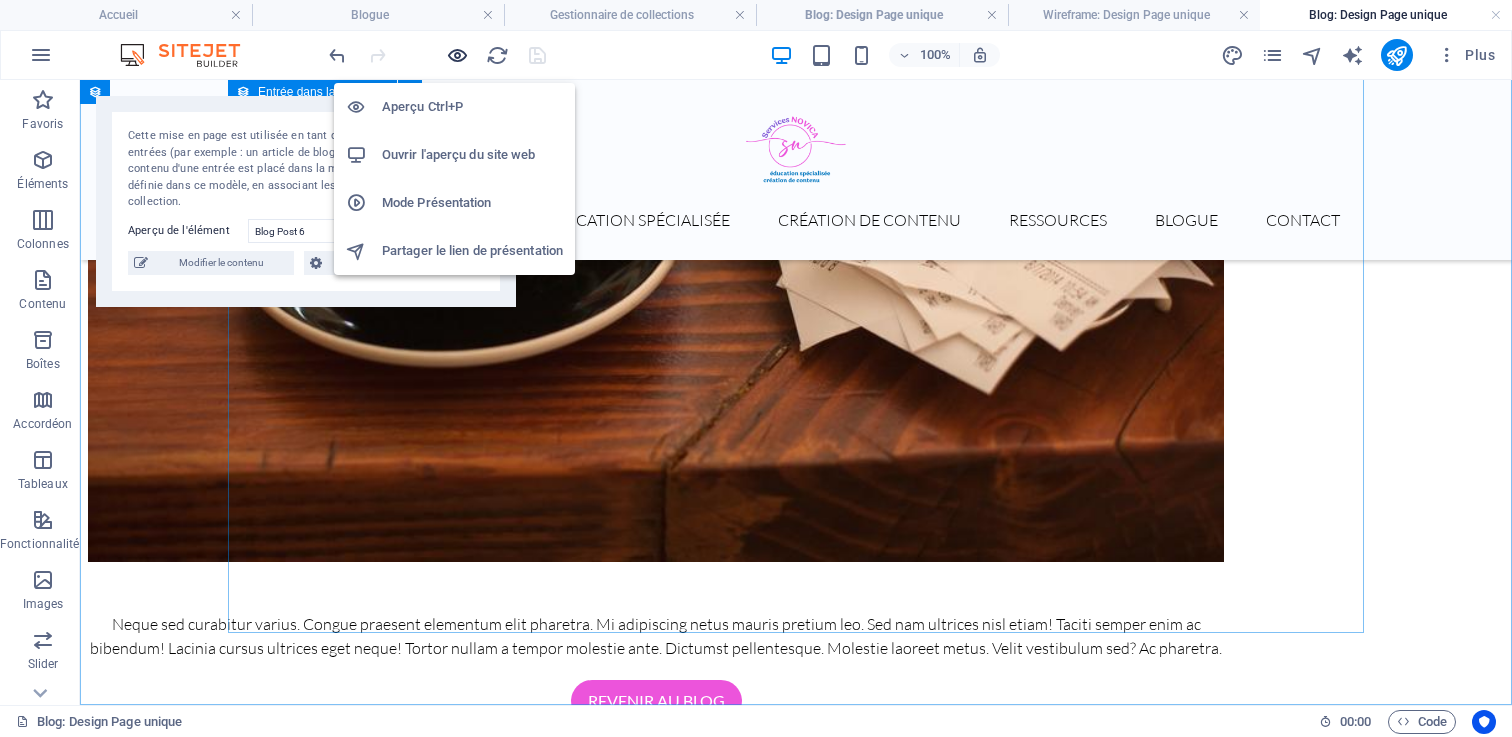 click at bounding box center [457, 55] 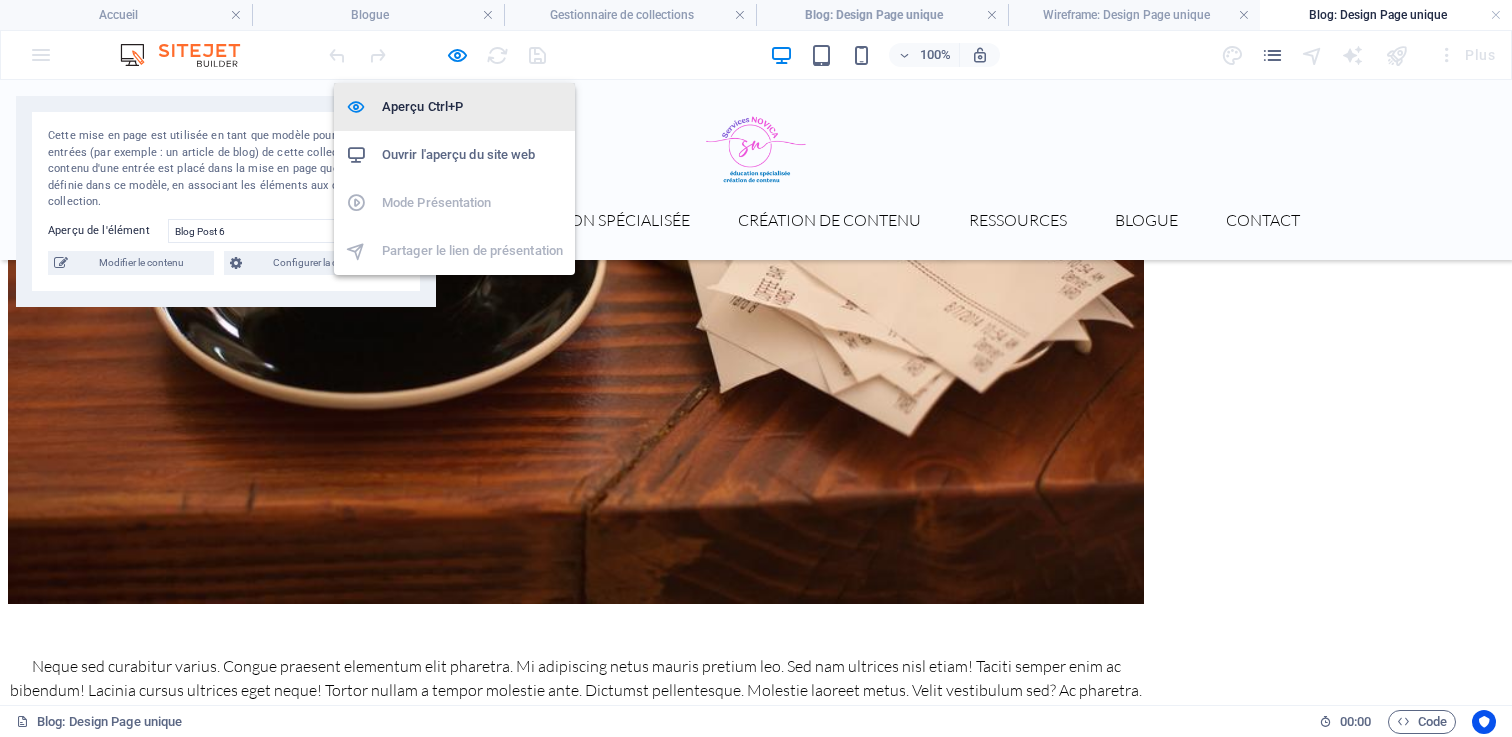 click on "Aperçu Ctrl+P" at bounding box center [472, 107] 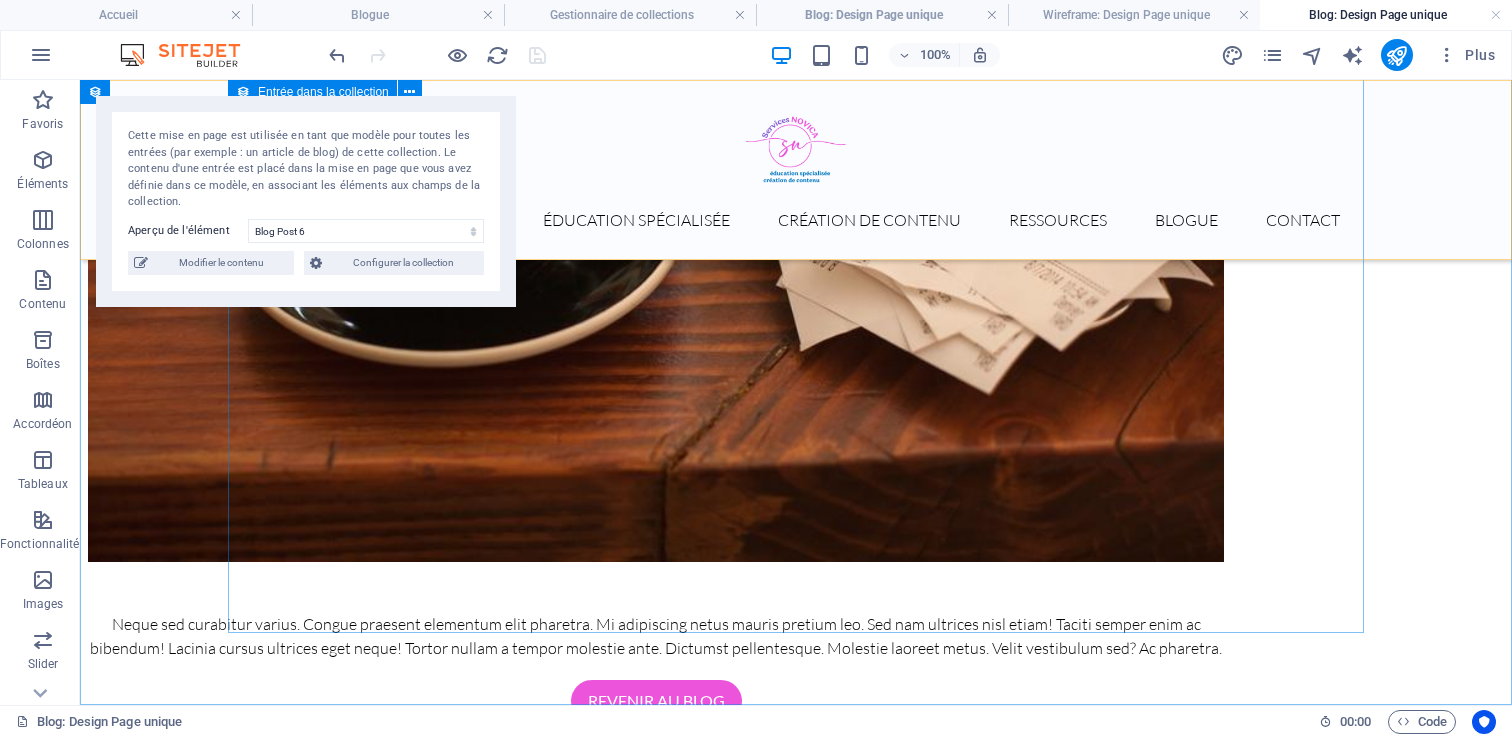click on "Accueil À propos Éducation spécialisée Création de contenu Ressources blogue Contact" at bounding box center (796, 220) 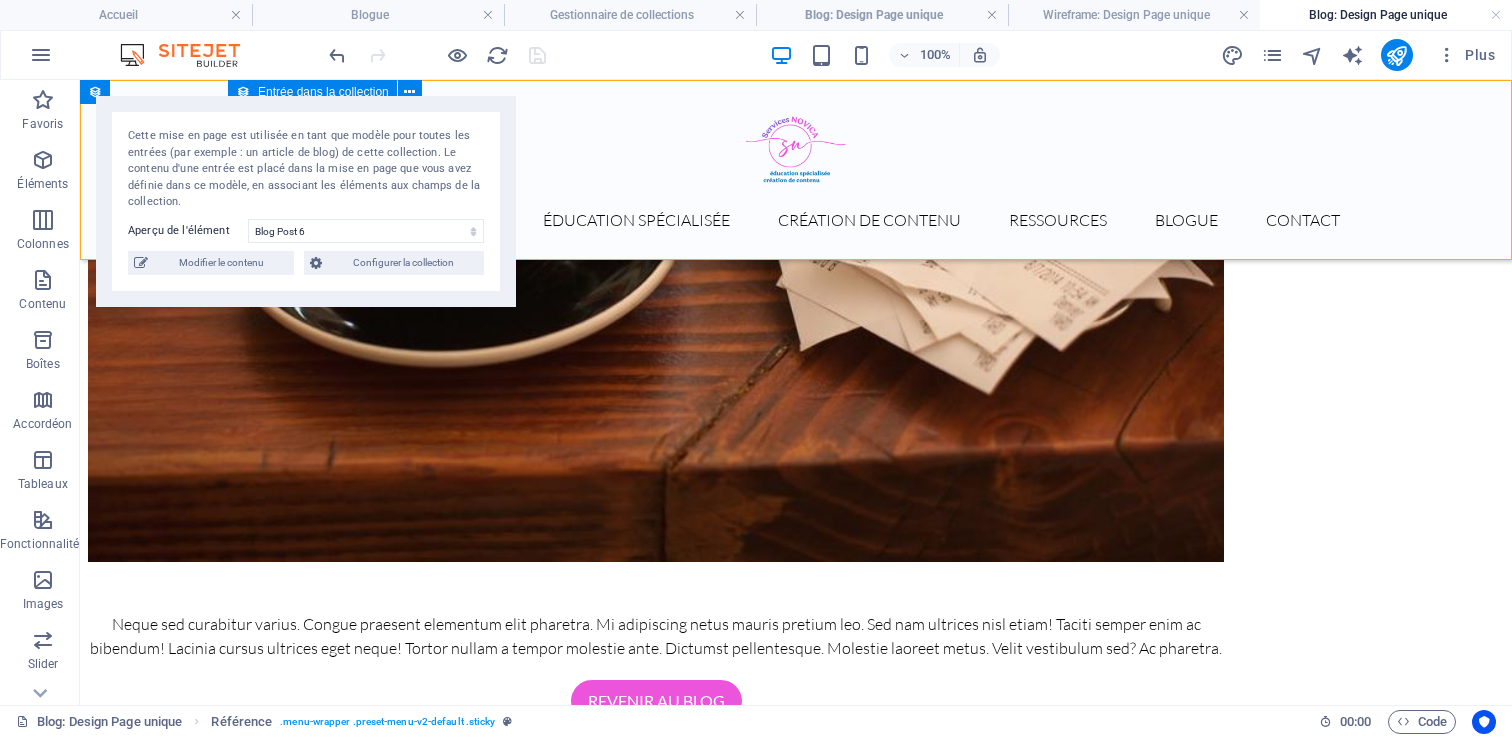 click on "Accueil À propos Éducation spécialisée Création de contenu Ressources blogue Contact" at bounding box center [796, 220] 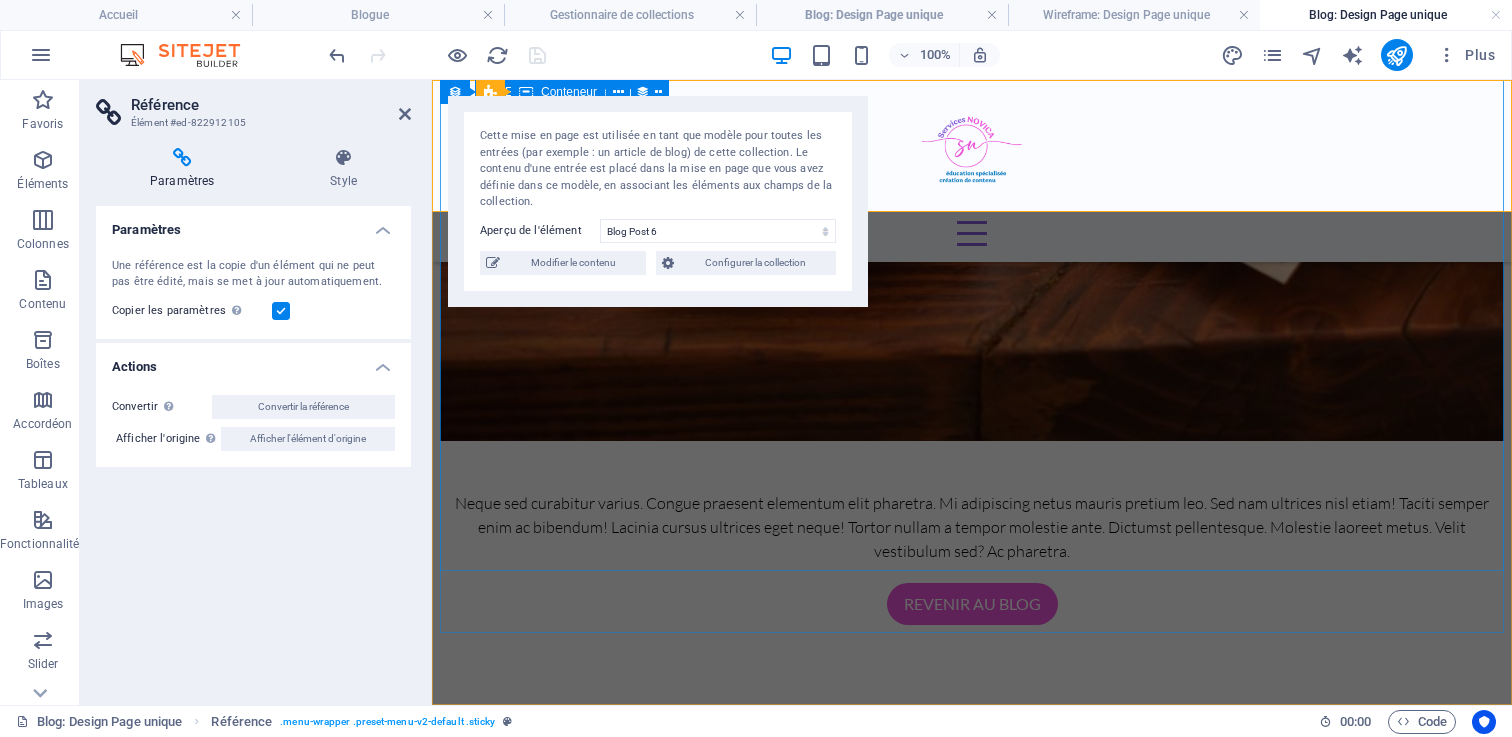 scroll, scrollTop: 2212, scrollLeft: 0, axis: vertical 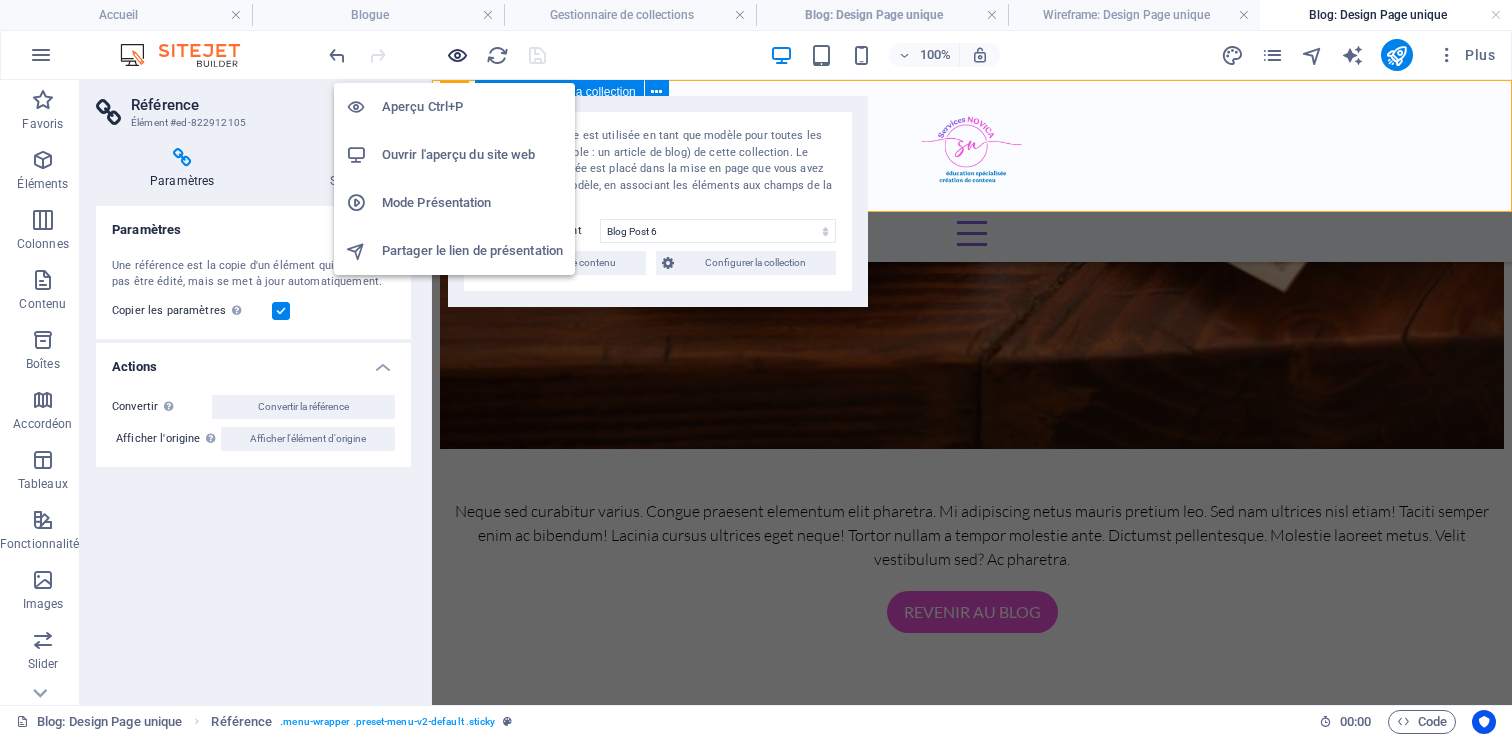 click at bounding box center (457, 55) 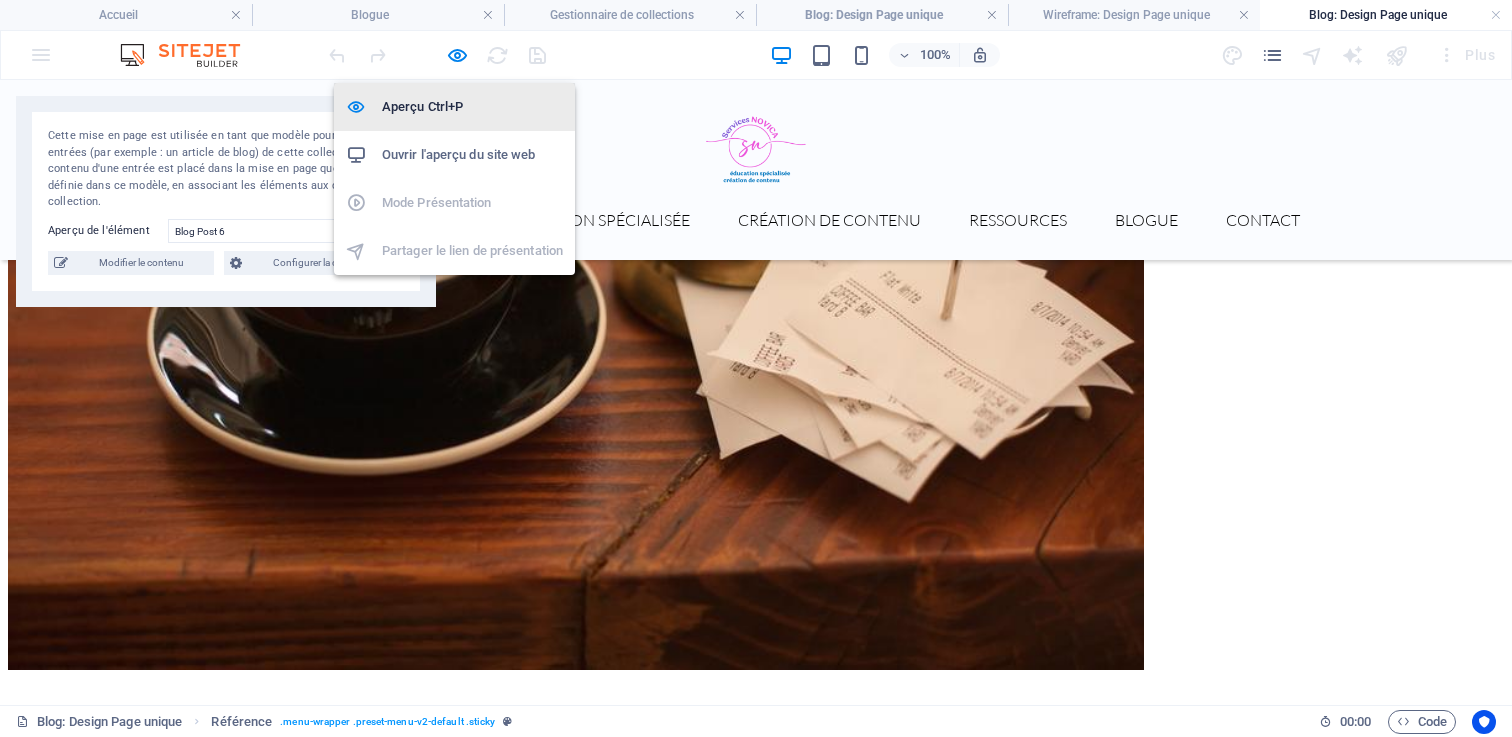 click on "Aperçu Ctrl+P" at bounding box center (472, 107) 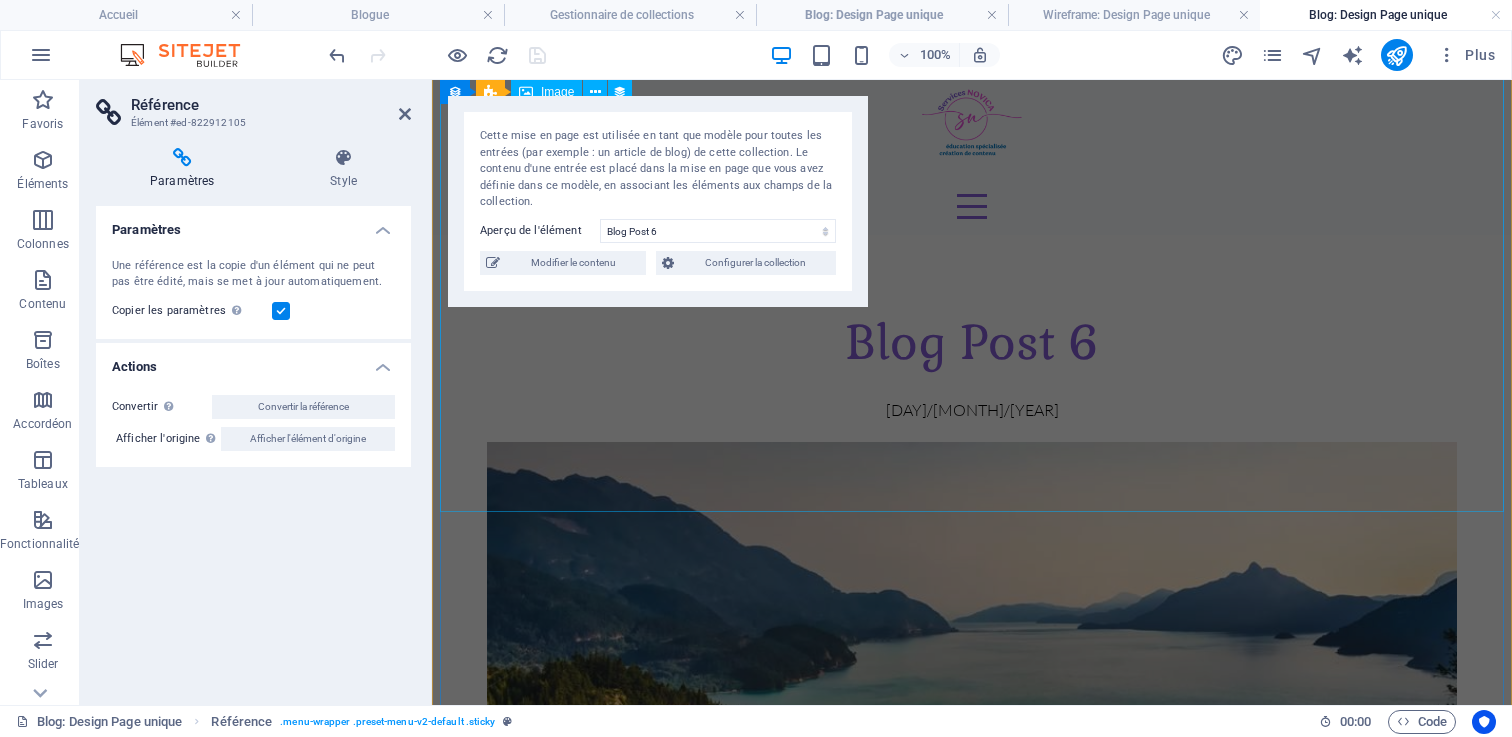 scroll, scrollTop: 0, scrollLeft: 0, axis: both 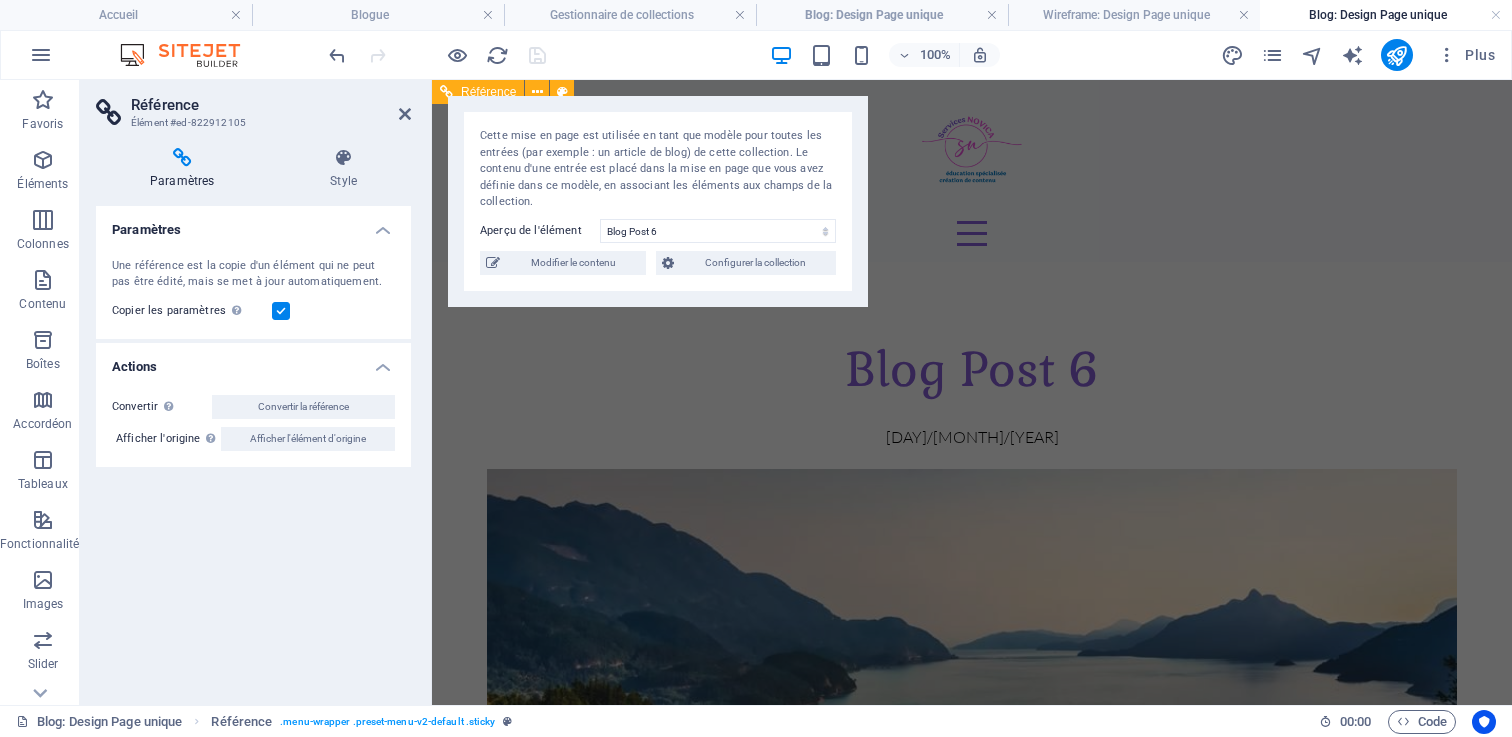 click on "Accueil À propos Éducation spécialisée Création de contenu Ressources blogue Contact" at bounding box center (972, 171) 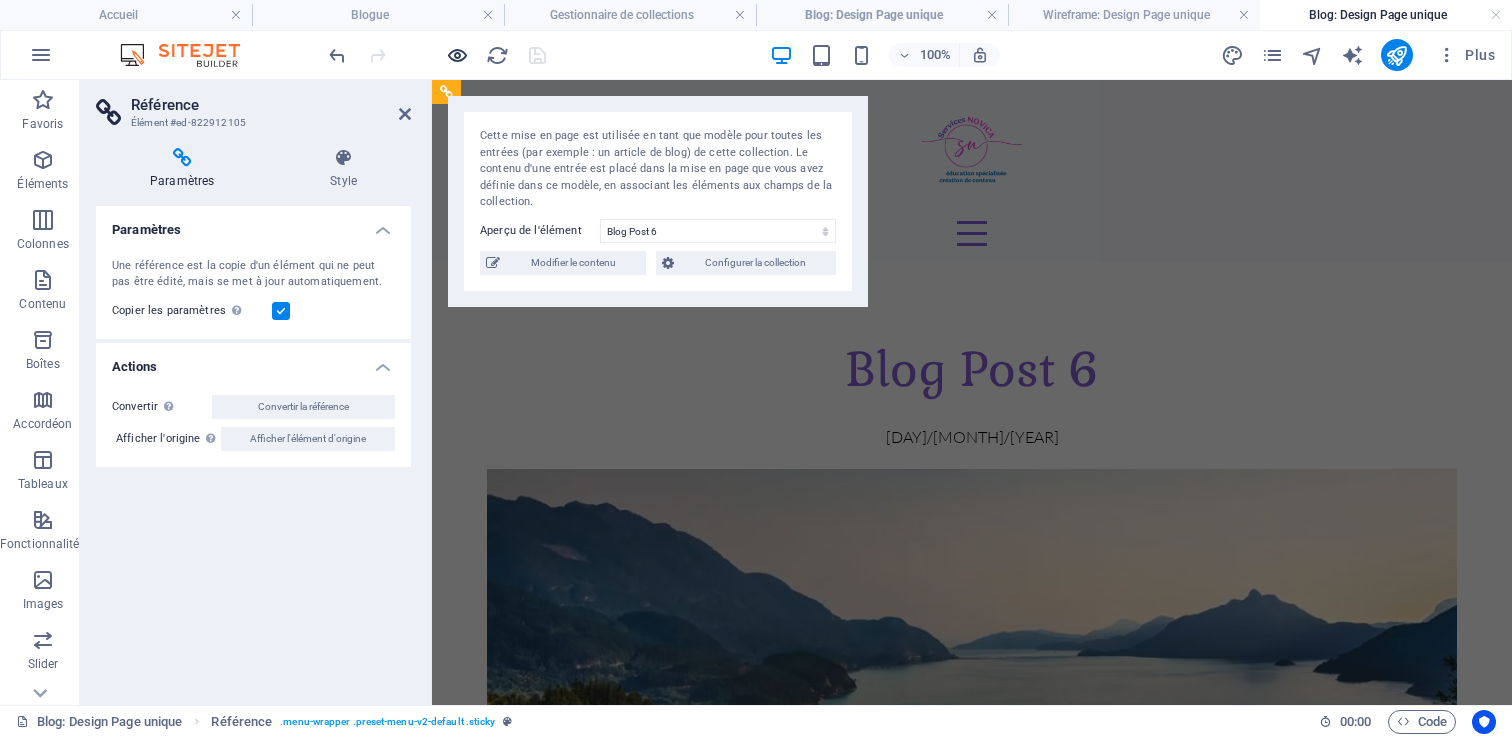 click at bounding box center [457, 55] 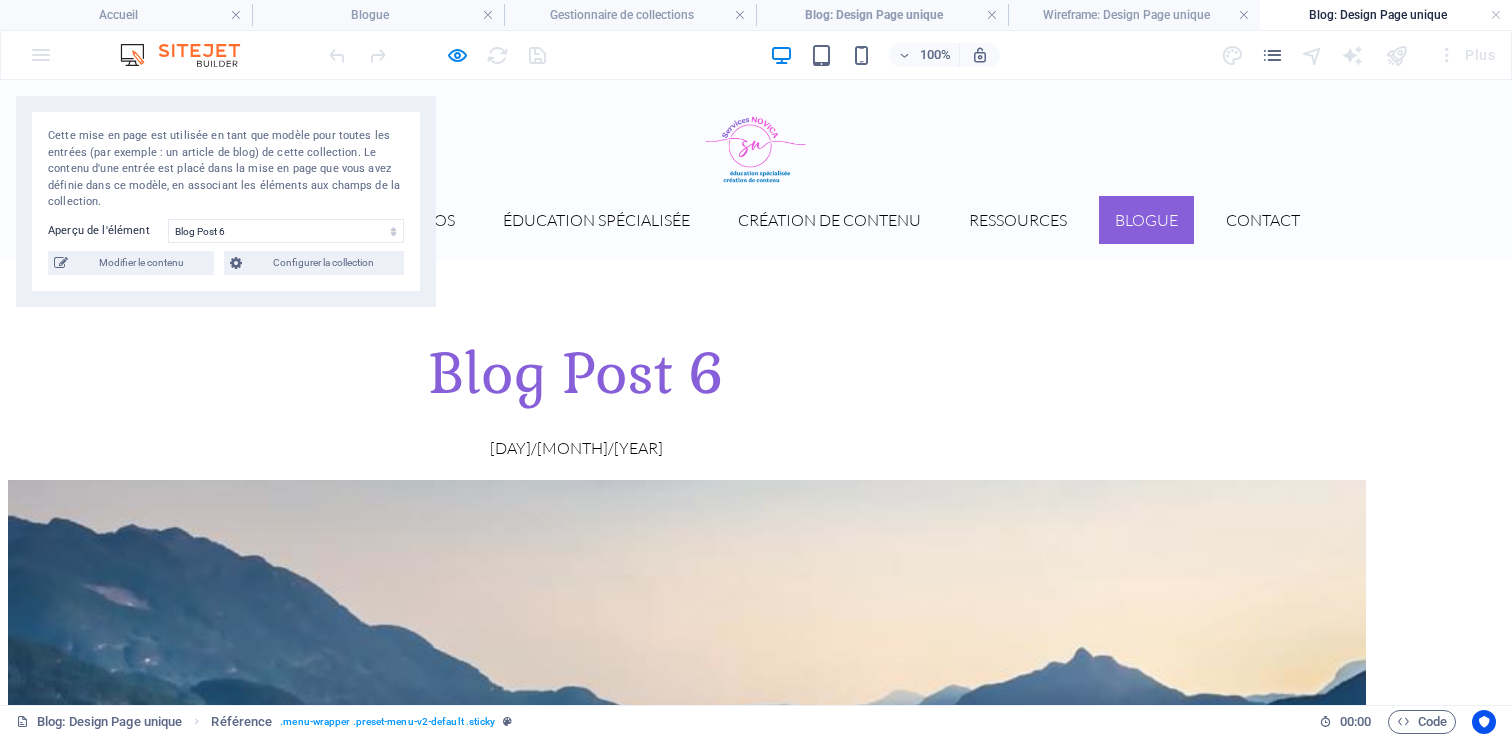 click on "blogue" at bounding box center (1146, 220) 